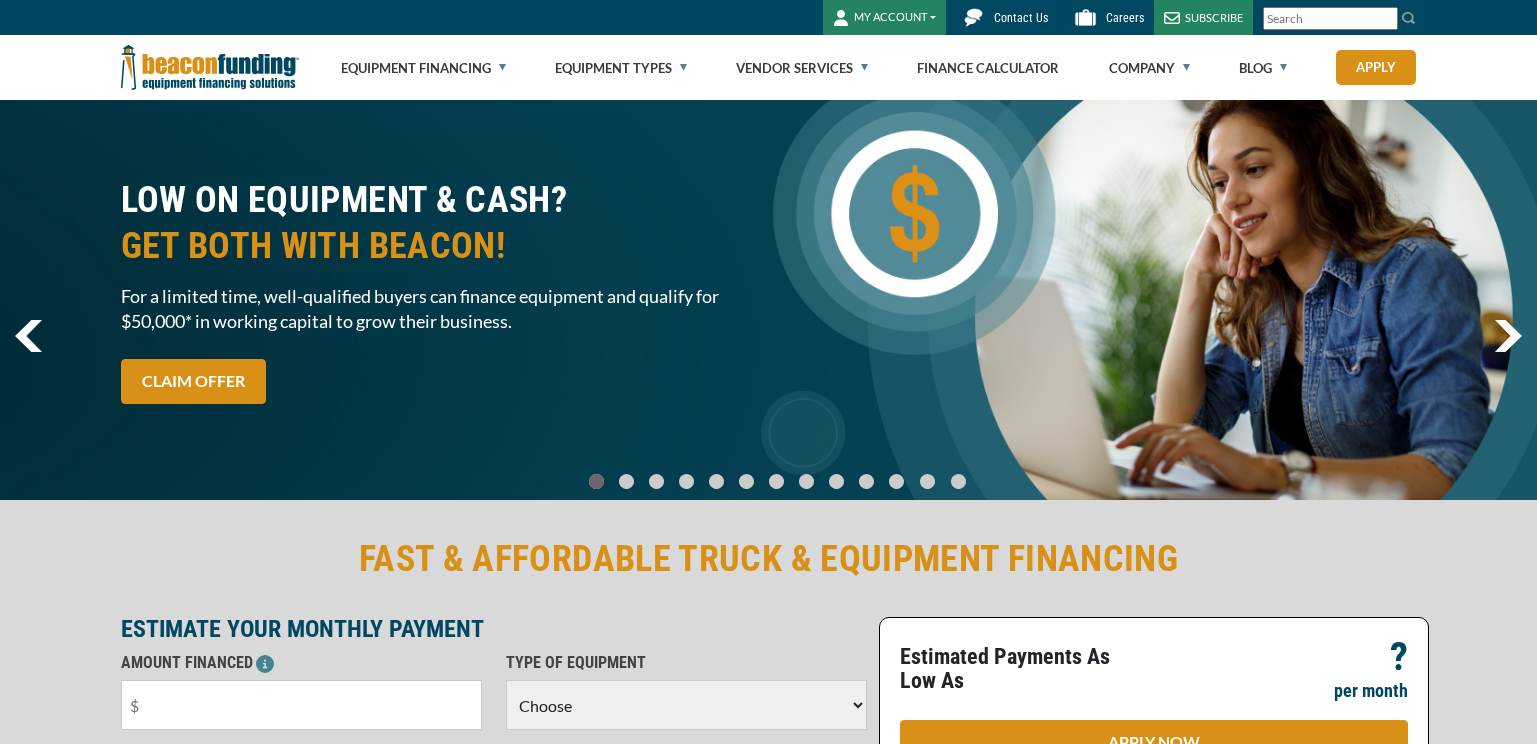 scroll, scrollTop: 0, scrollLeft: 0, axis: both 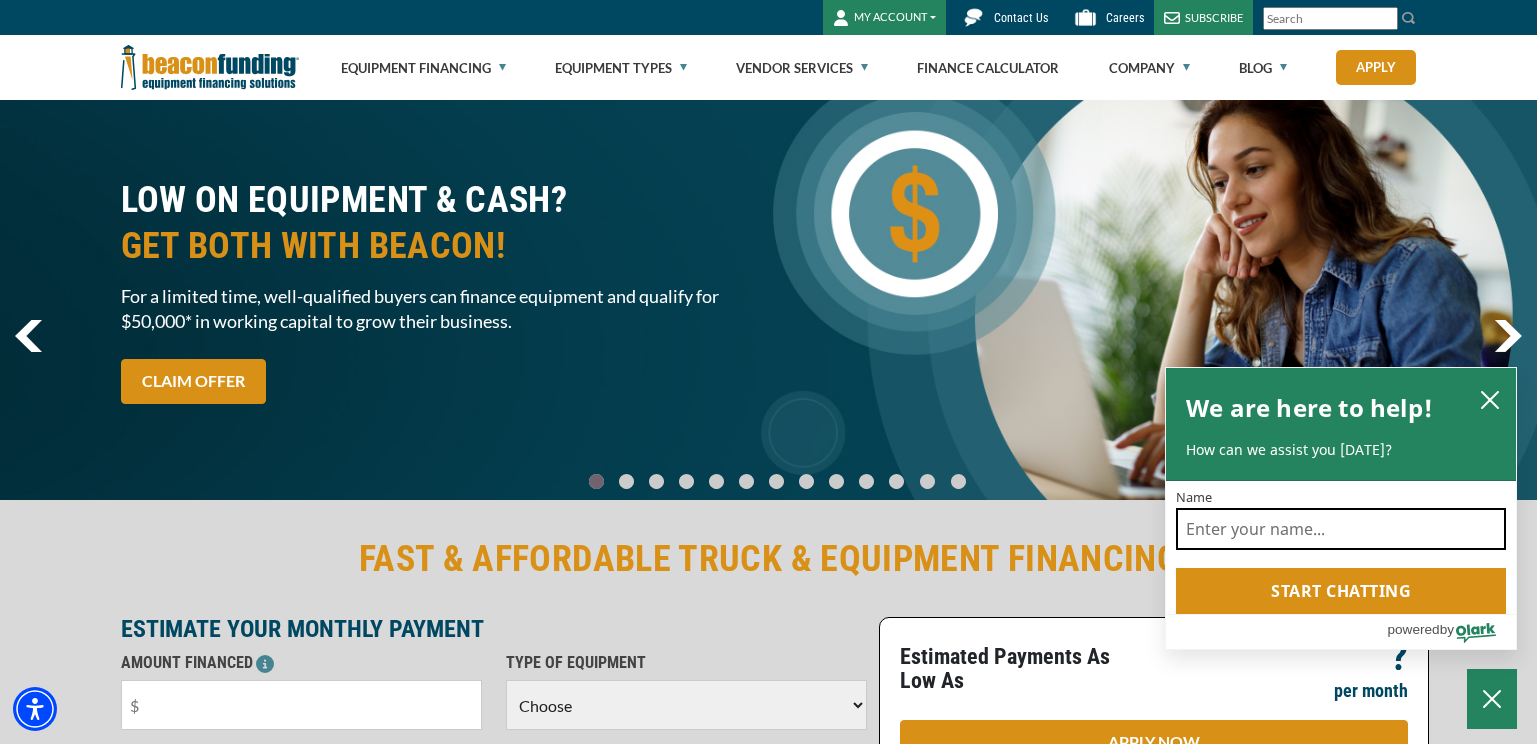 click on "Name" at bounding box center (1341, 529) 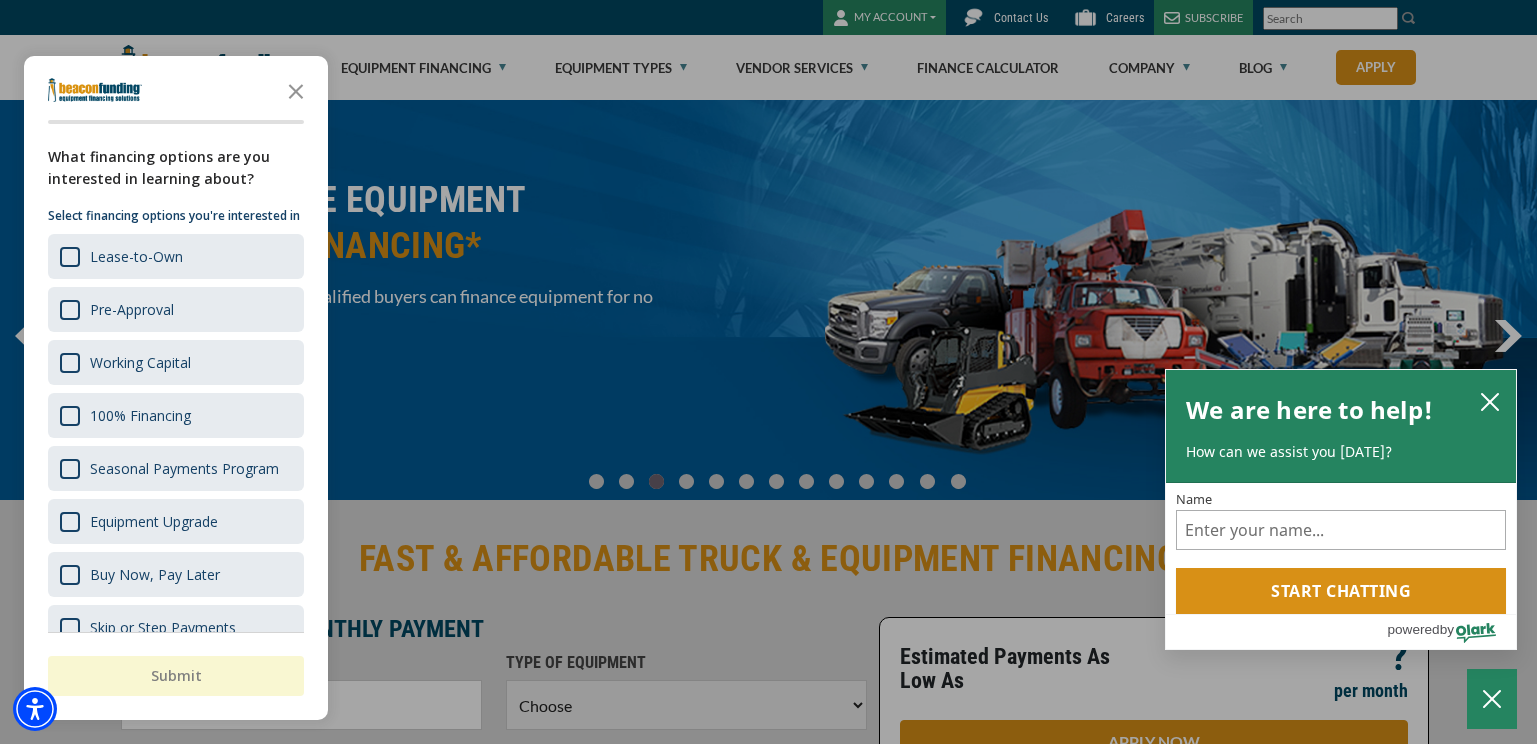 scroll, scrollTop: 0, scrollLeft: 0, axis: both 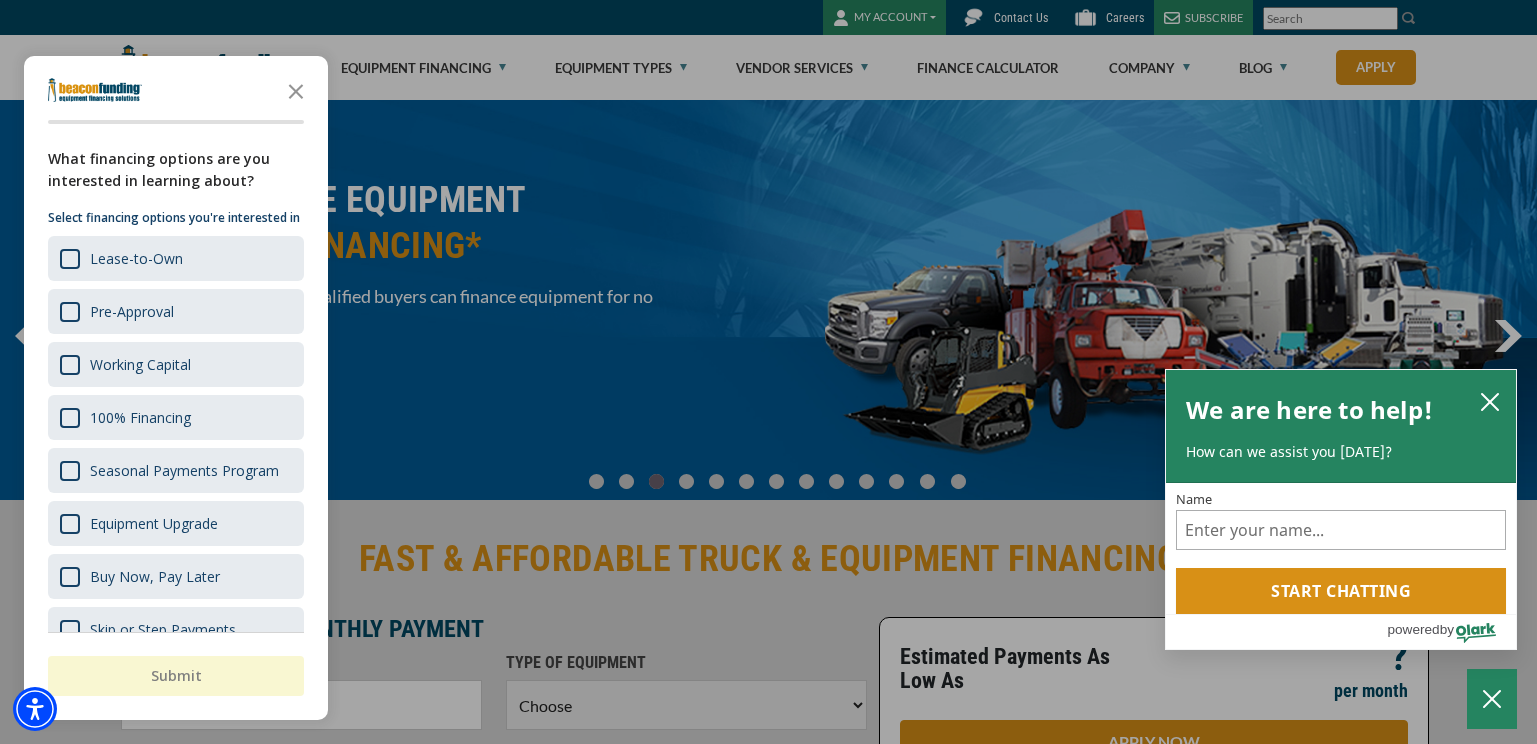 click at bounding box center [768, 372] 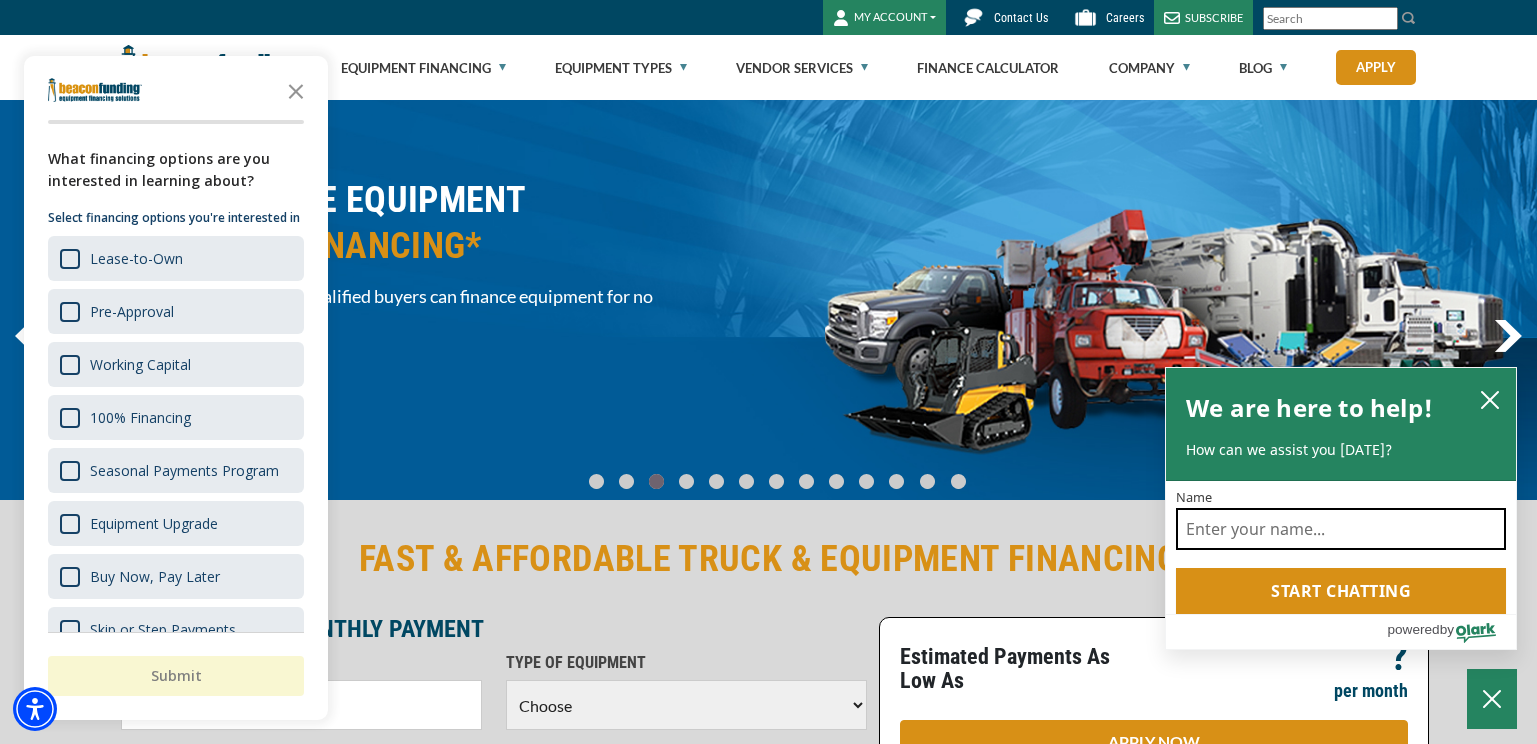 click on "Name" at bounding box center [1341, 529] 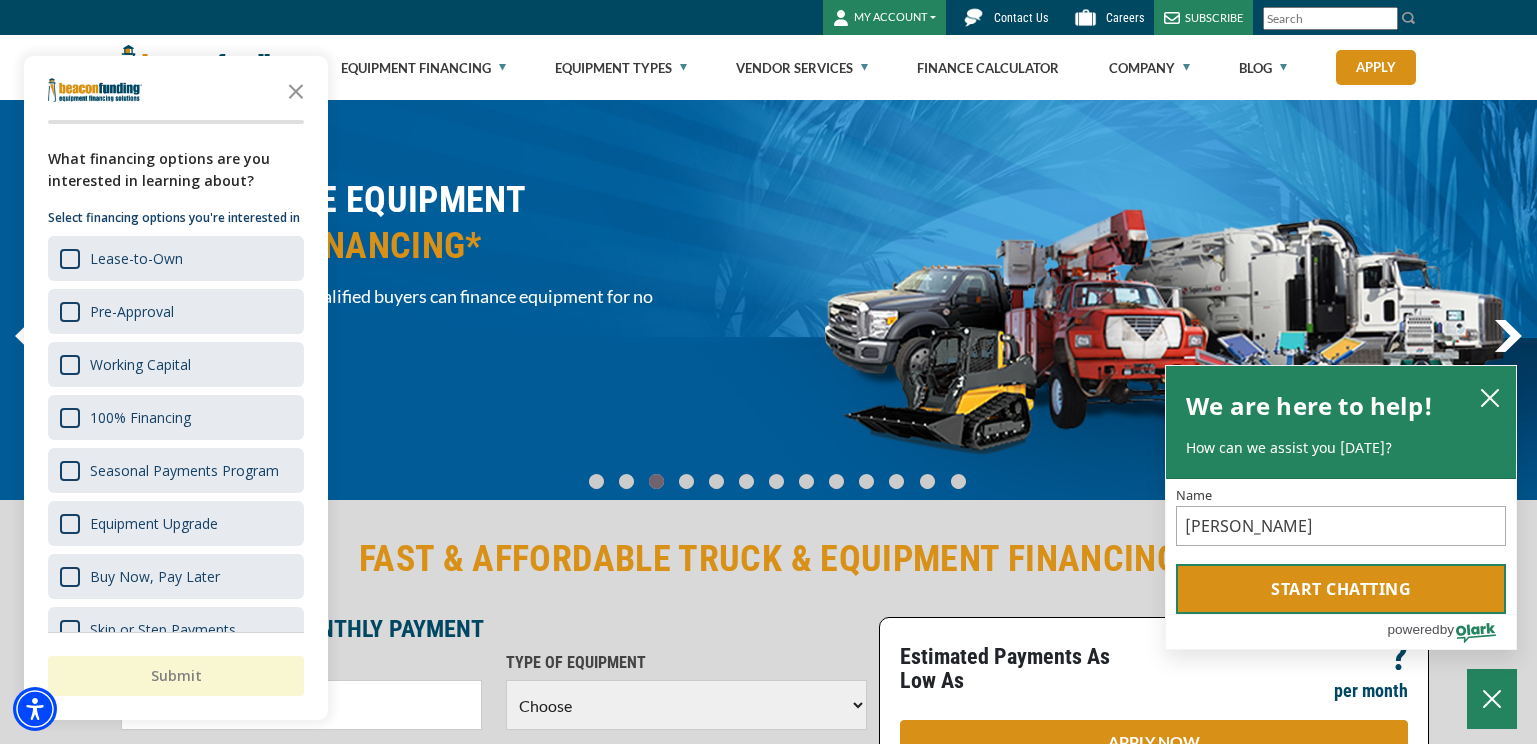 click on "Start chatting" at bounding box center [1341, 589] 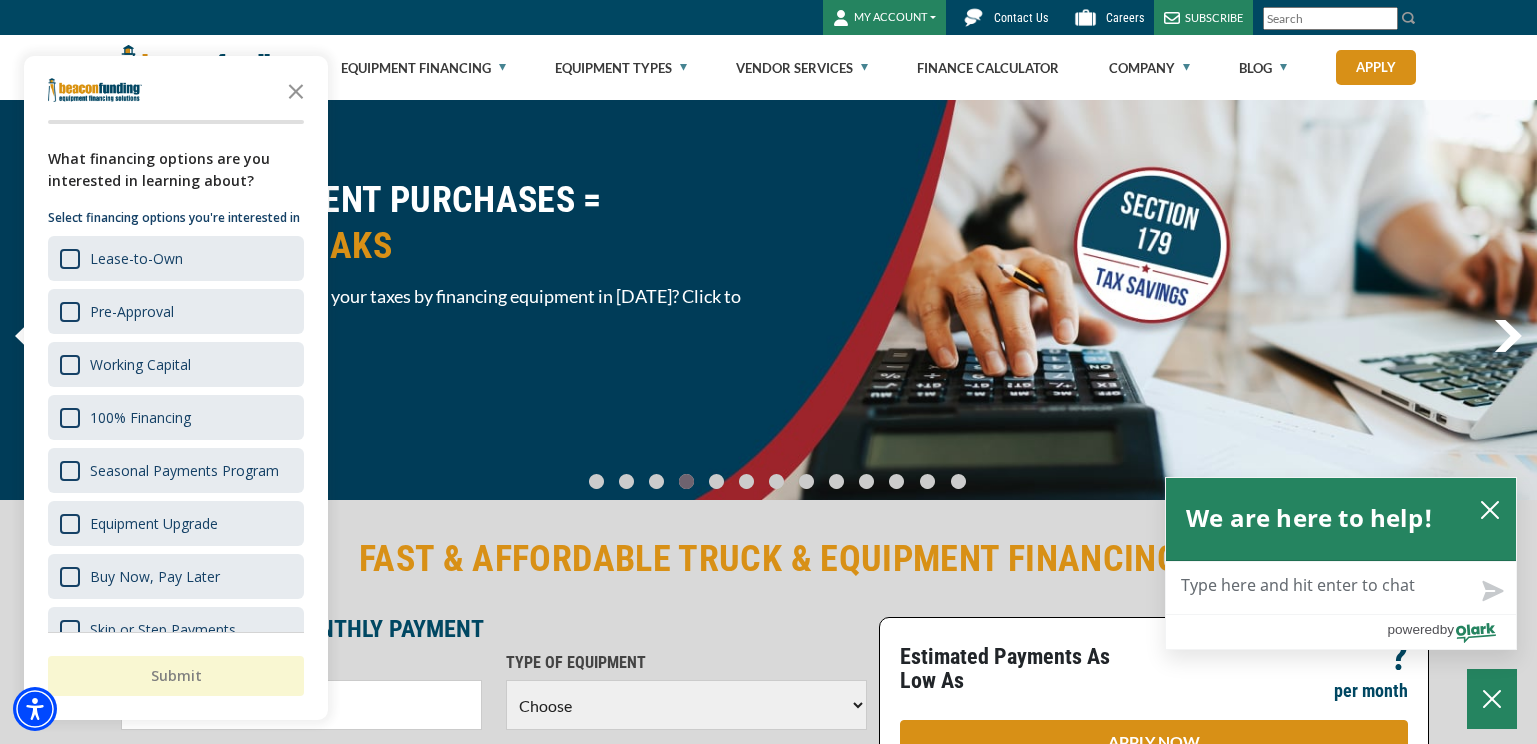 click on "Live Chat Now" at bounding box center (1341, 588) 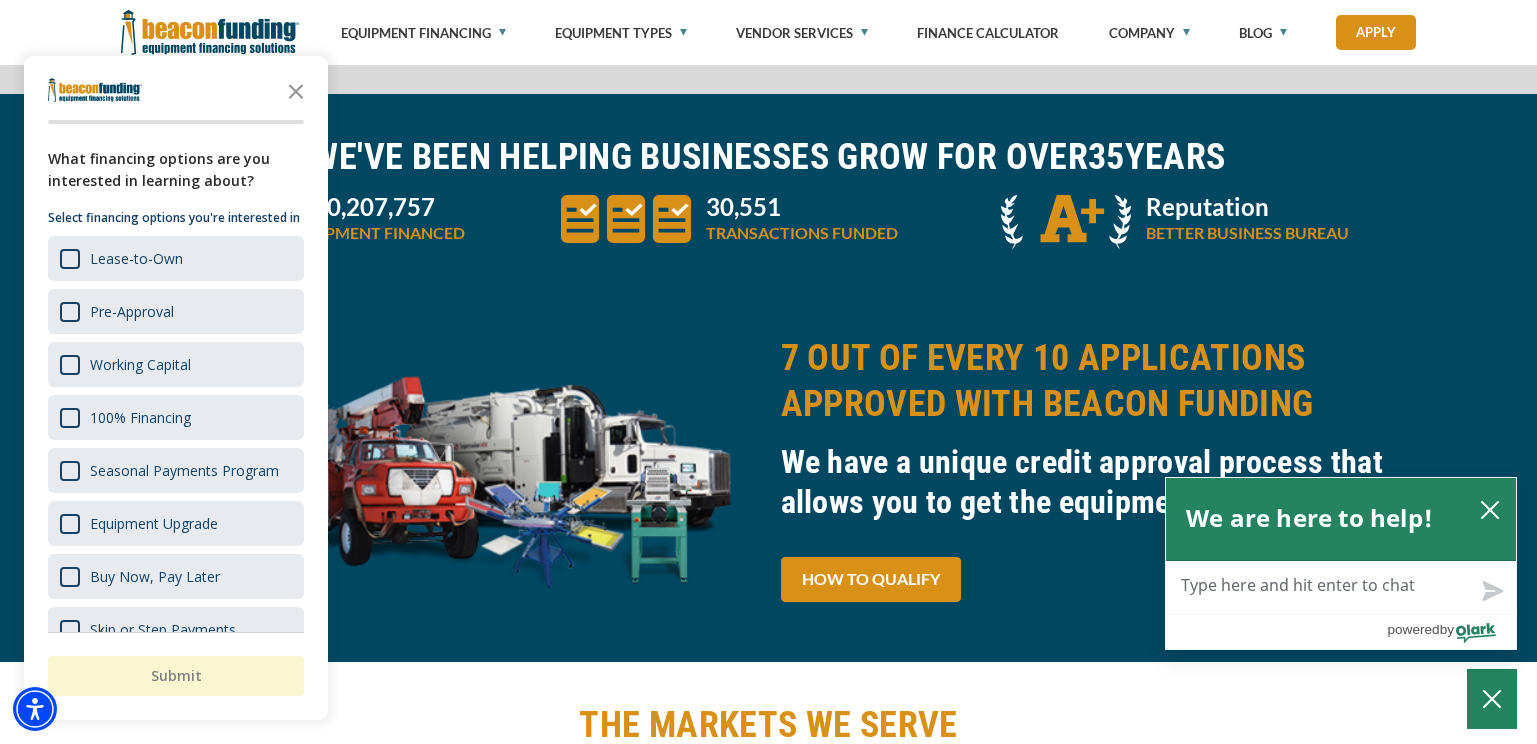 scroll, scrollTop: 890, scrollLeft: 0, axis: vertical 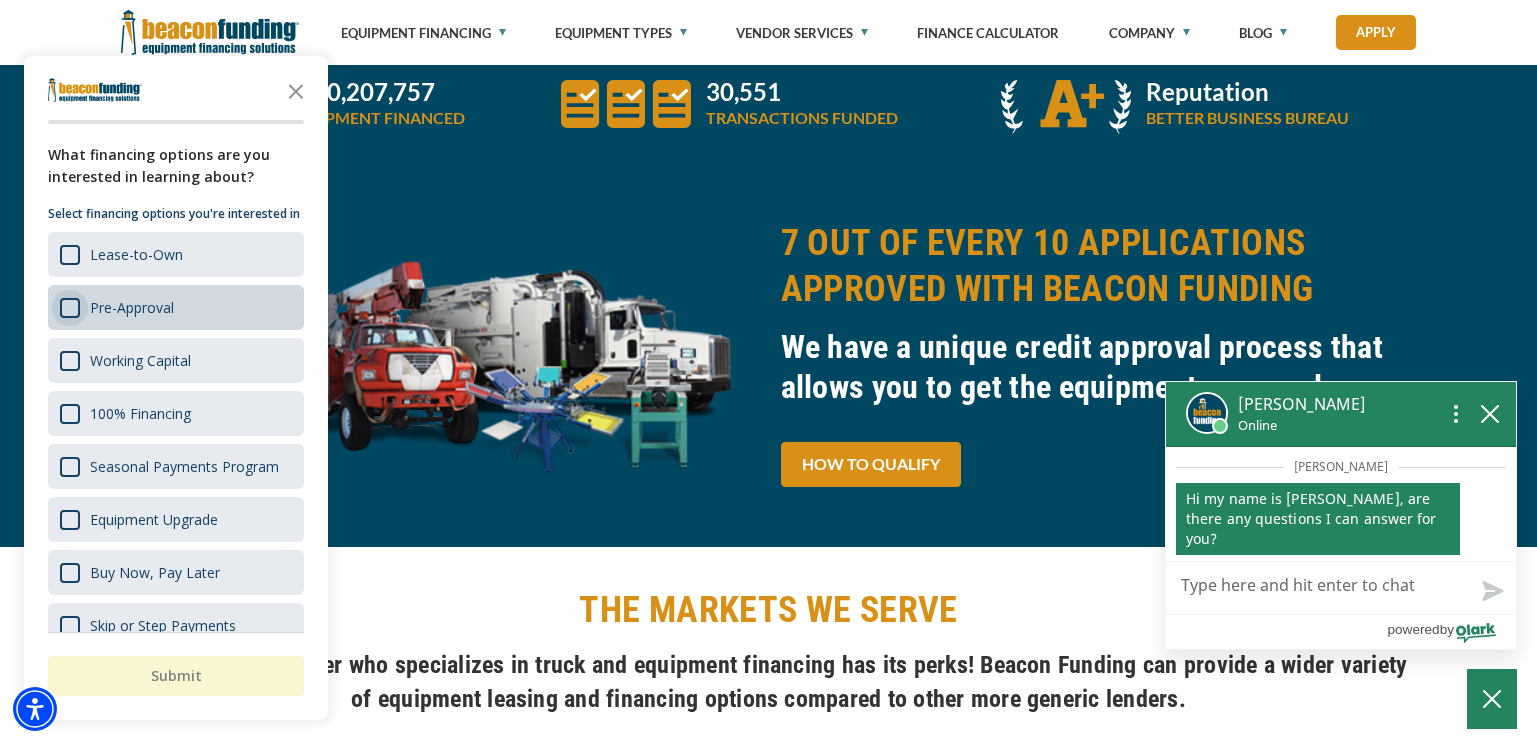click at bounding box center (70, 308) 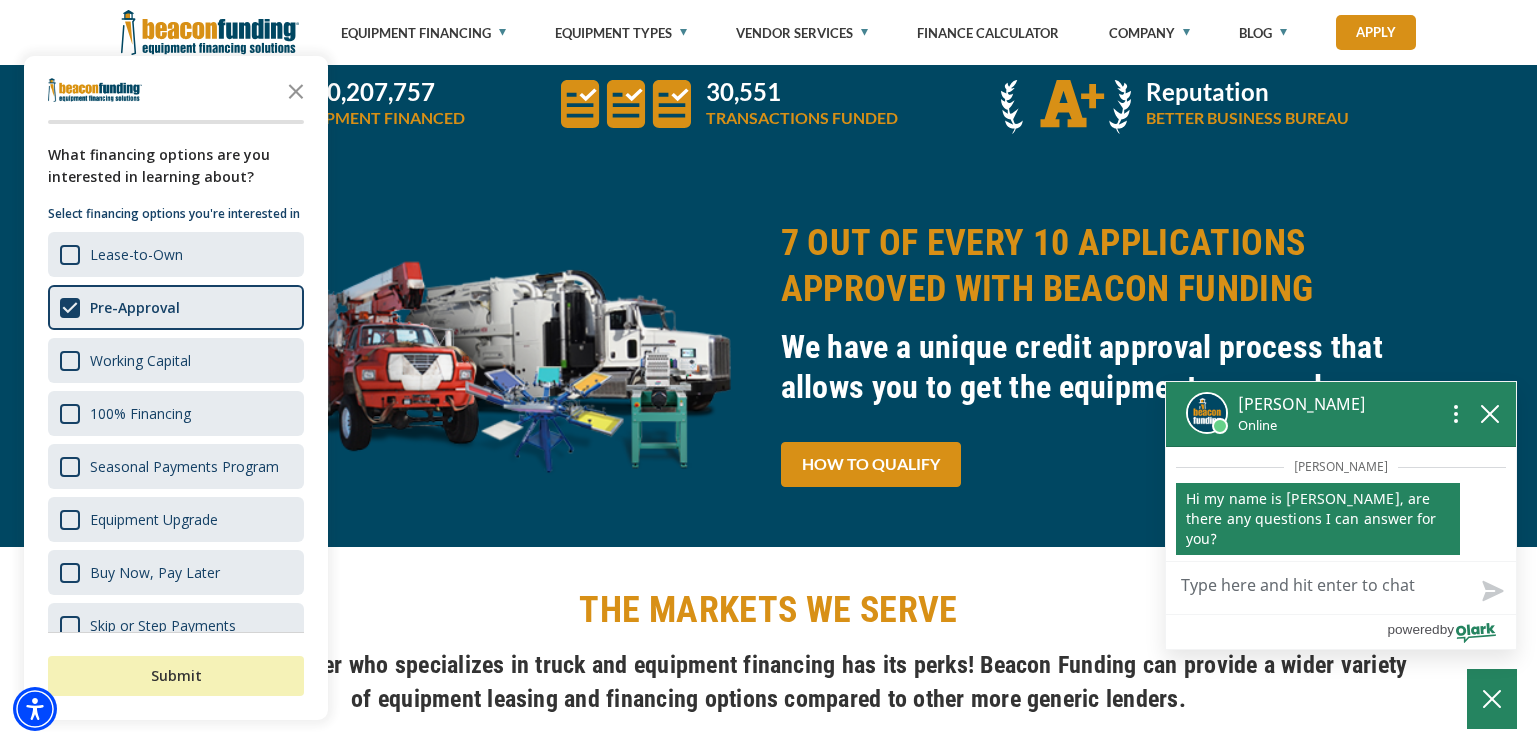 click on "Submit" at bounding box center (176, 676) 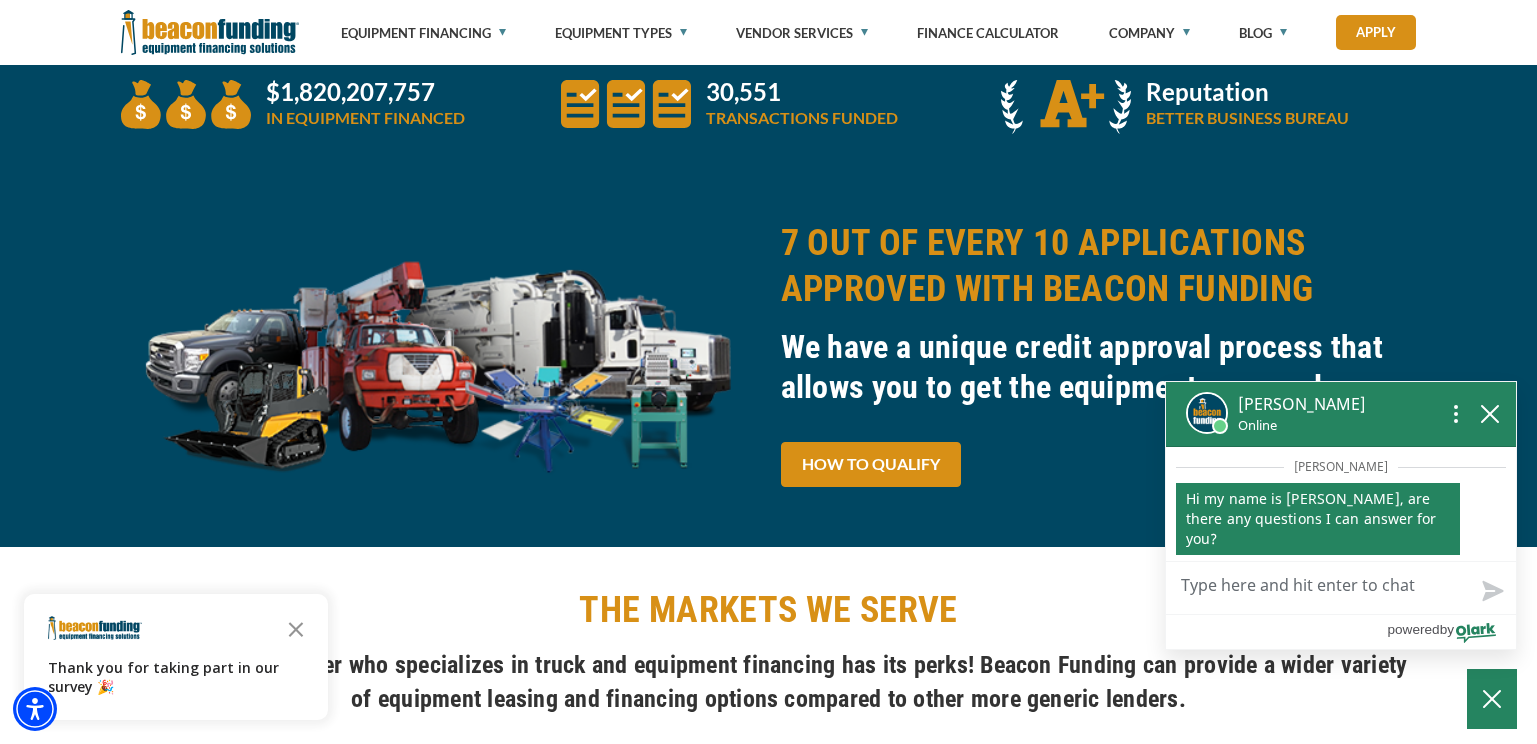 click on "Live Chat Now" at bounding box center [1341, 588] 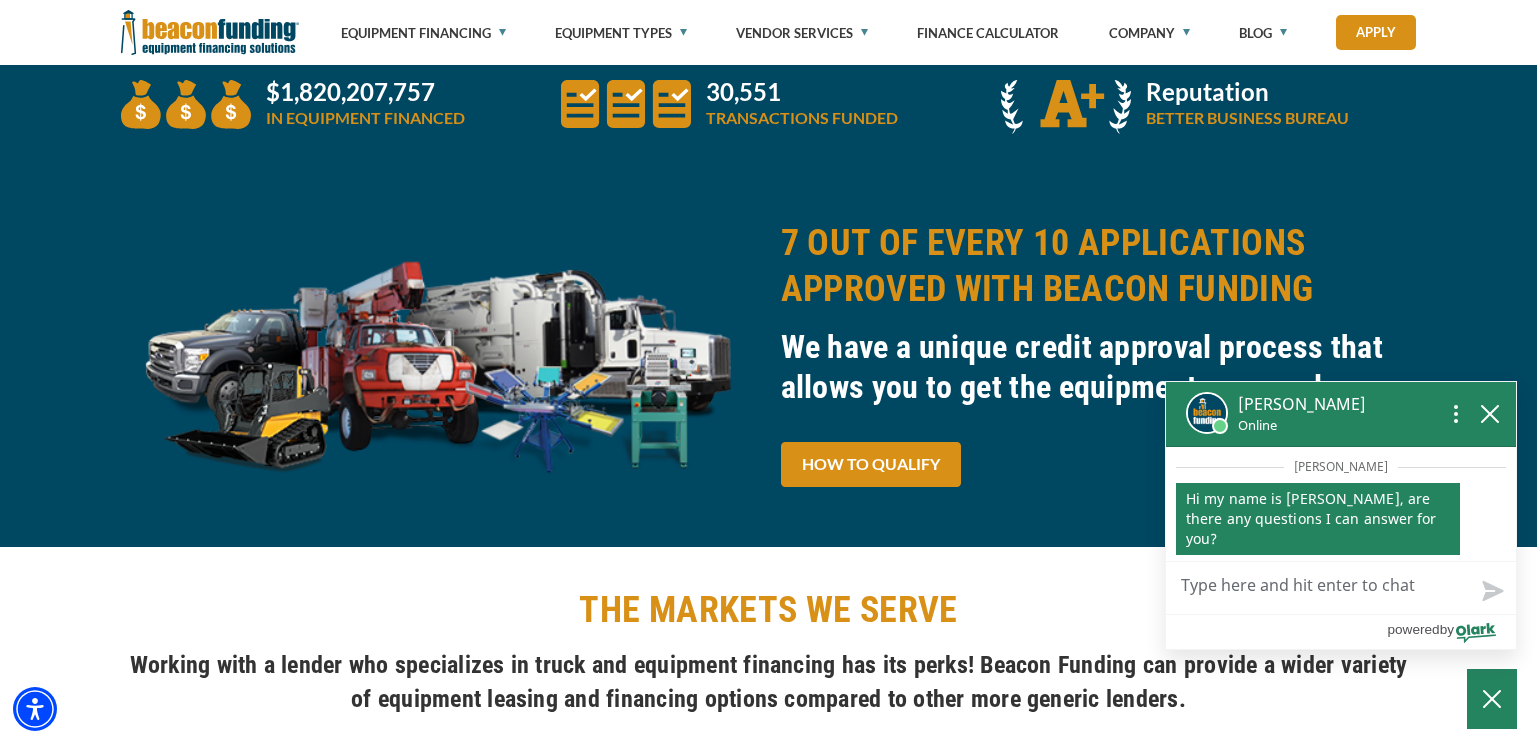 type on "L" 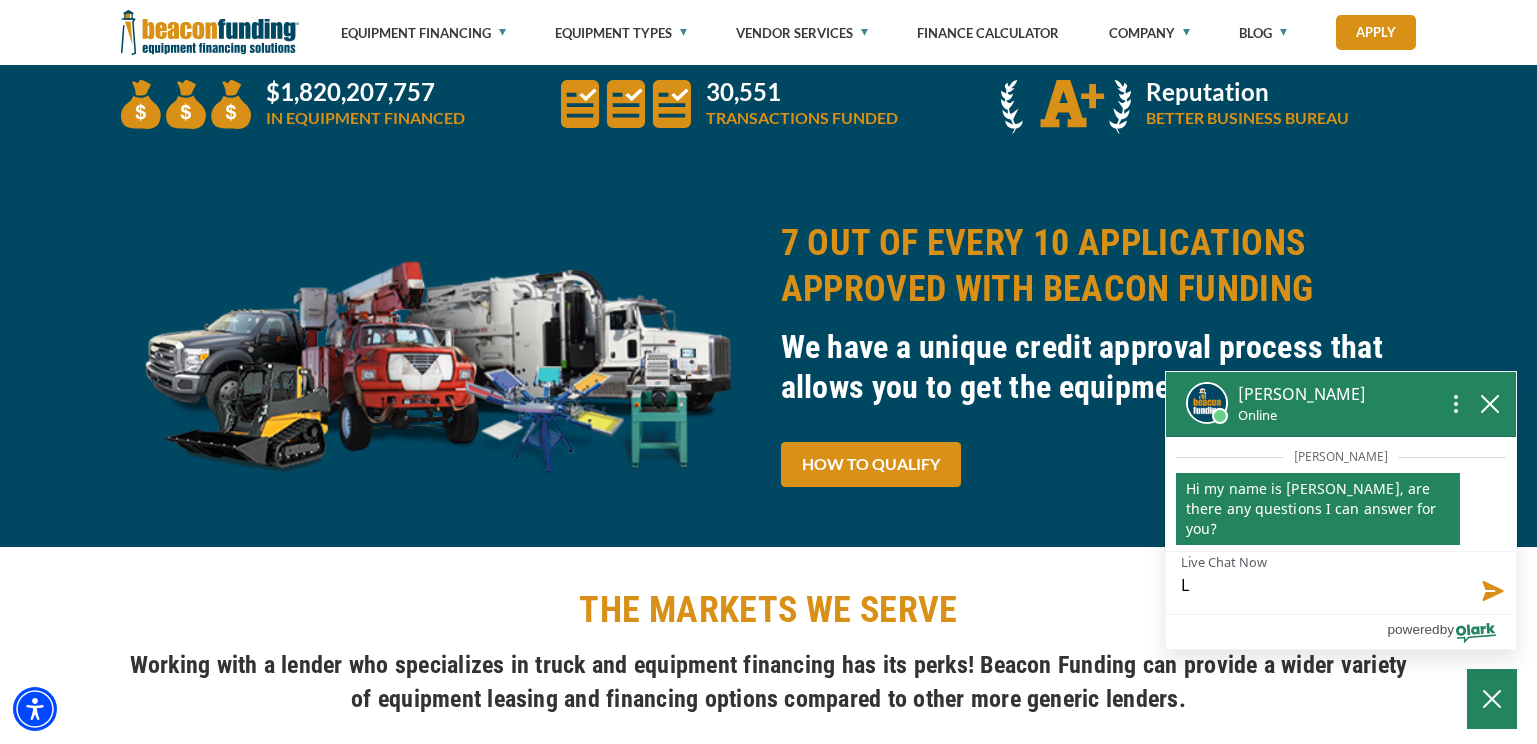 type on "Lo" 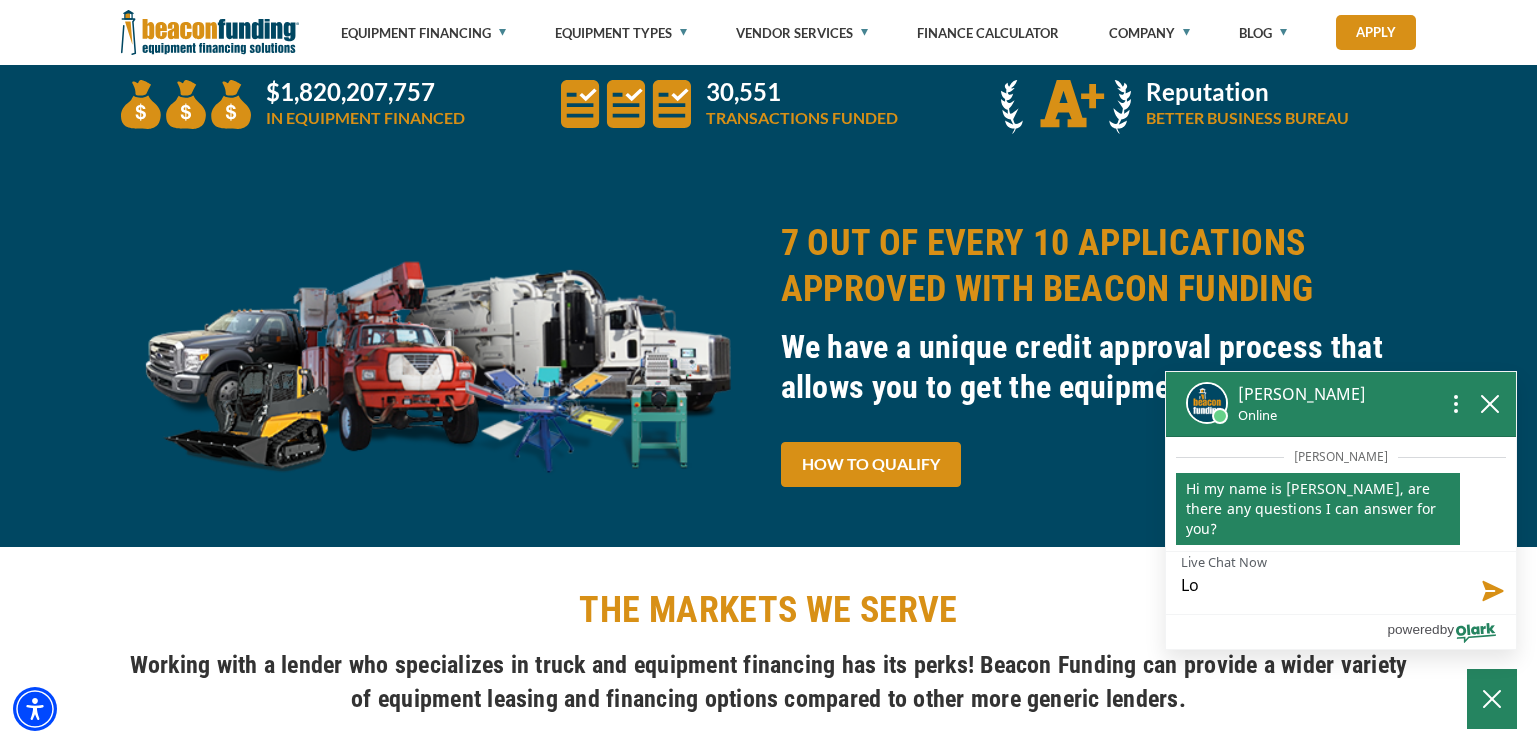 type on "Loo" 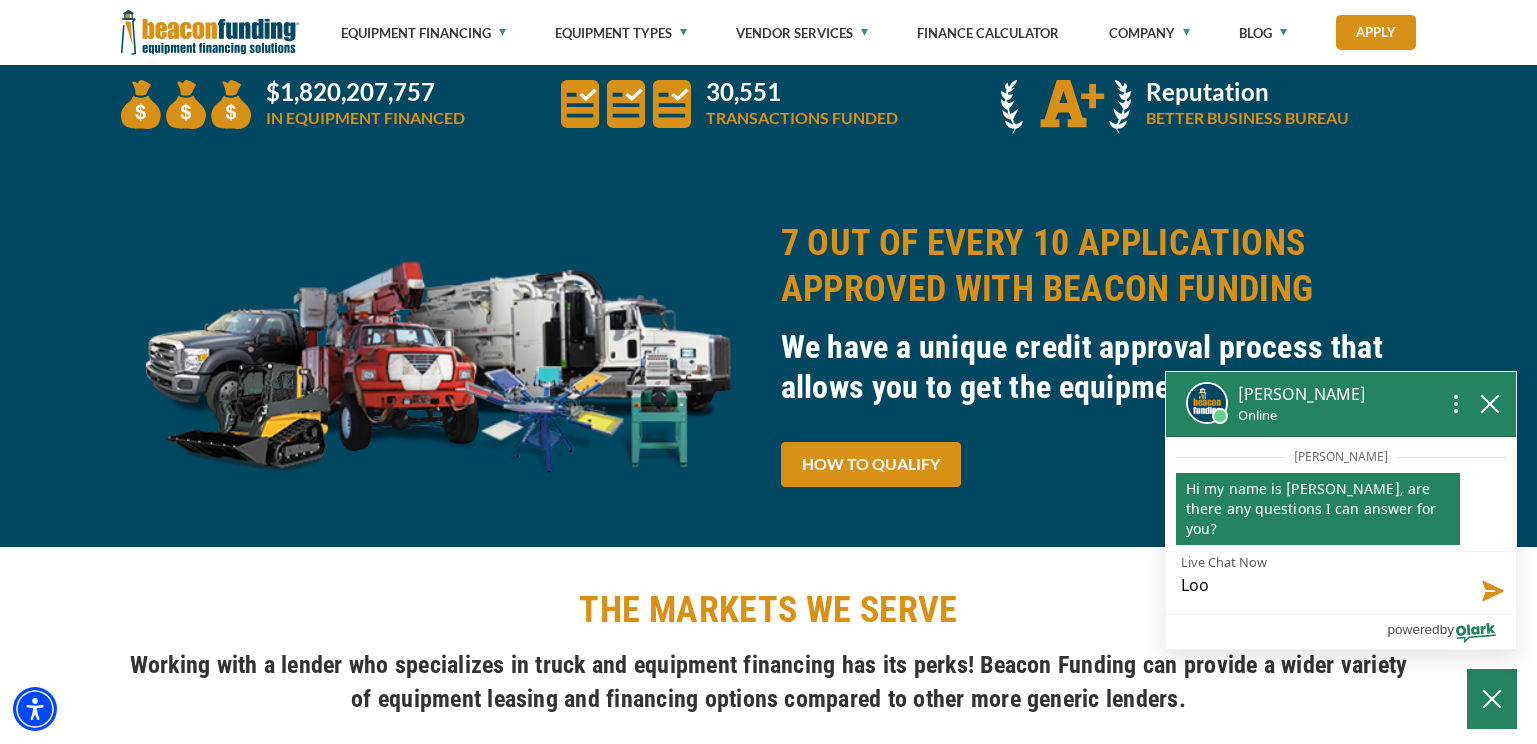 type on "Look" 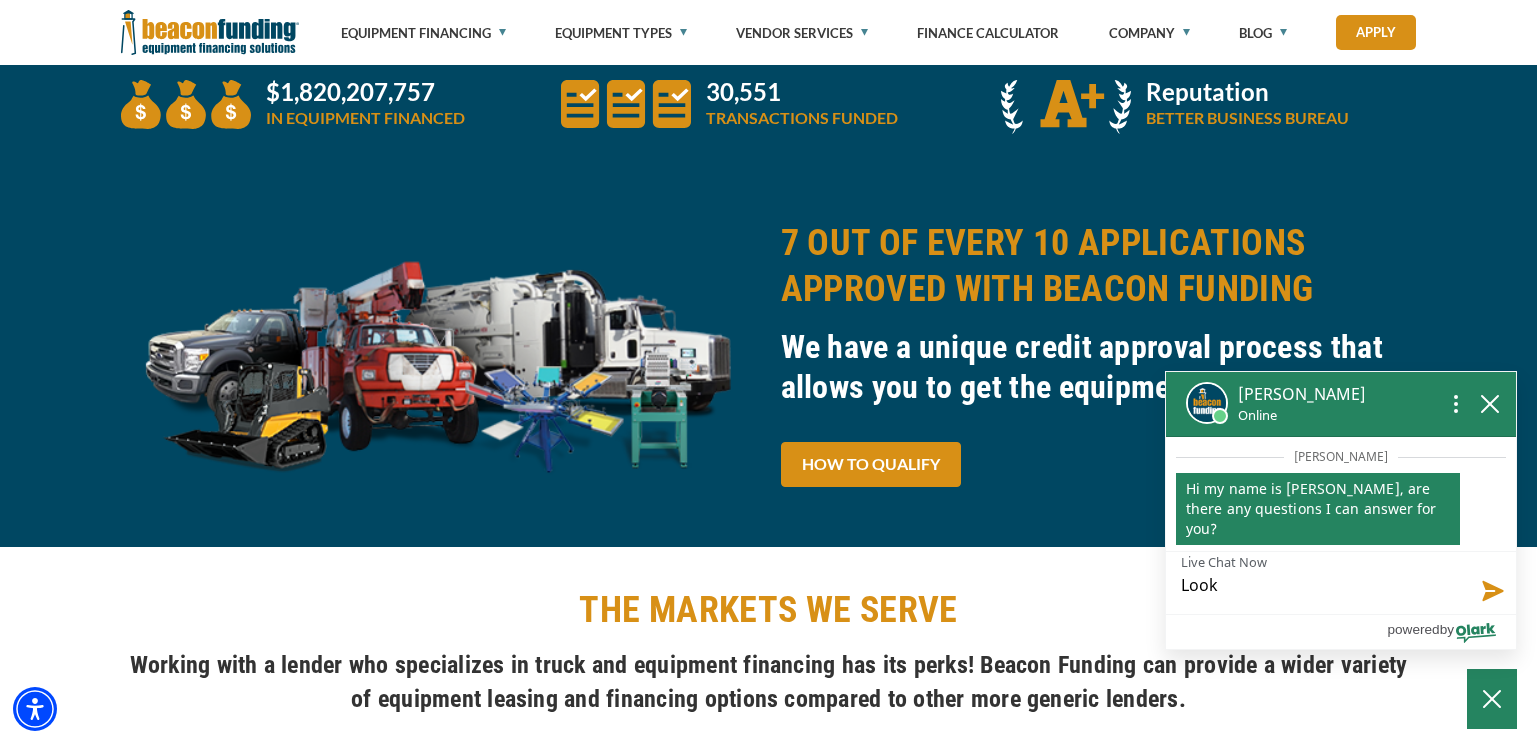 type on "Looki" 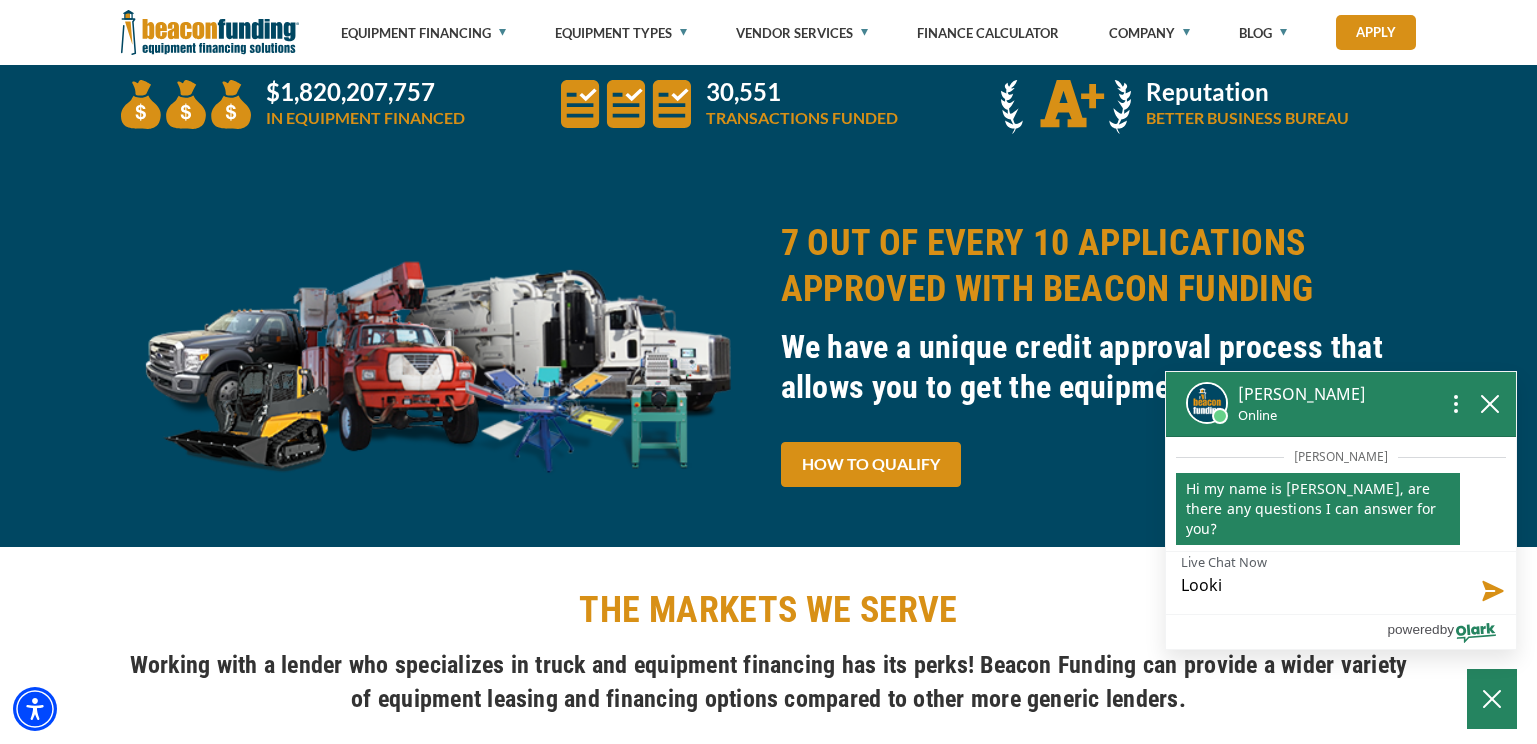 type on "Look" 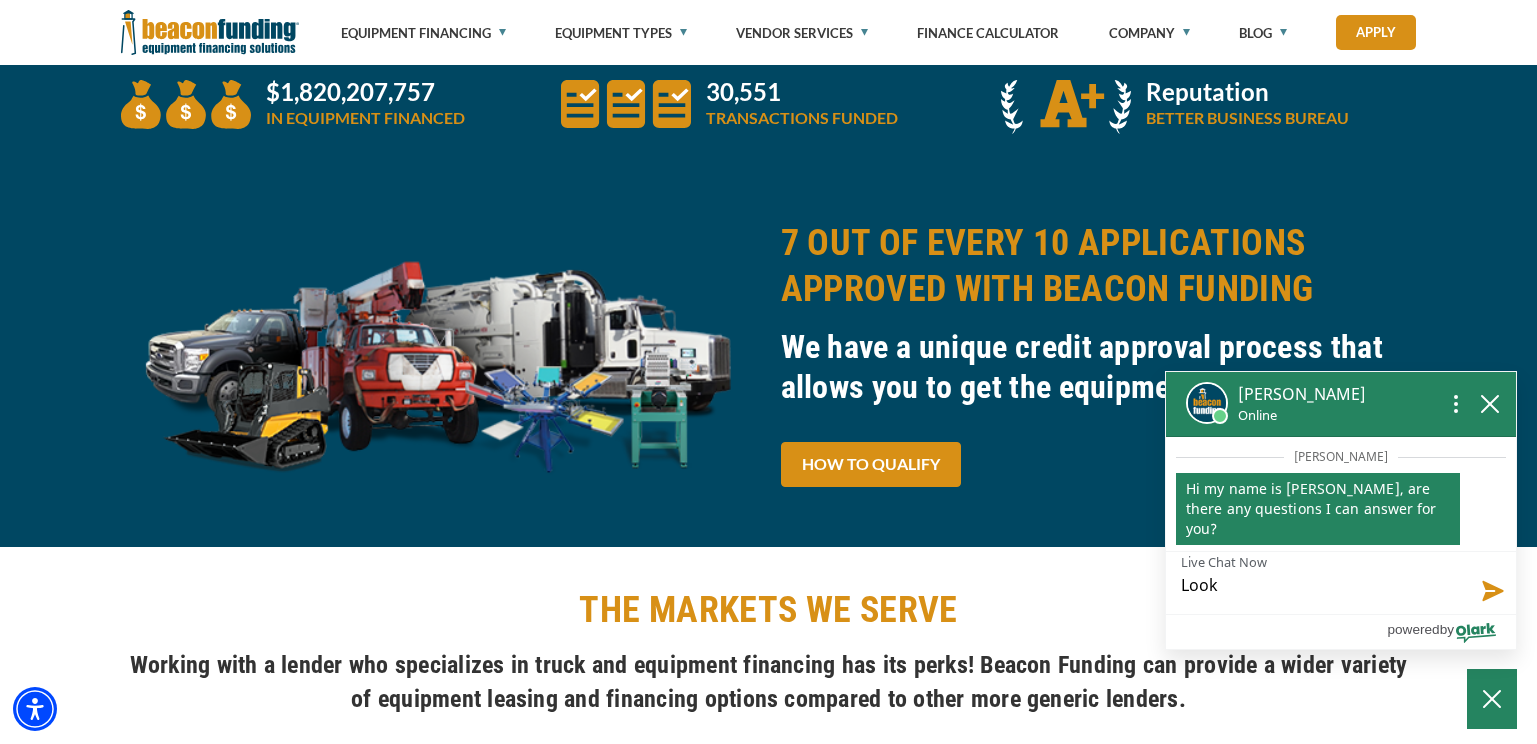 type on "Loo" 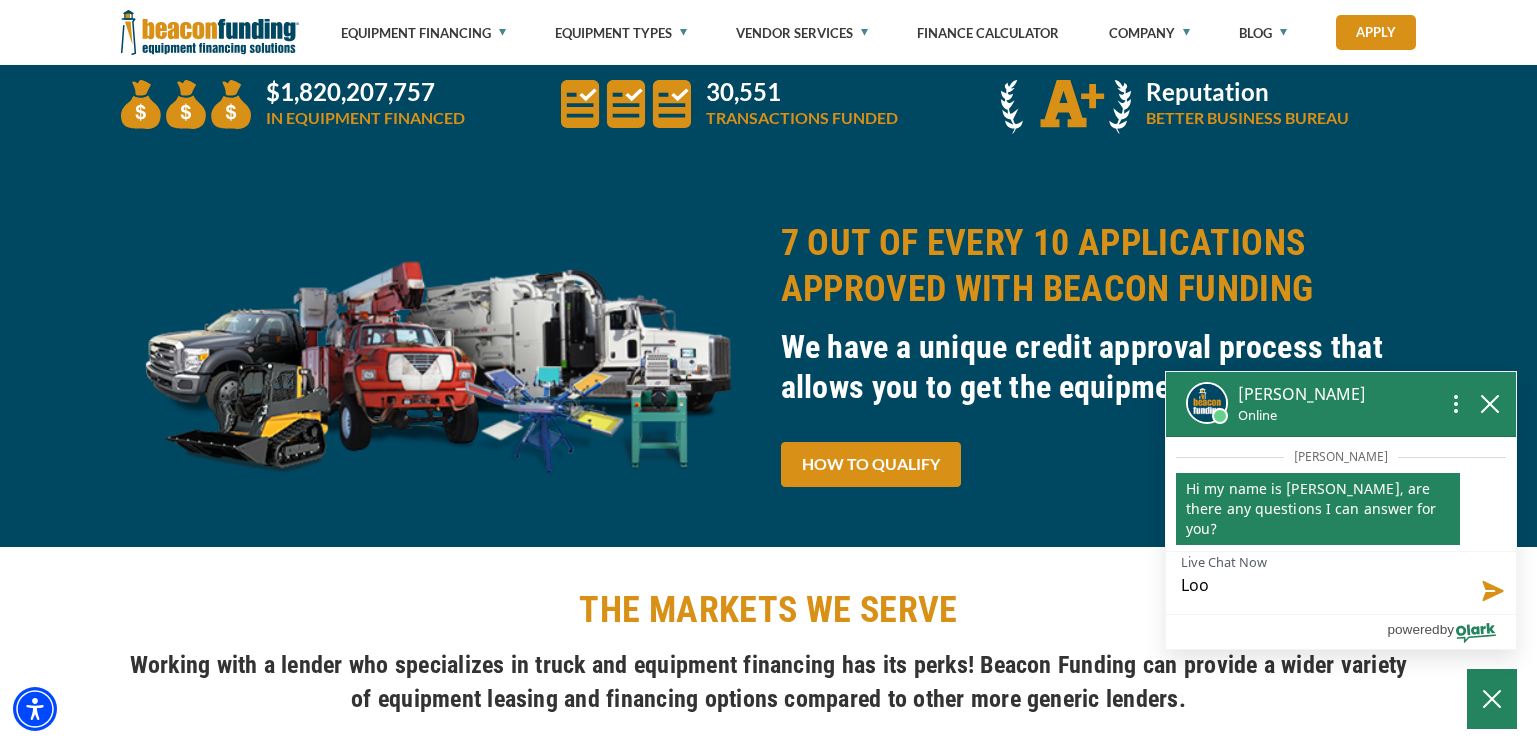 type on "Lo" 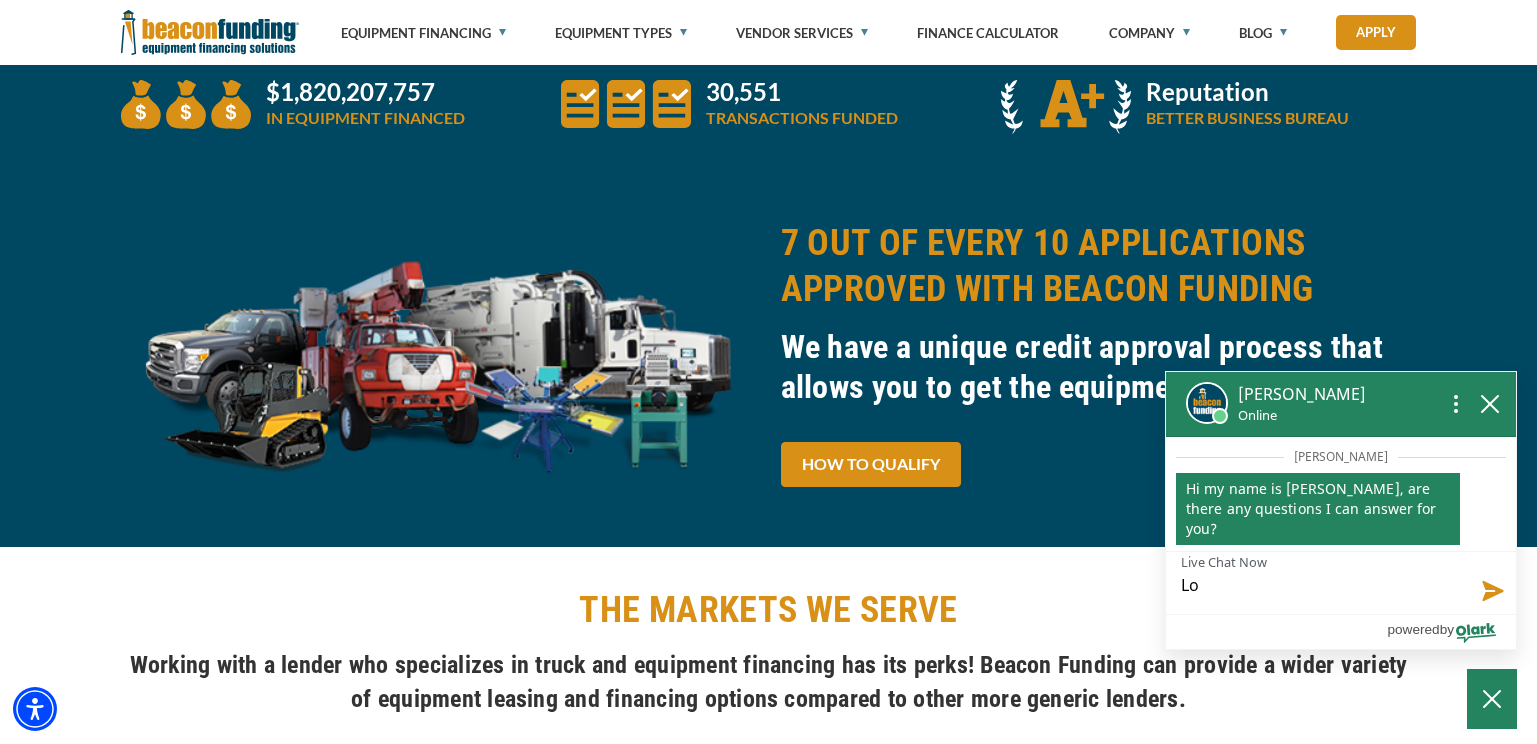 type on "L" 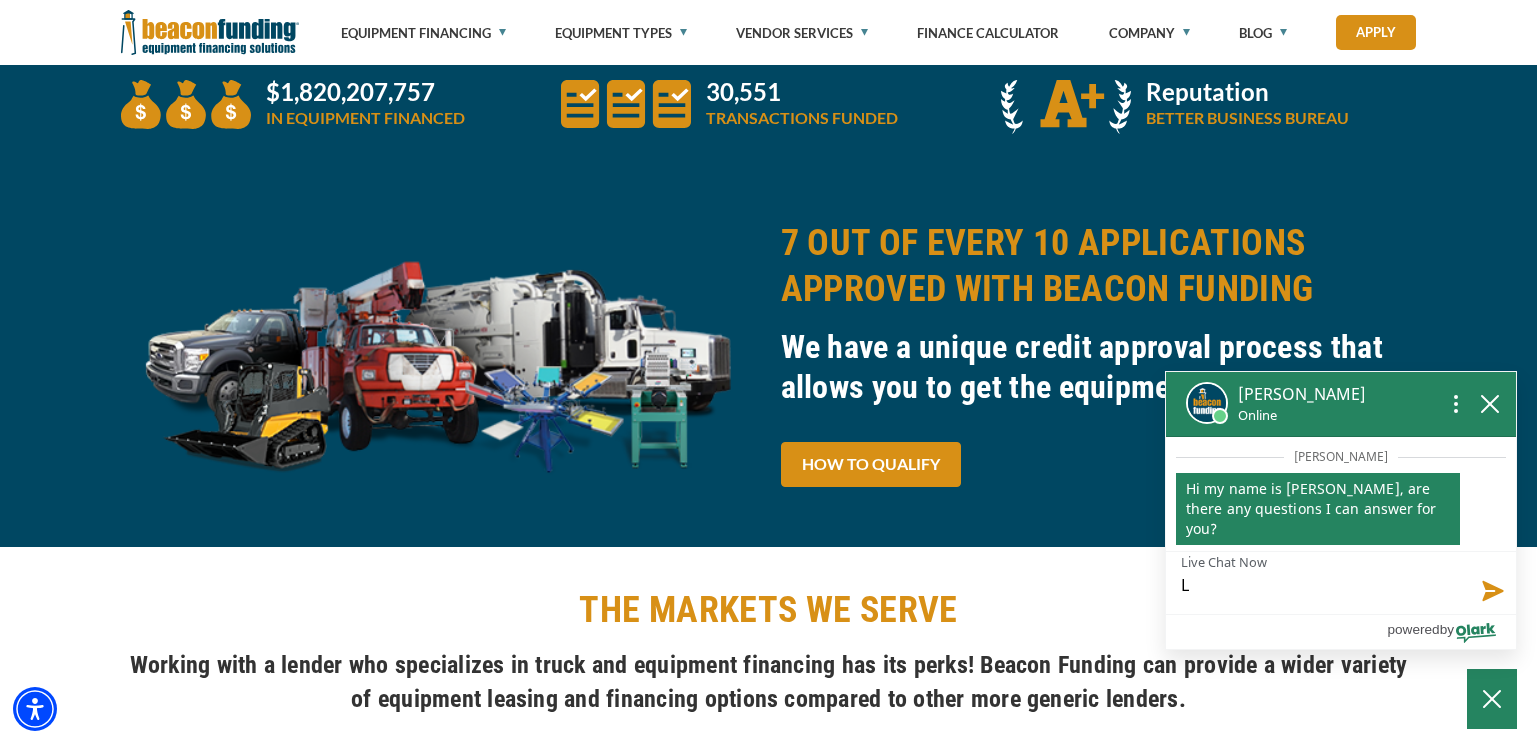 type 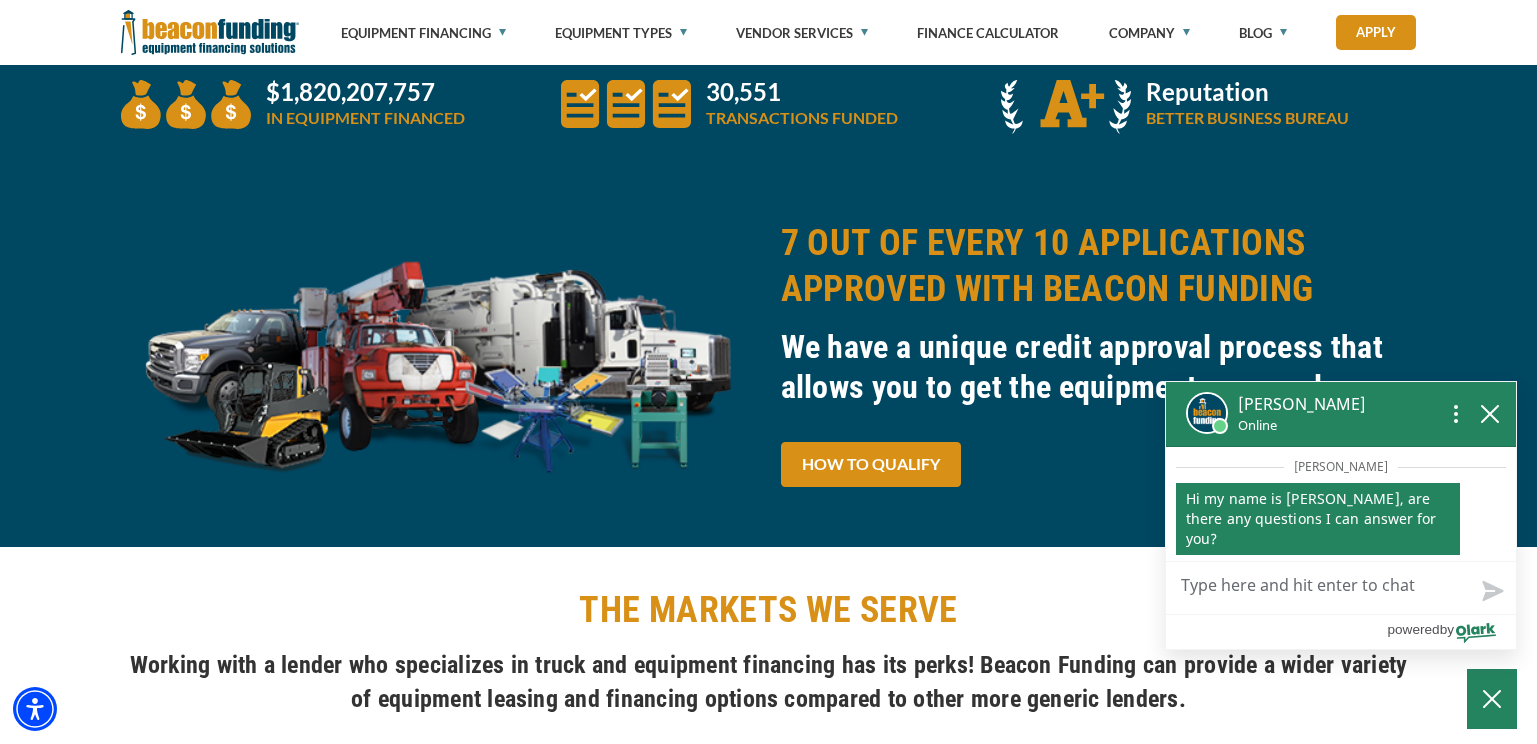type on "I" 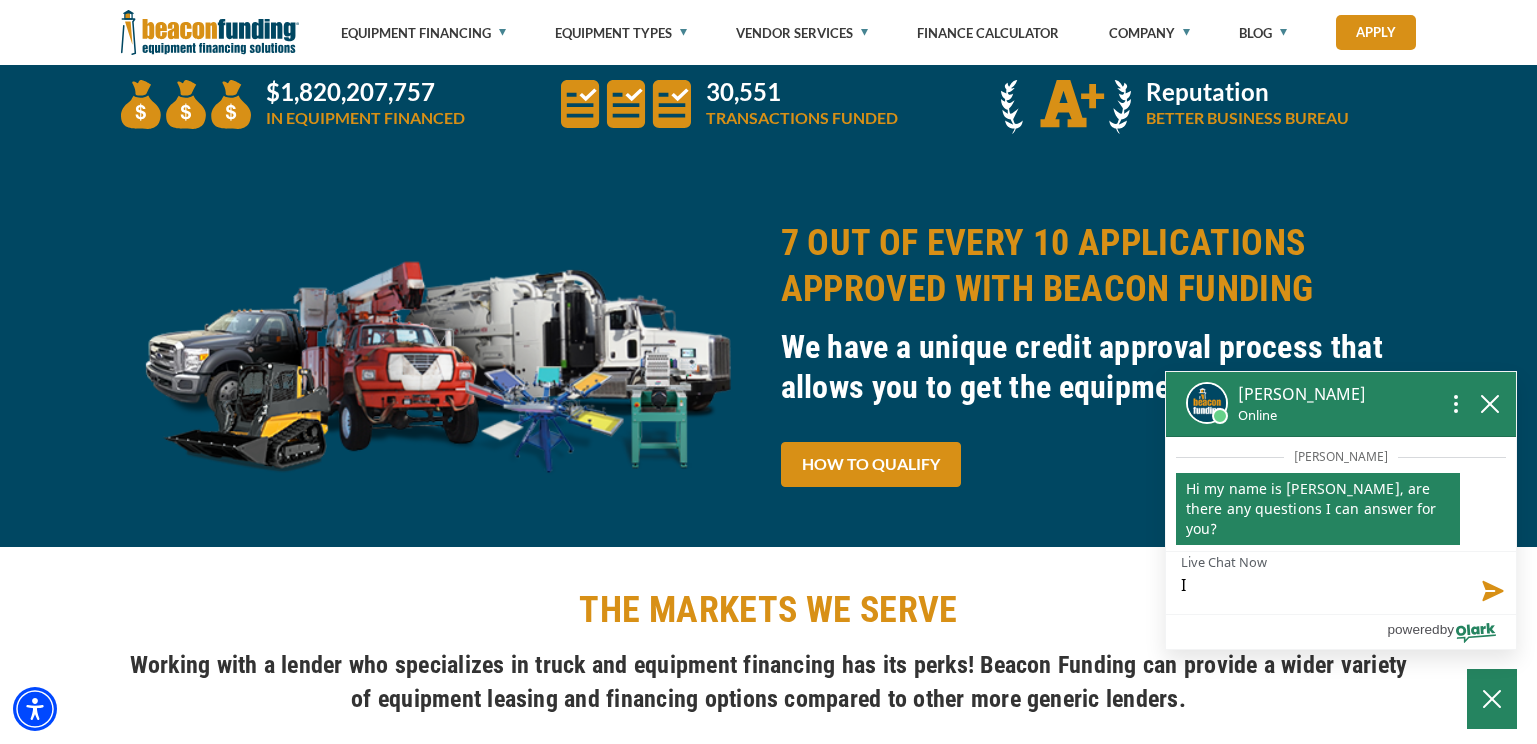 type on "In" 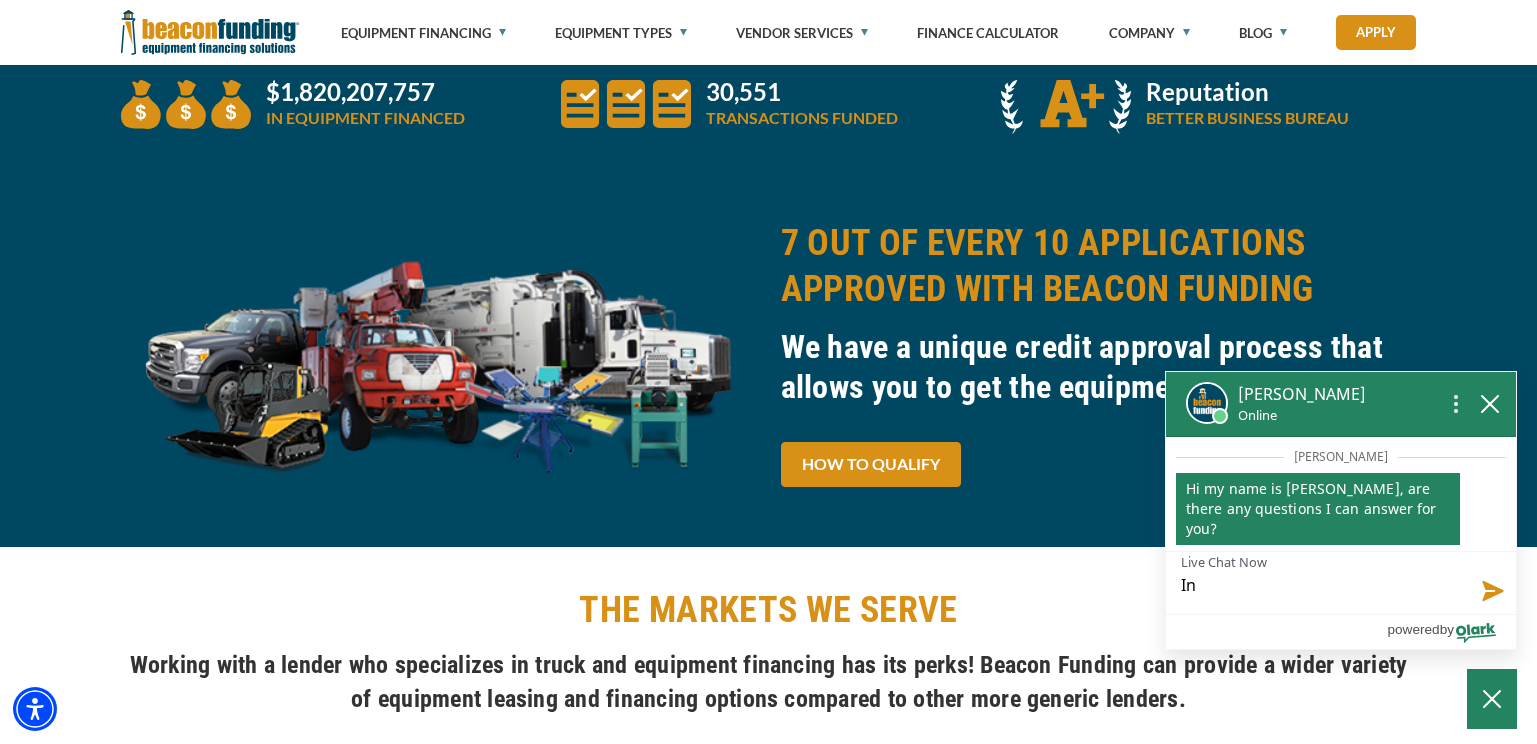 type on "Inq" 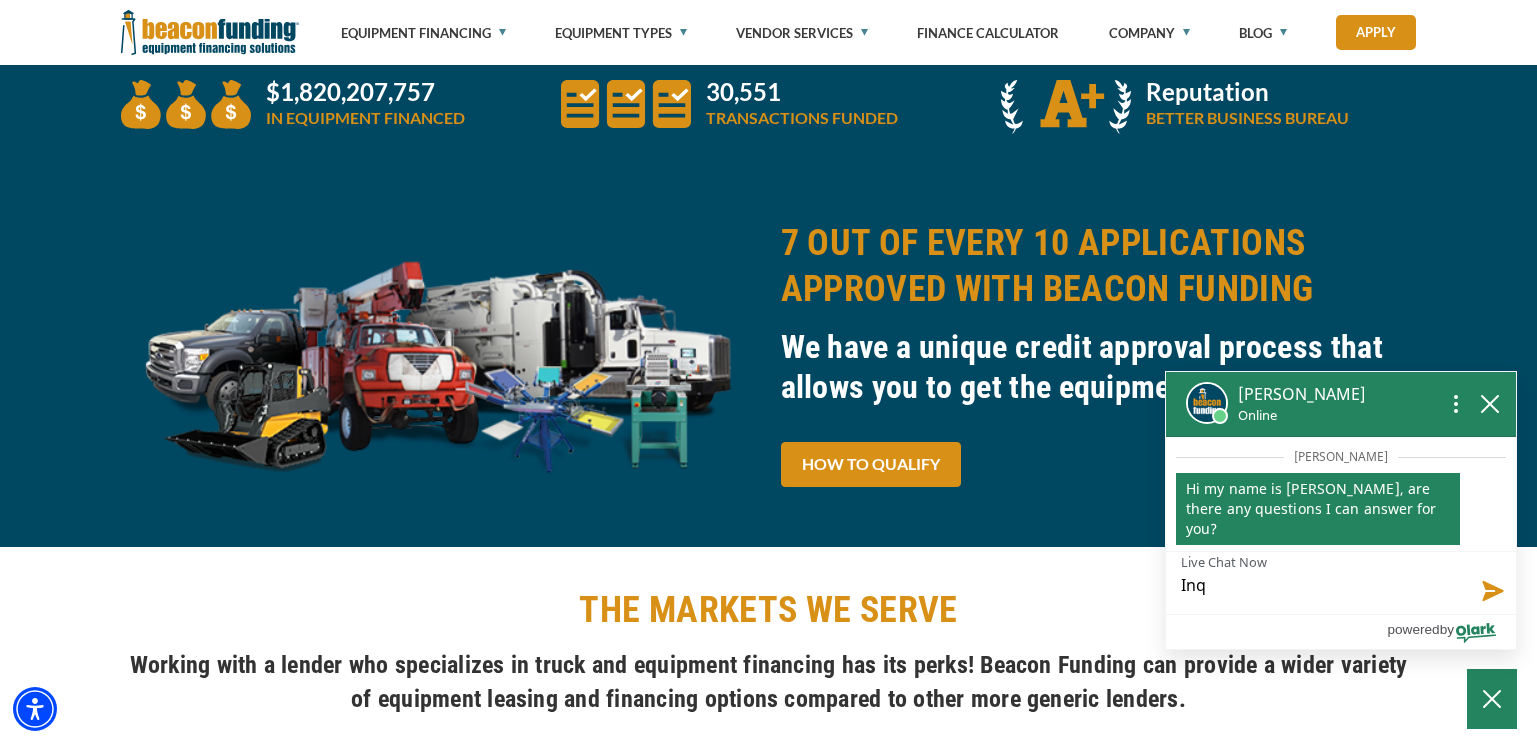 type on "Inqu" 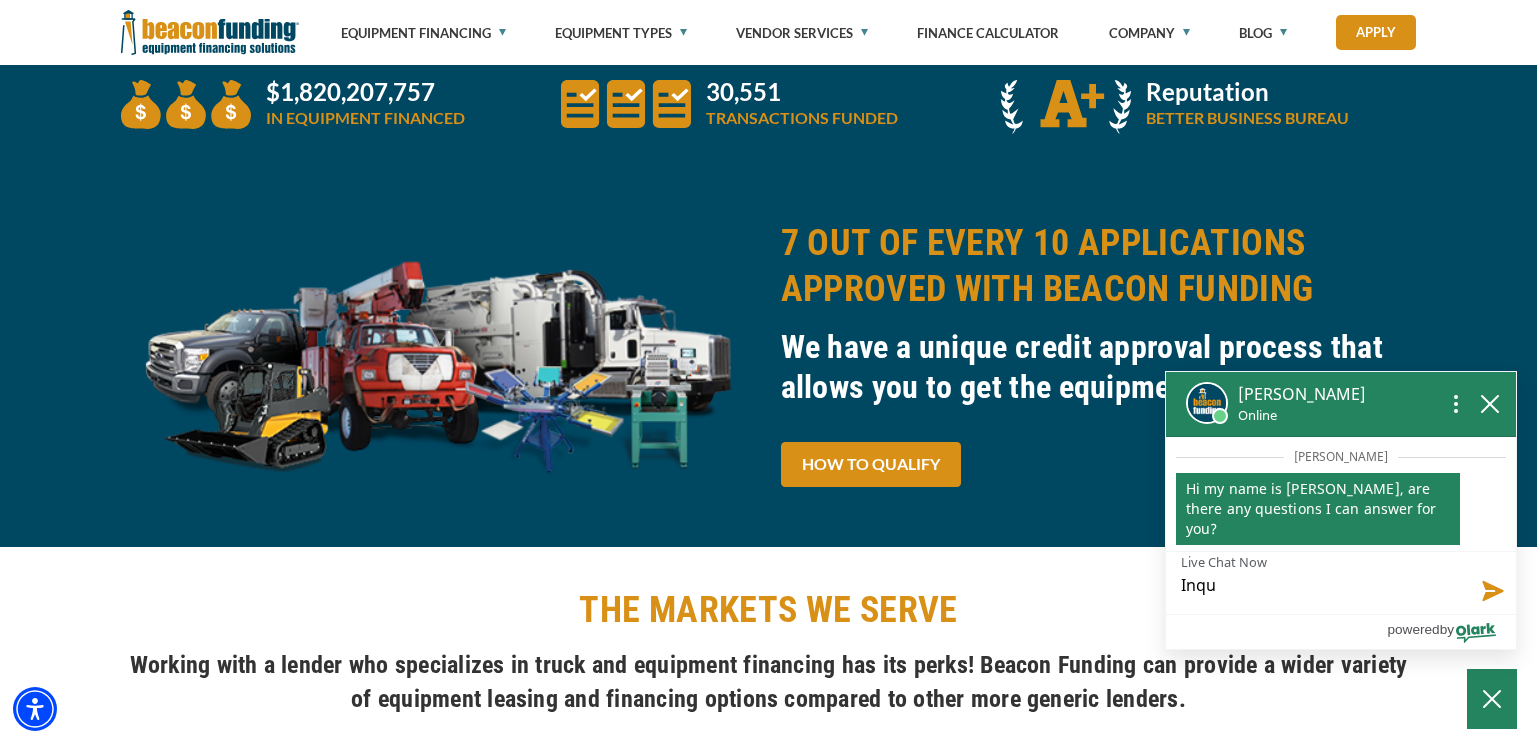 type on "Inqui" 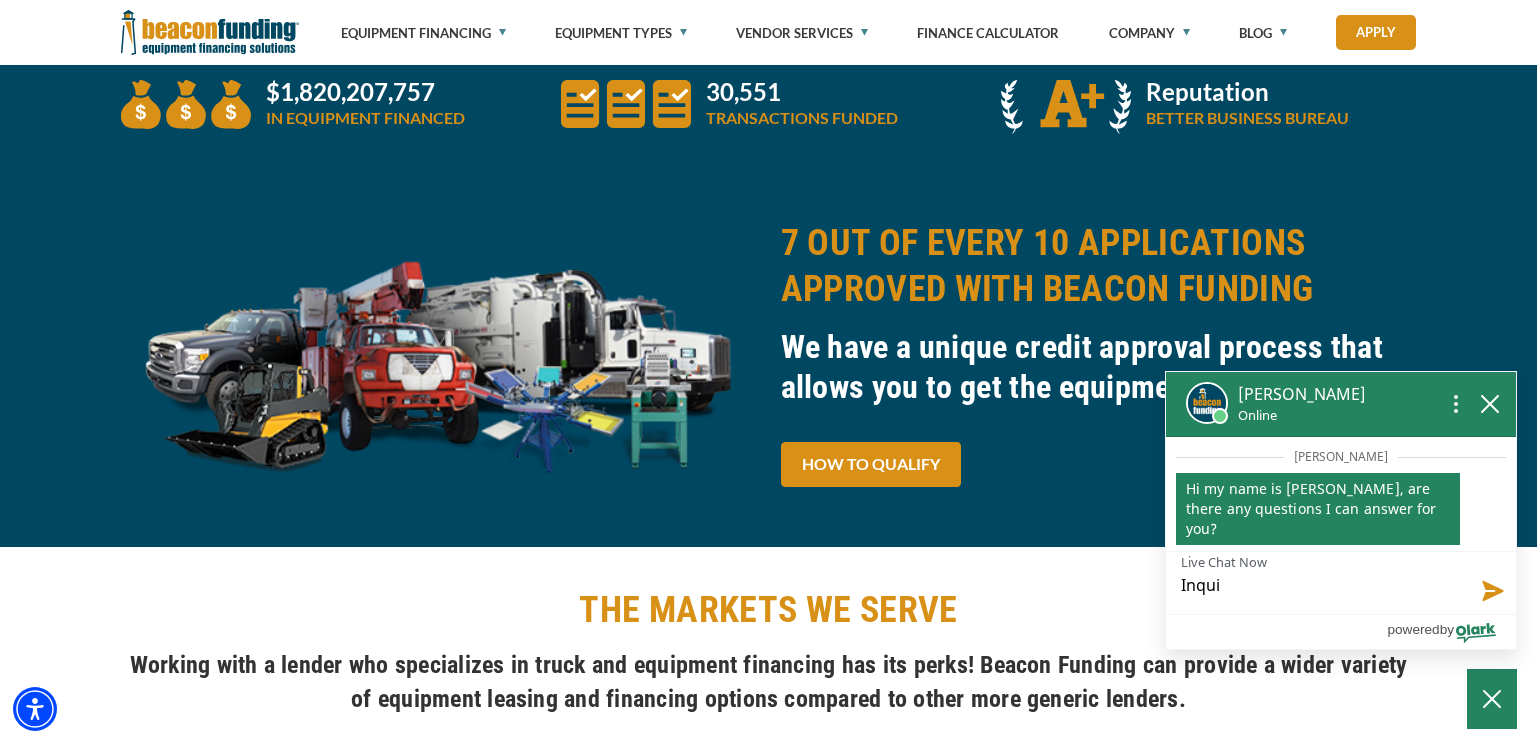 type on "Inquir" 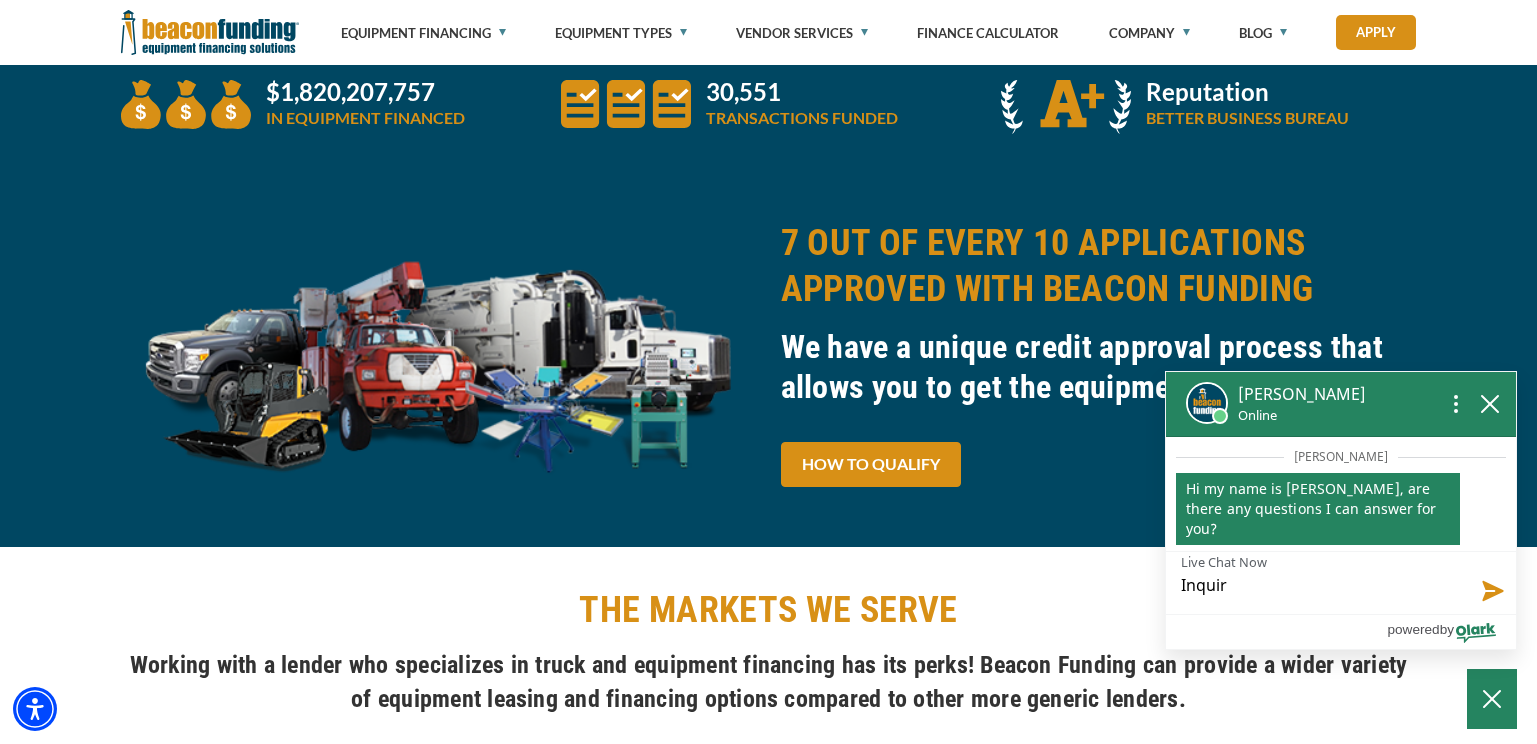 type on "Inquiri" 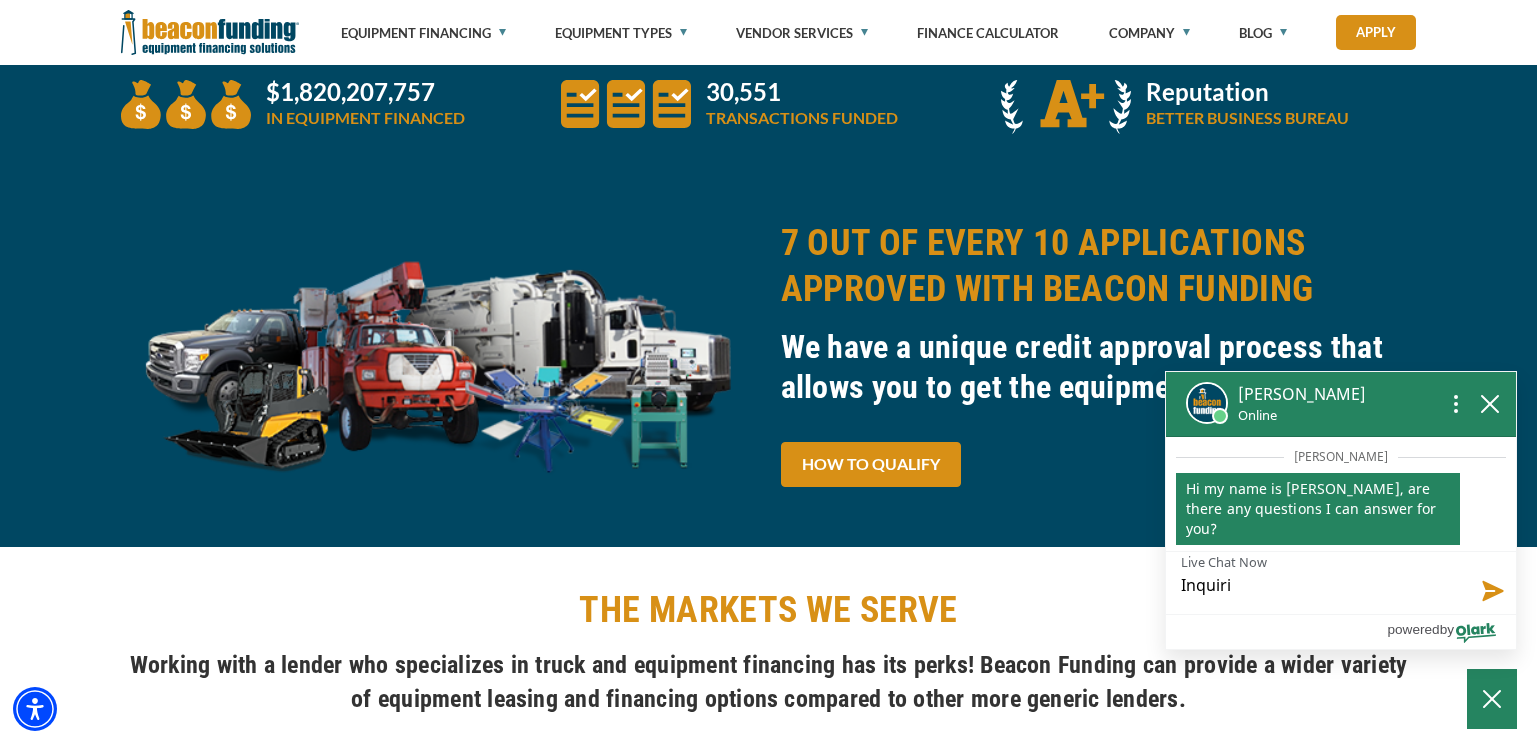 type on "Inquirin" 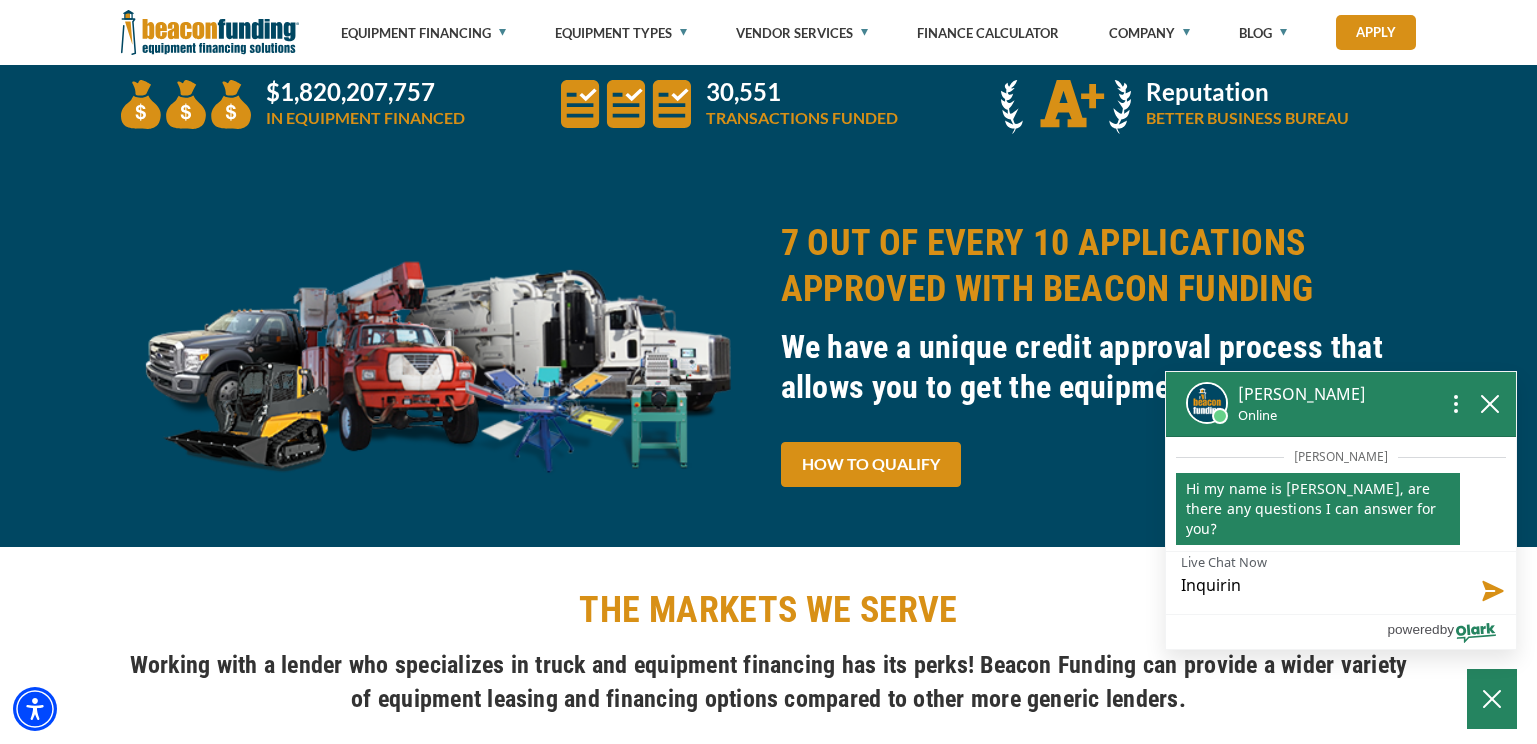 type on "Inquiring" 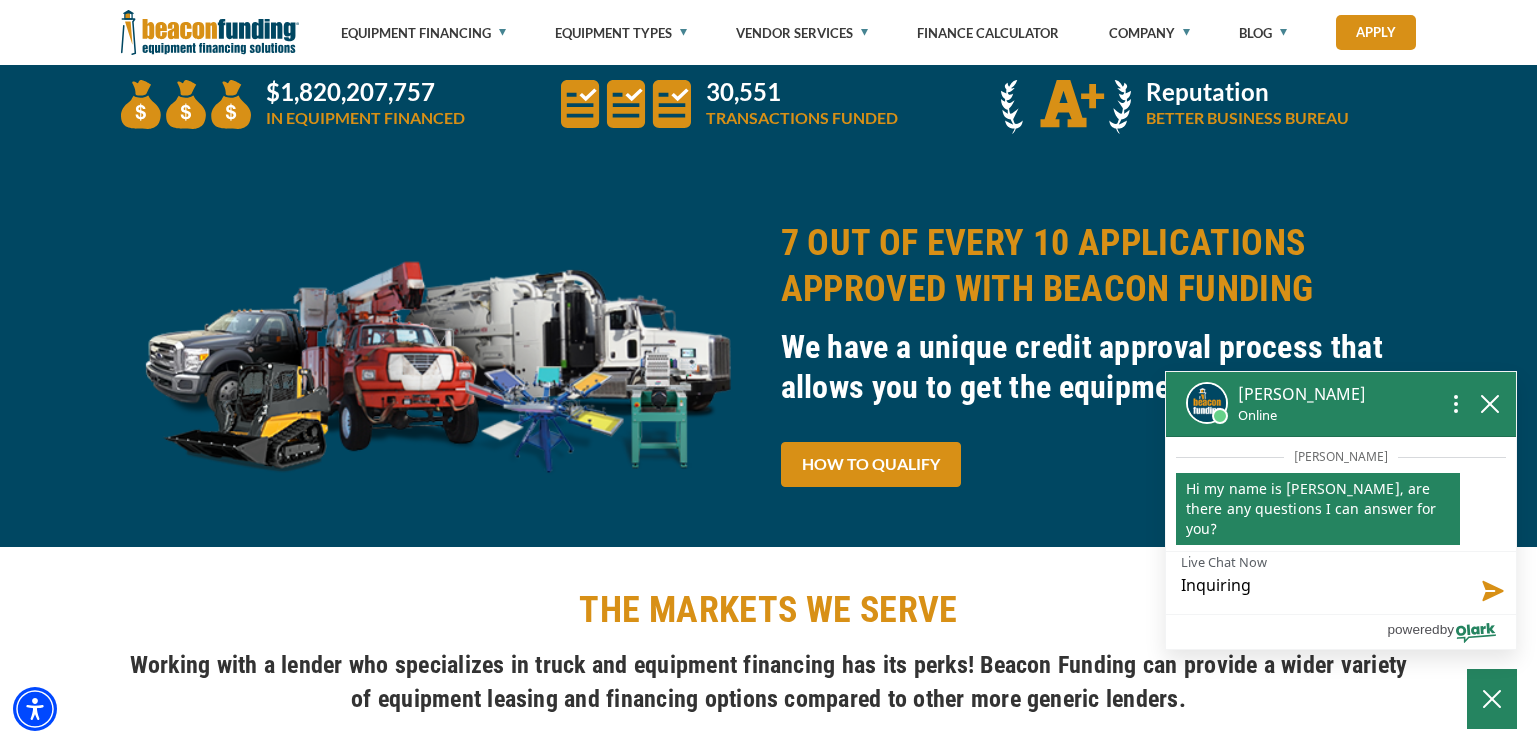 type on "Inquiring" 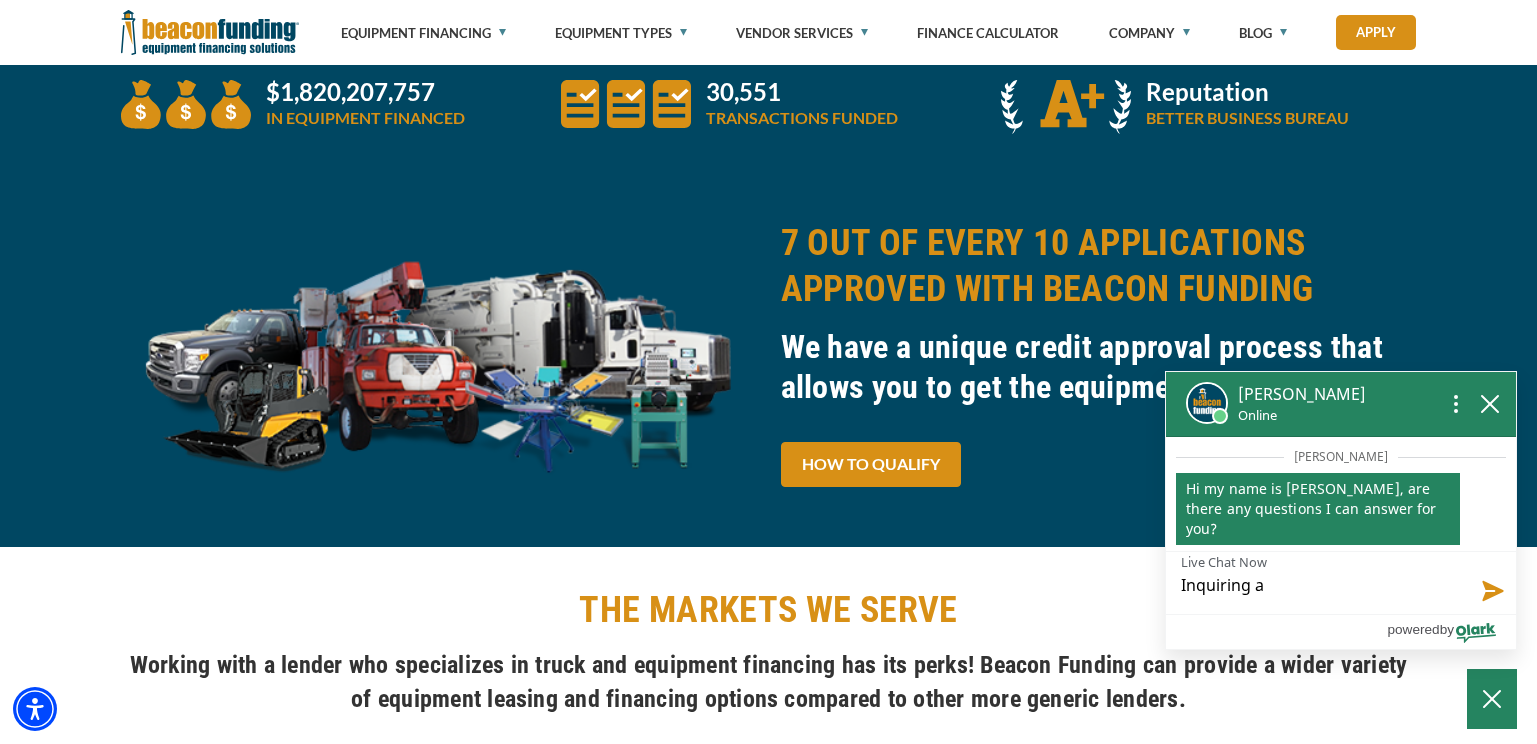 type on "Inquiring ab" 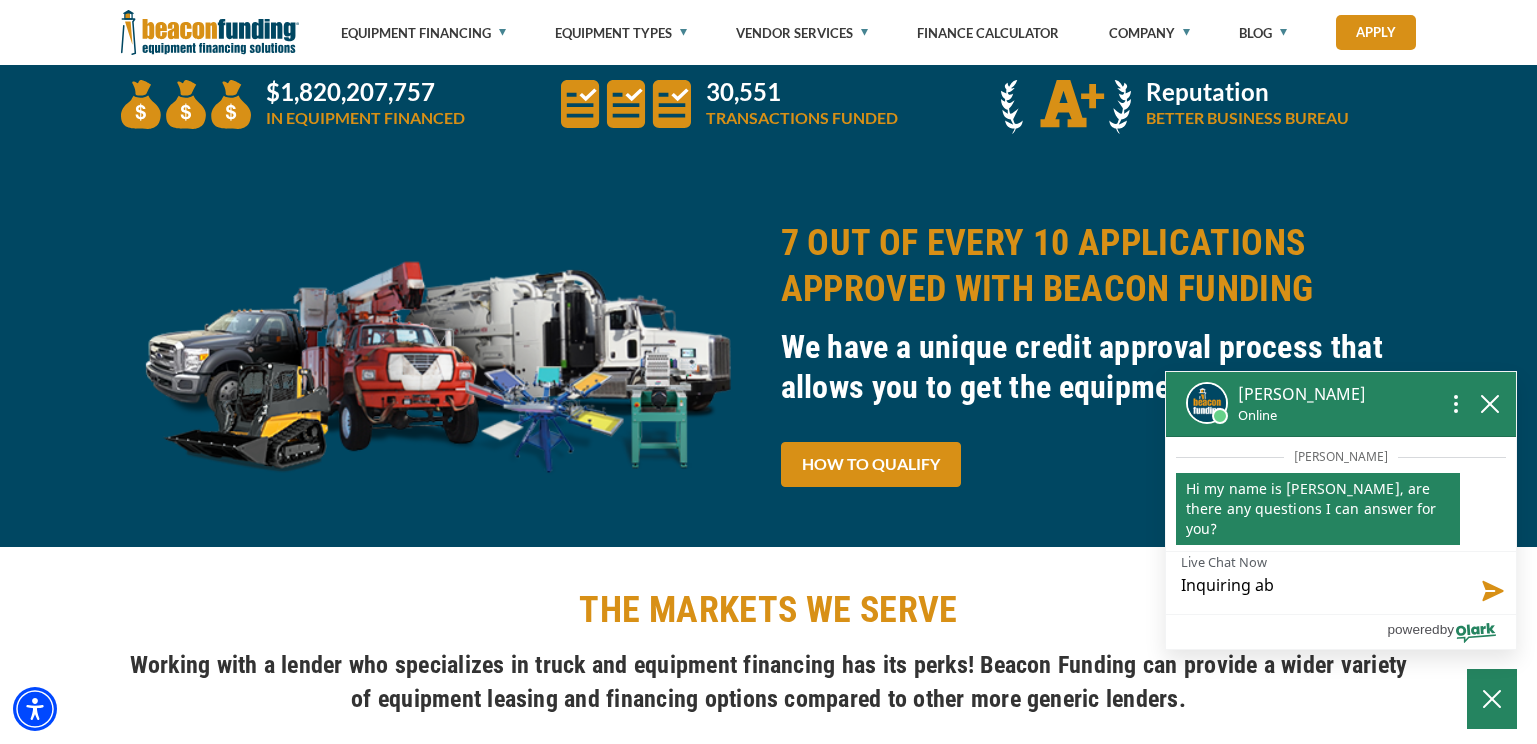 type on "Inquiring abo" 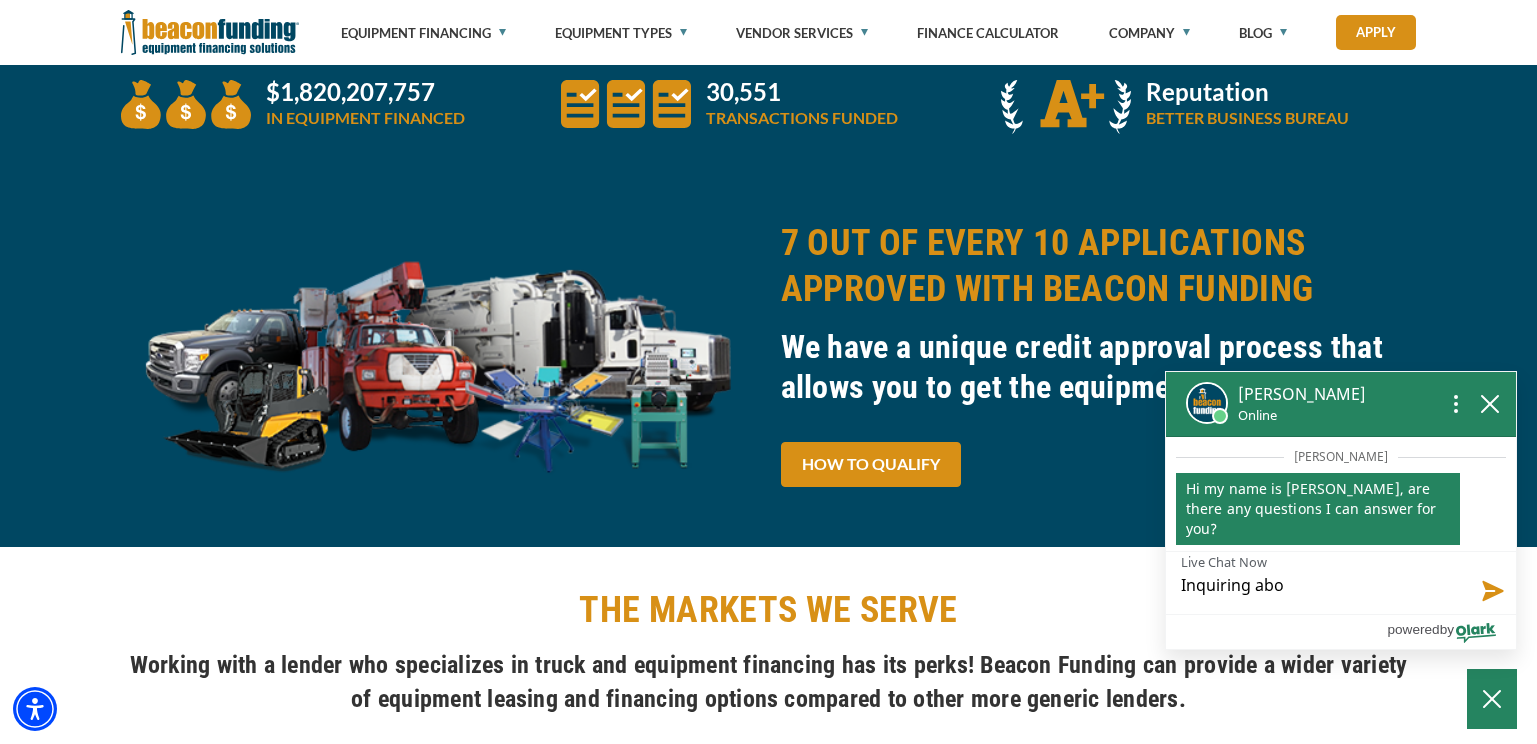 type on "Inquiring abou" 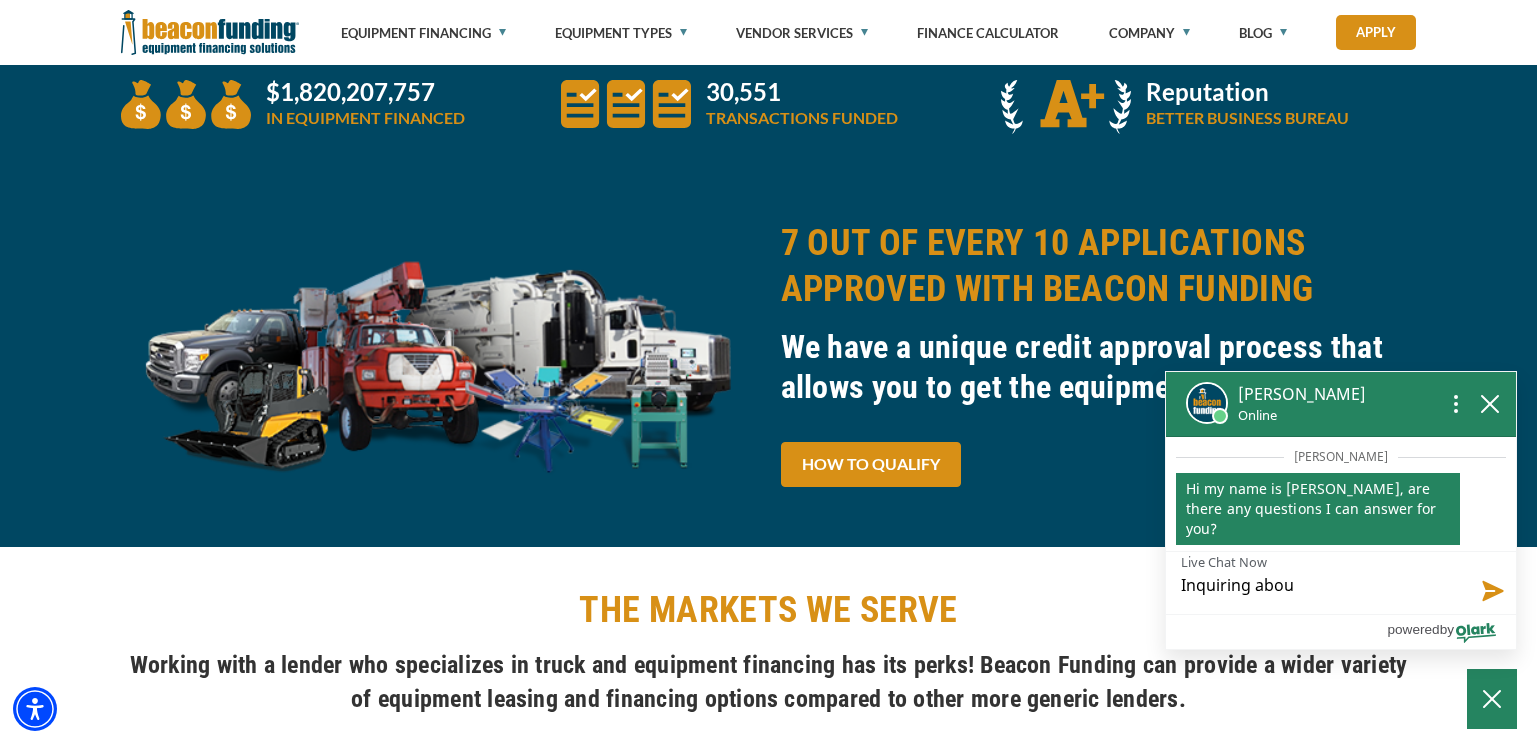 type on "Inquiring about" 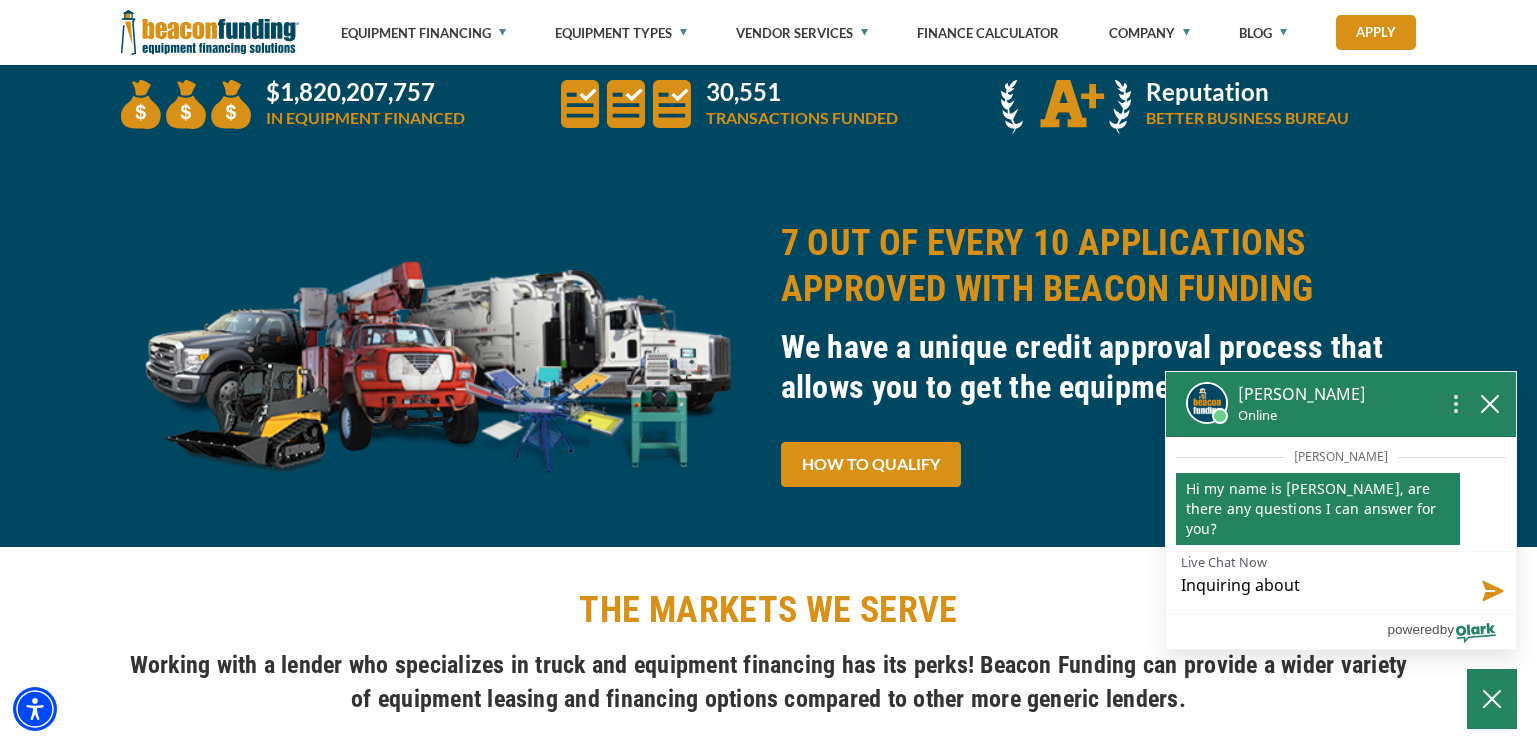 type on "Inquiring about" 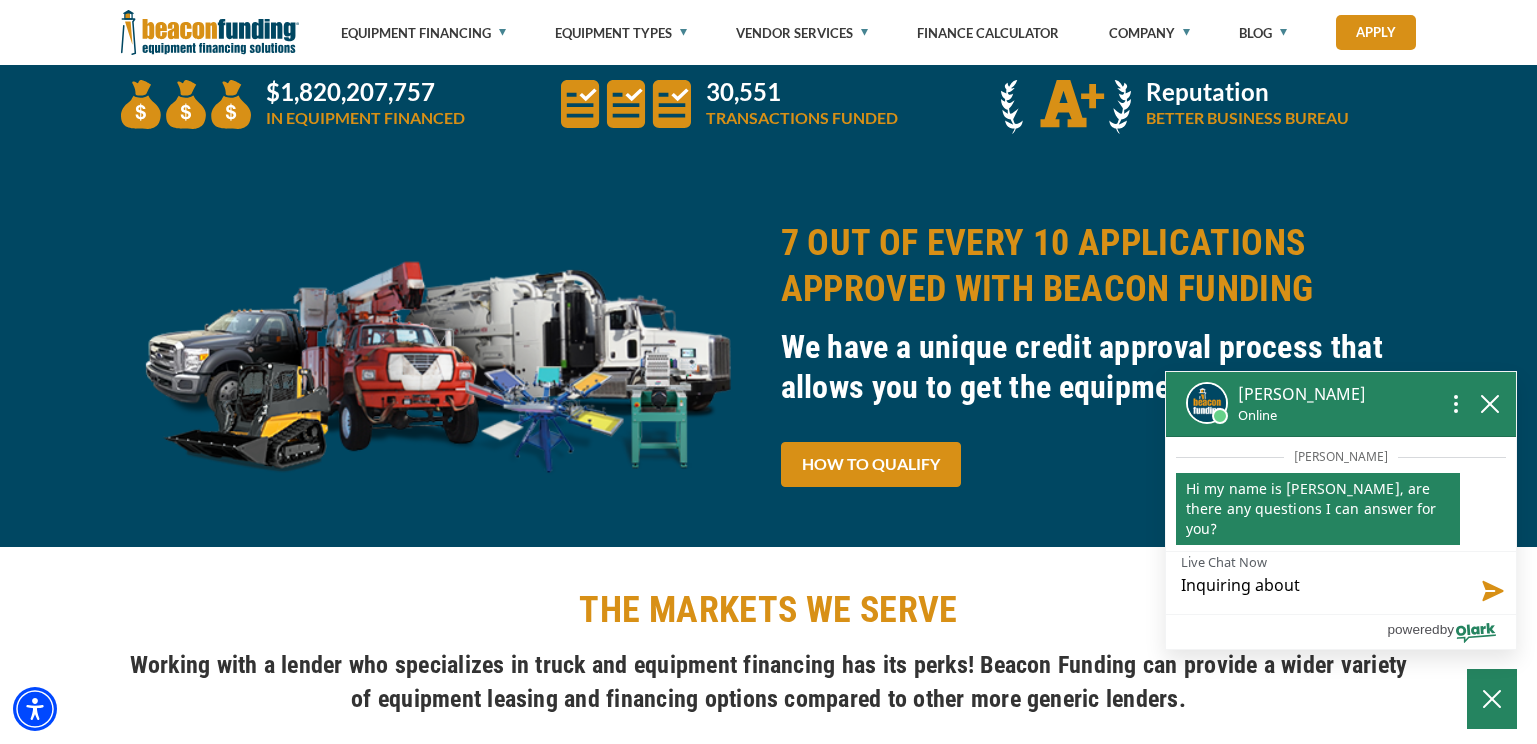 type on "Inquiring about v" 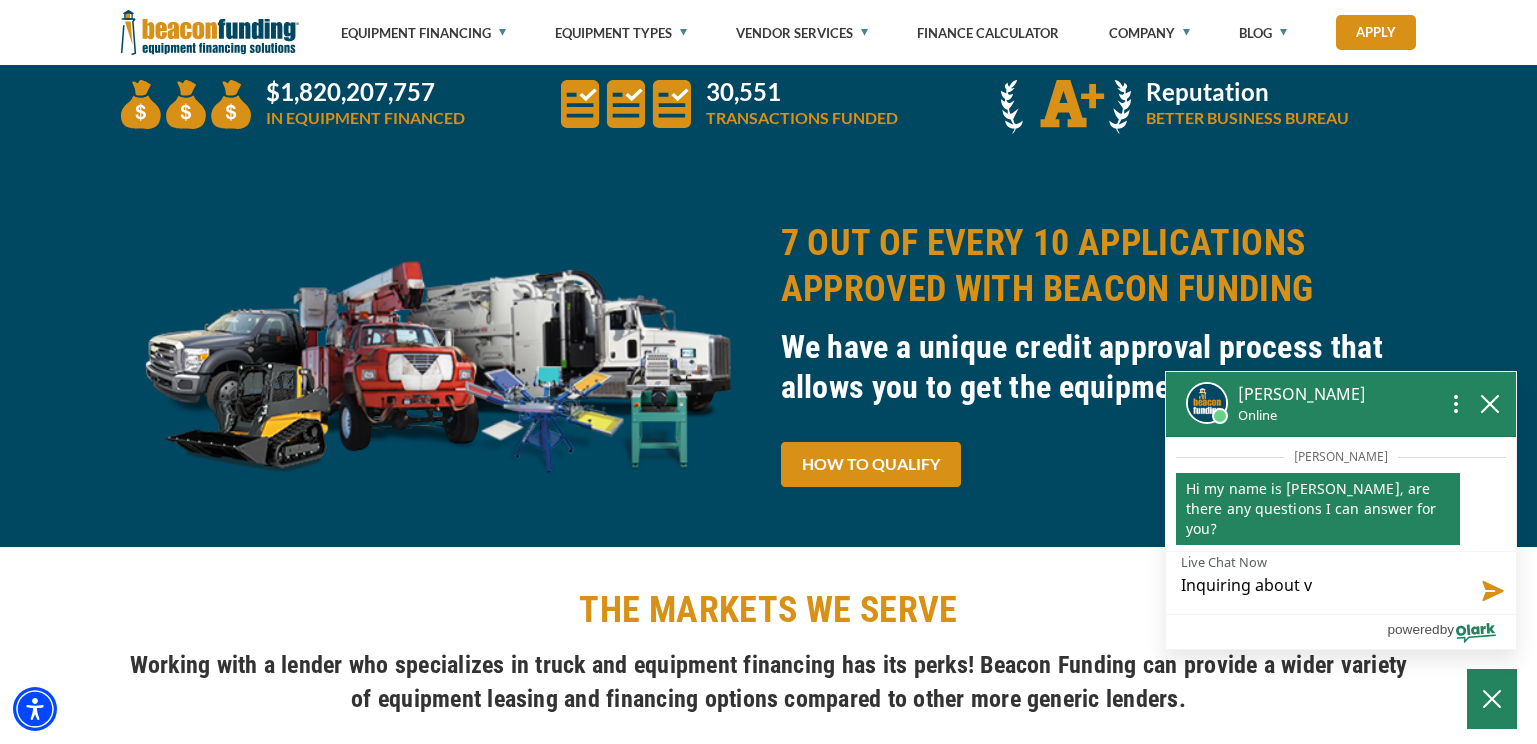 type on "Inquiring about ve" 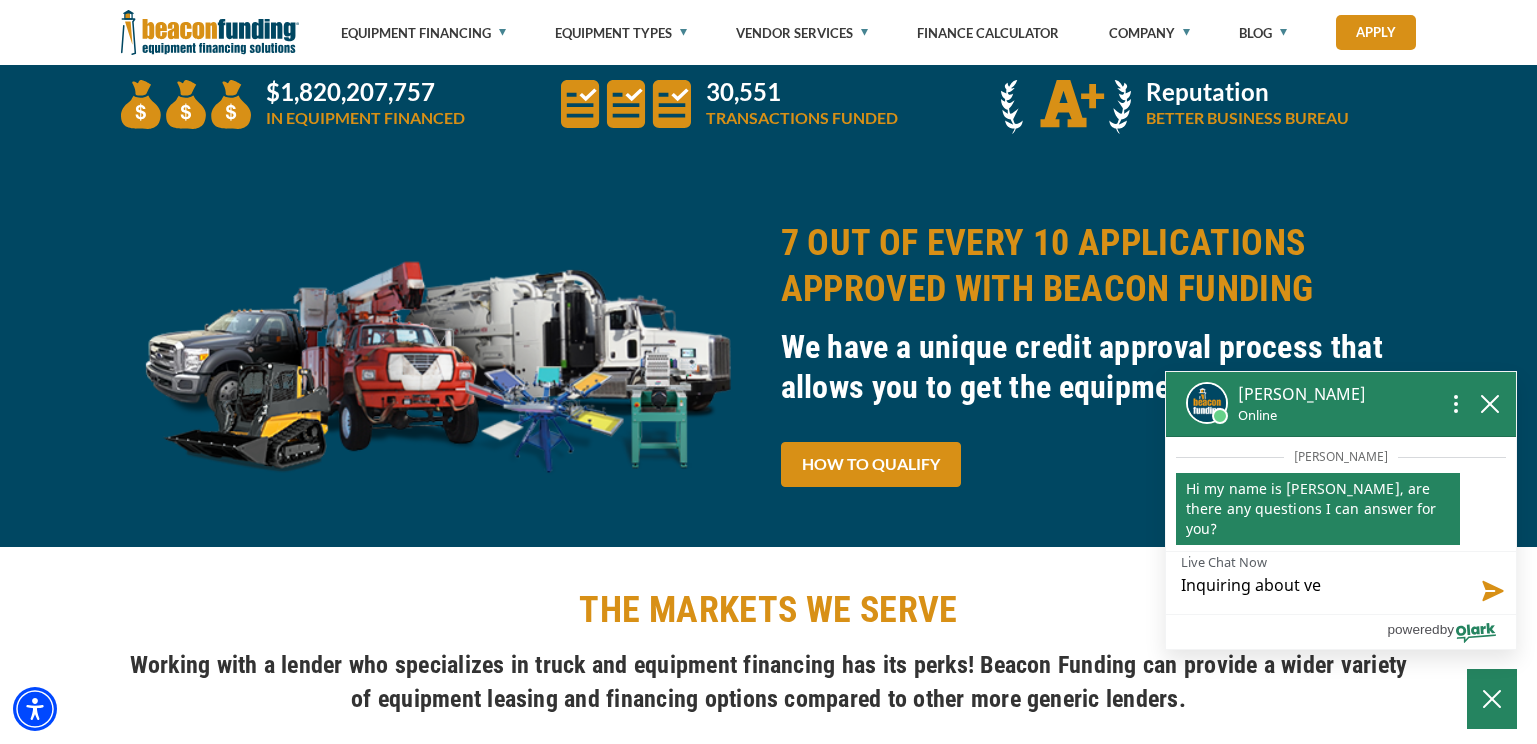 type on "Inquiring about veh" 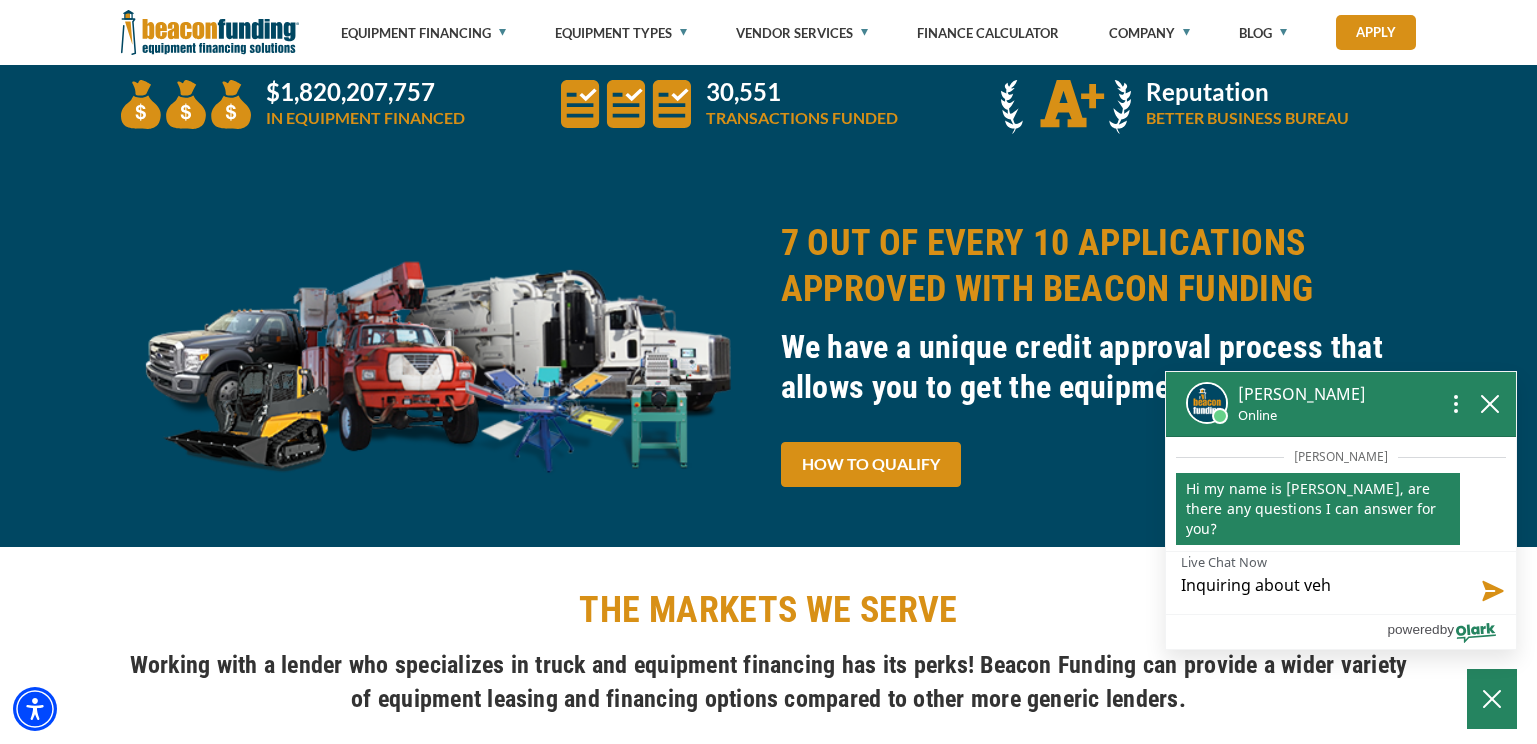 type on "Inquiring about vehi" 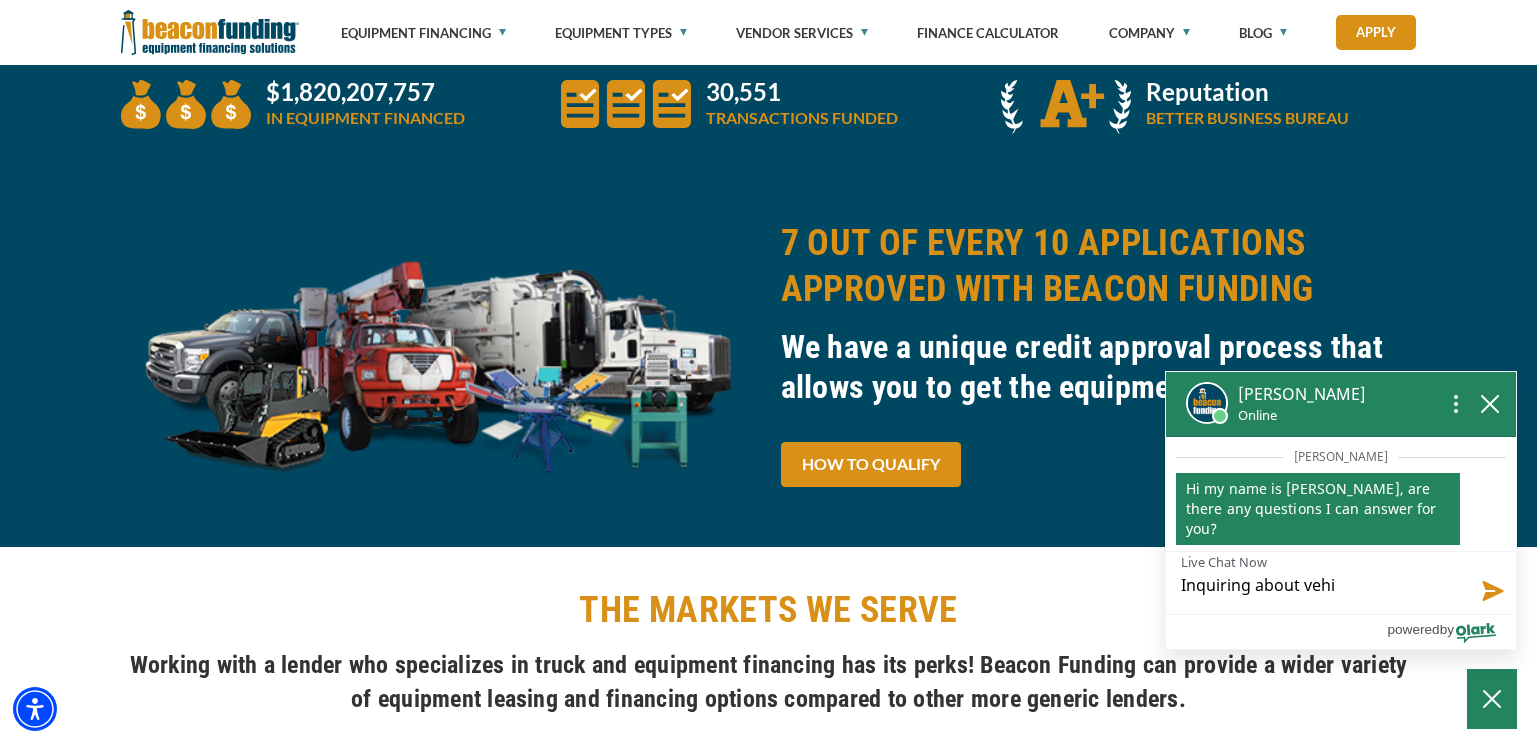 type on "Inquiring about vehic" 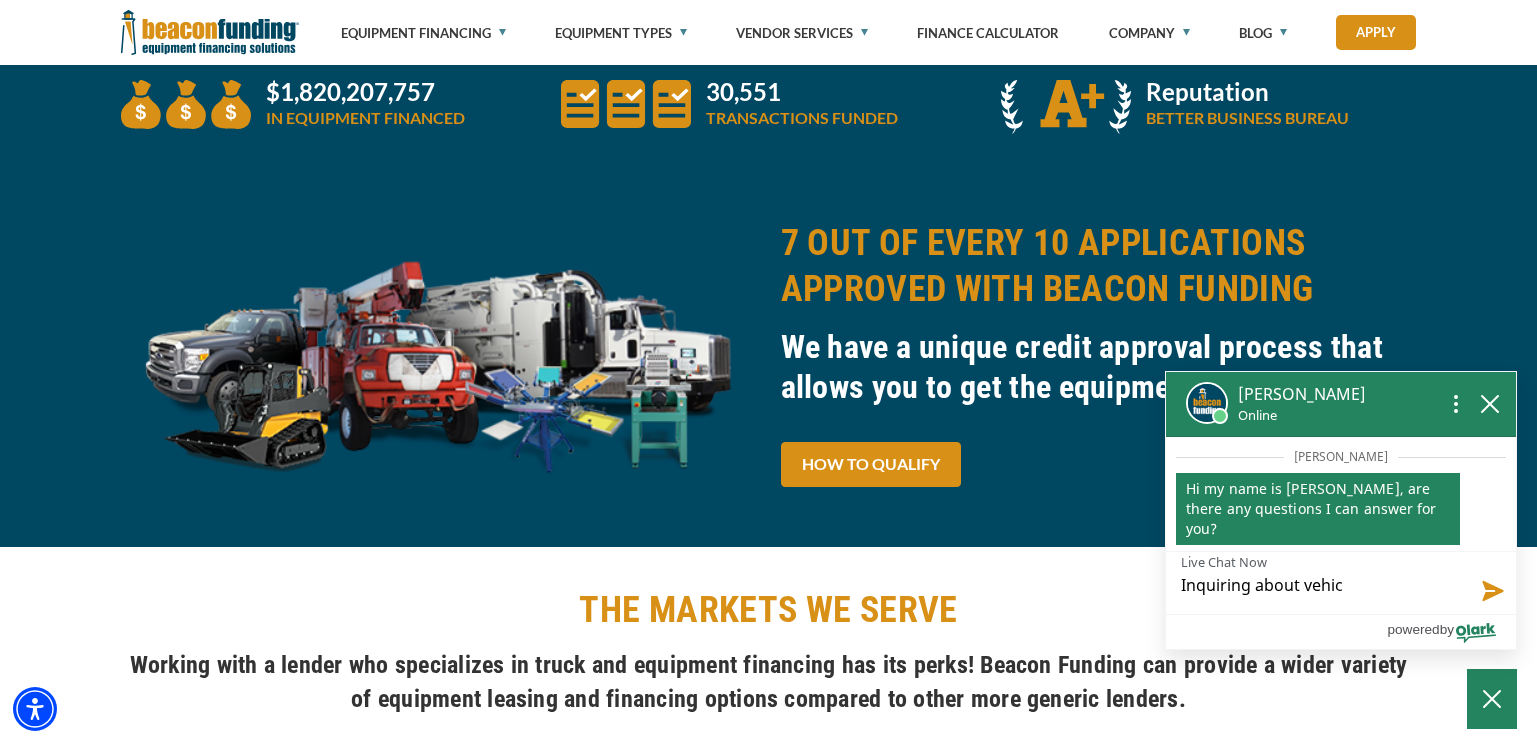 type on "Inquiring about vehicl" 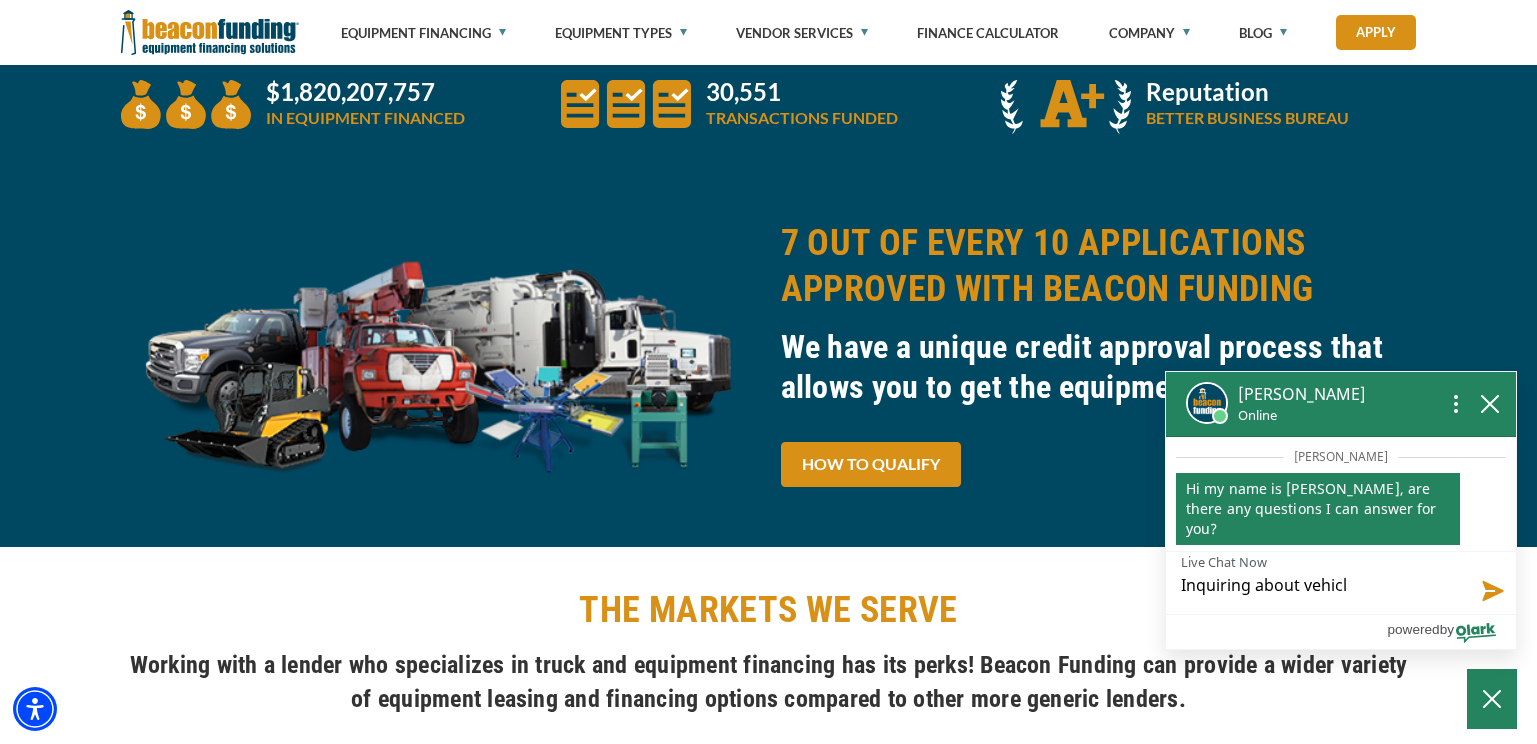 type on "Inquiring about vehicle" 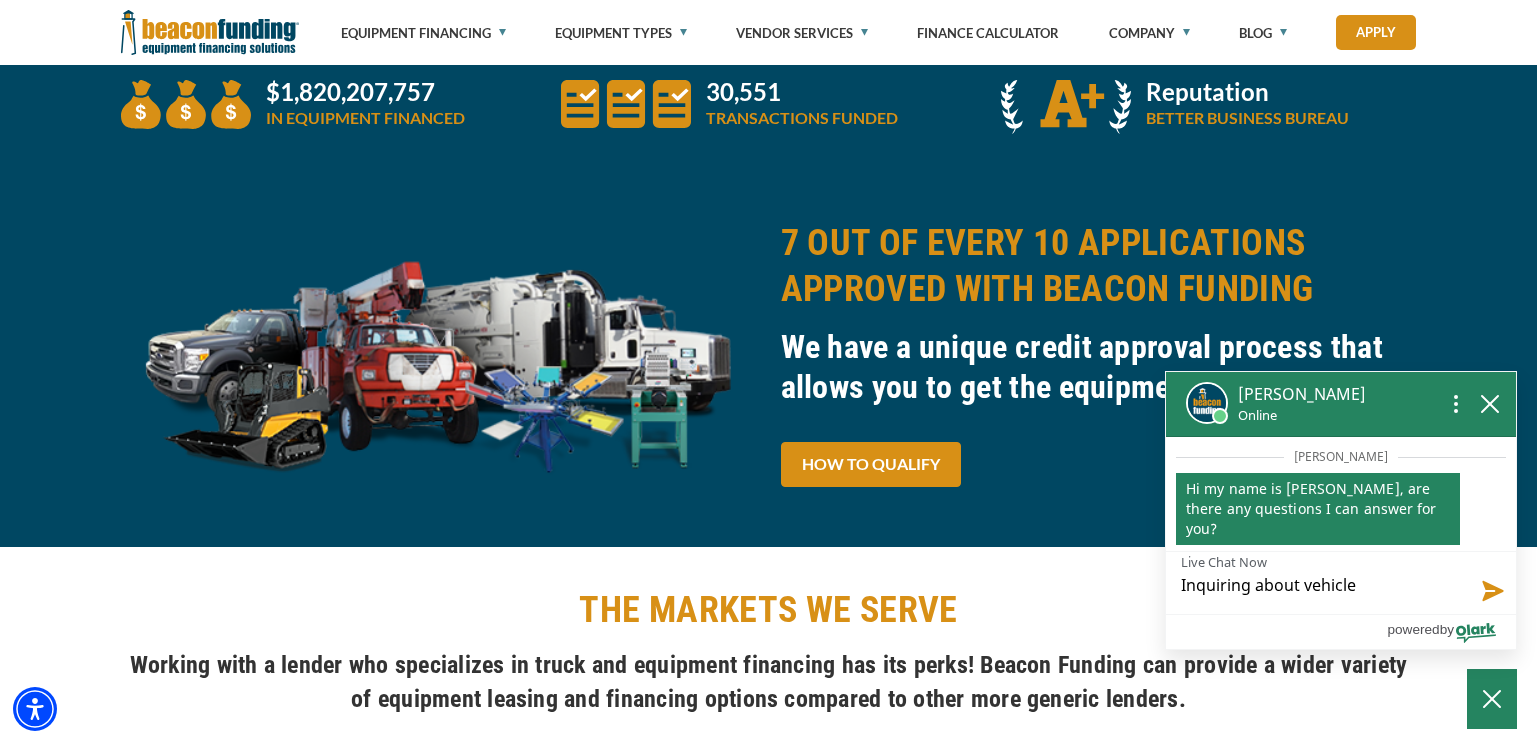 type on "Inquiring about vehicle" 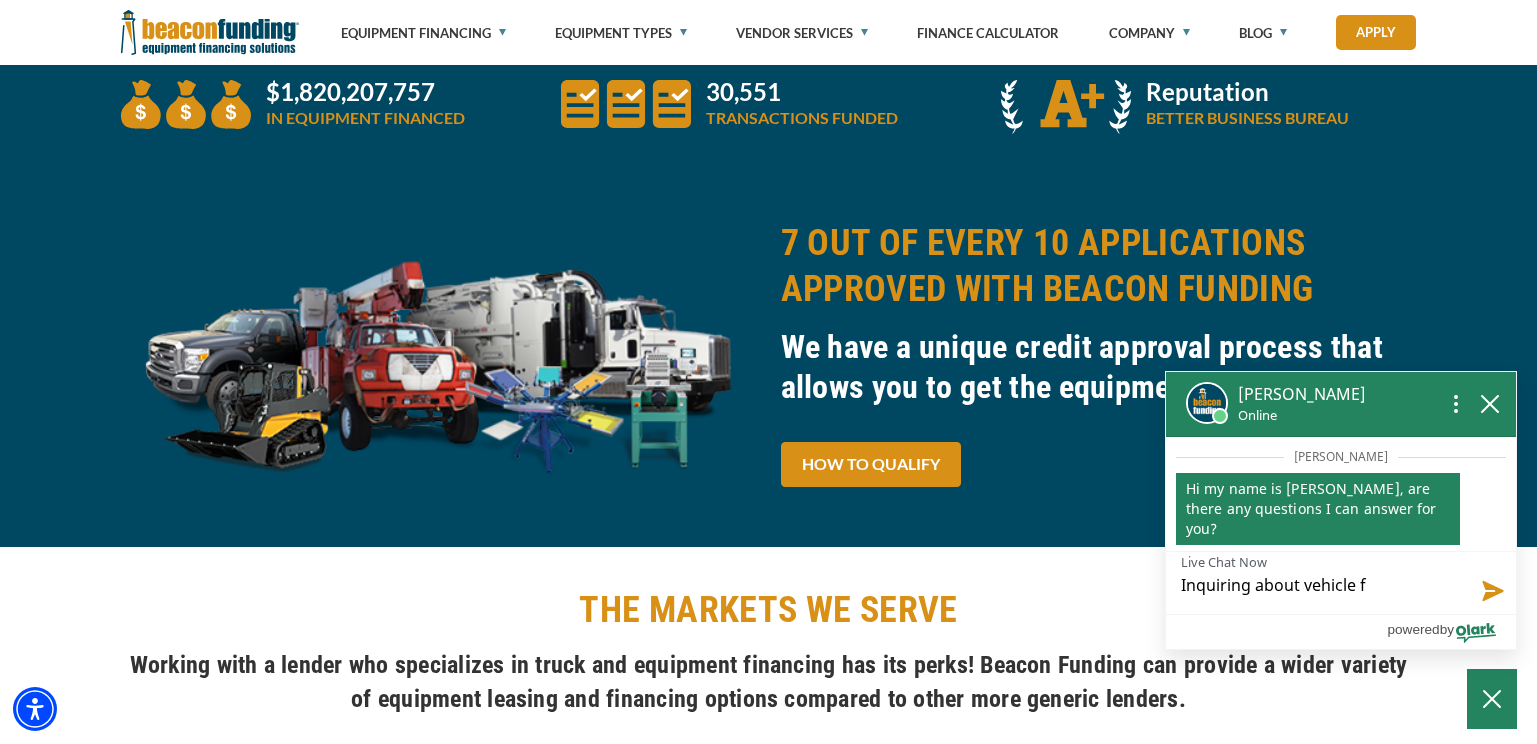 type on "Inquiring about vehicle fi" 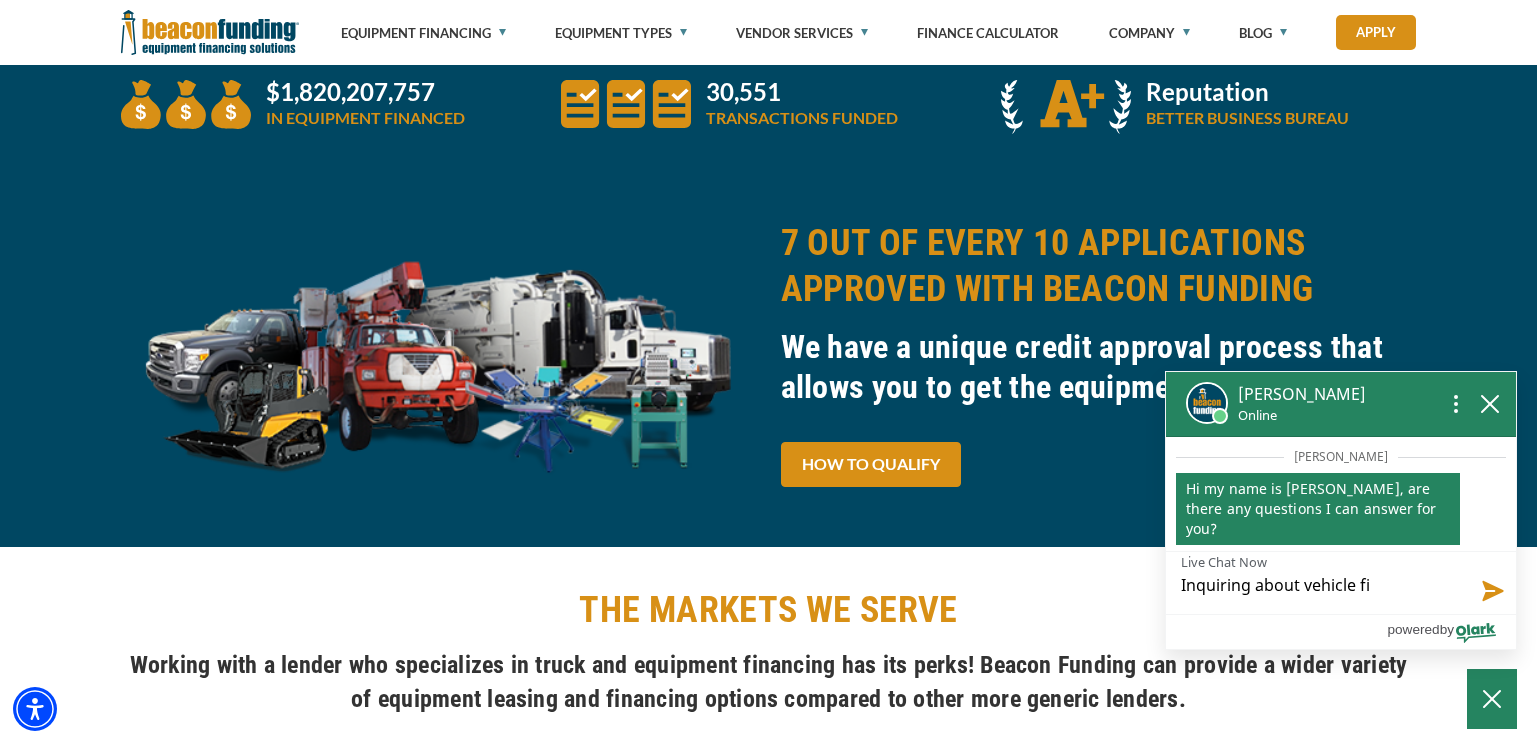 type on "Inquiring about vehicle fin" 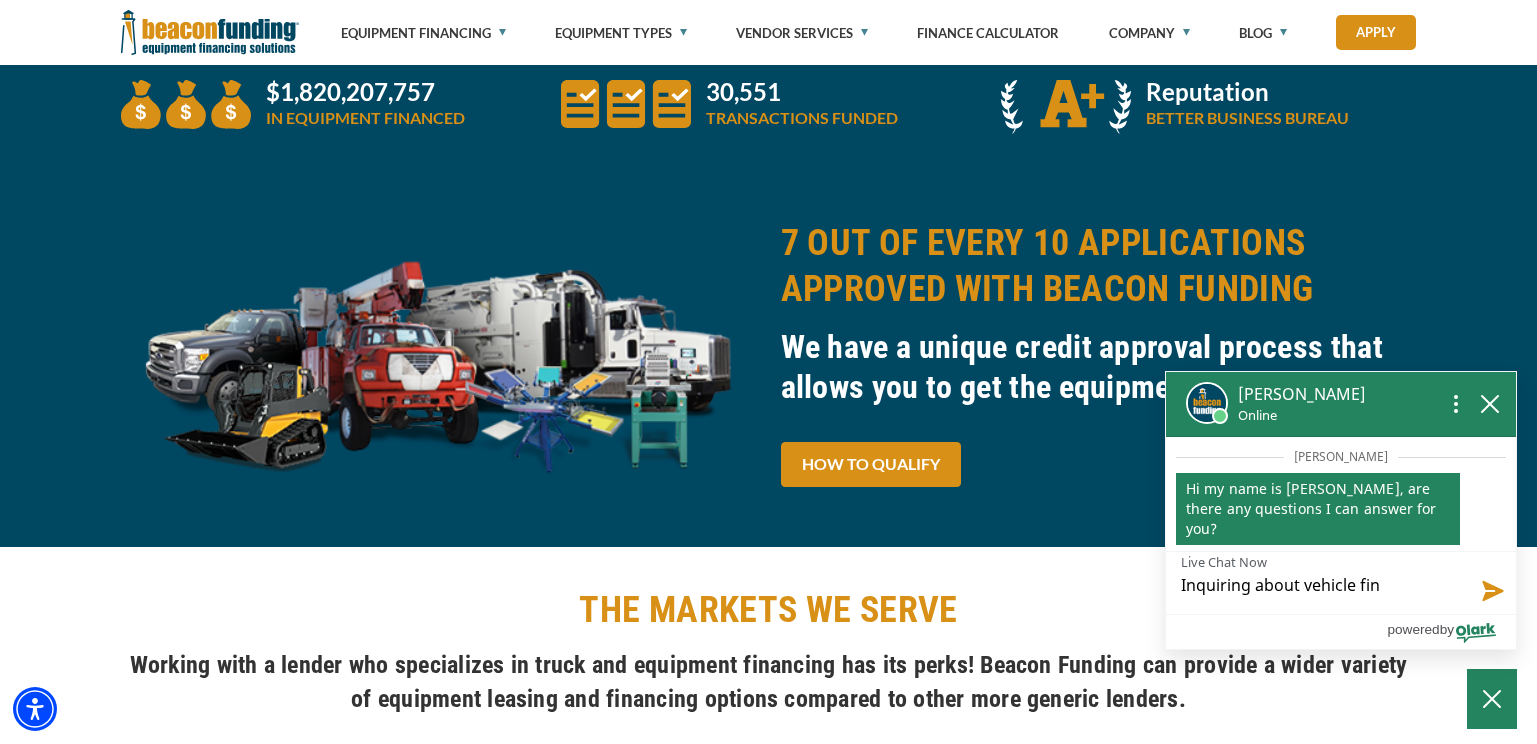 type on "Inquiring about vehicle fina" 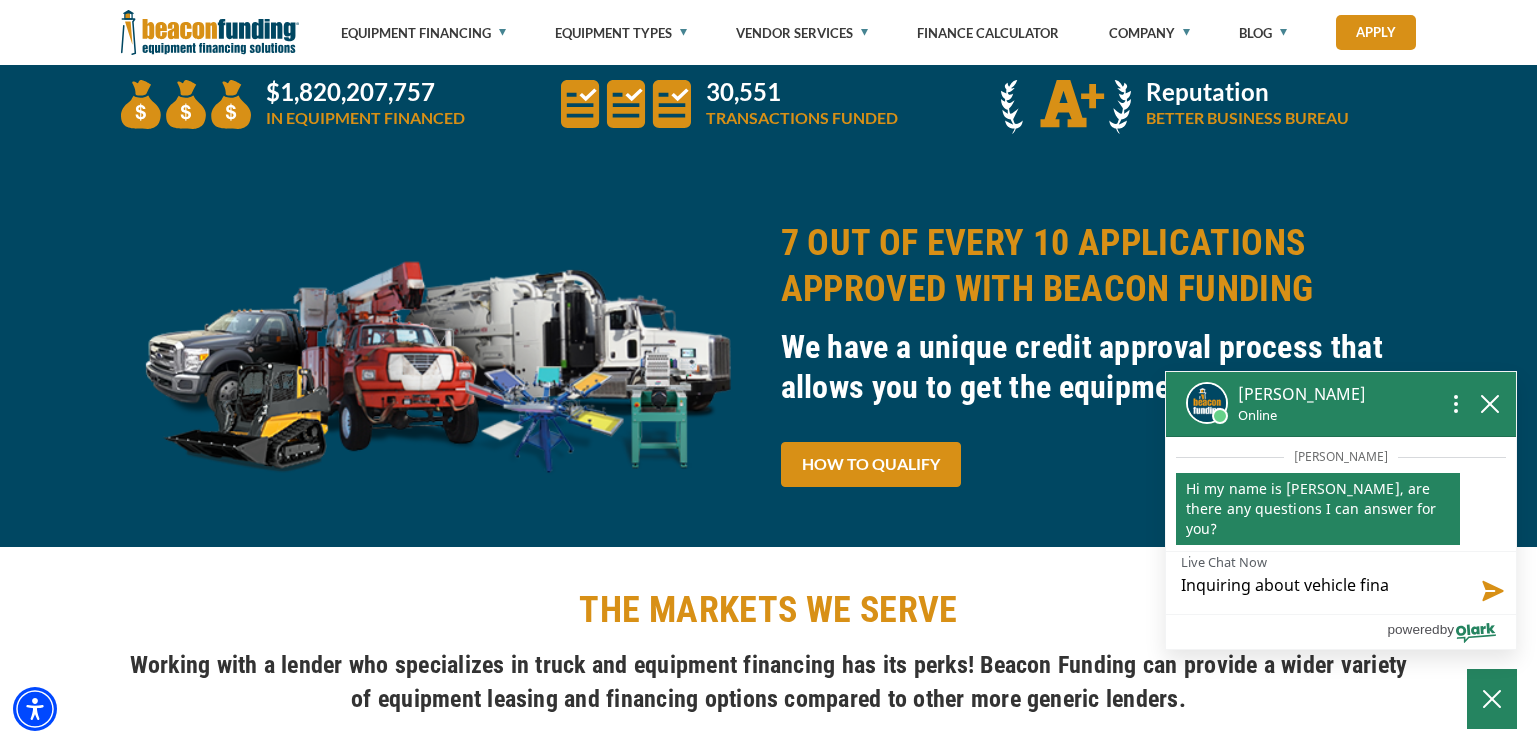 type on "Inquiring about vehicle finan" 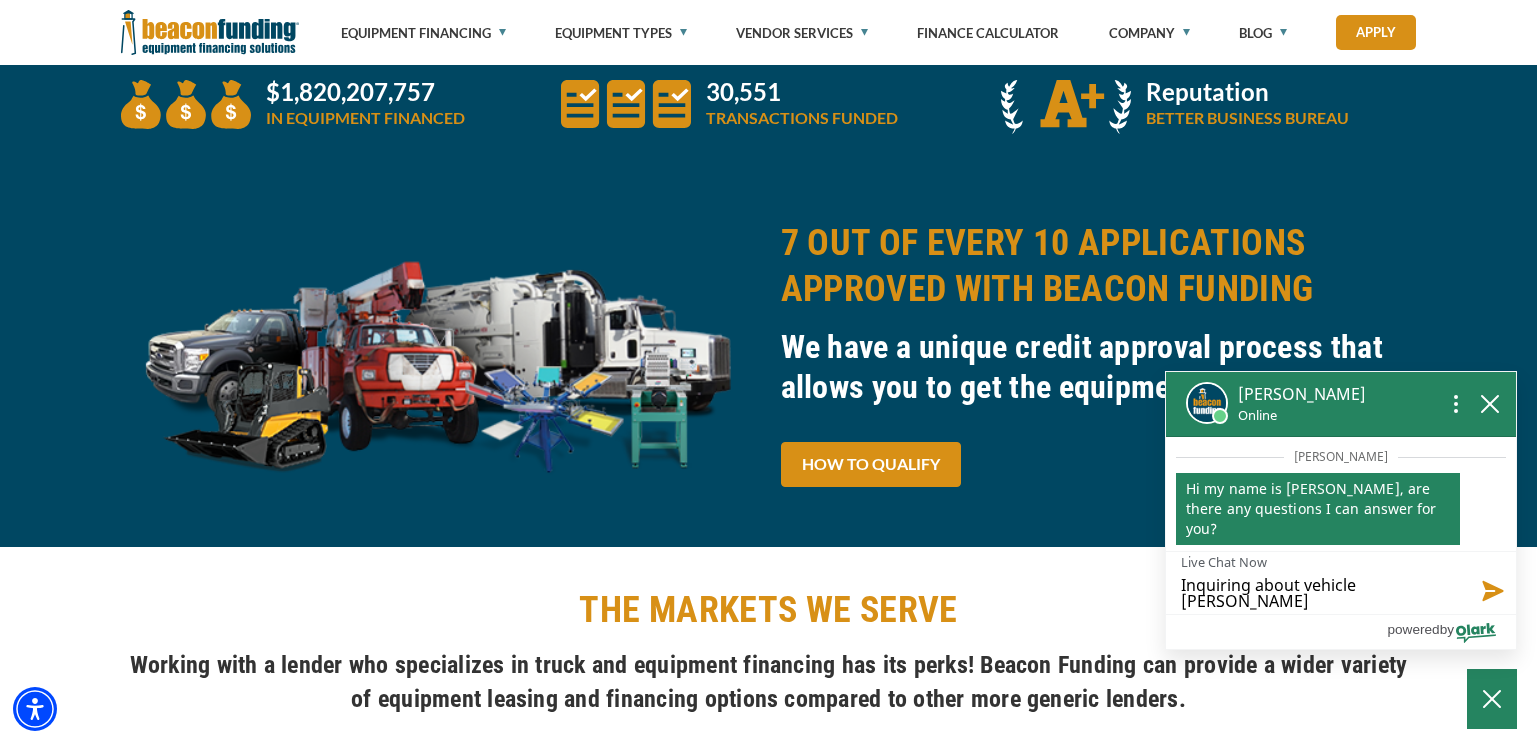 type on "Inquiring about vehicle financ" 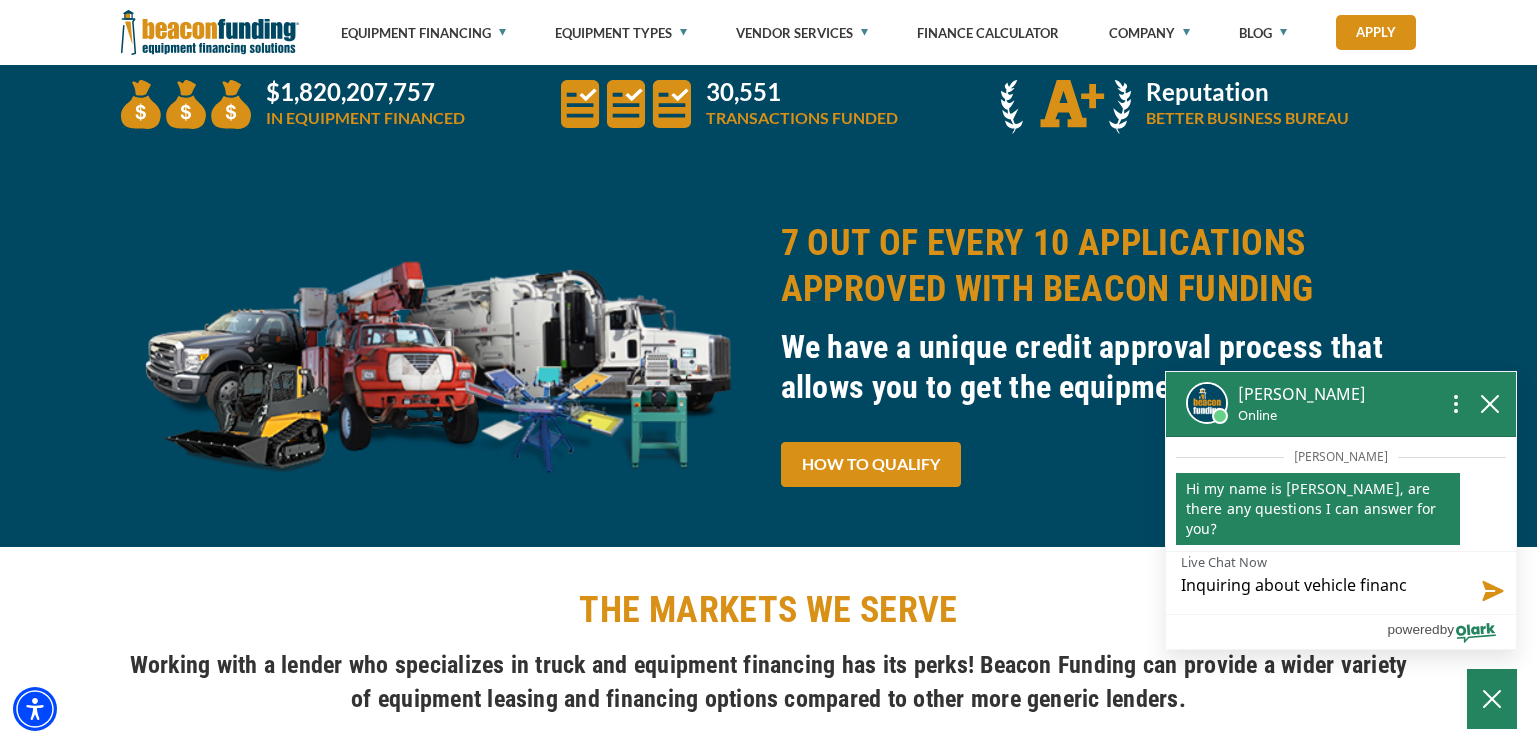 type on "Inquiring about vehicle financi" 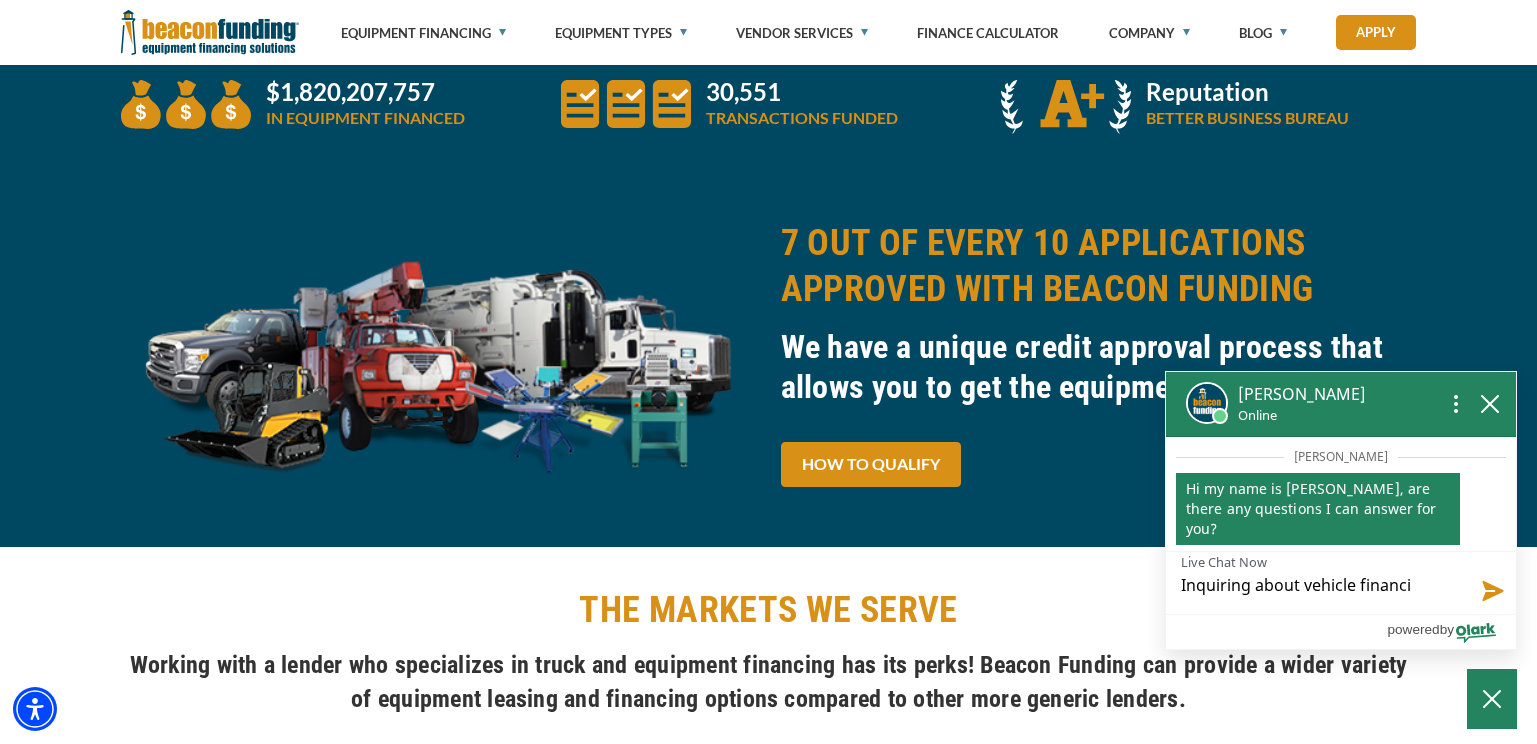 type on "Inquiring about vehicle financin" 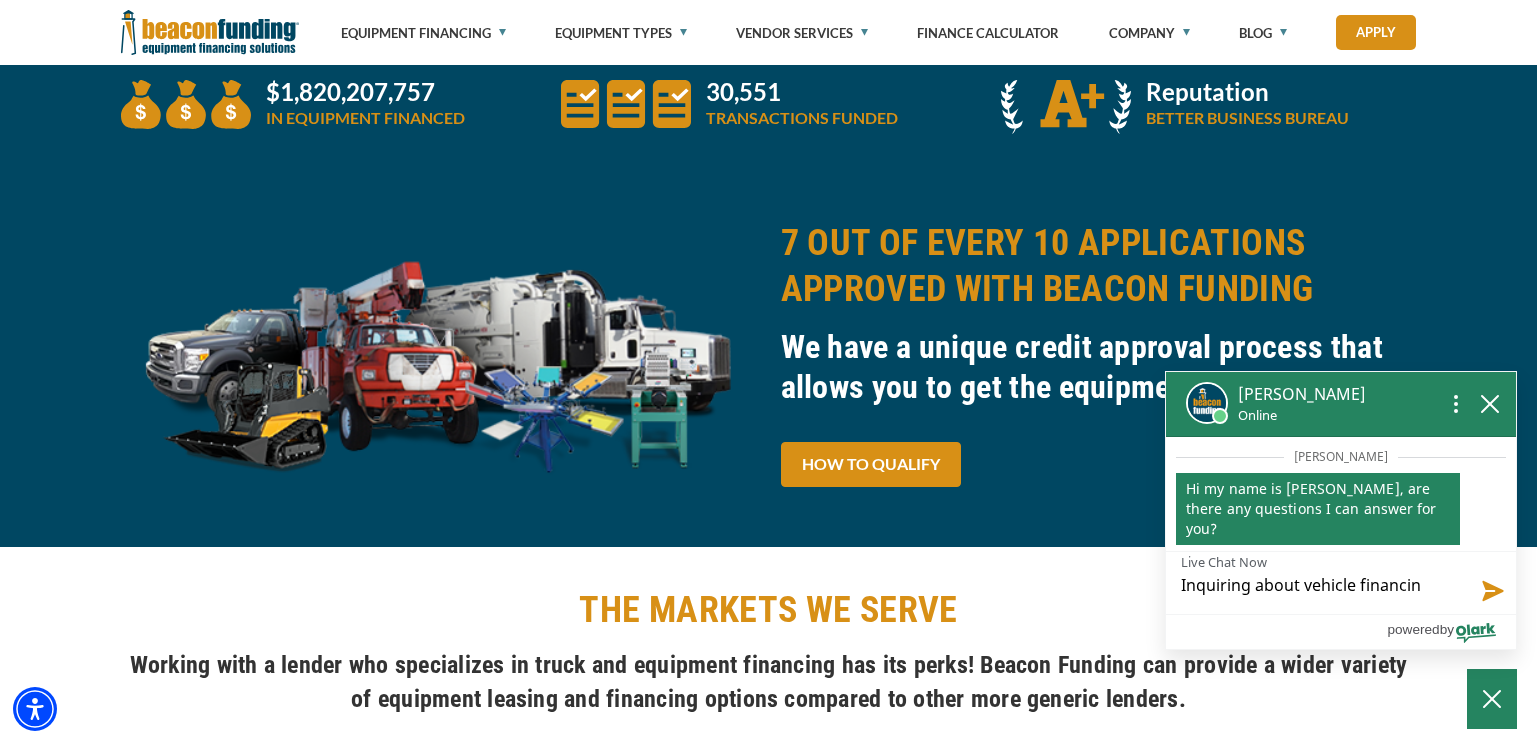type on "Inquiring about vehicle financing" 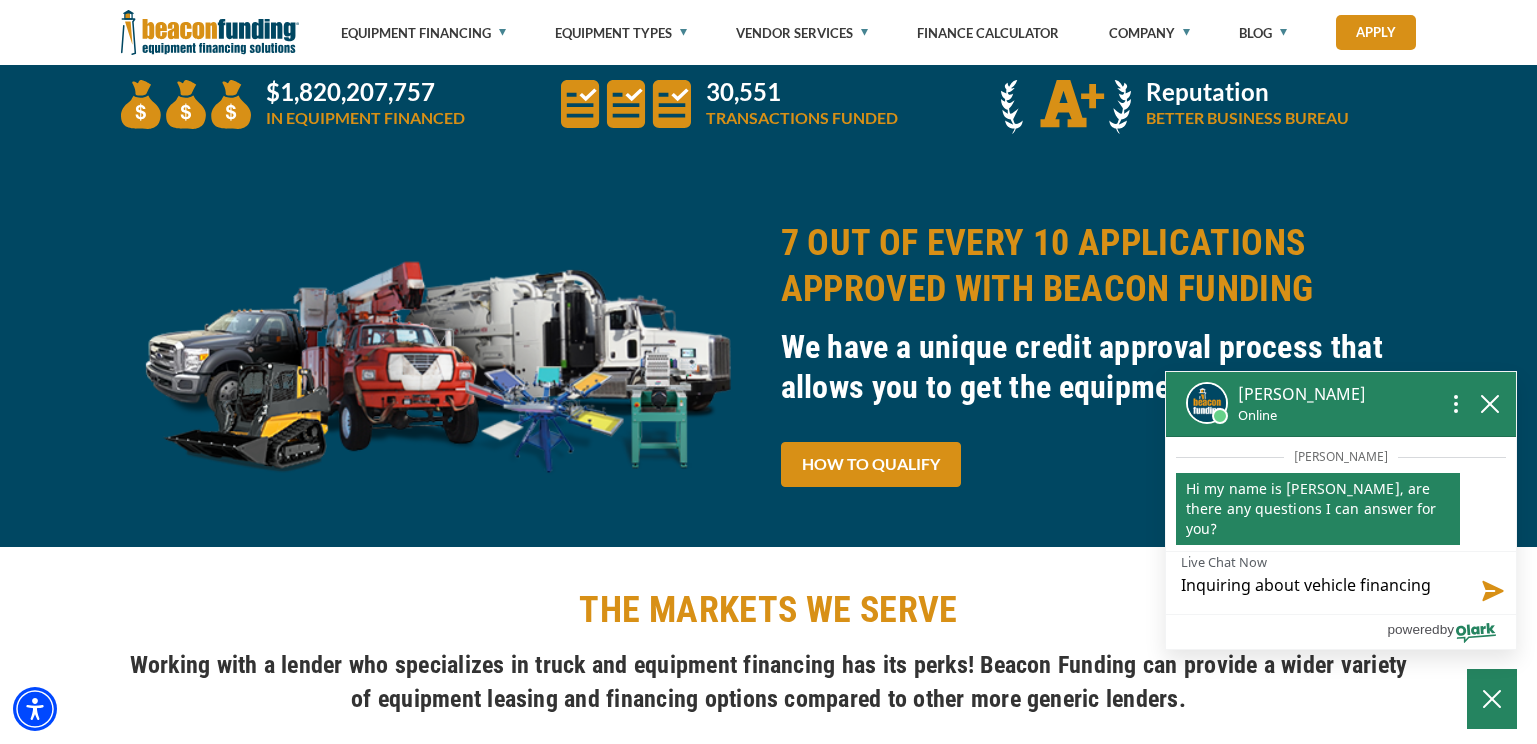 type on "Inquiring about vehicle financing" 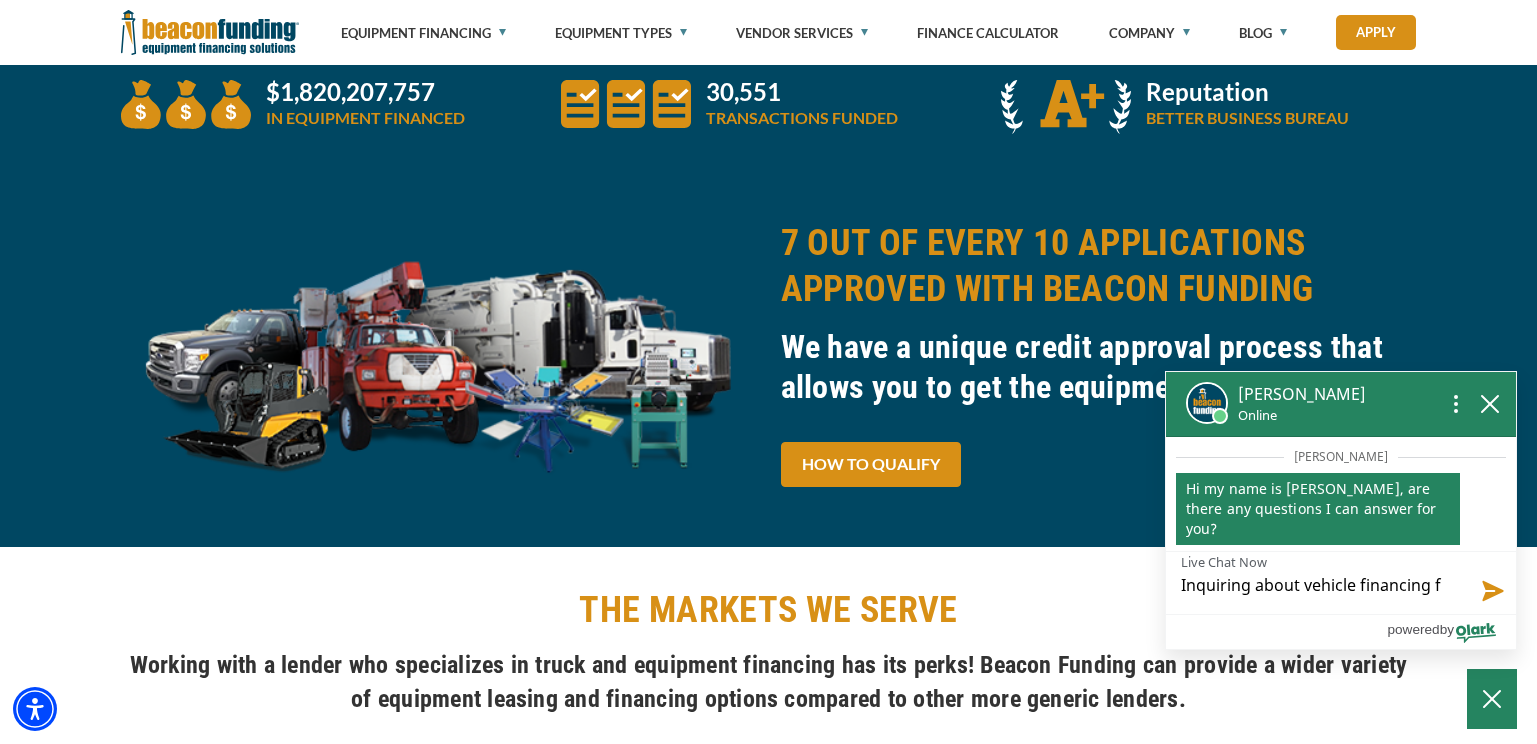 type on "Inquiring about vehicle financing fo" 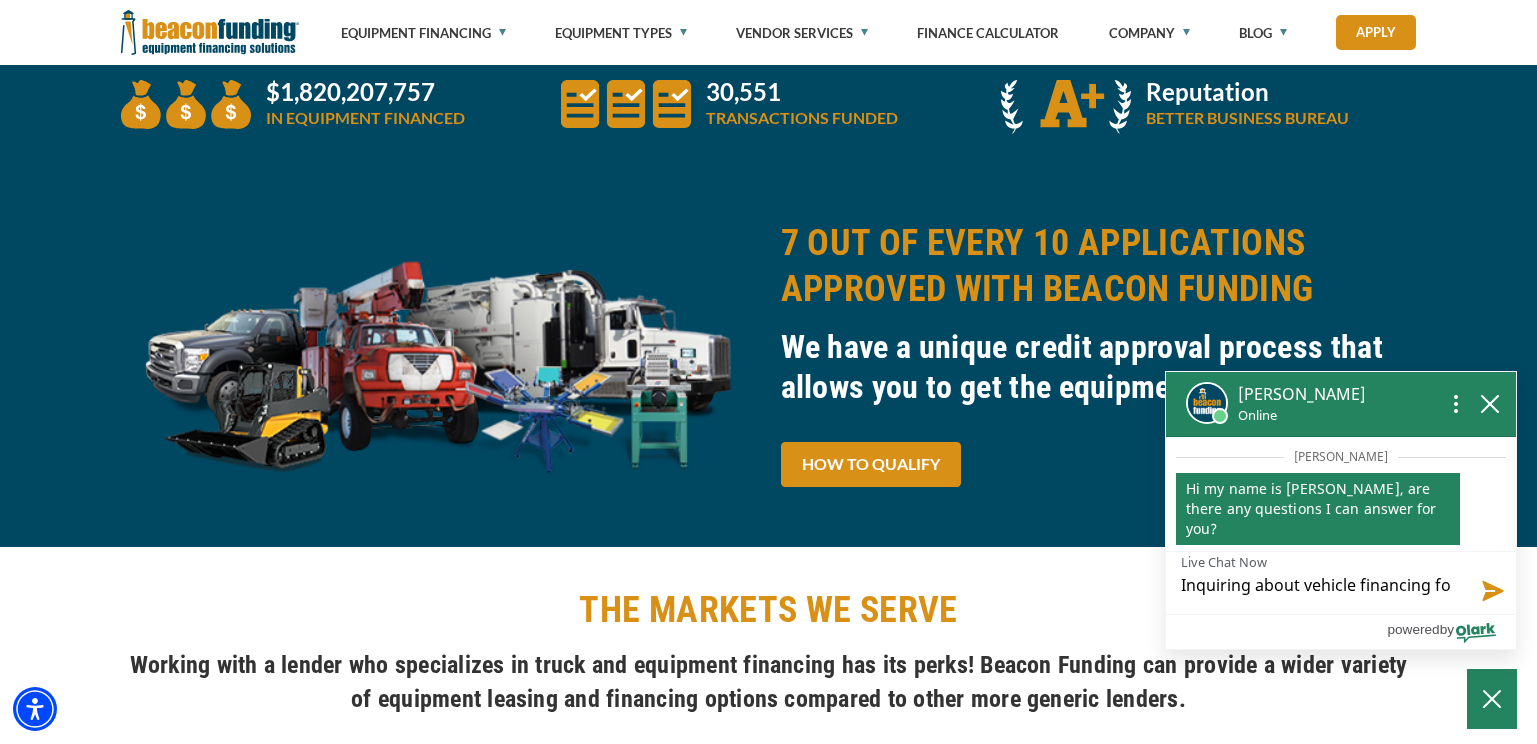 type on "Inquiring about vehicle financing for" 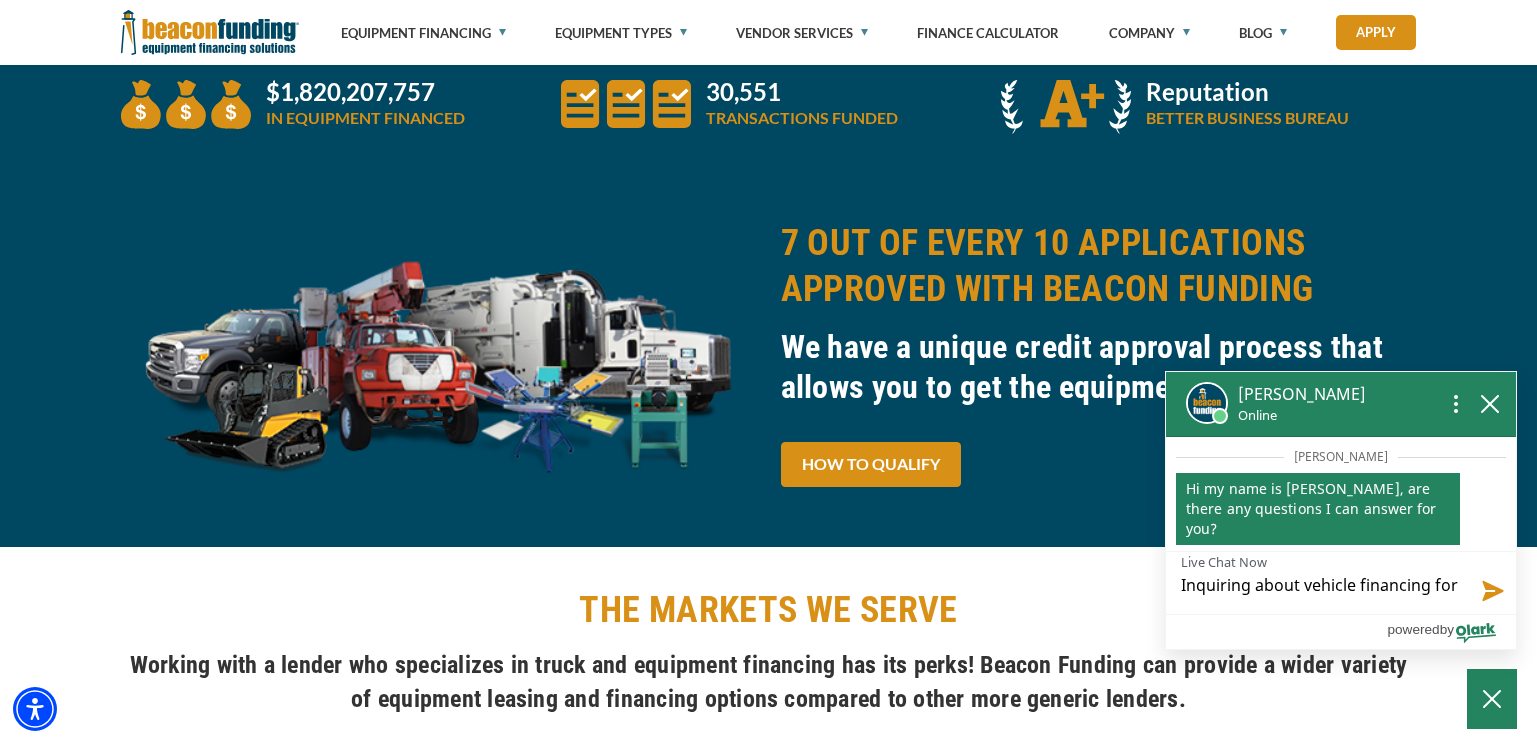 type on "Inquiring about vehicle financing for" 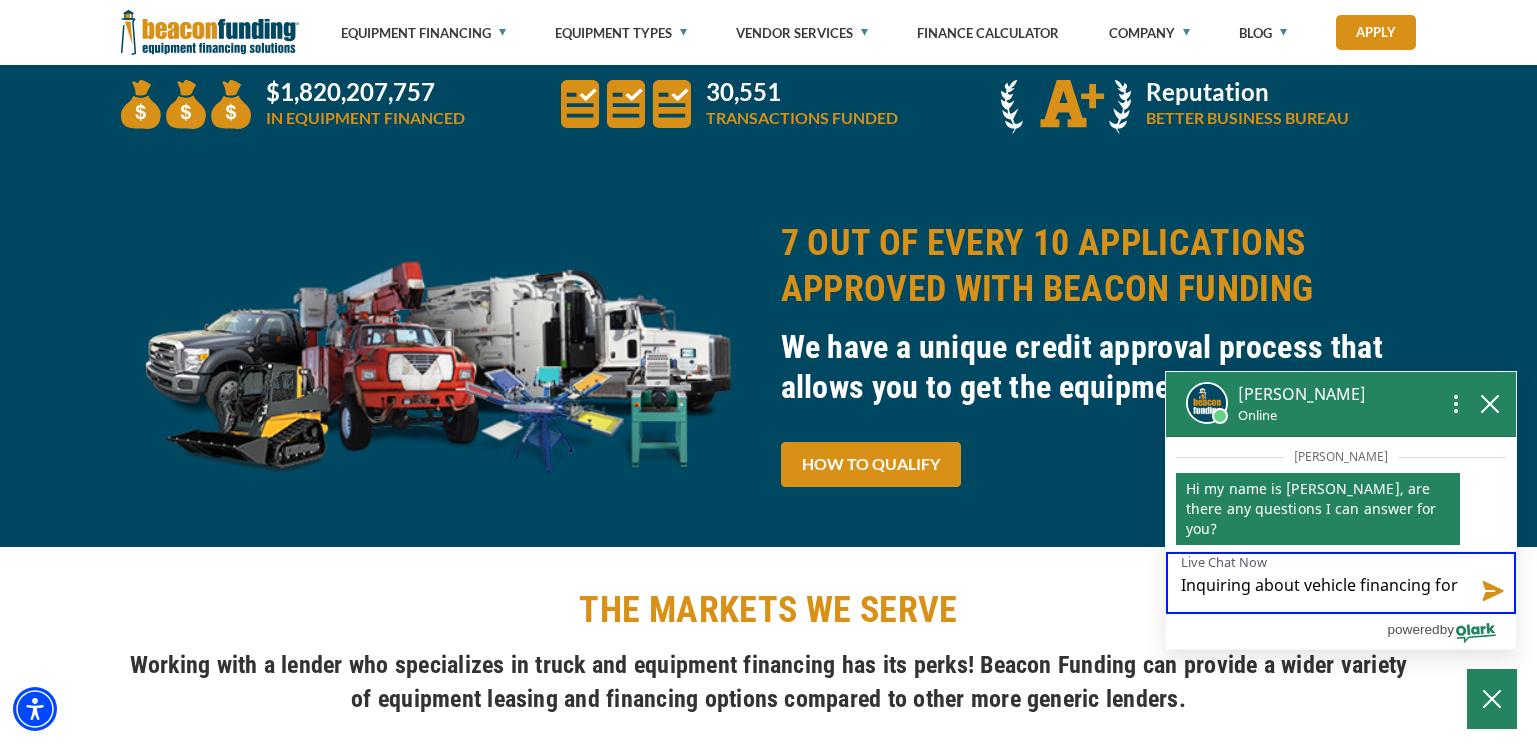 paste on "2013 Ford F450 ALTEC AT235 Bucket Truck" 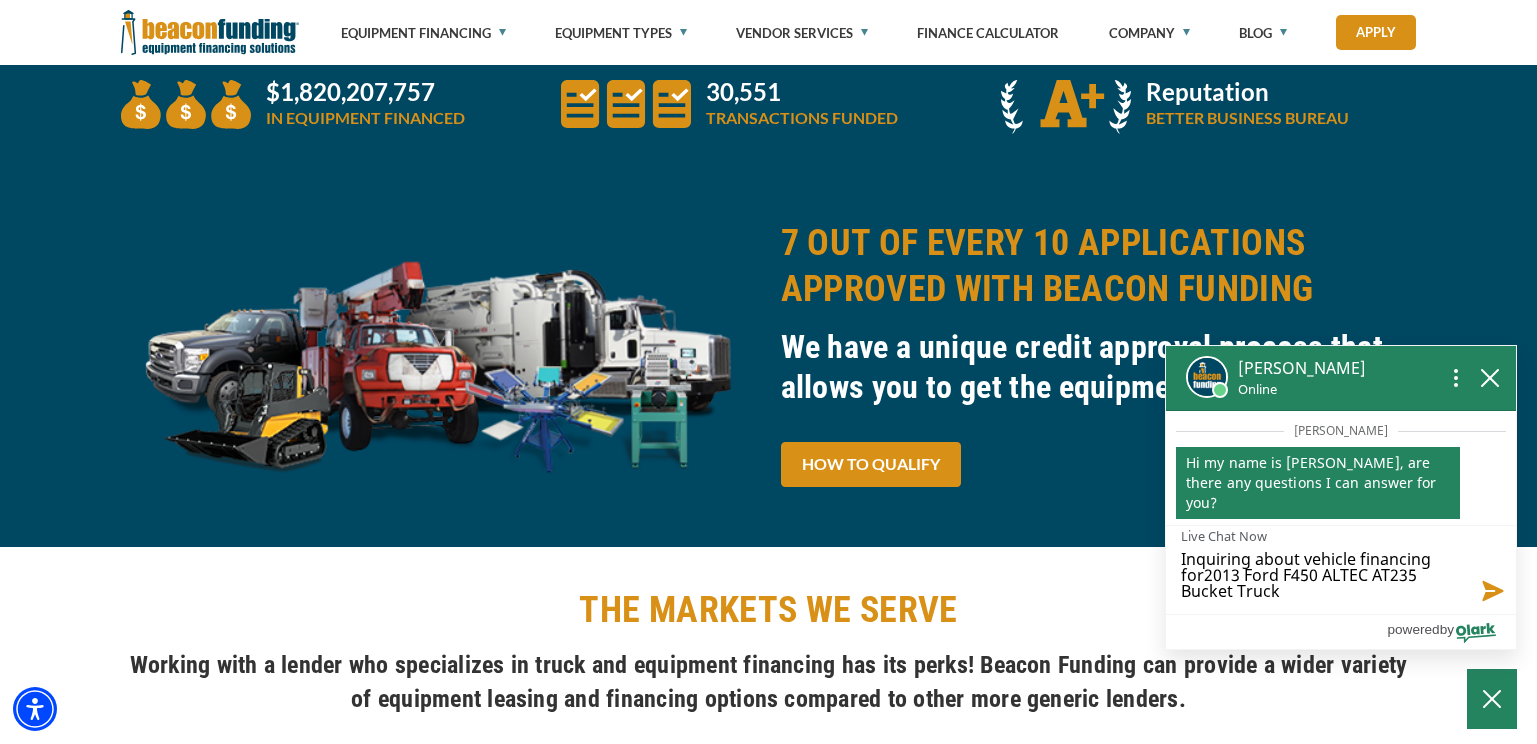 scroll, scrollTop: 0, scrollLeft: 0, axis: both 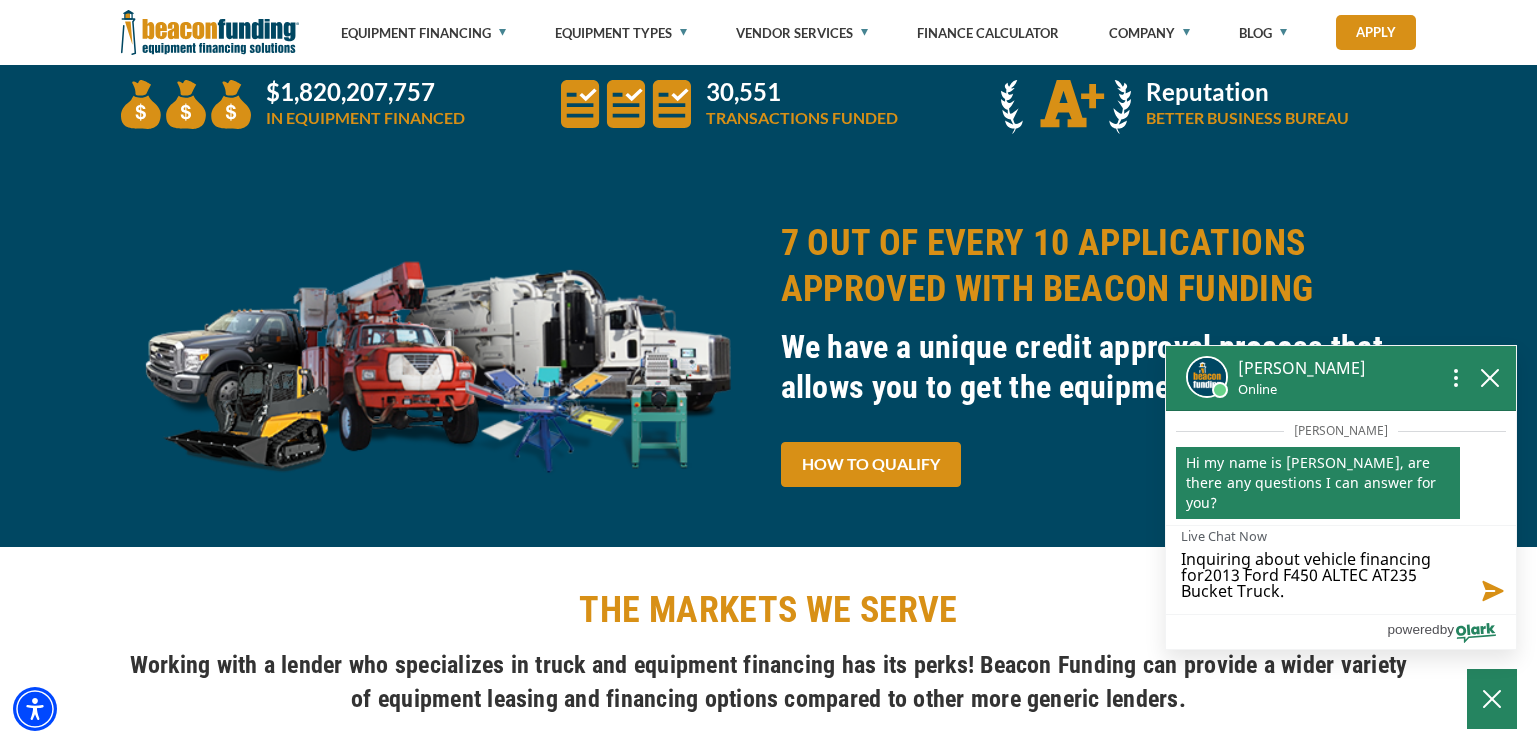 type on "Inquiring about vehicle financing for2013 Ford F450 ALTEC AT235 Bucket Truck." 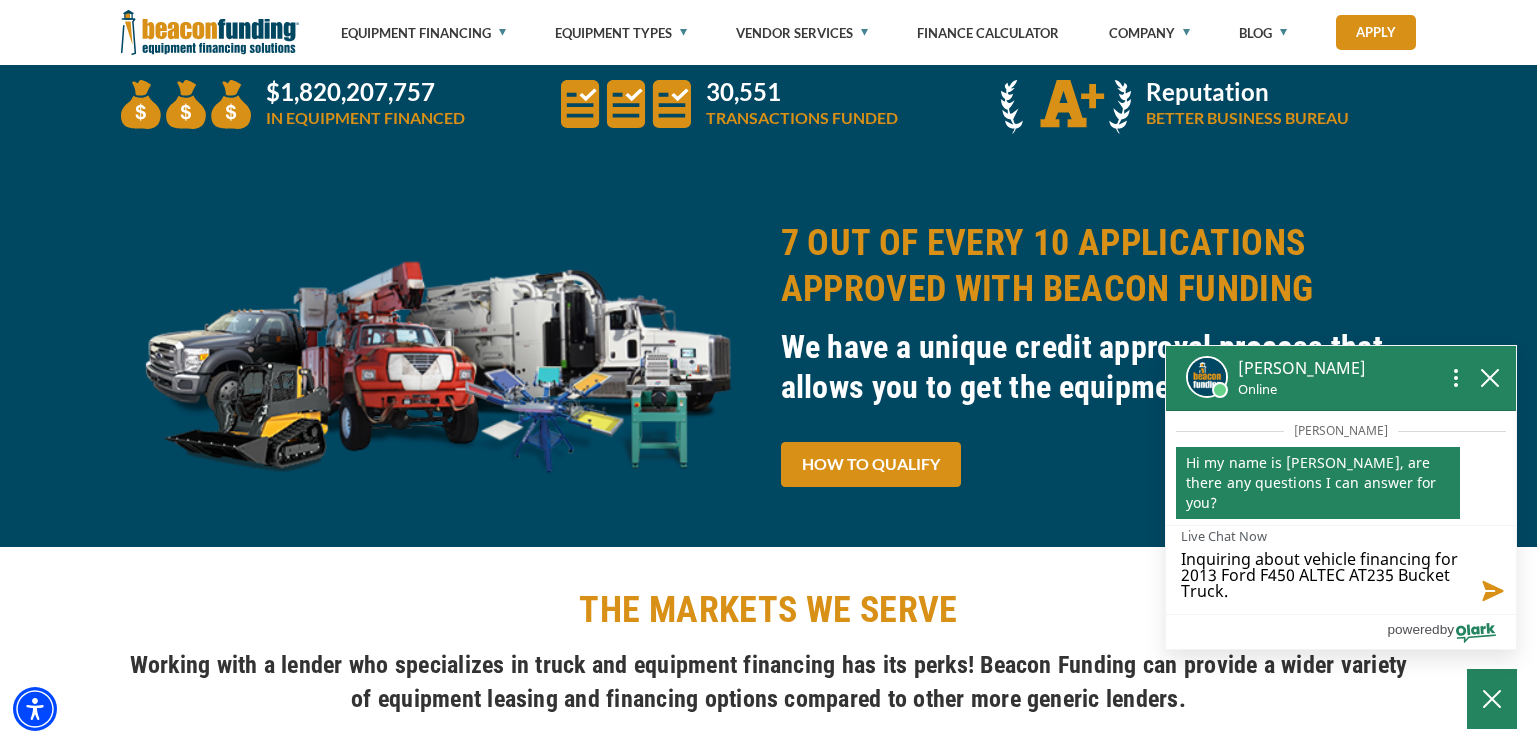 type on "Inquiring about vehicle financing for #2013 Ford F450 ALTEC AT235 Bucket Truck." 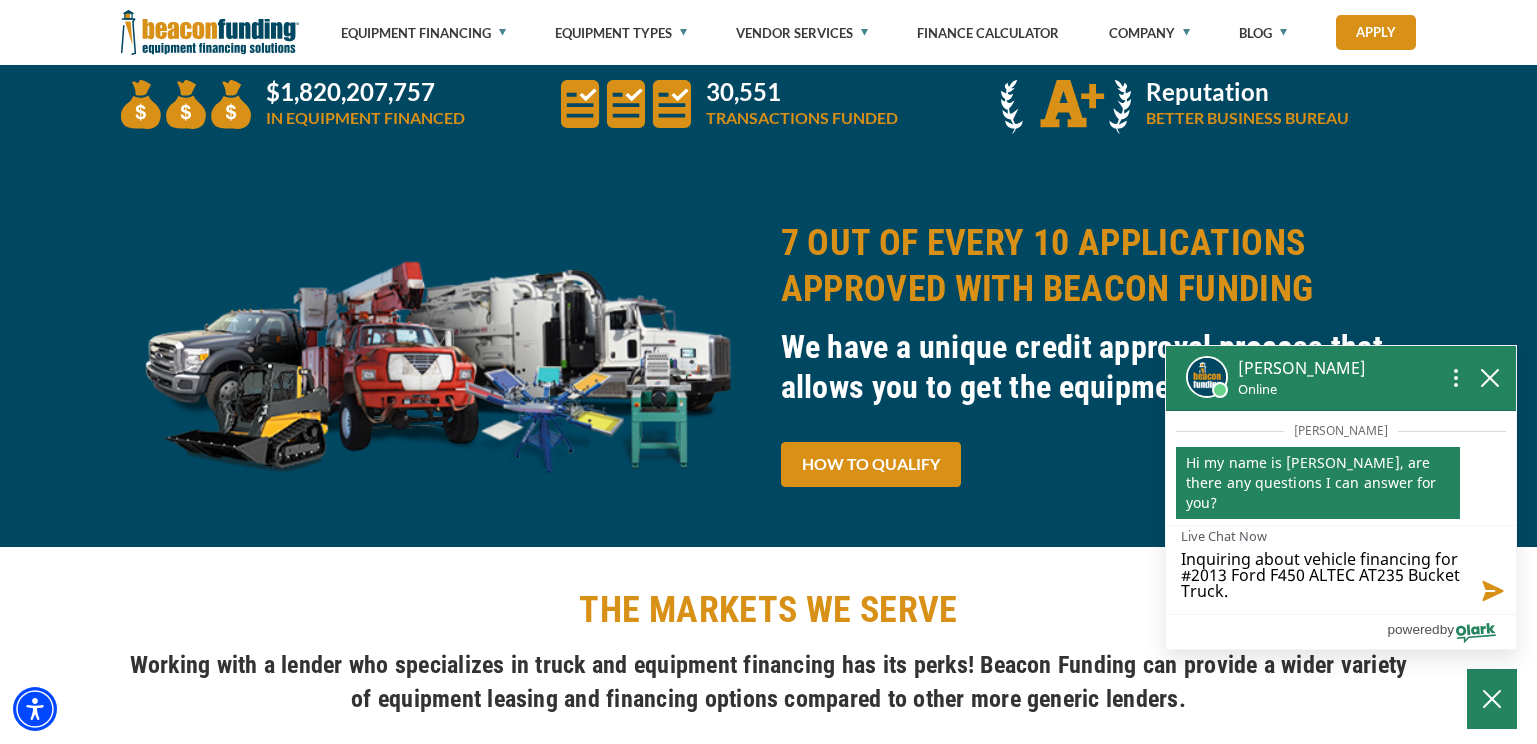 type on "Inquiring about vehicle financing for #32013 Ford F450 ALTEC AT235 Bucket Truck." 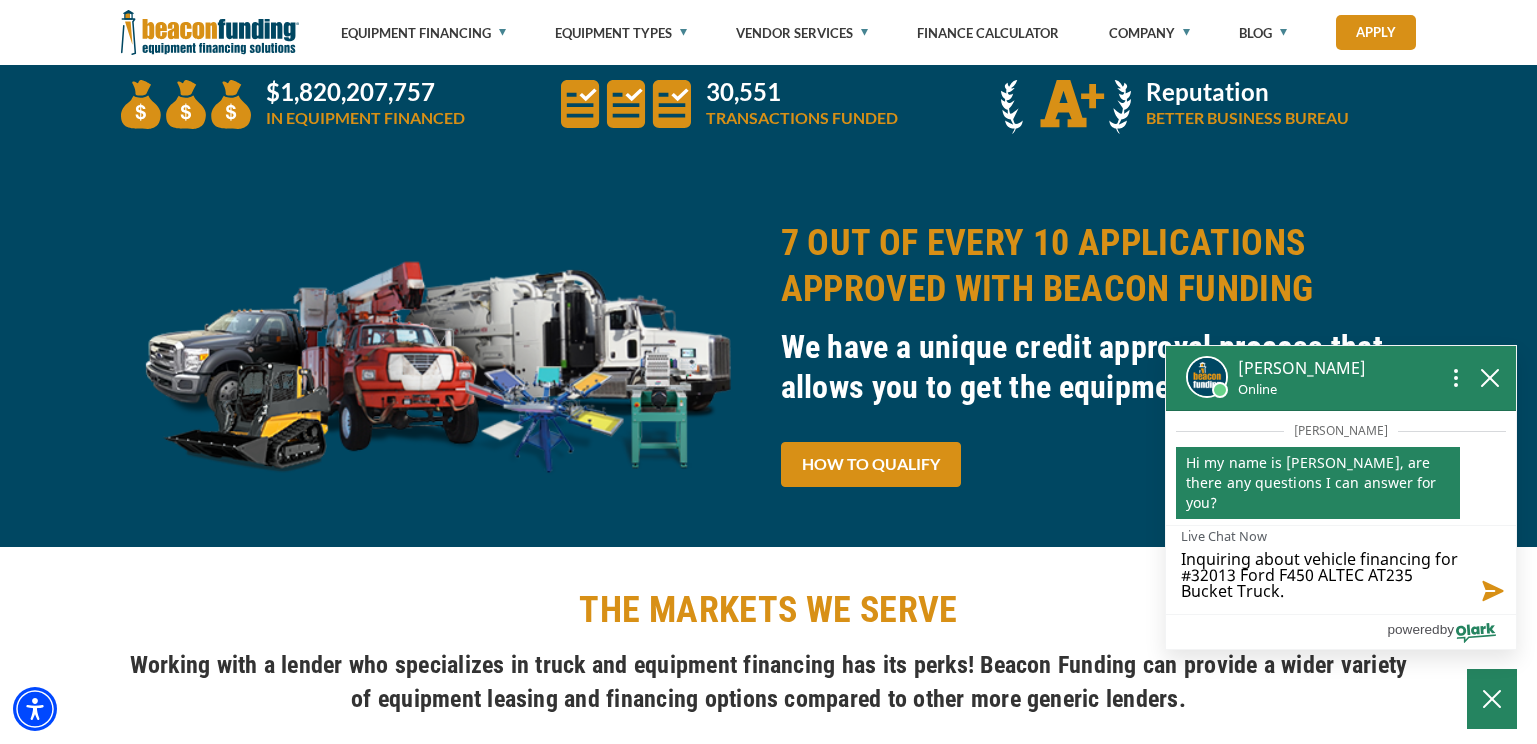 type on "Inquiring about vehicle financing for #332013 Ford F450 ALTEC AT235 Bucket Truck." 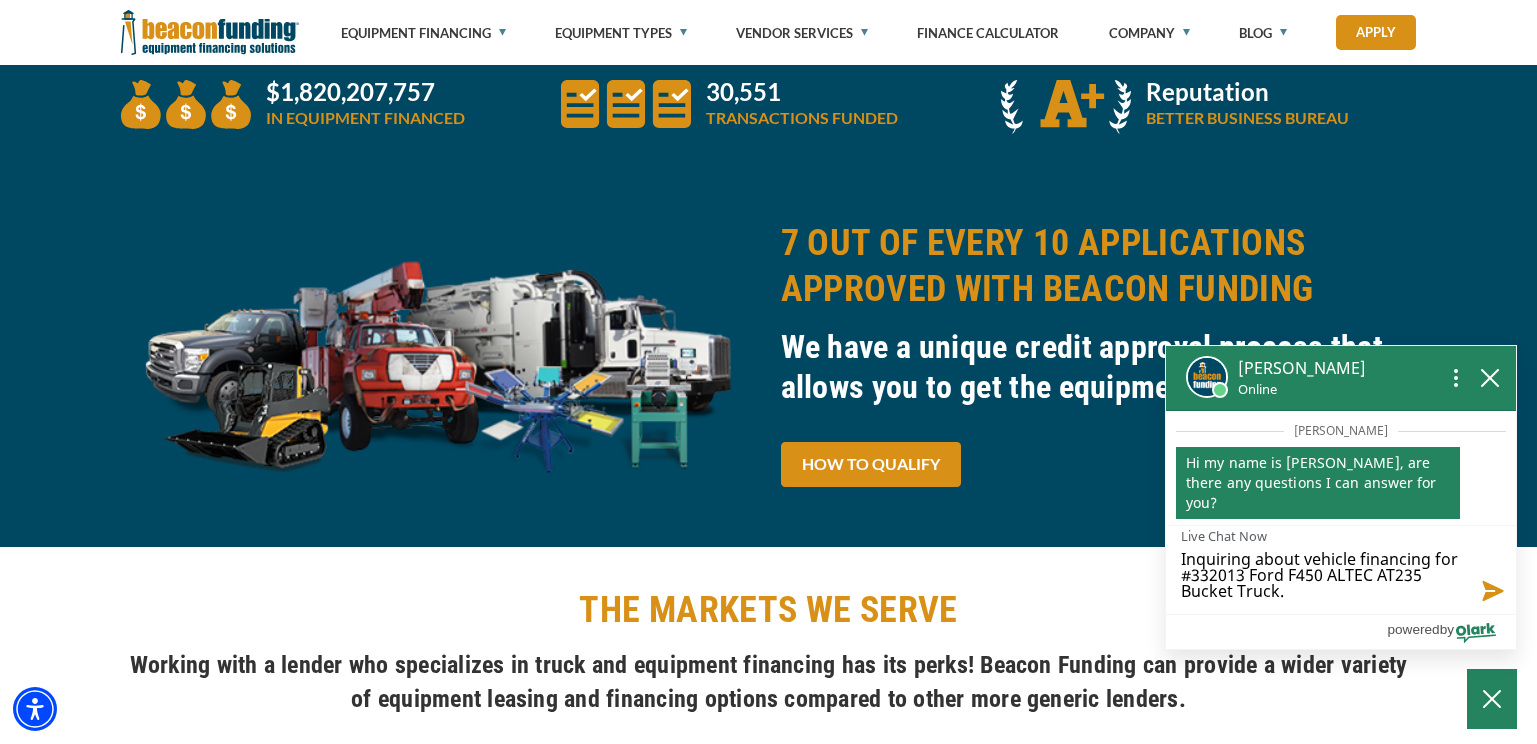 type on "Inquiring about vehicle financing for #33,2013 Ford F450 ALTEC AT235 Bucket Truck." 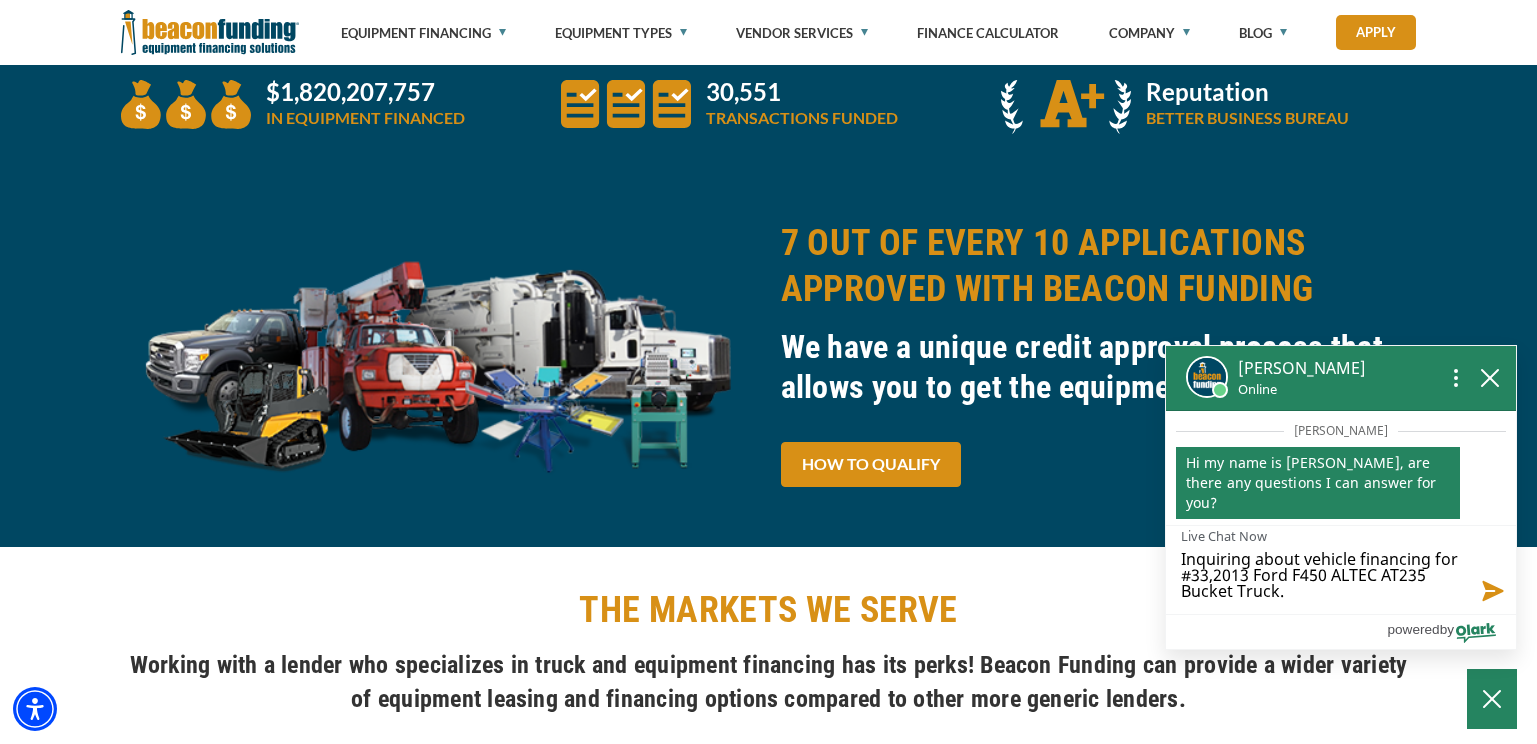 type on "Inquiring about vehicle financing for #33,92013 Ford F450 ALTEC AT235 Bucket Truck." 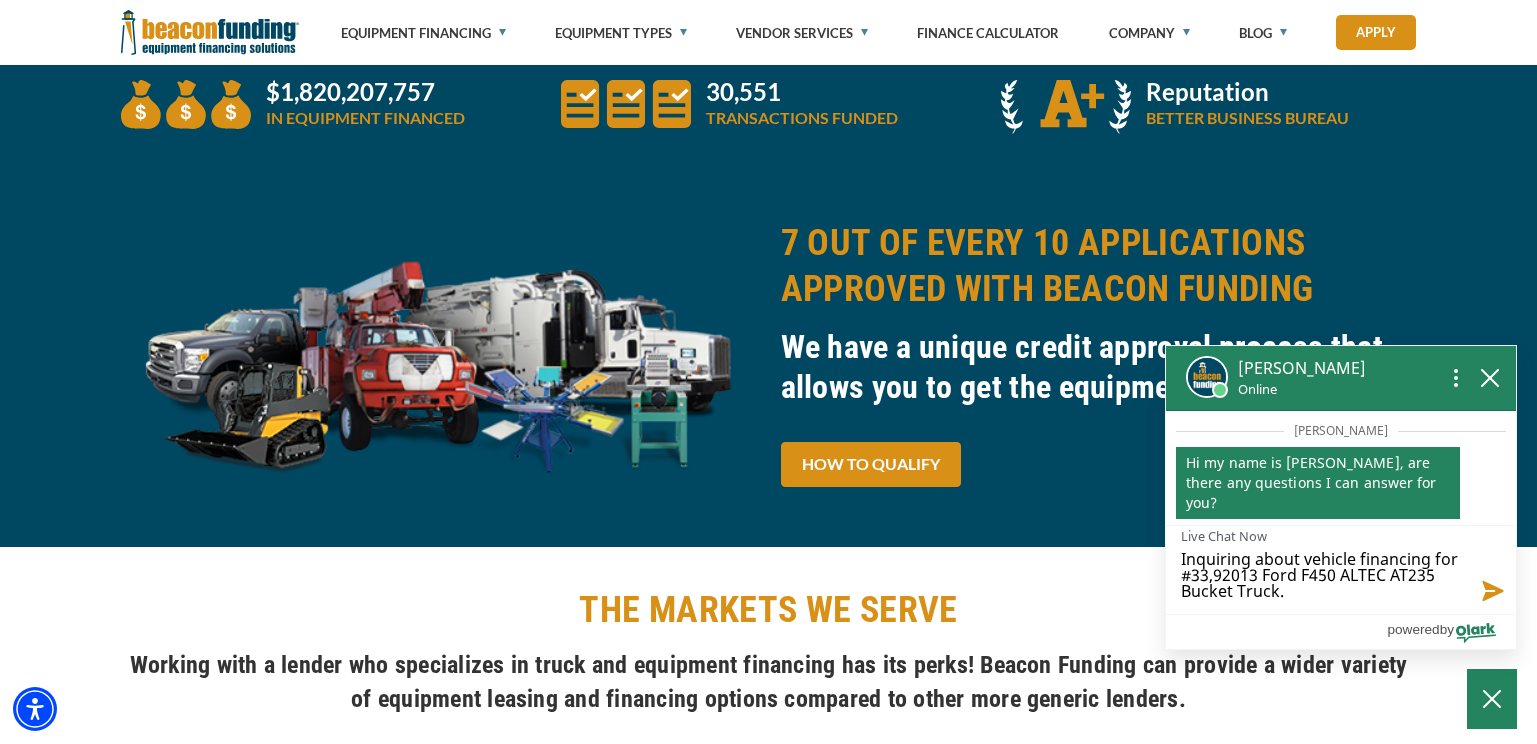type on "Inquiring about vehicle financing for #33,992013 Ford F450 ALTEC AT235 Bucket Truck." 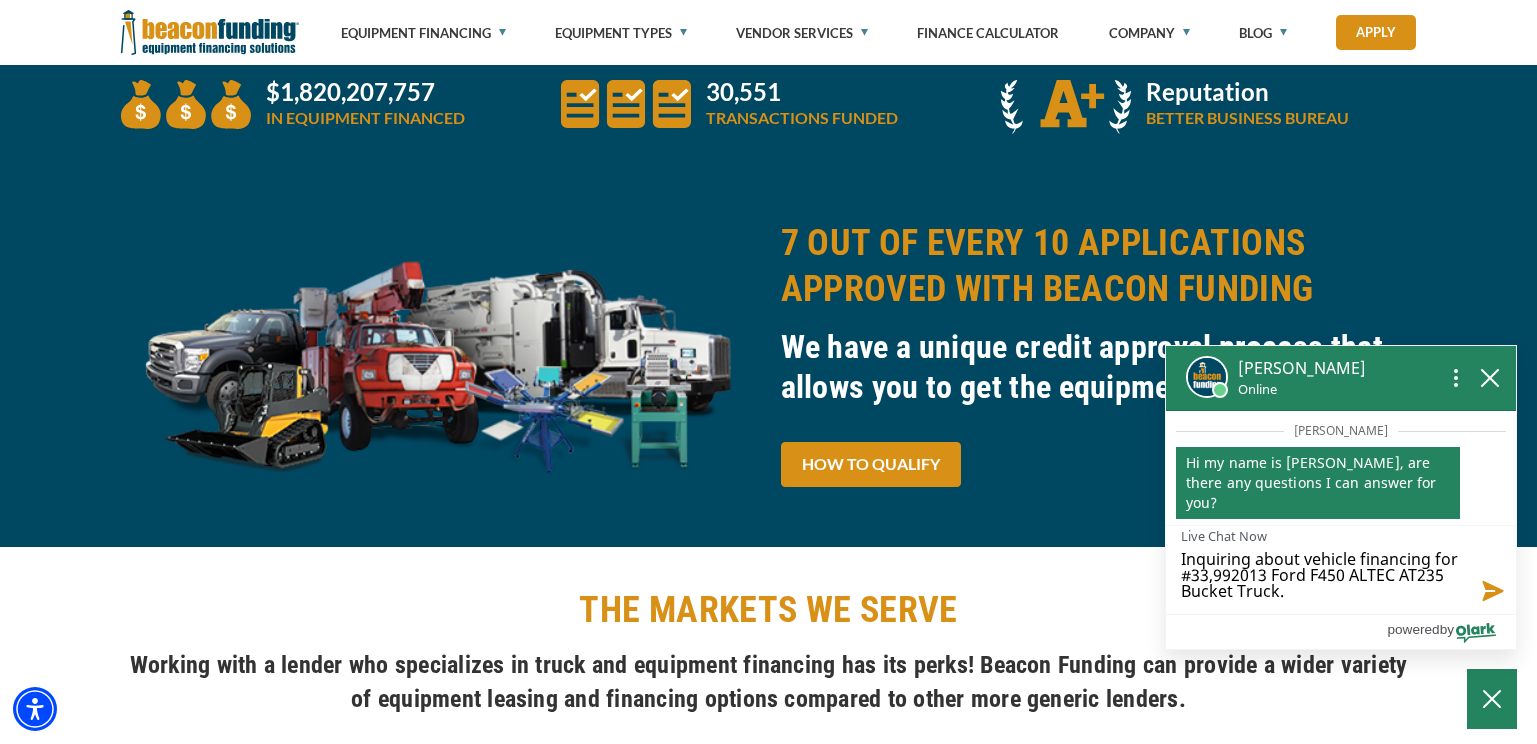 type on "Inquiring about vehicle financing for #33,9992013 Ford F450 ALTEC AT235 Bucket Truck." 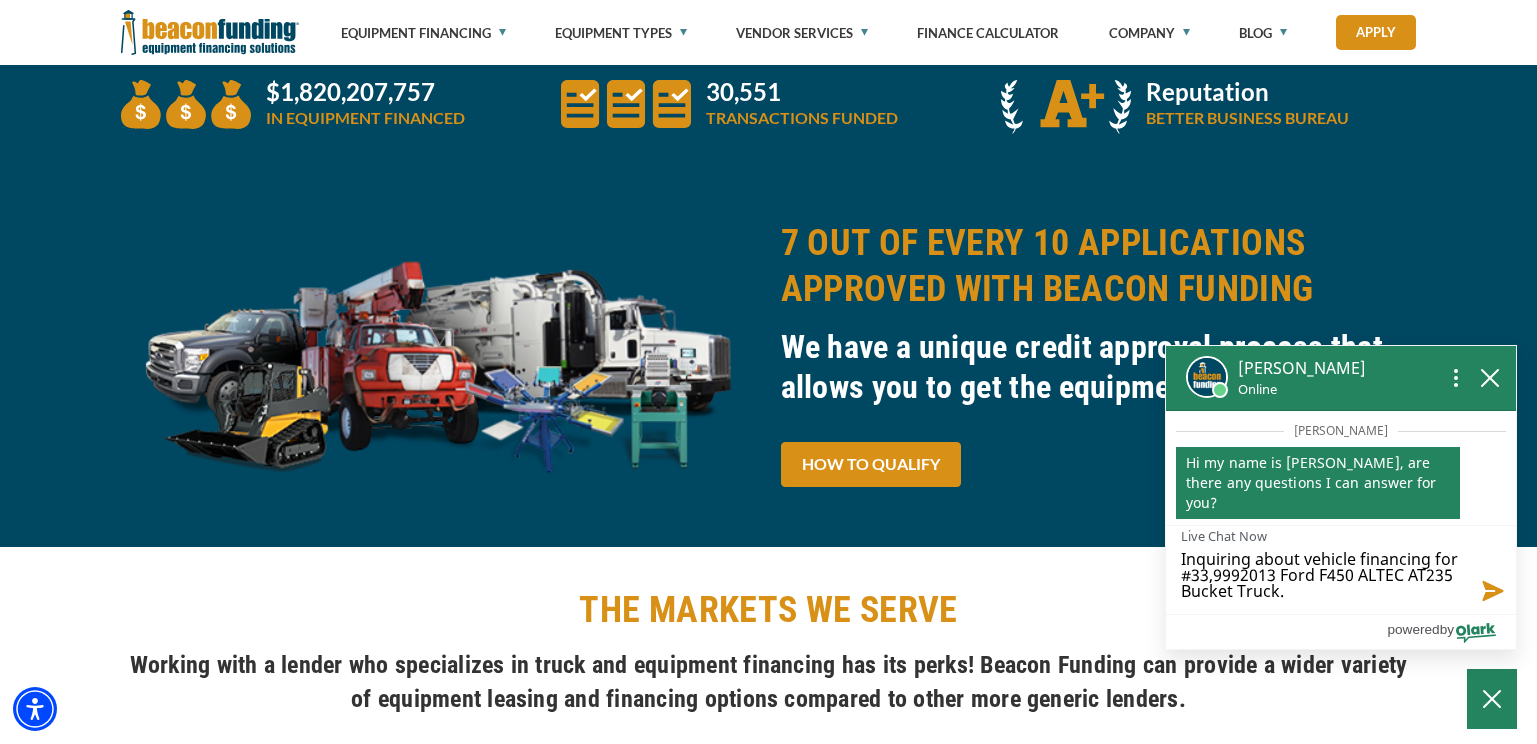 type on "Inquiring about vehicle financing for #33,999 2013 Ford F450 ALTEC AT235 Bucket Truck." 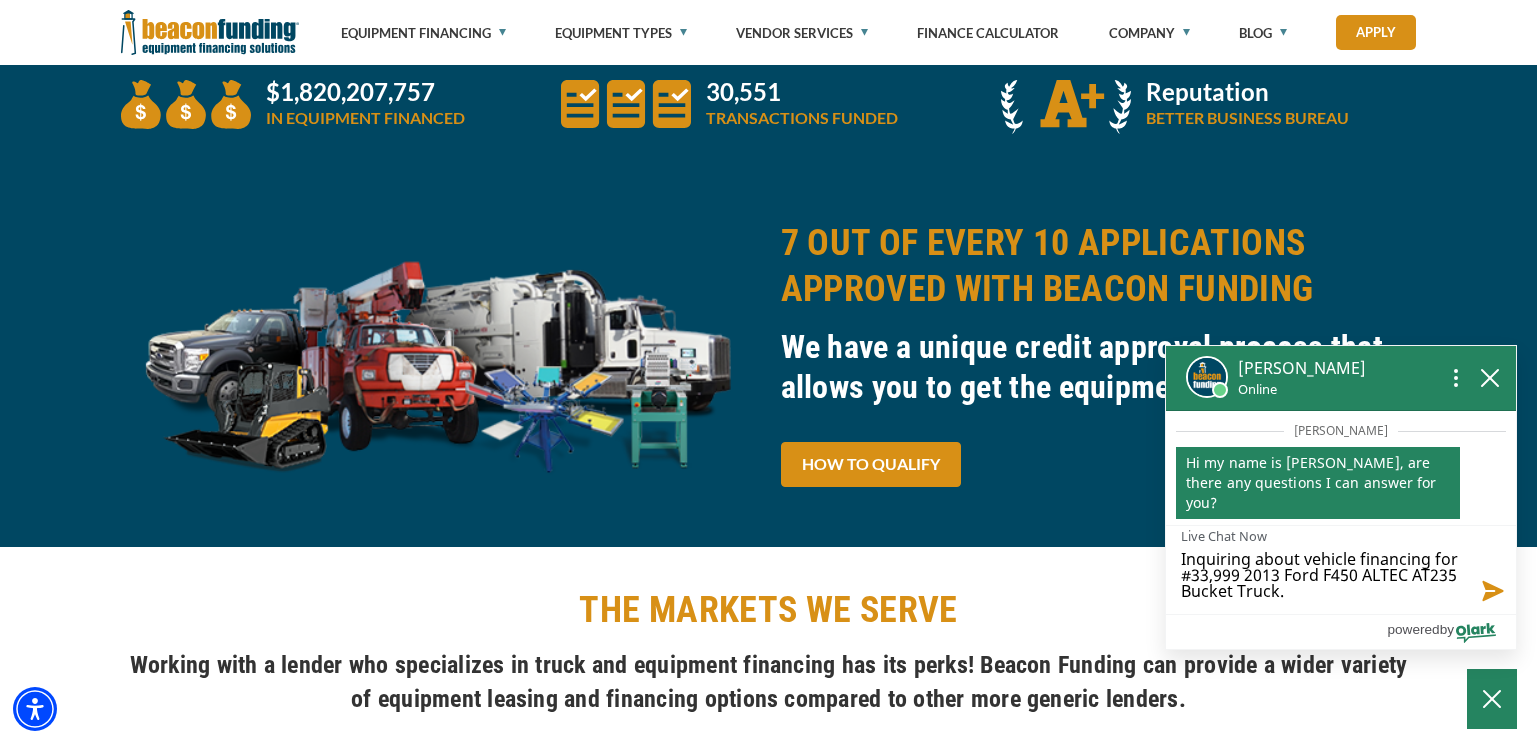 type on "Inquiring about vehicle financing for #33,999 f2013 Ford F450 ALTEC AT235 Bucket Truck." 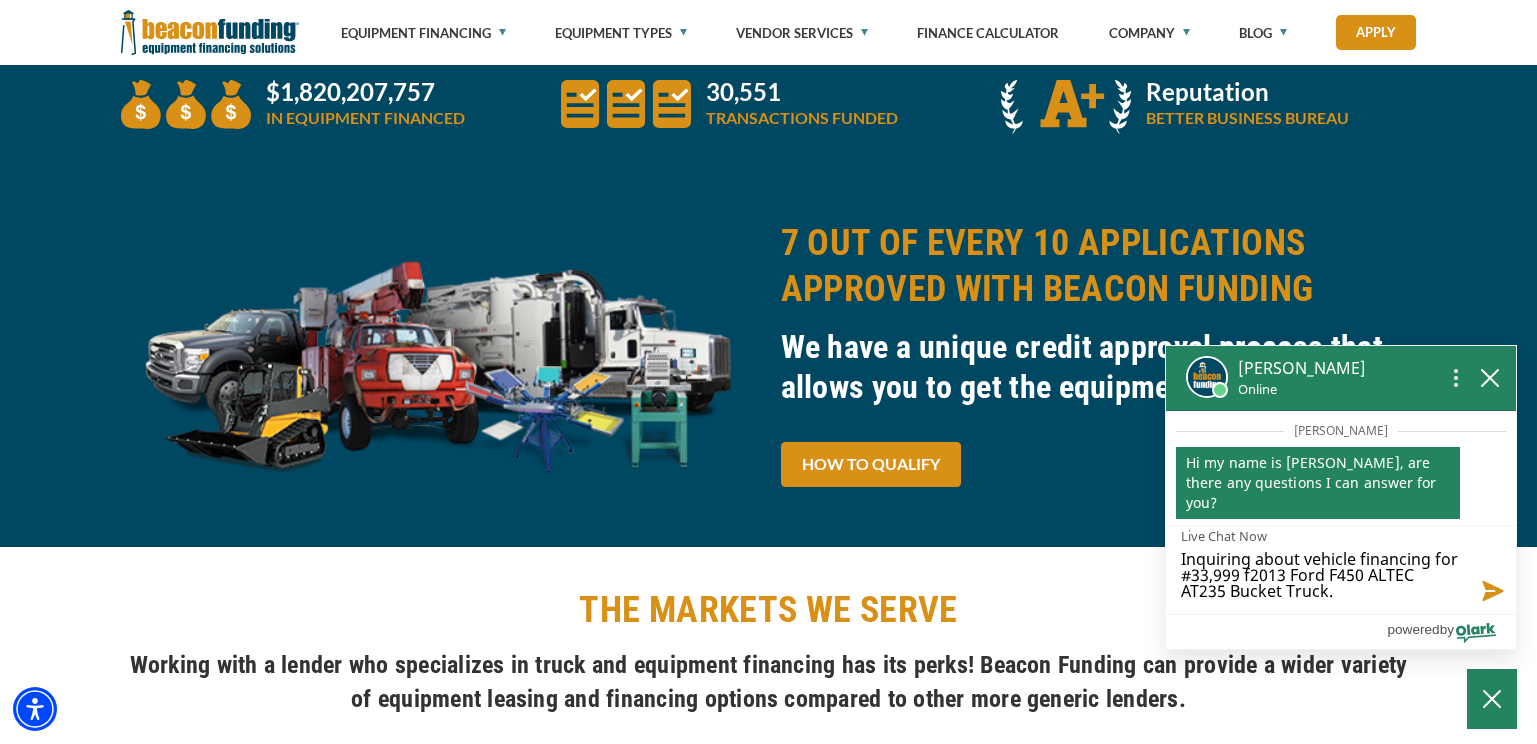 type on "Inquiring about vehicle financing for #33,999 fo2013 Ford F450 ALTEC AT235 Bucket Truck." 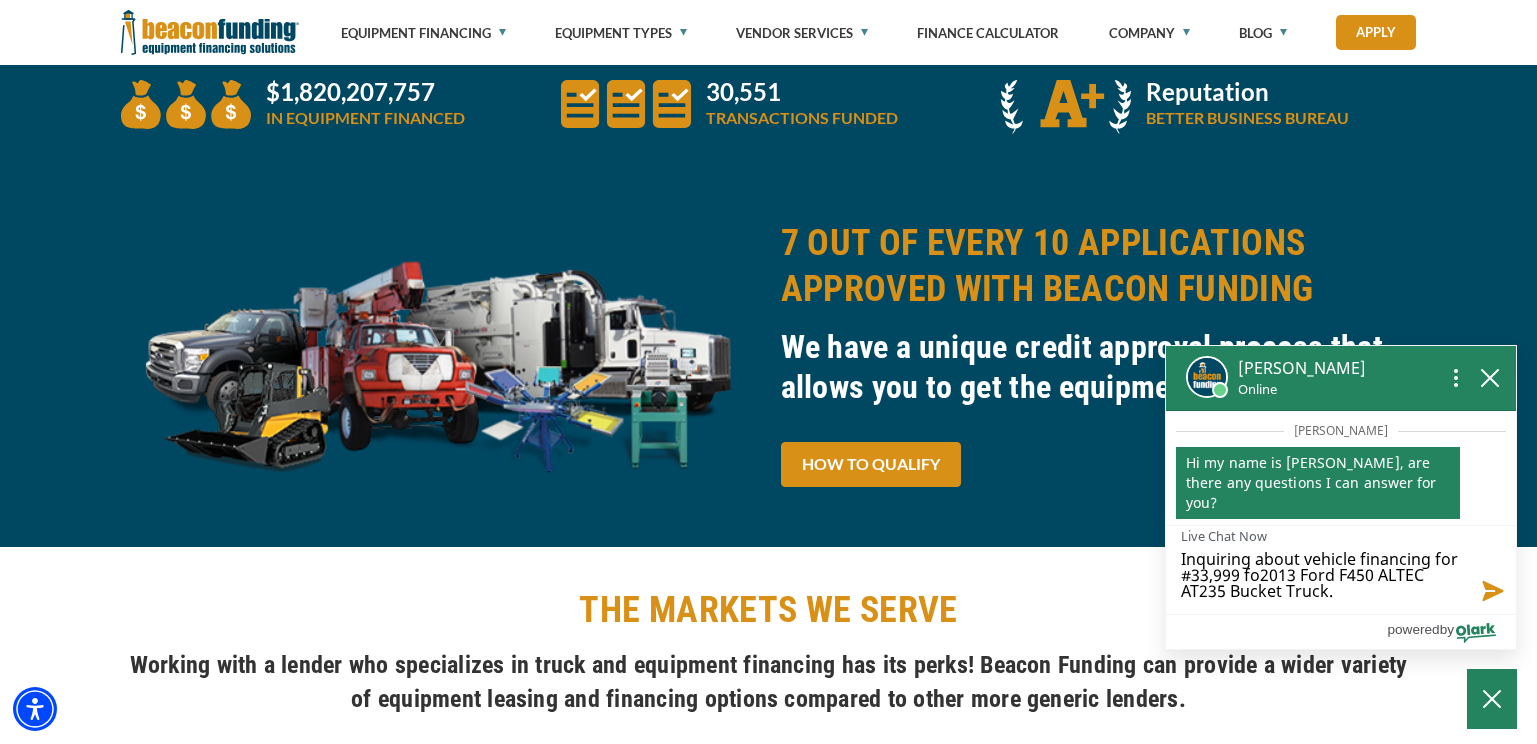 type on "Inquiring about vehicle financing for #33,999 for2013 Ford F450 ALTEC AT235 Bucket Truck." 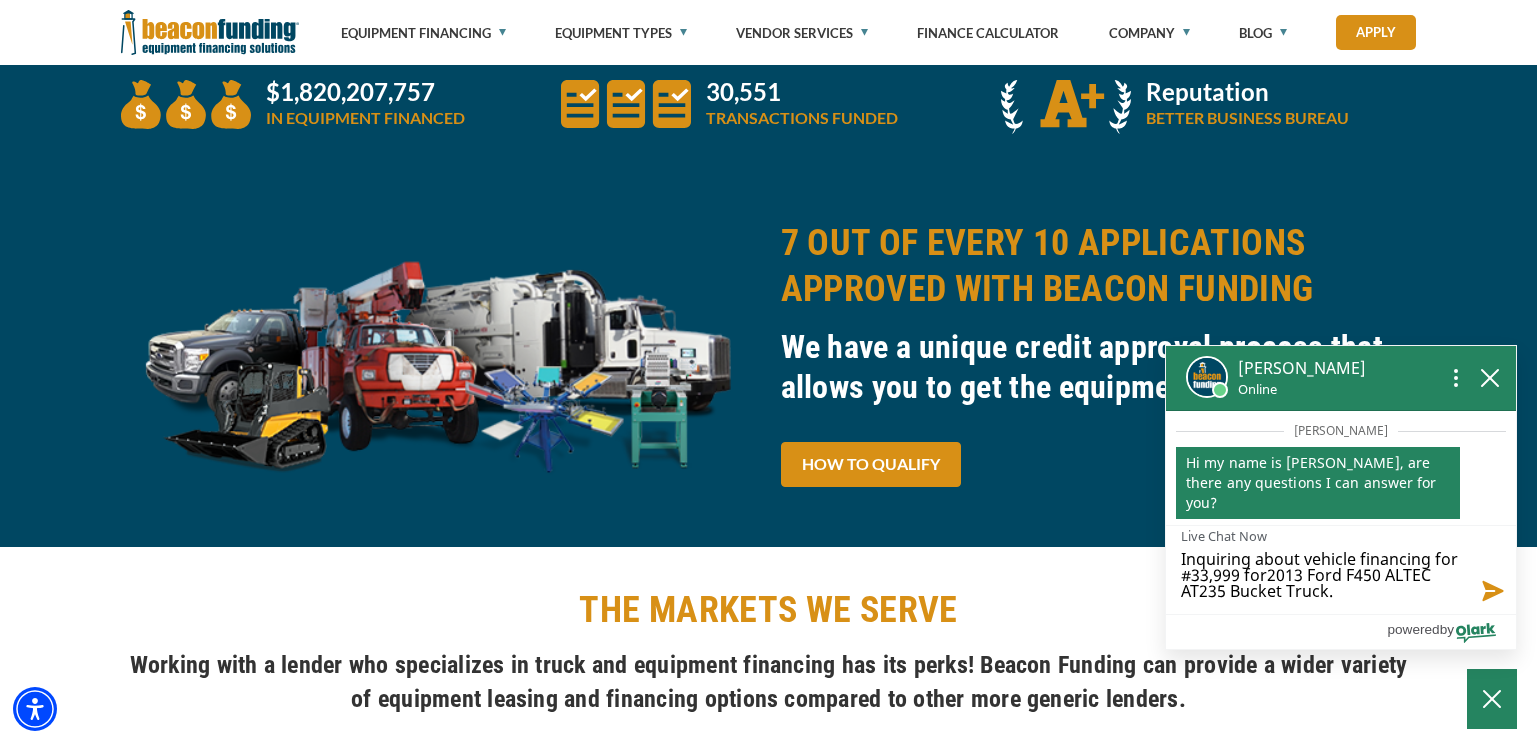type on "Inquiring about vehicle financing for #33,999 for 2013 Ford F450 ALTEC AT235 Bucket Truck." 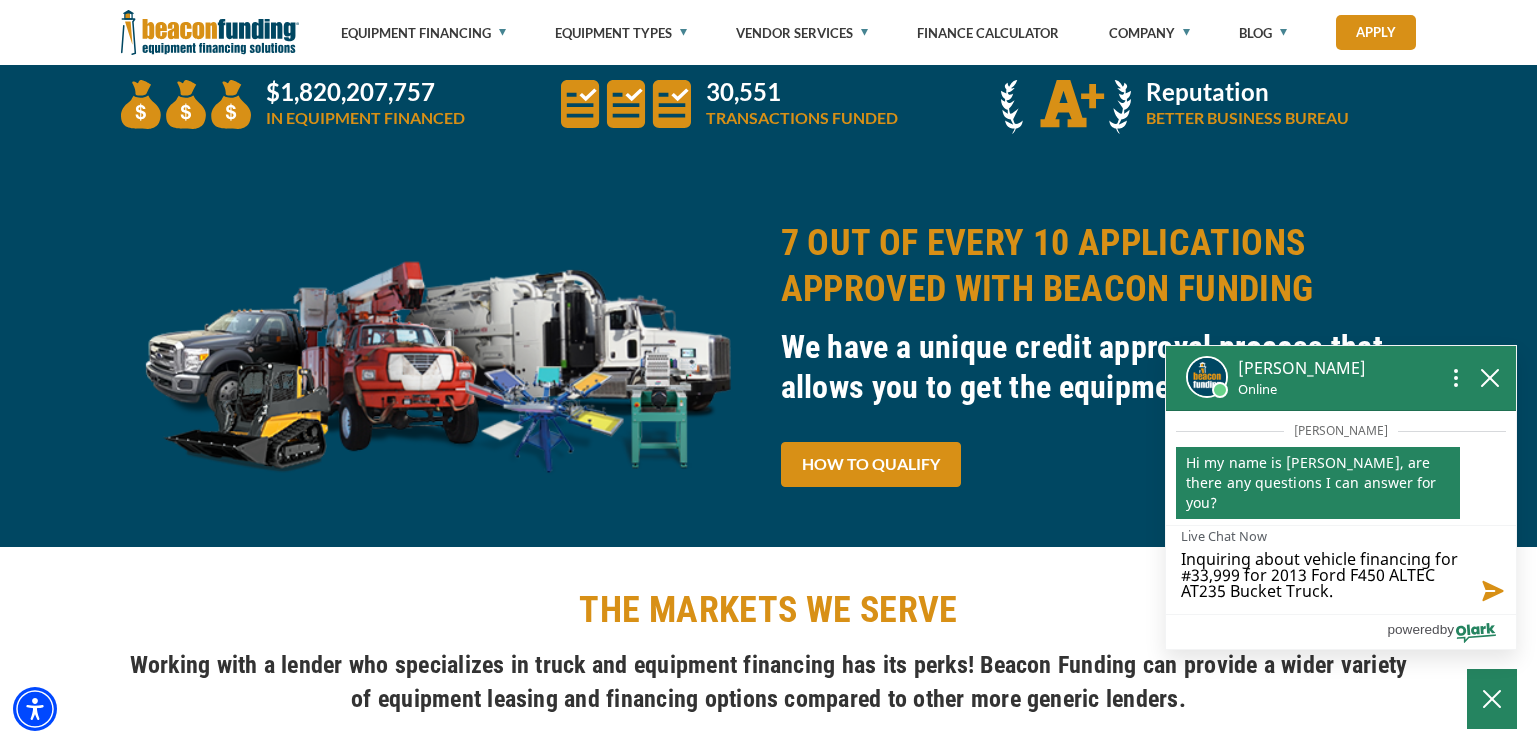 type on "Inquiring about vehicle financing for #33,999 for a2013 Ford F450 ALTEC AT235 Bucket Truck." 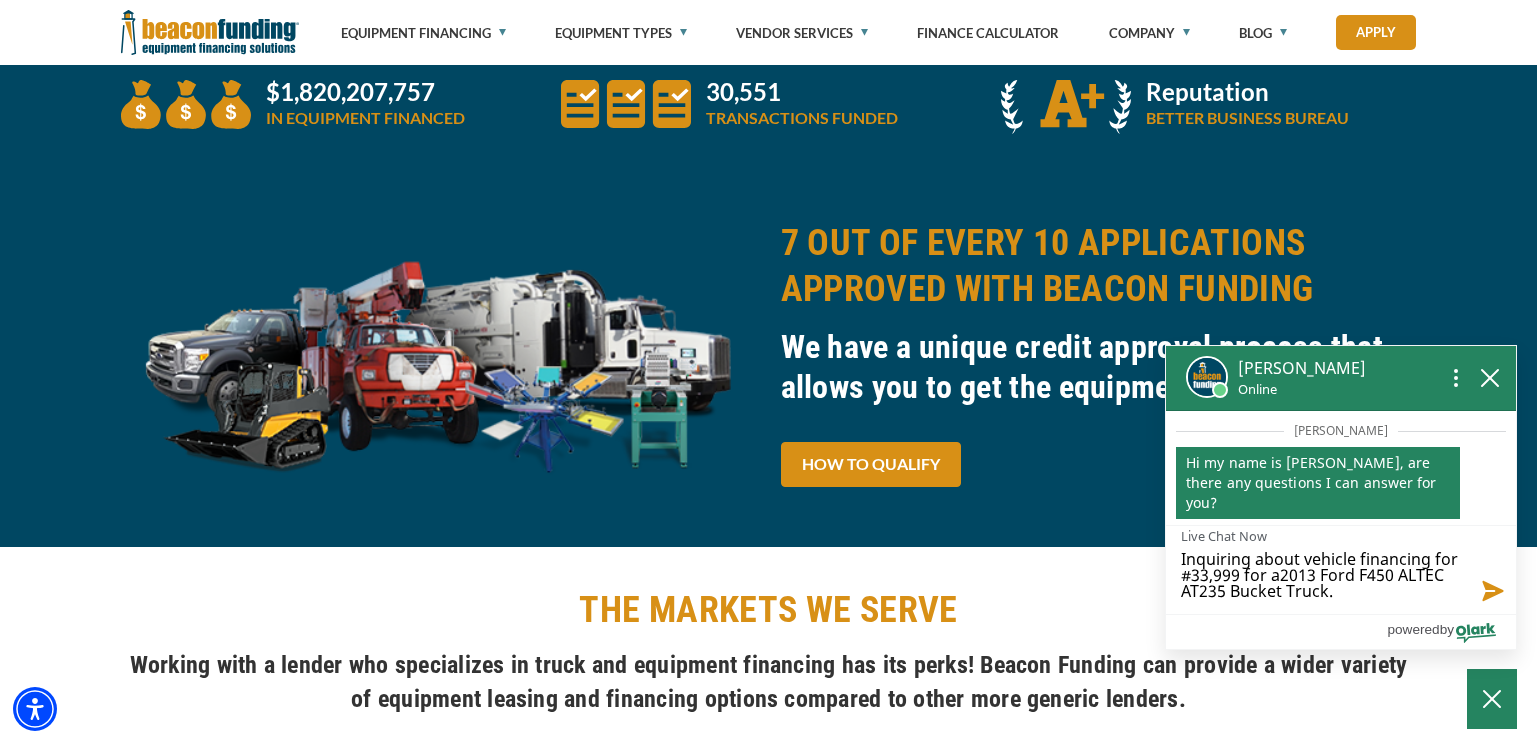 type on "Inquiring about vehicle financing for #33,999 for a 2013 Ford F450 ALTEC AT235 Bucket Truck." 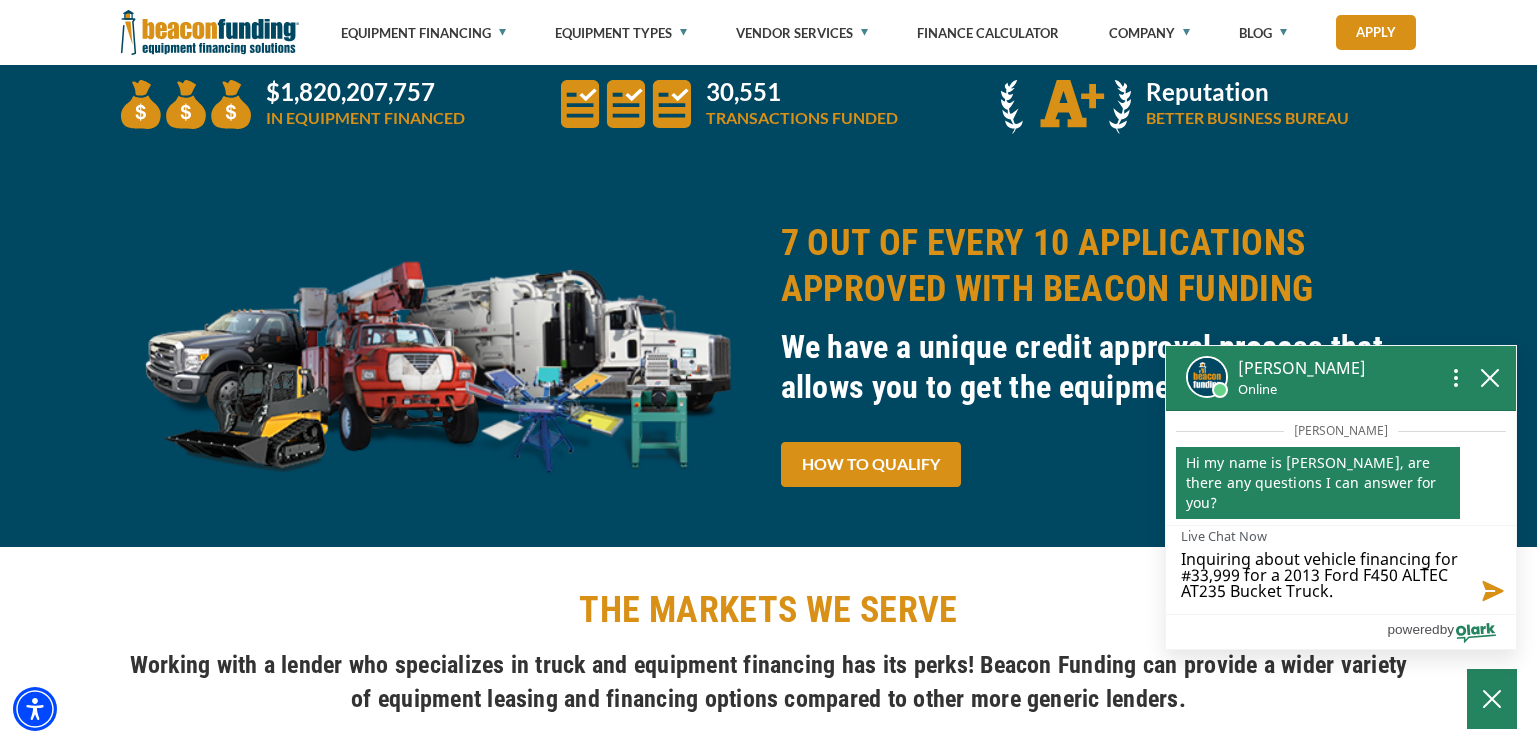 type on "Inquiring about vehicle financing for #33,999 for a 2013 Ford F450 ALTEC AT235 Bucket Truck." 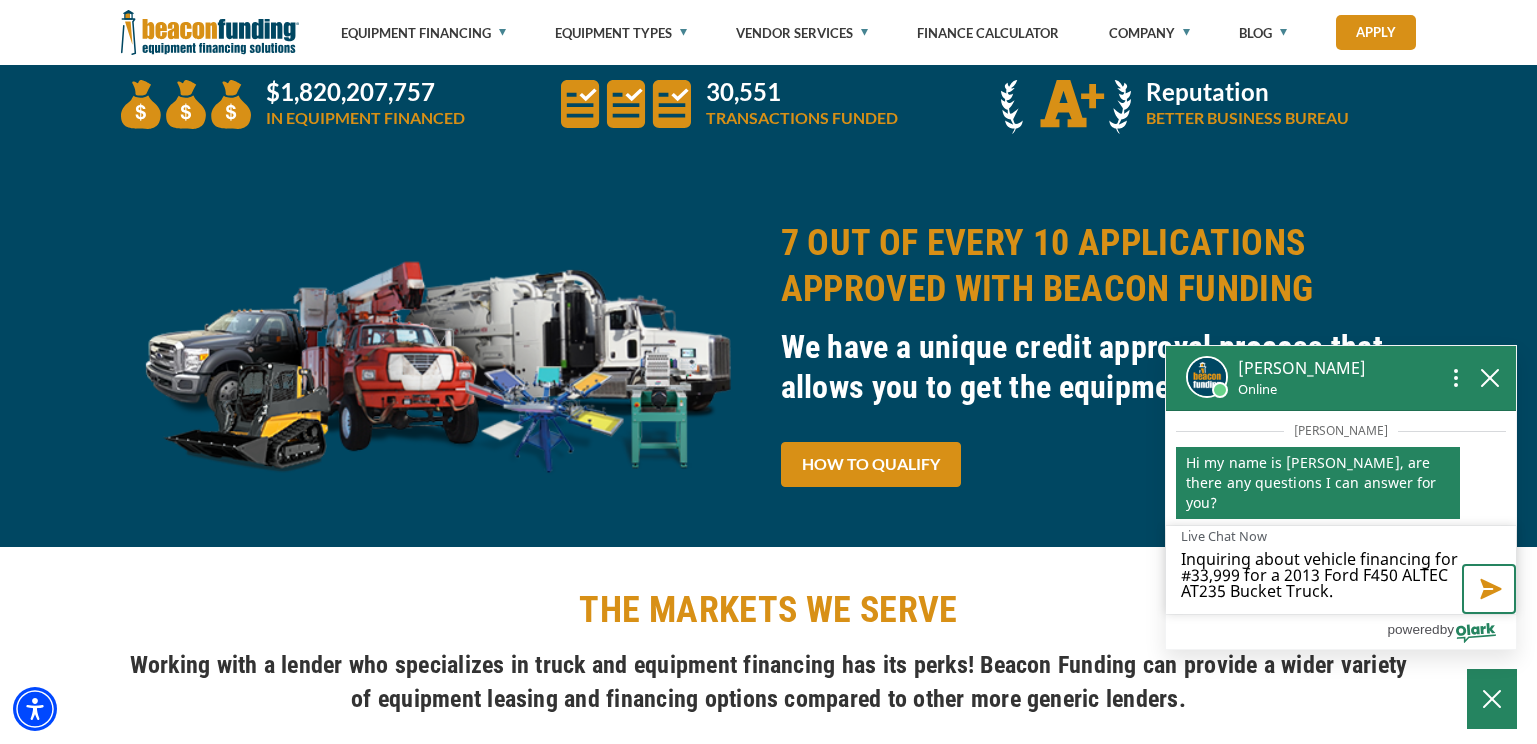 click at bounding box center (1489, 589) 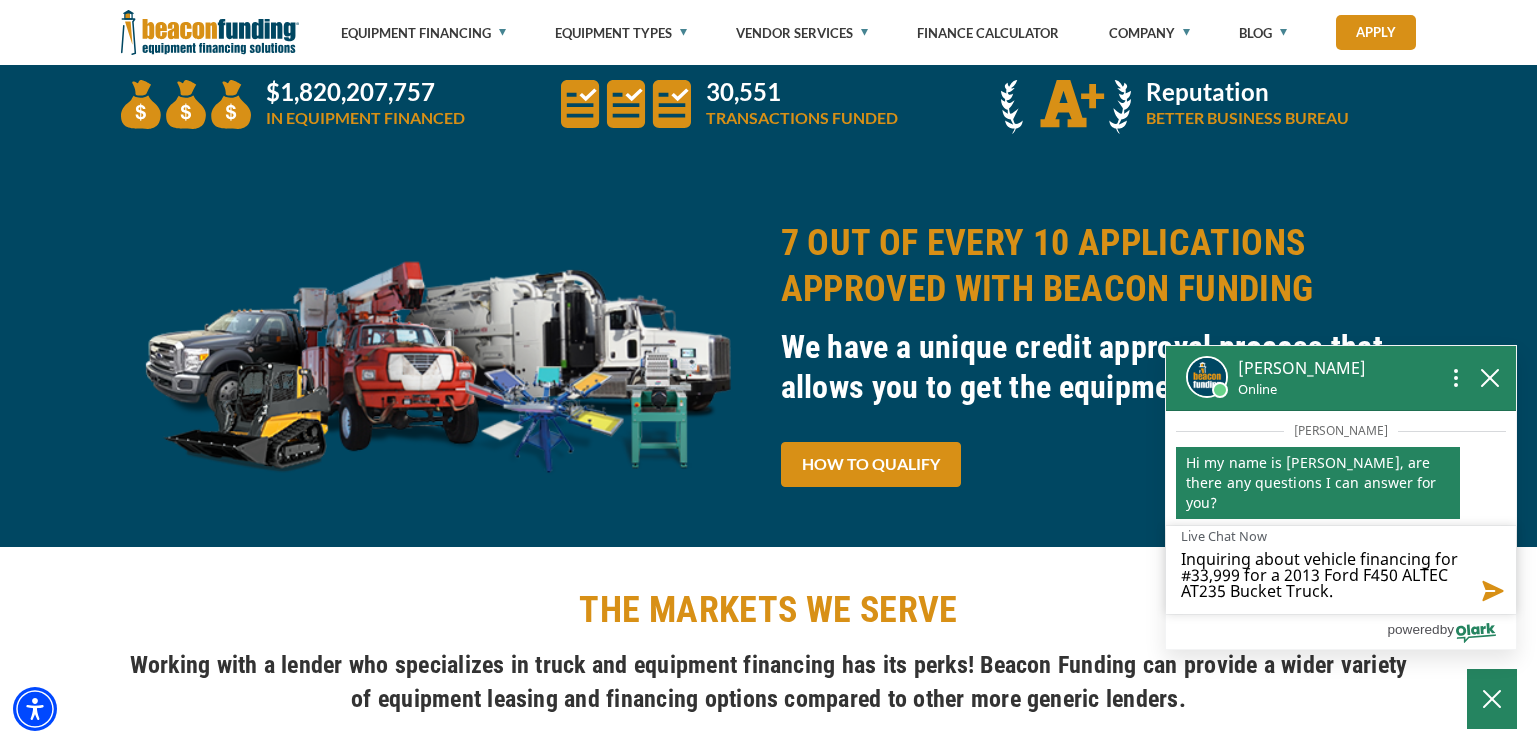 type 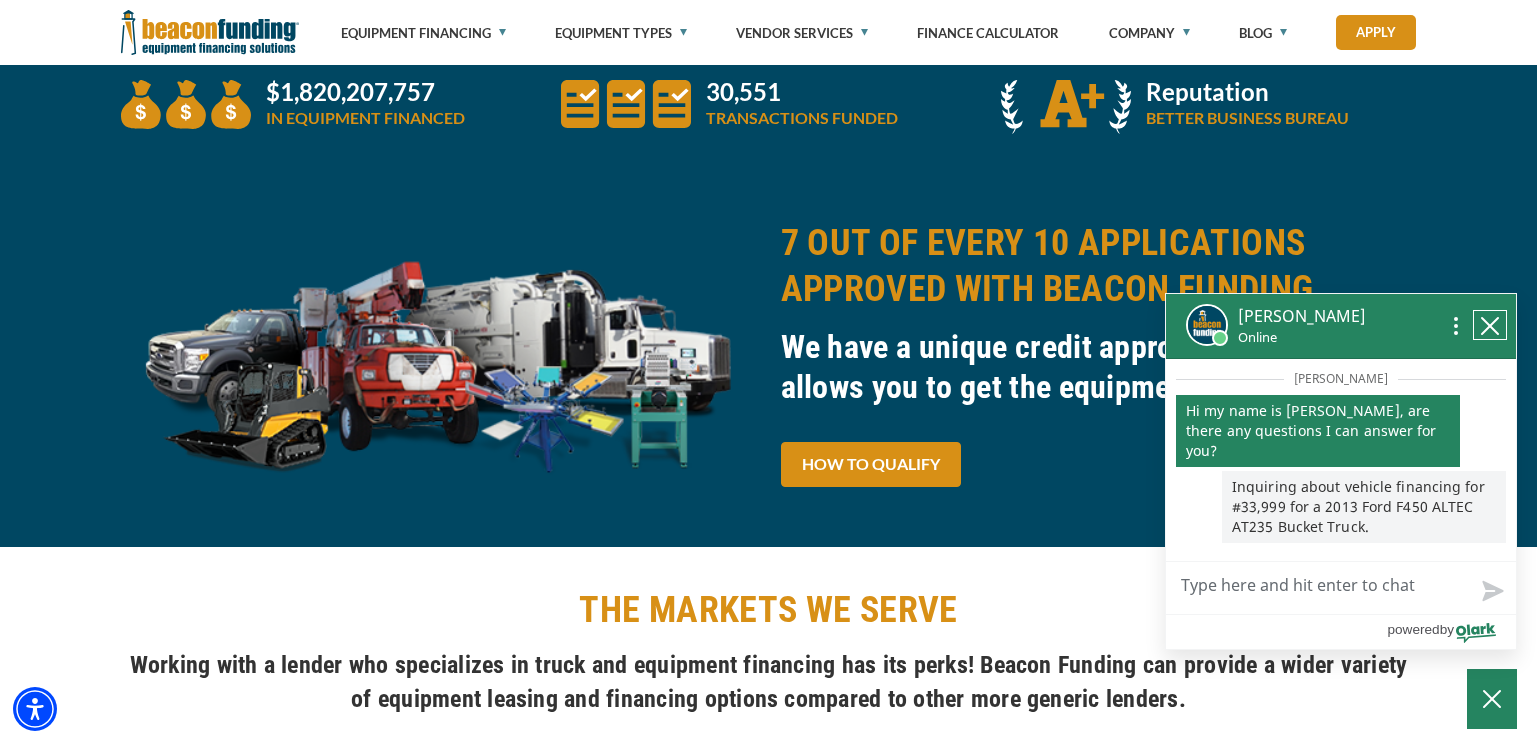 click 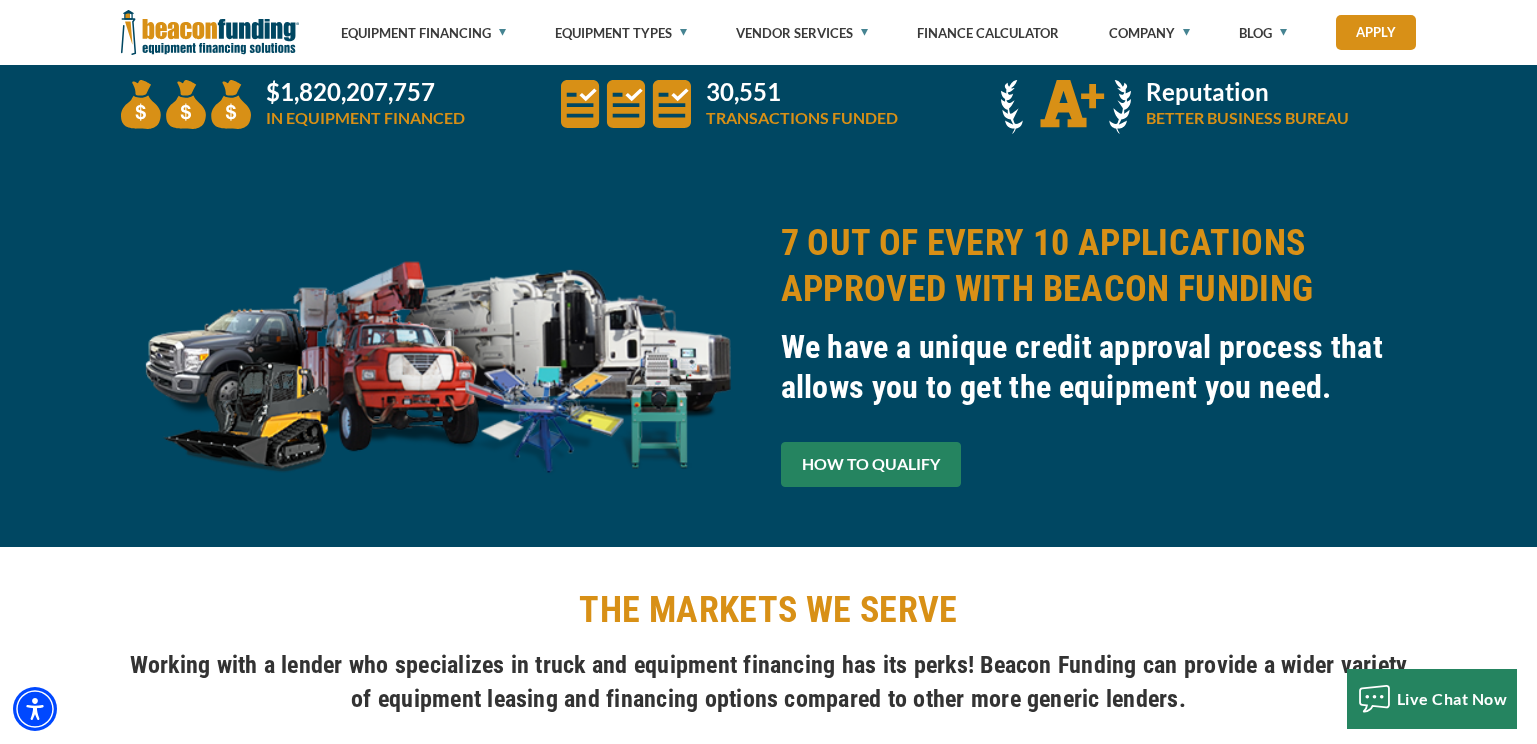 click on "HOW TO QUALIFY" at bounding box center (871, 464) 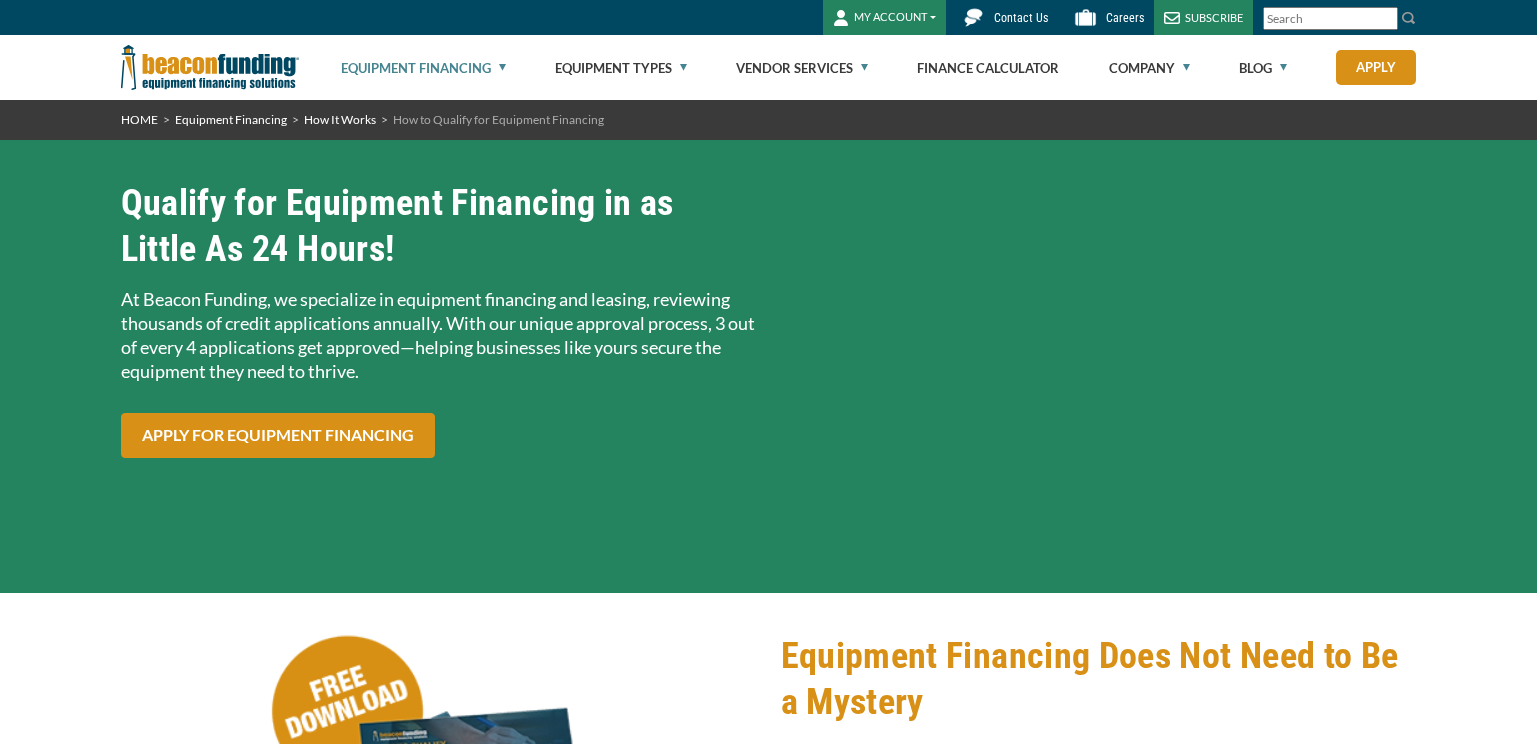 scroll, scrollTop: 0, scrollLeft: 0, axis: both 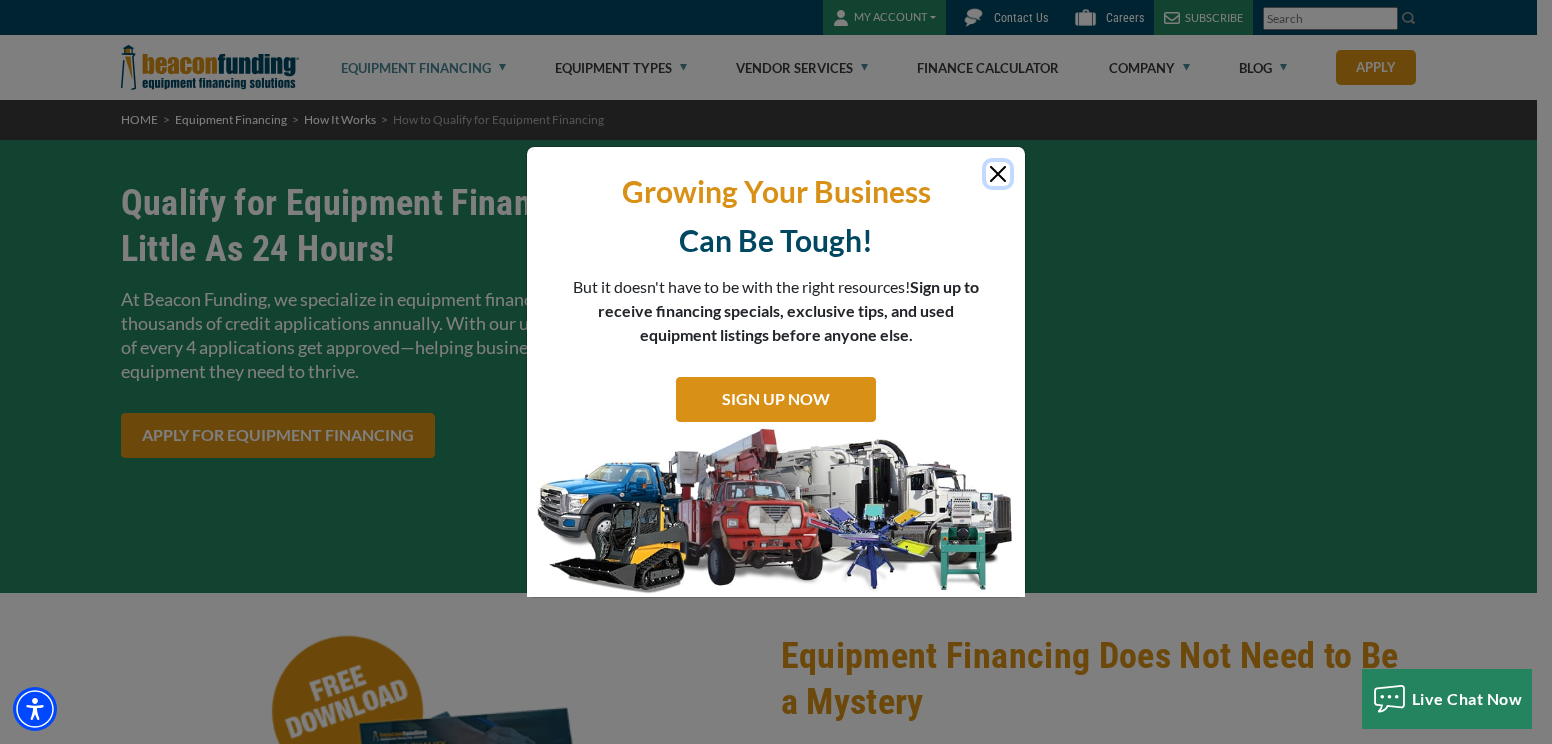 click at bounding box center (998, 174) 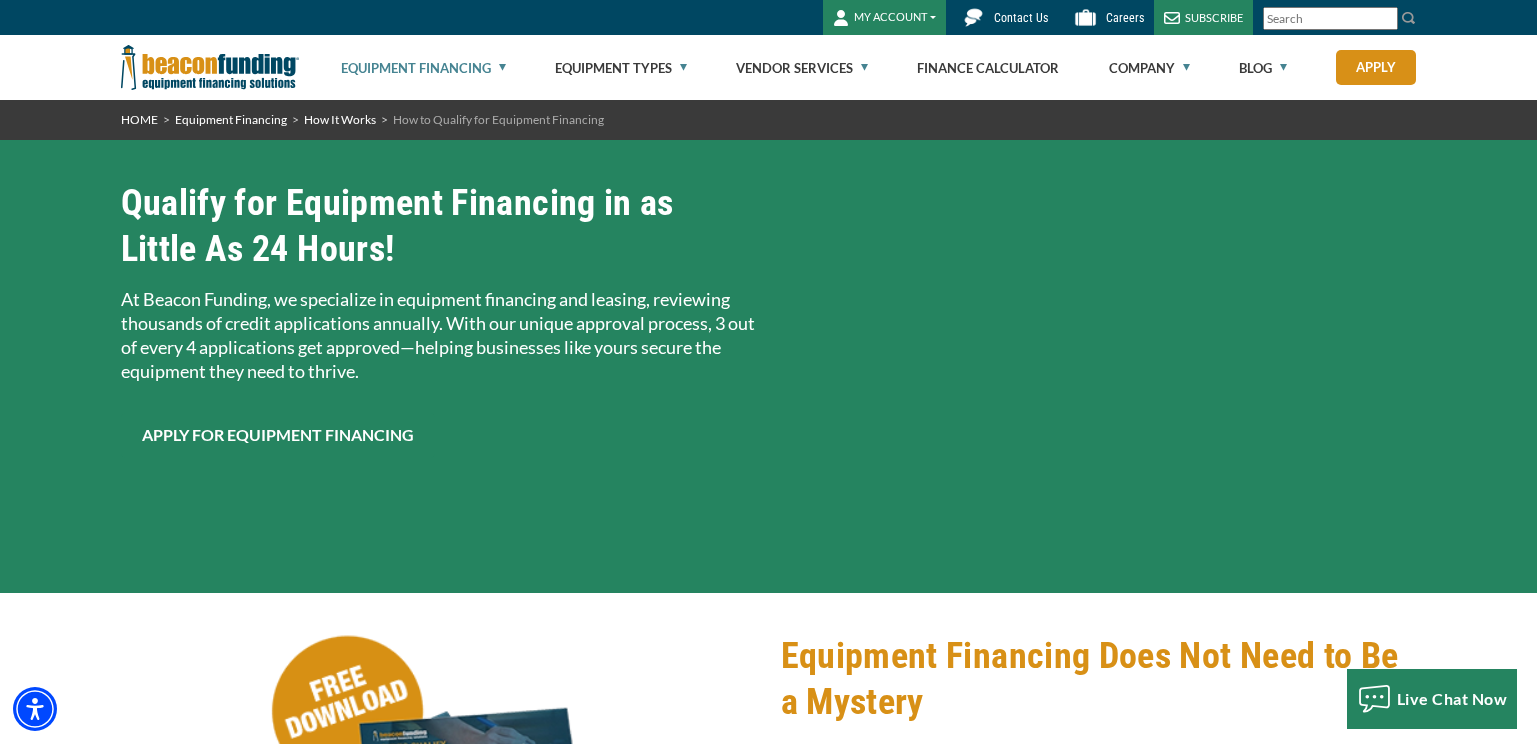 click on "Apply for Equipment Financing" at bounding box center (278, 435) 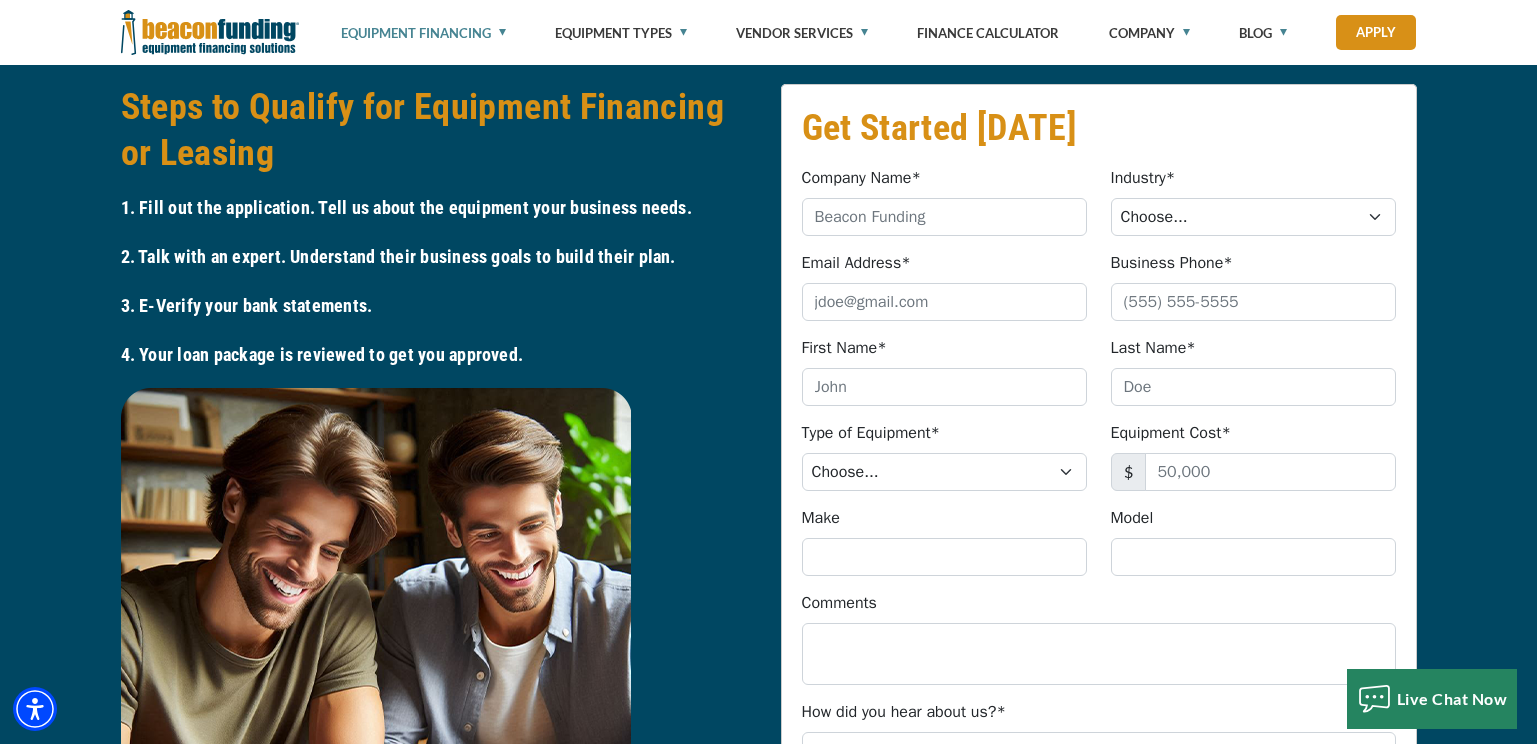 scroll, scrollTop: 3557, scrollLeft: 0, axis: vertical 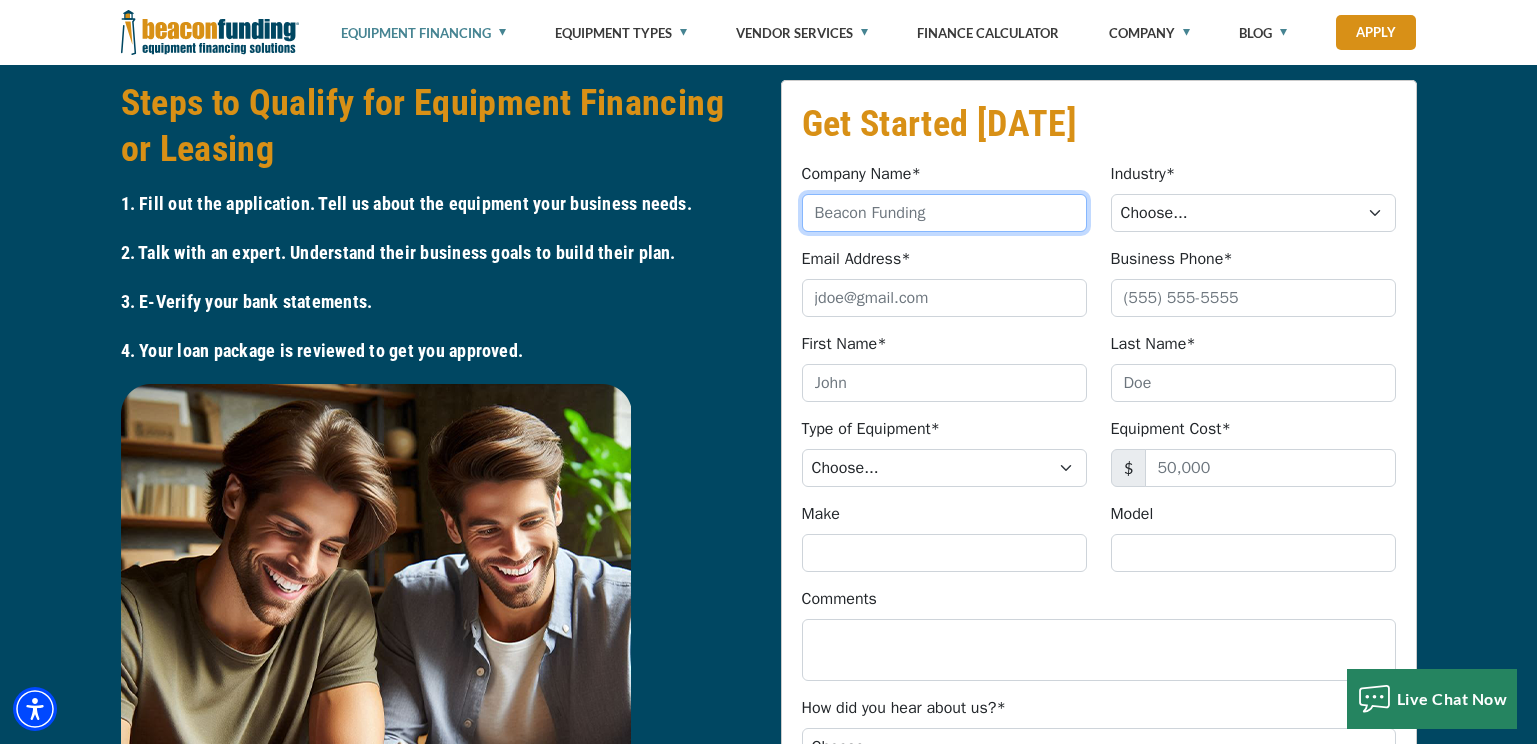 click on "Company Name*" at bounding box center [944, 213] 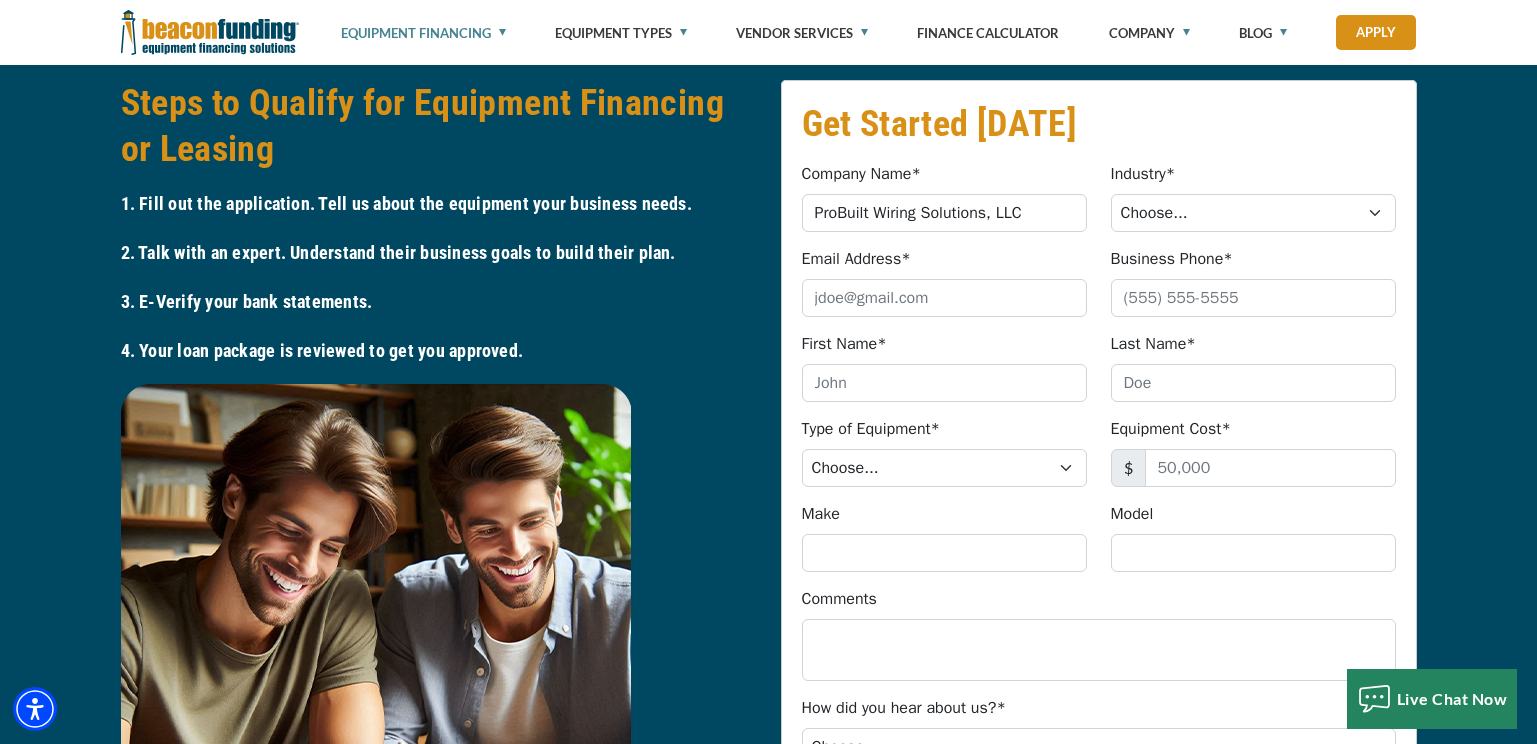 type on "[EMAIL_ADDRESS][DOMAIN_NAME]" 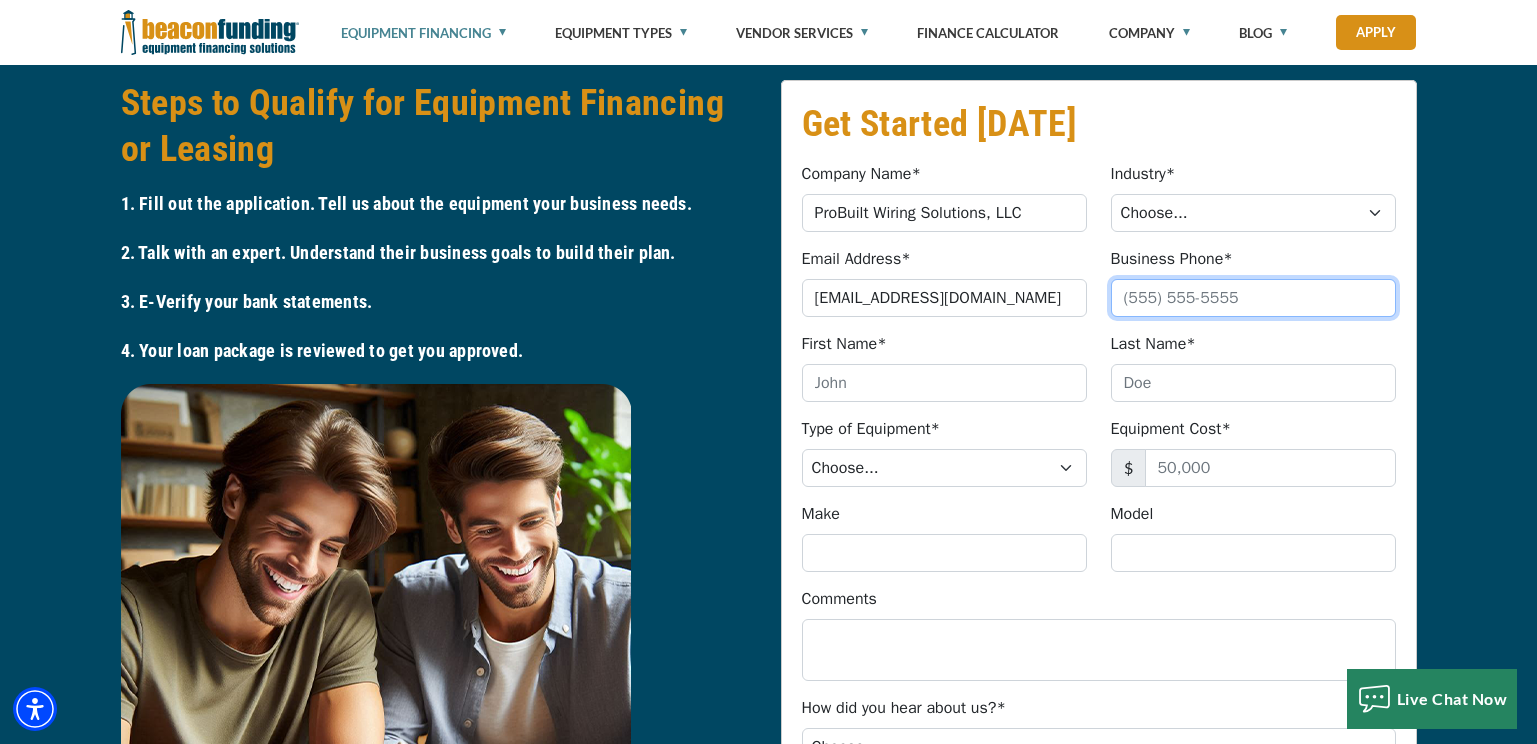 type on "9192630268" 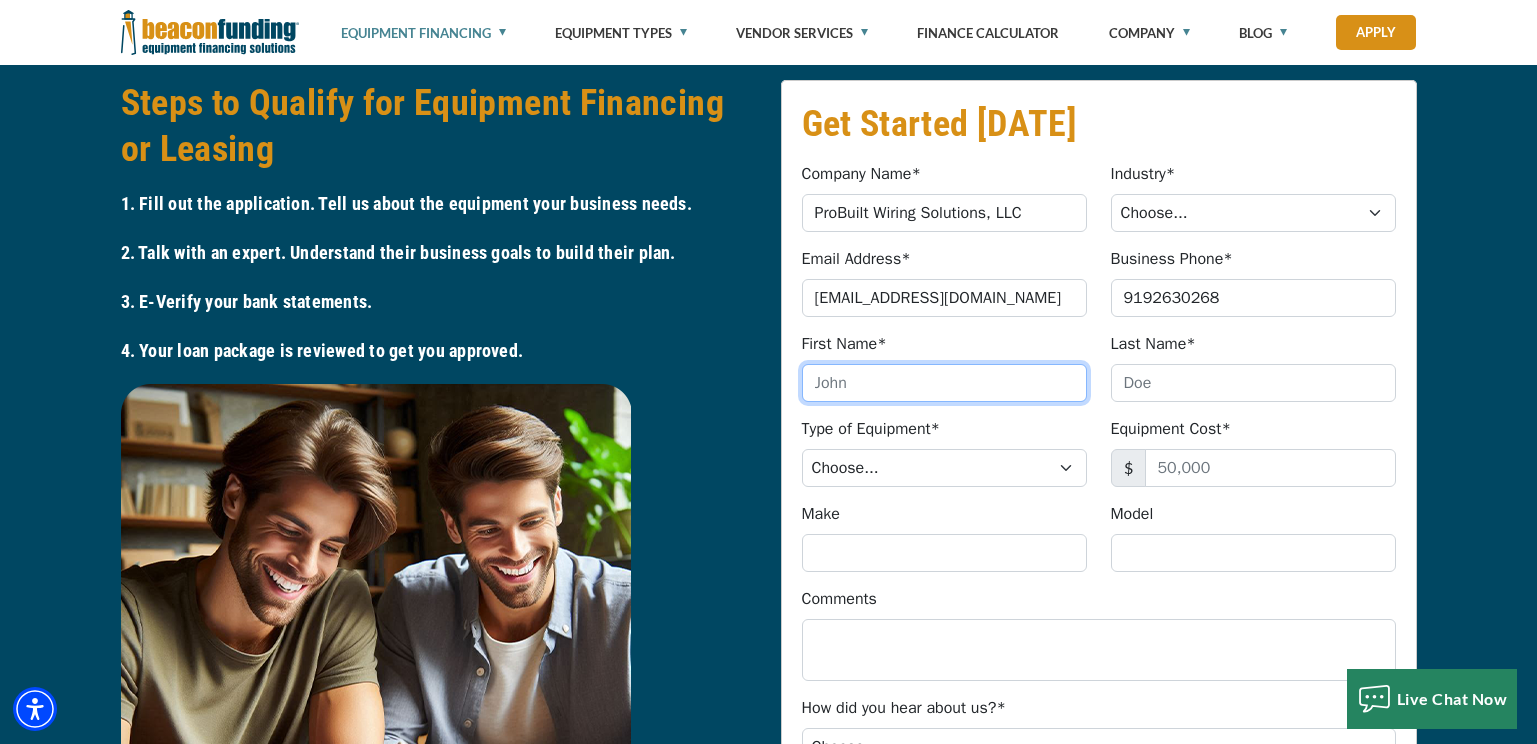 type on "Davi" 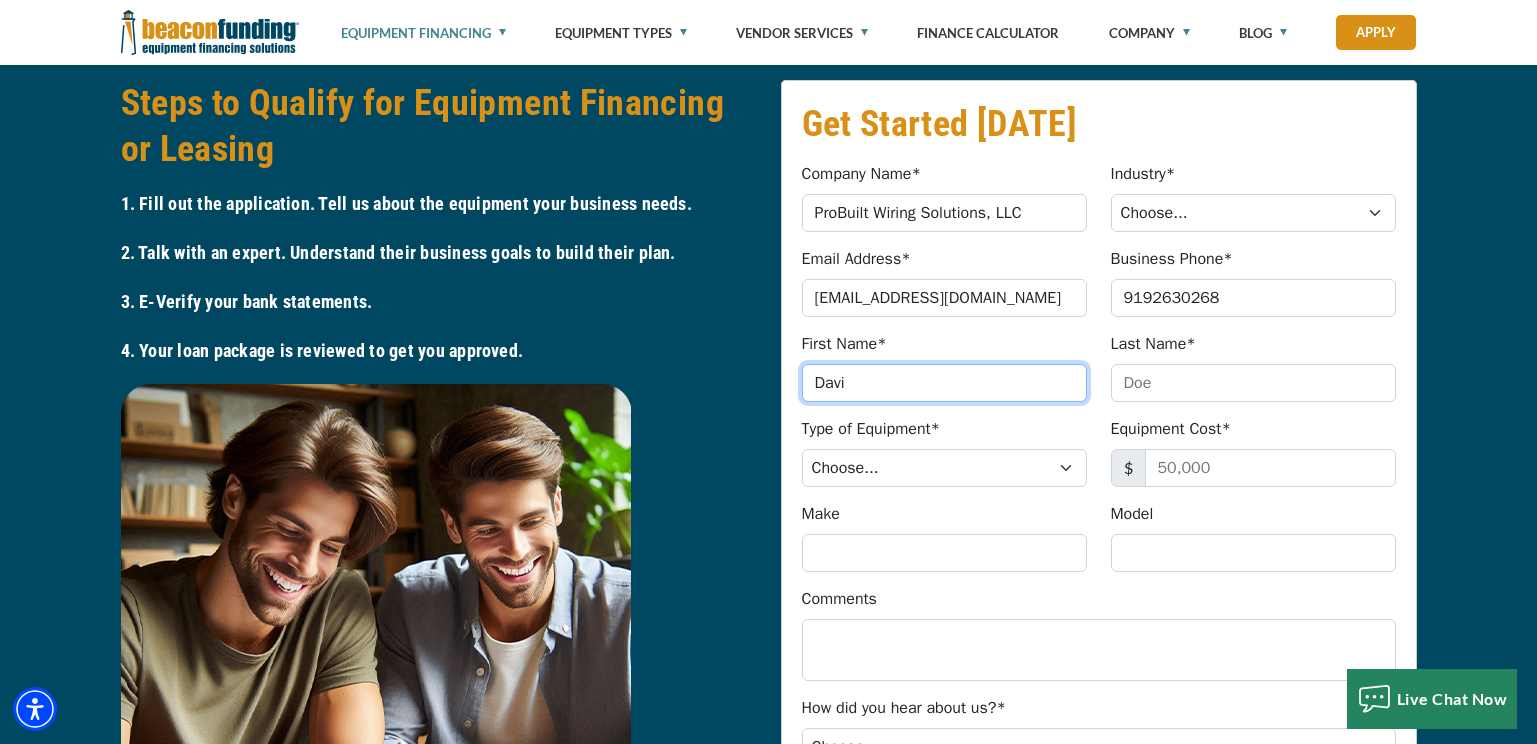 type on "[PERSON_NAME]" 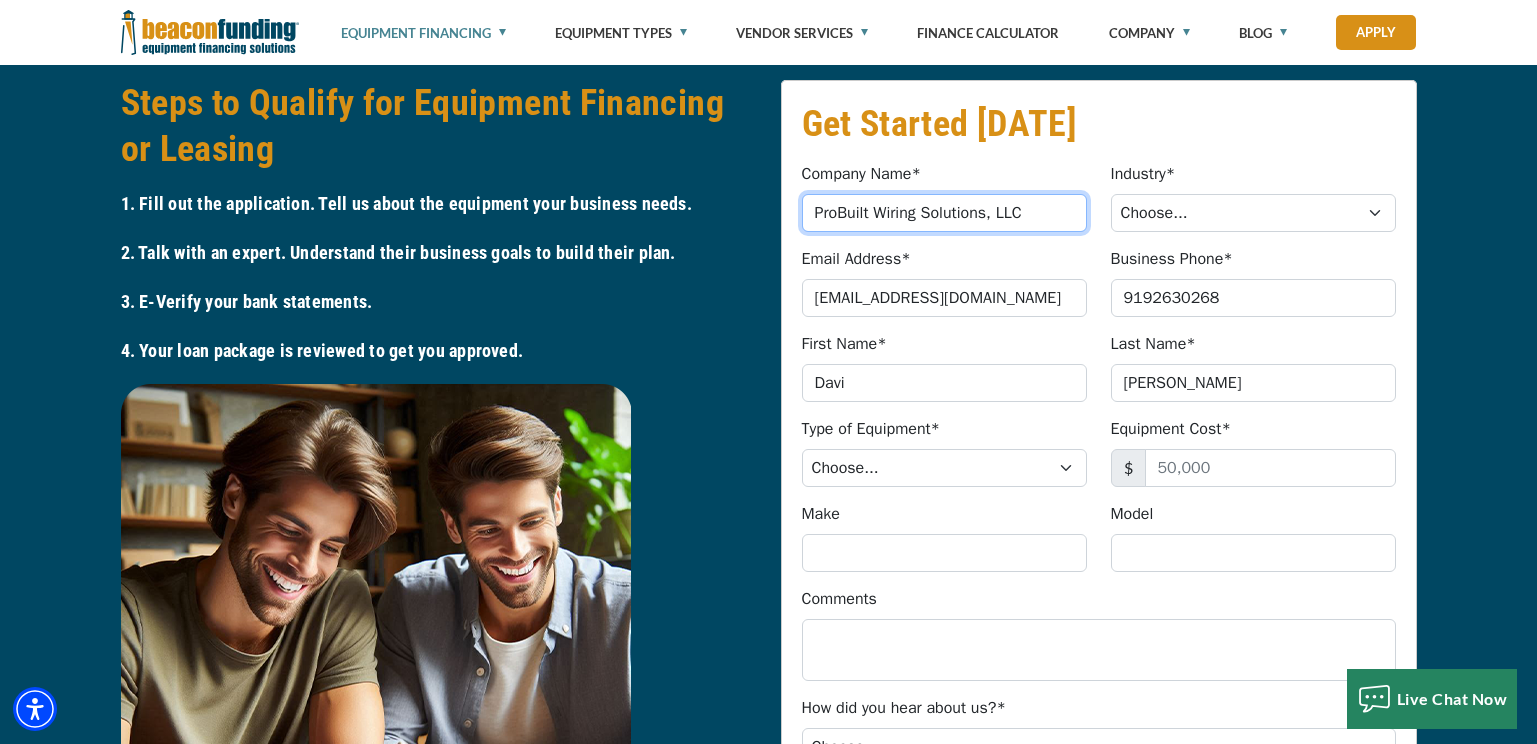 type on "[PHONE_NUMBER]" 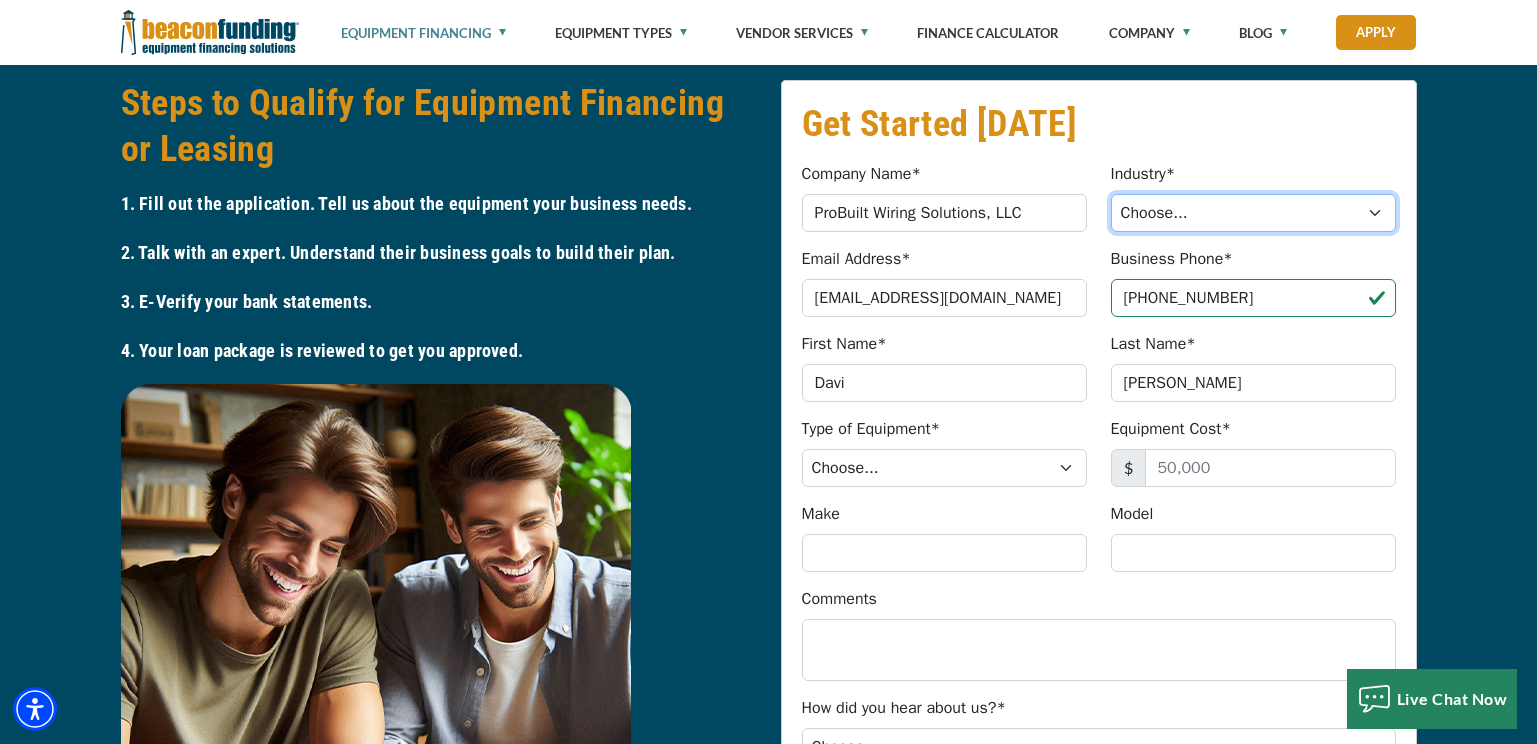 click on "Choose...
Towing
Landscape/Hardscape
Decorated Apparel
Septic
Light Construction
Other" at bounding box center [1253, 213] 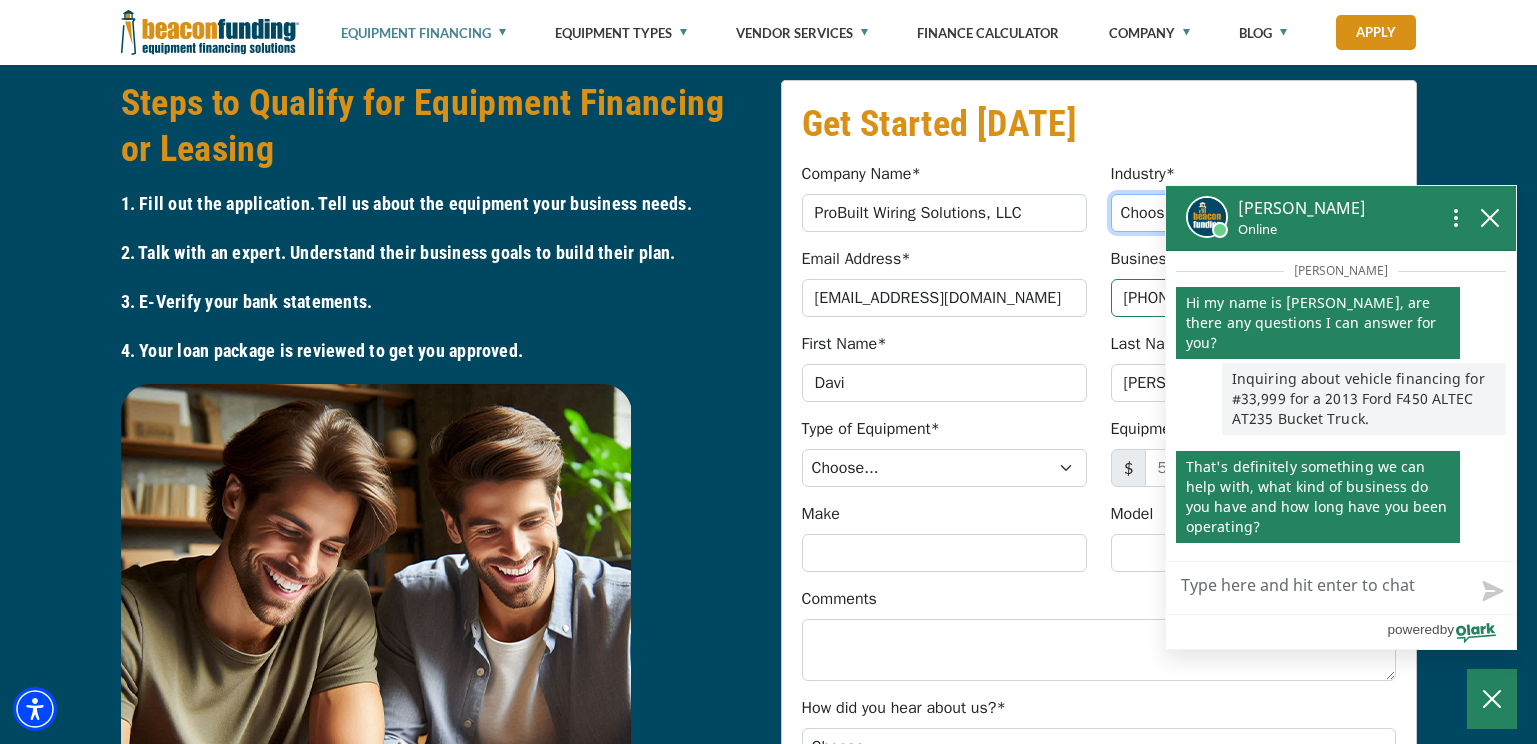 select on "5" 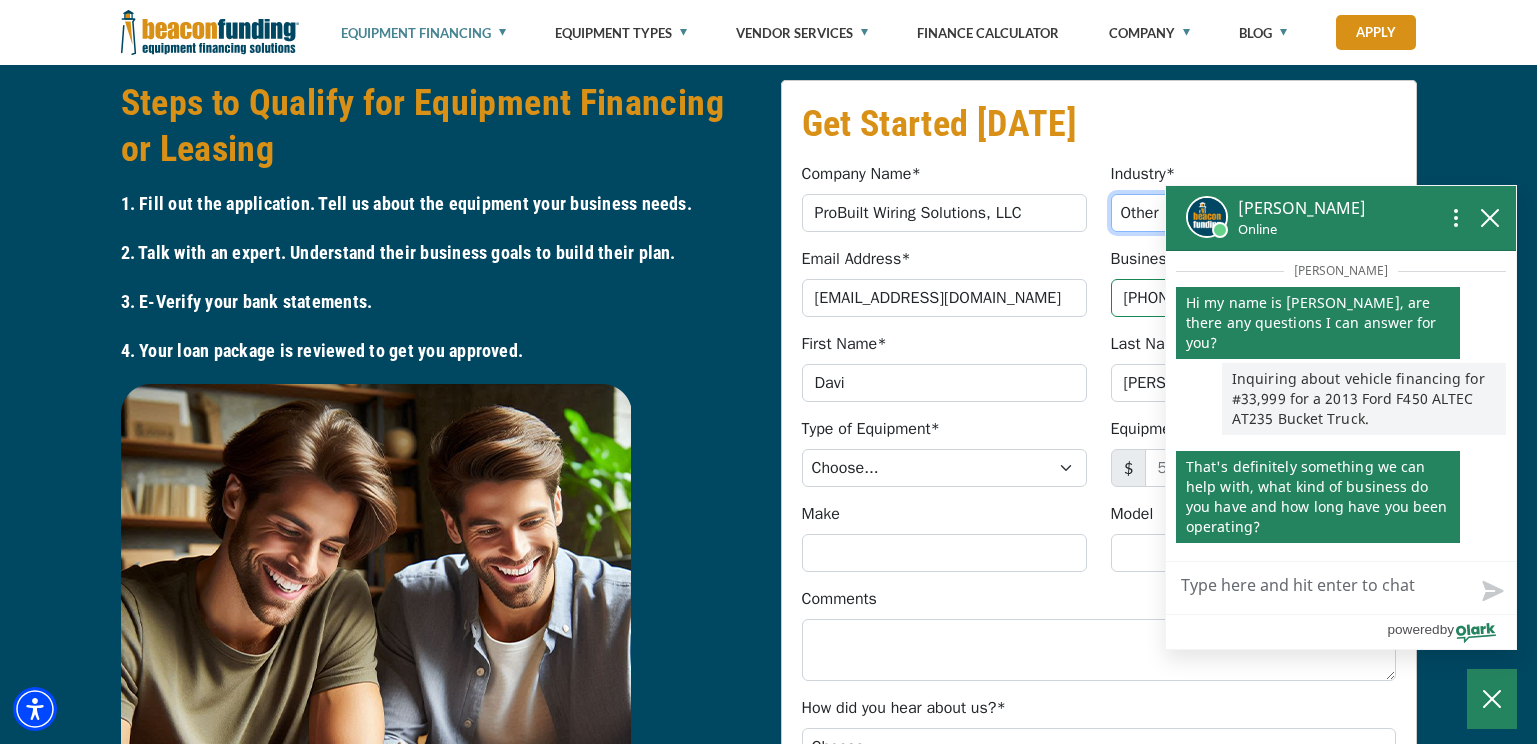 click on "Choose...
Towing
Landscape/Hardscape
Decorated Apparel
Septic
Light Construction
Other" at bounding box center (1253, 213) 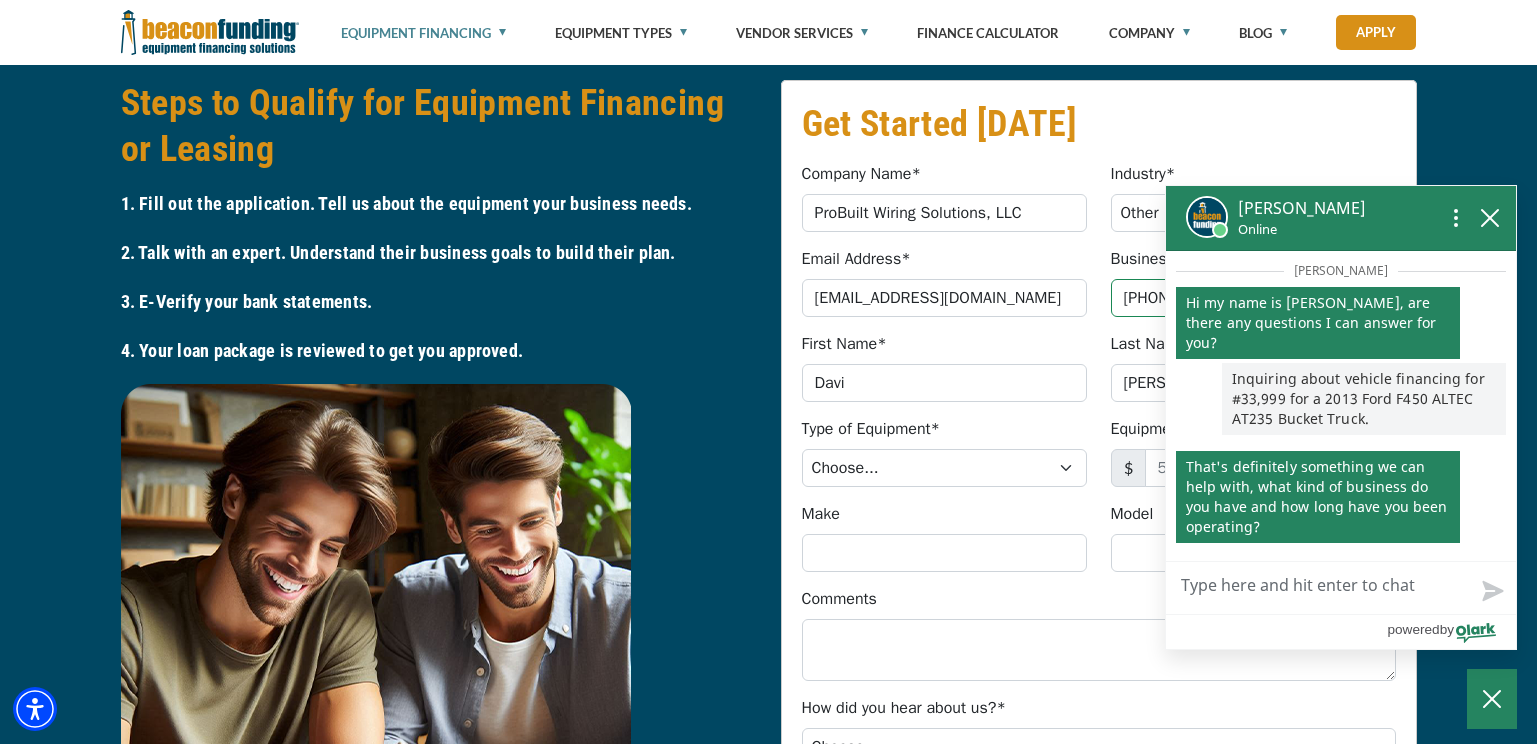 click on "Live Chat Now" at bounding box center (1341, 588) 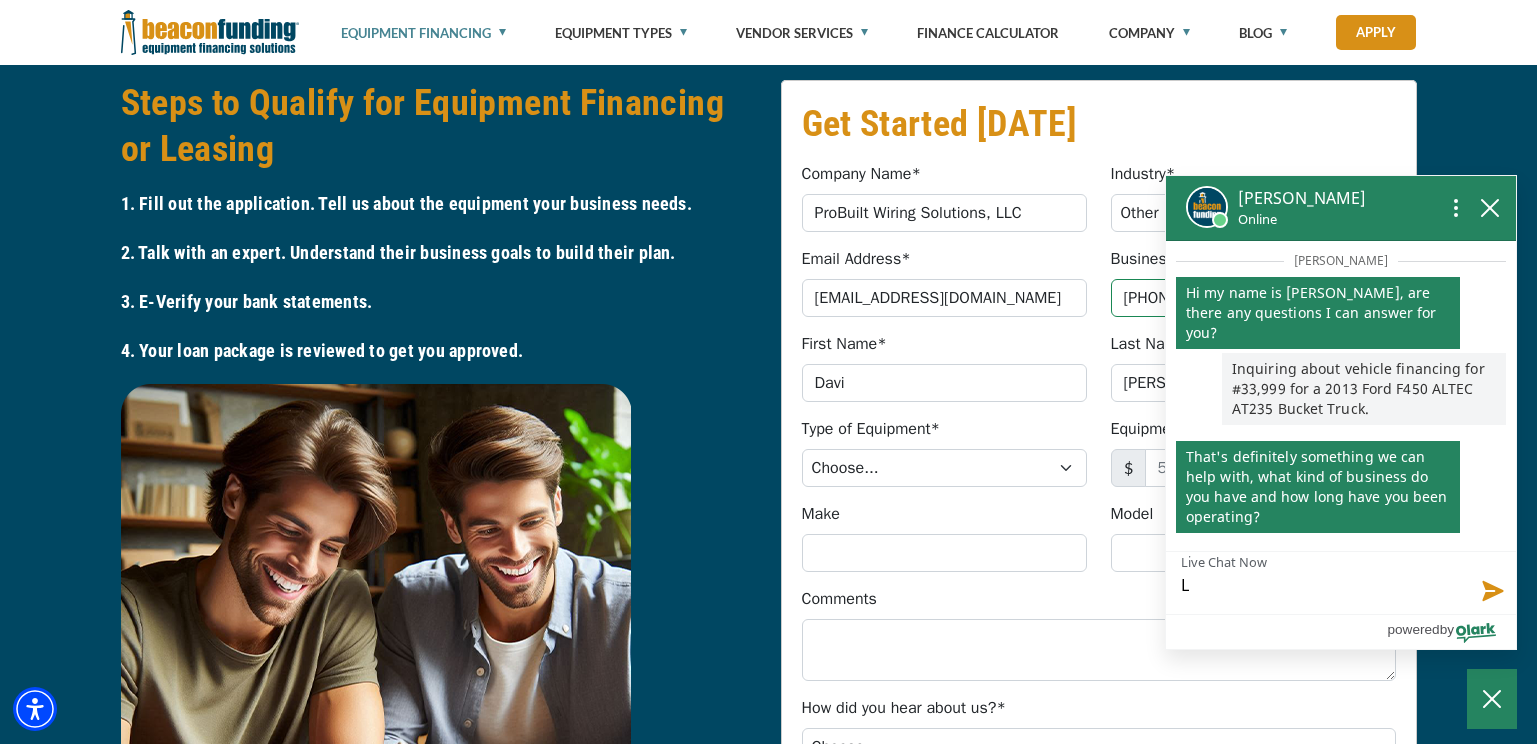 type on "Lo" 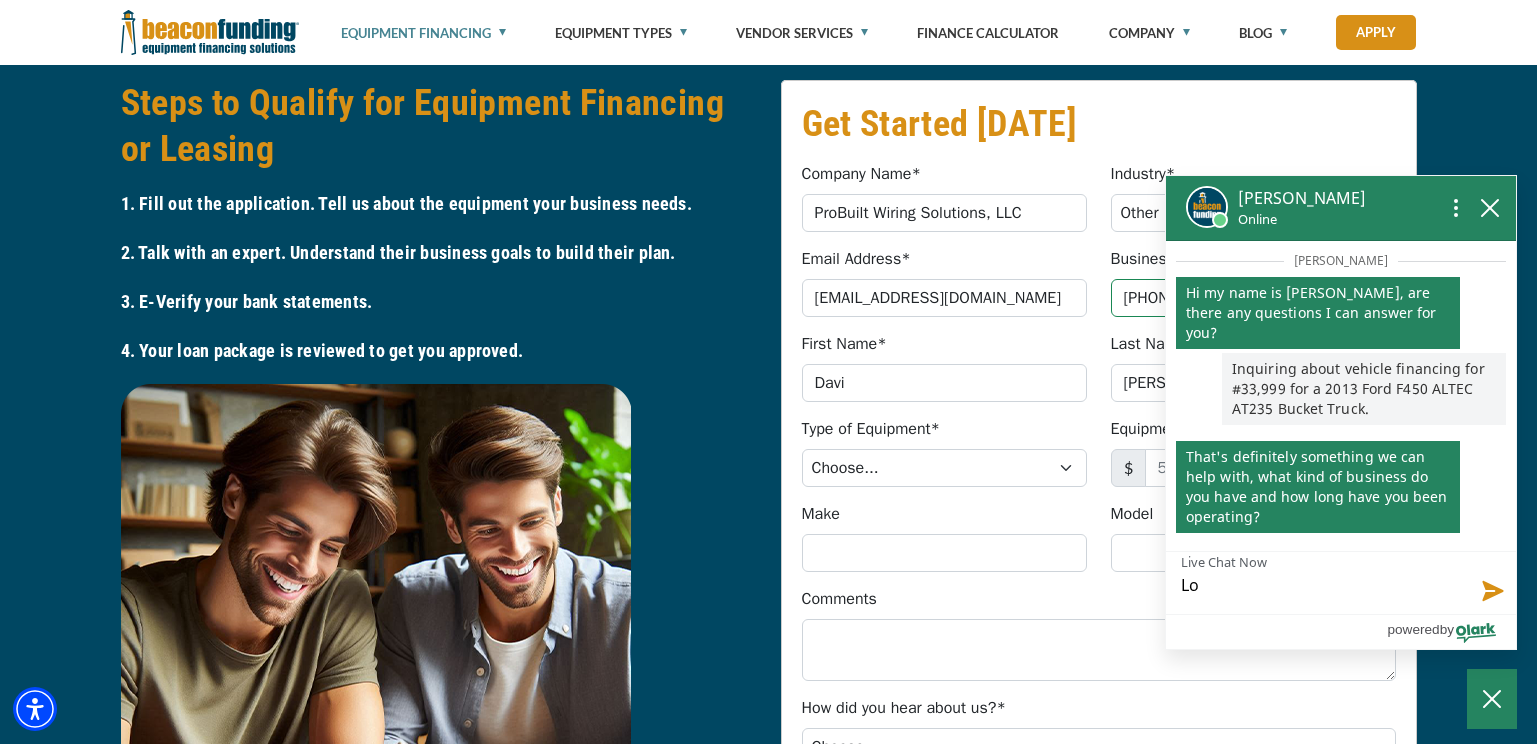 type on "Low" 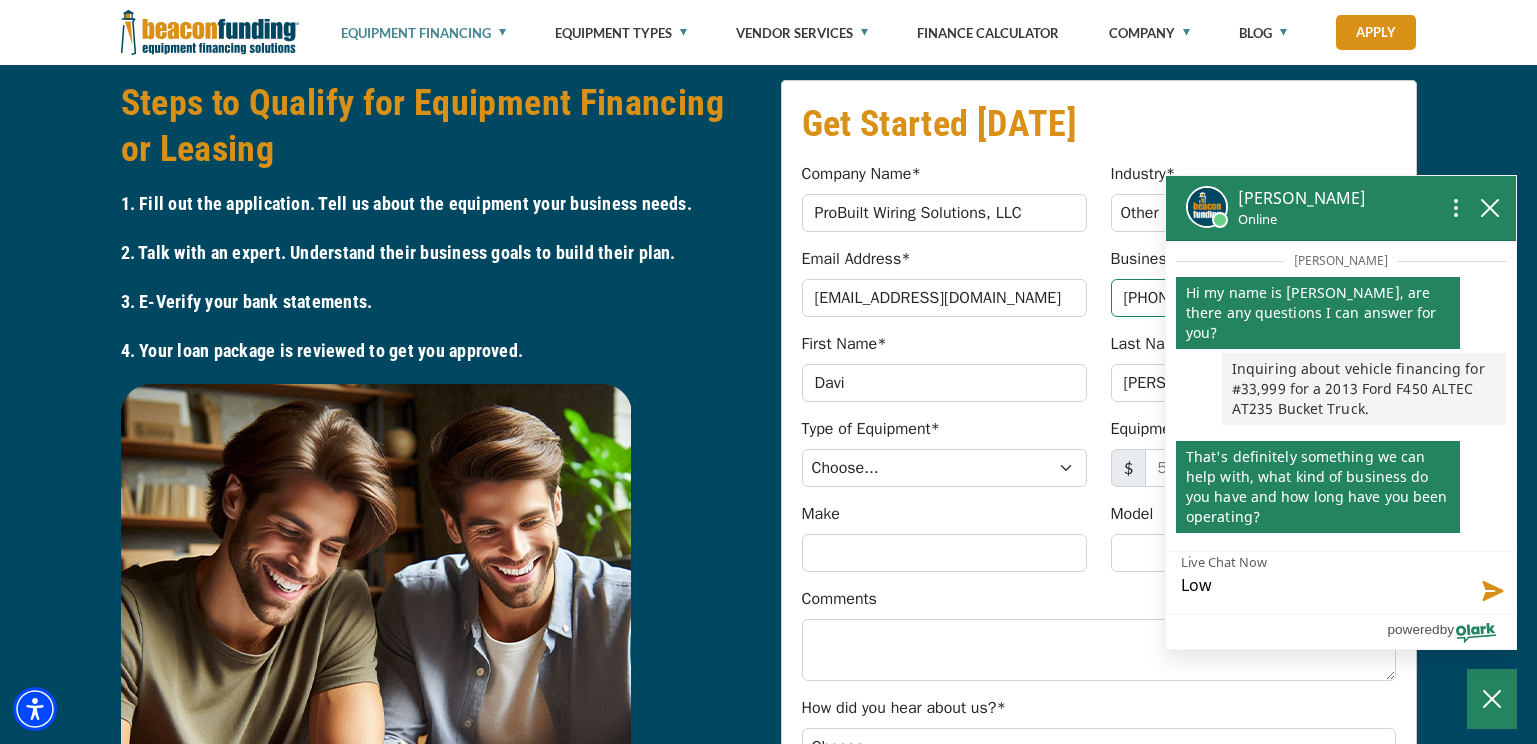 type on "Low-" 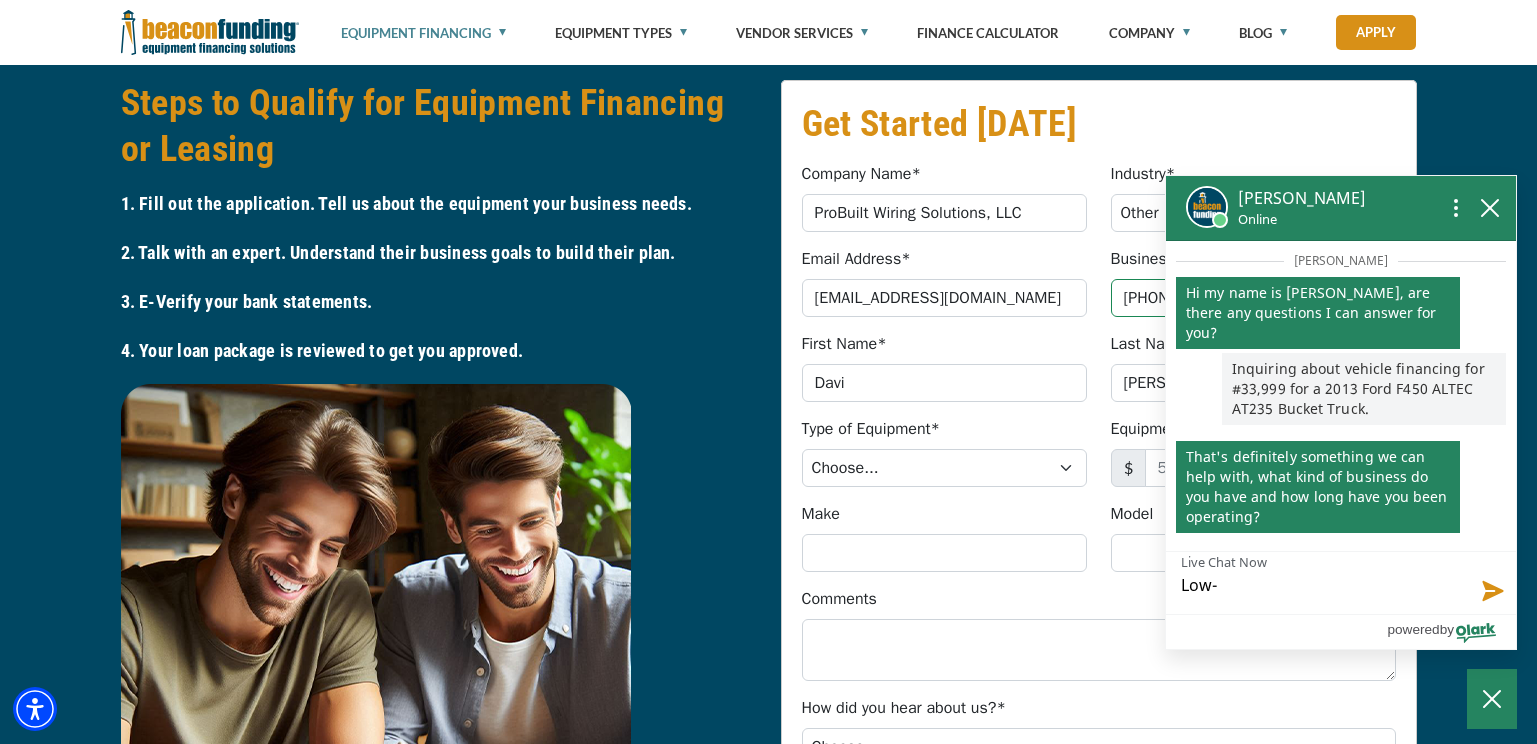 type on "Low-V" 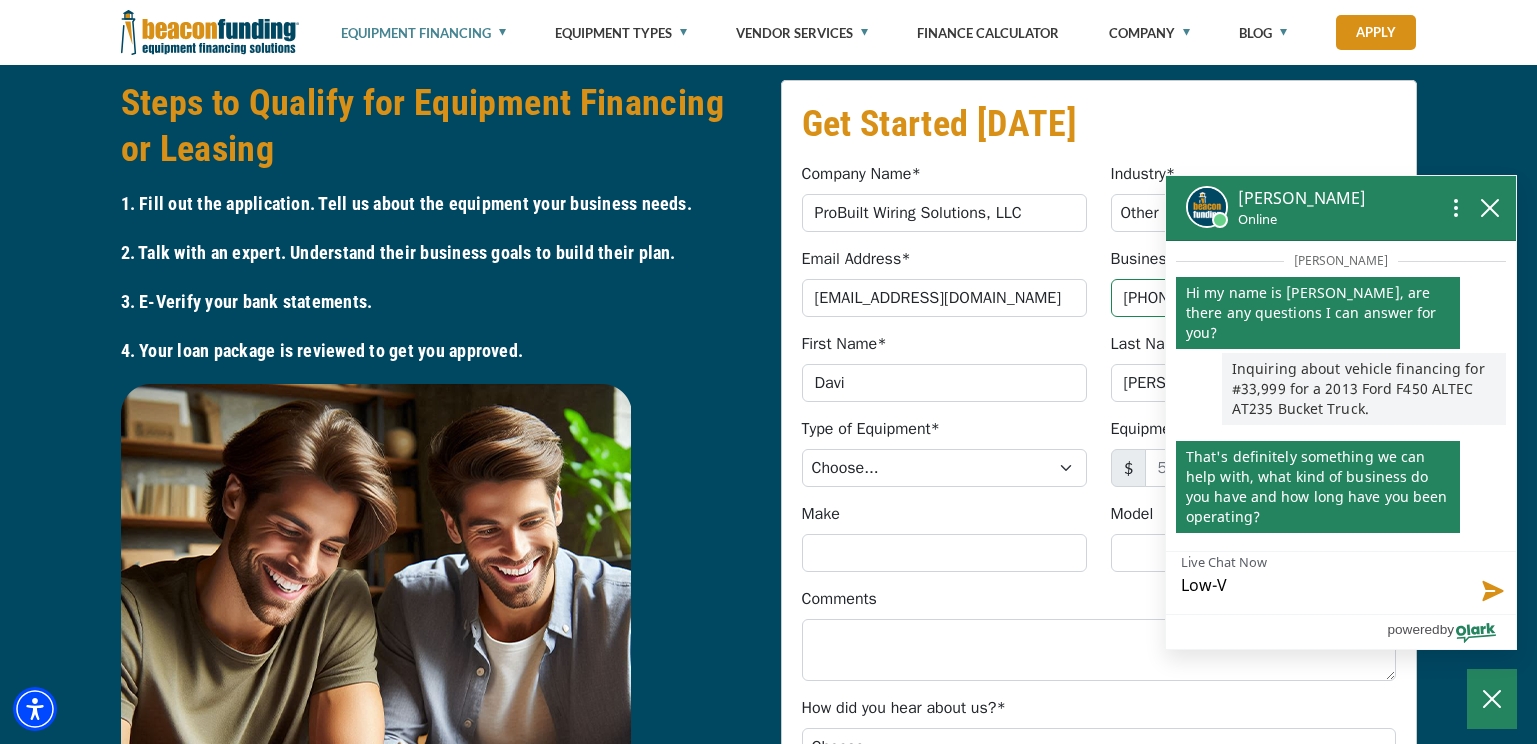 type on "Low-Vi" 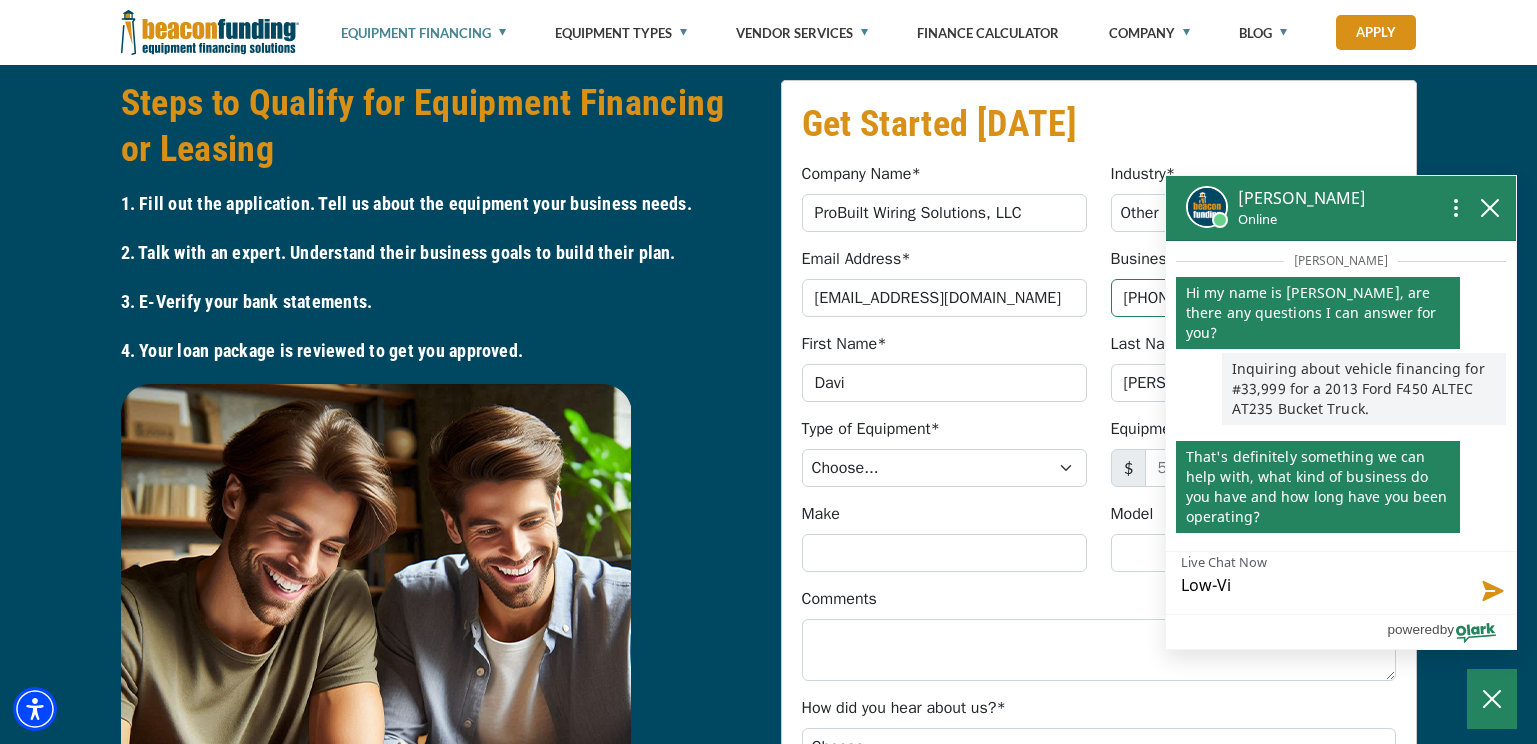 type on "Low-V" 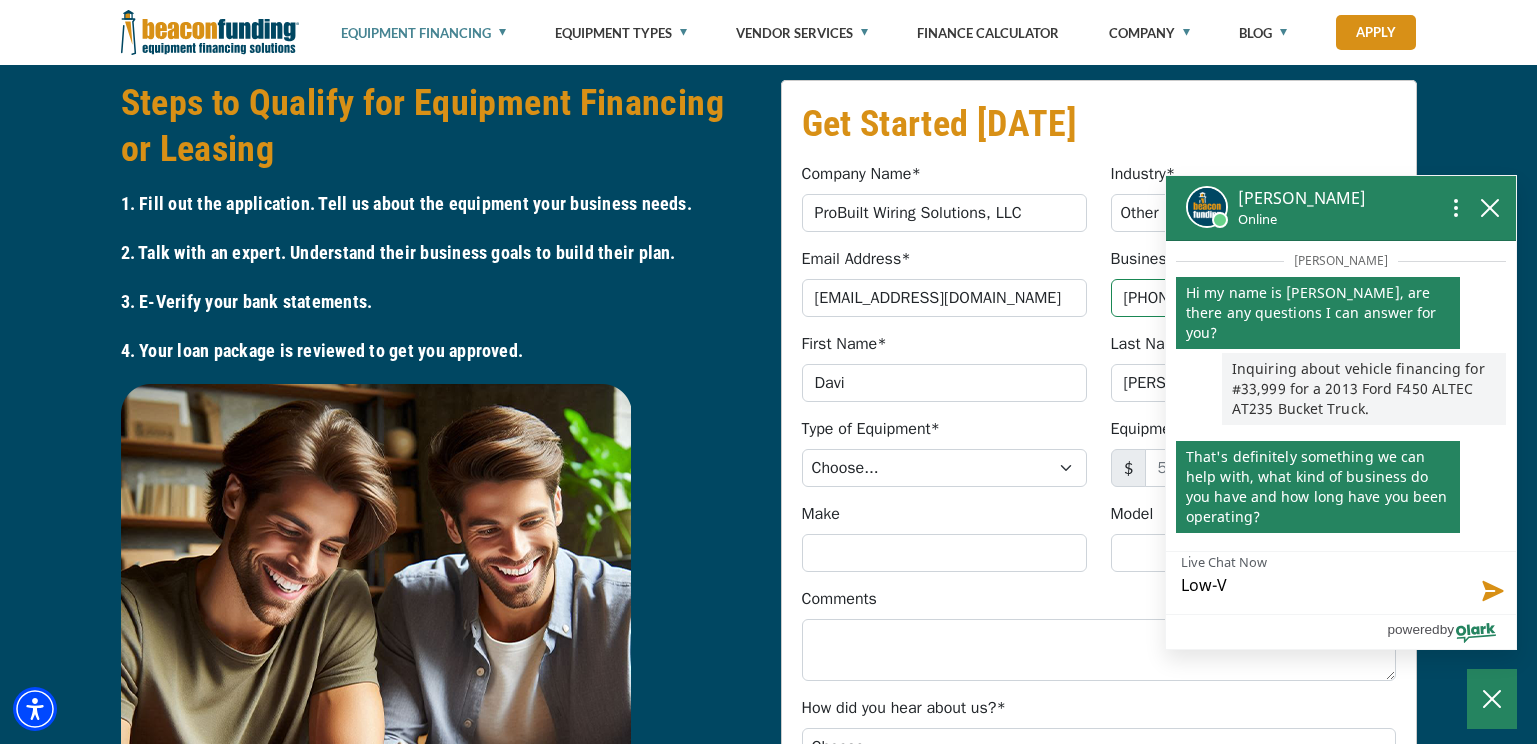 type on "Low-Vo" 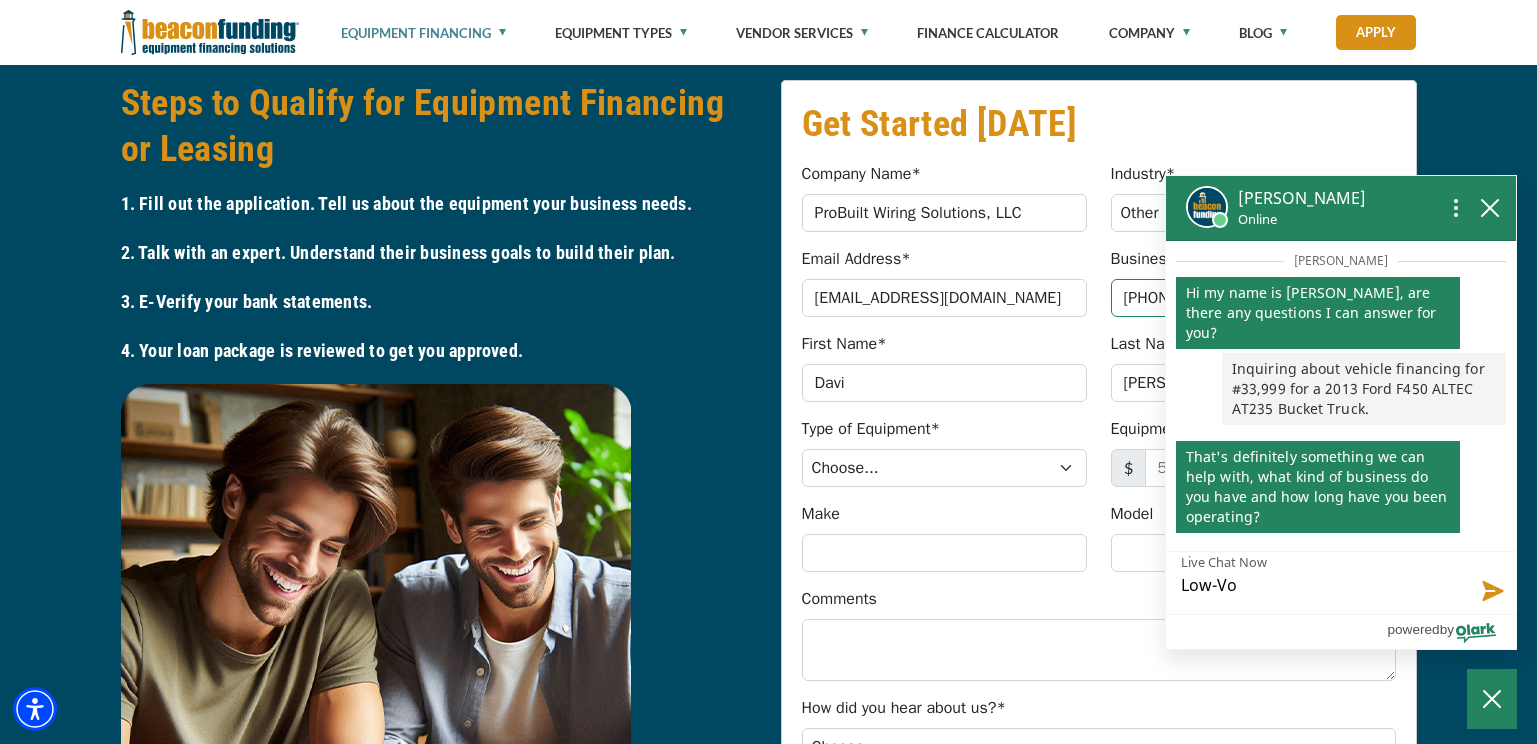 type on "Low-Vol" 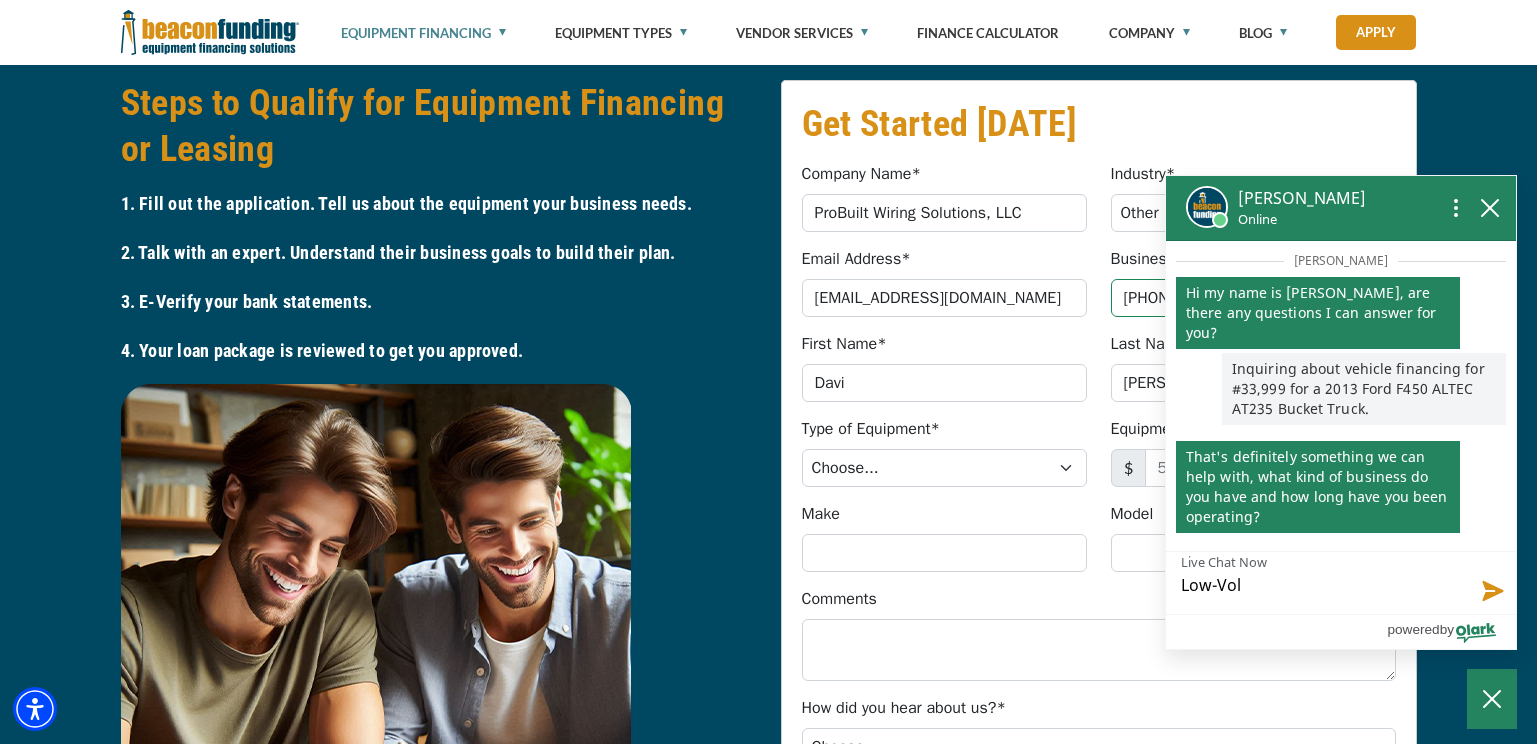 type on "Low-Volt" 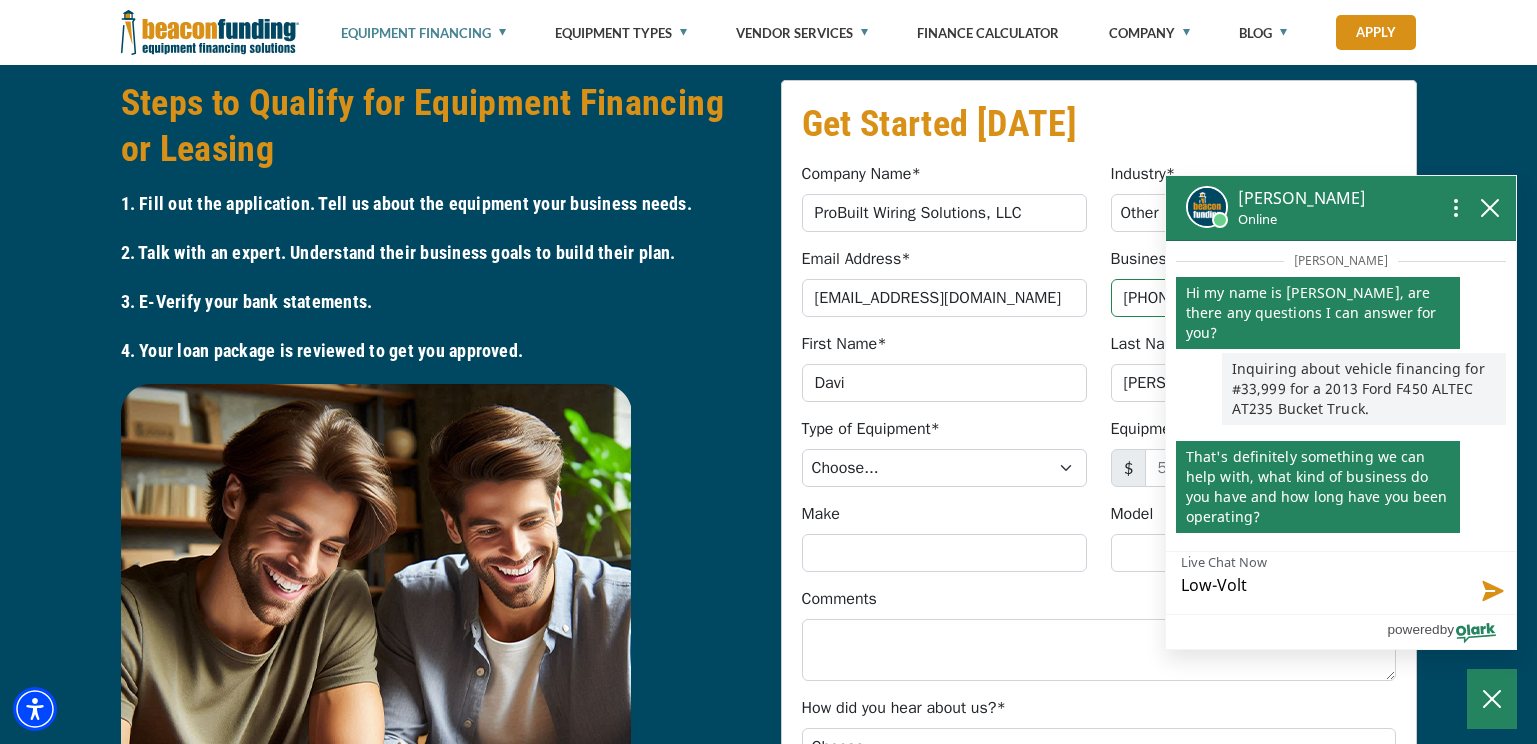 type on "Low-Volta" 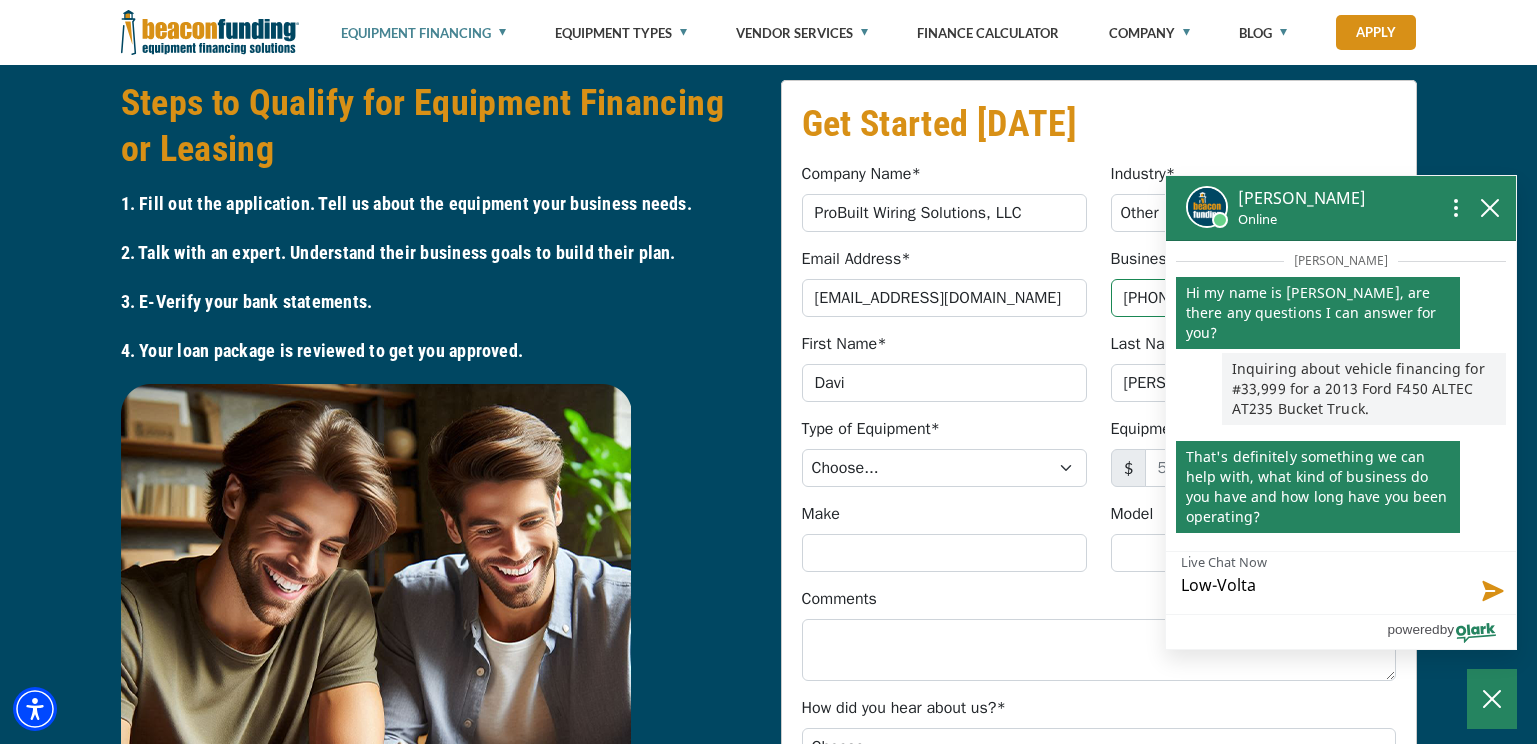 type on "Low-Voltag" 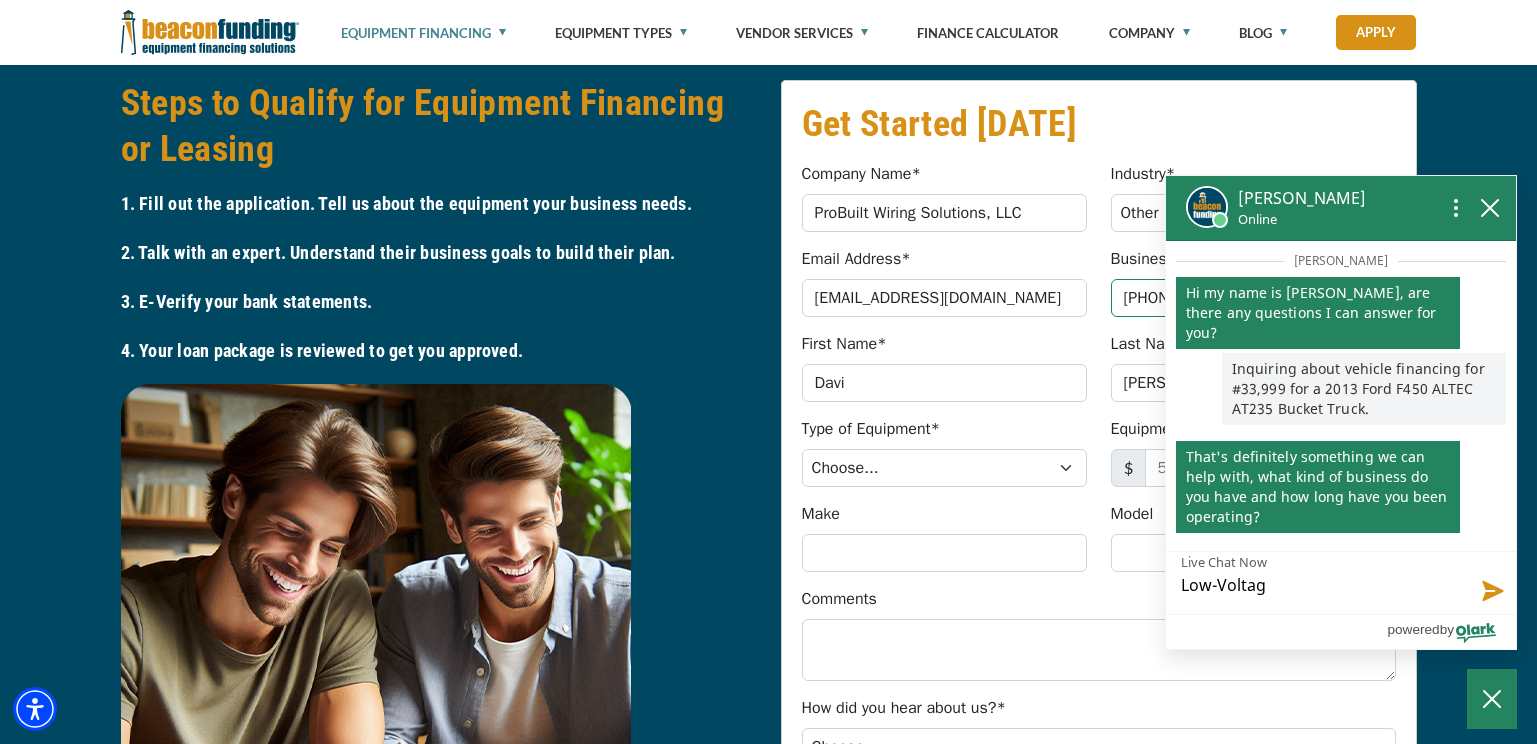 type on "Low-Voltage" 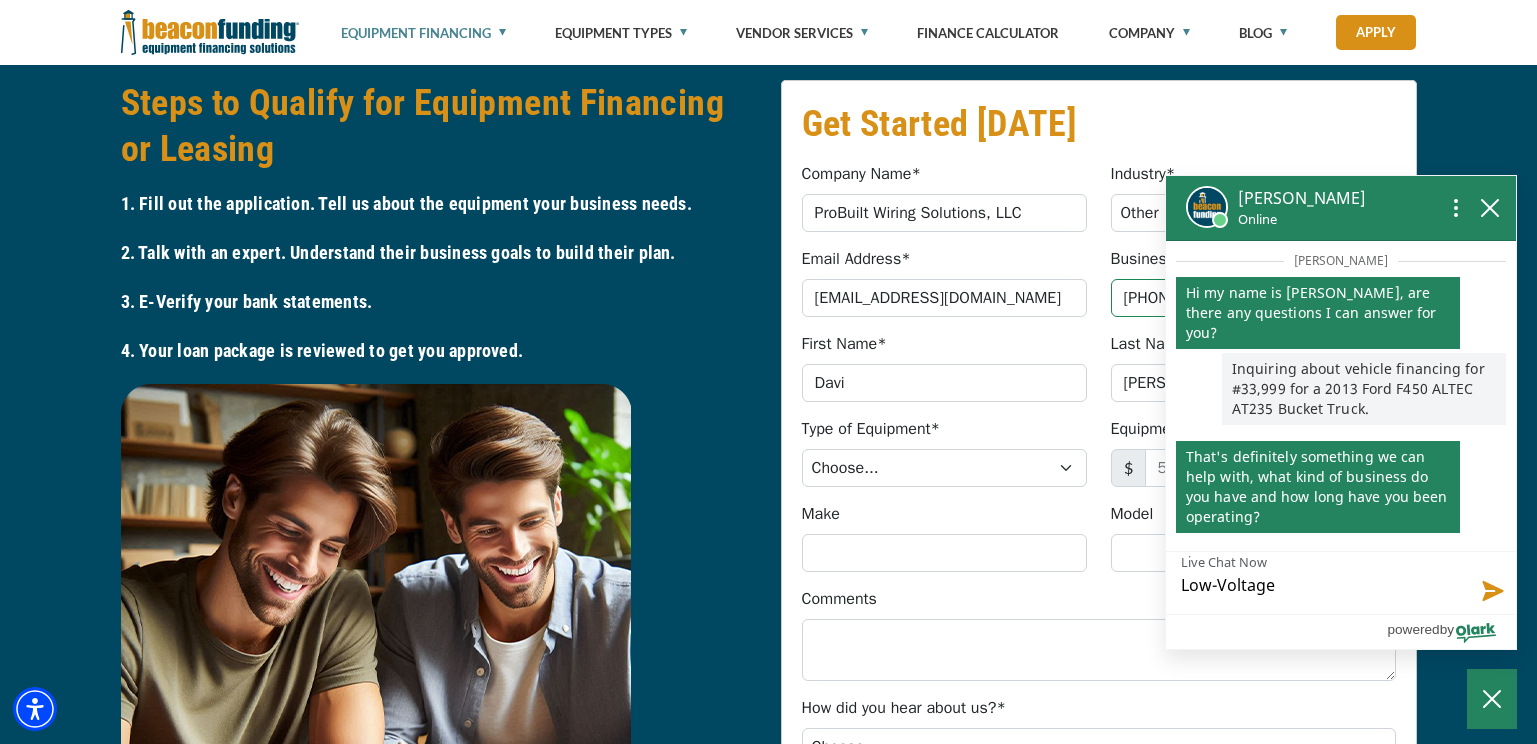 type on "Low-Voltage" 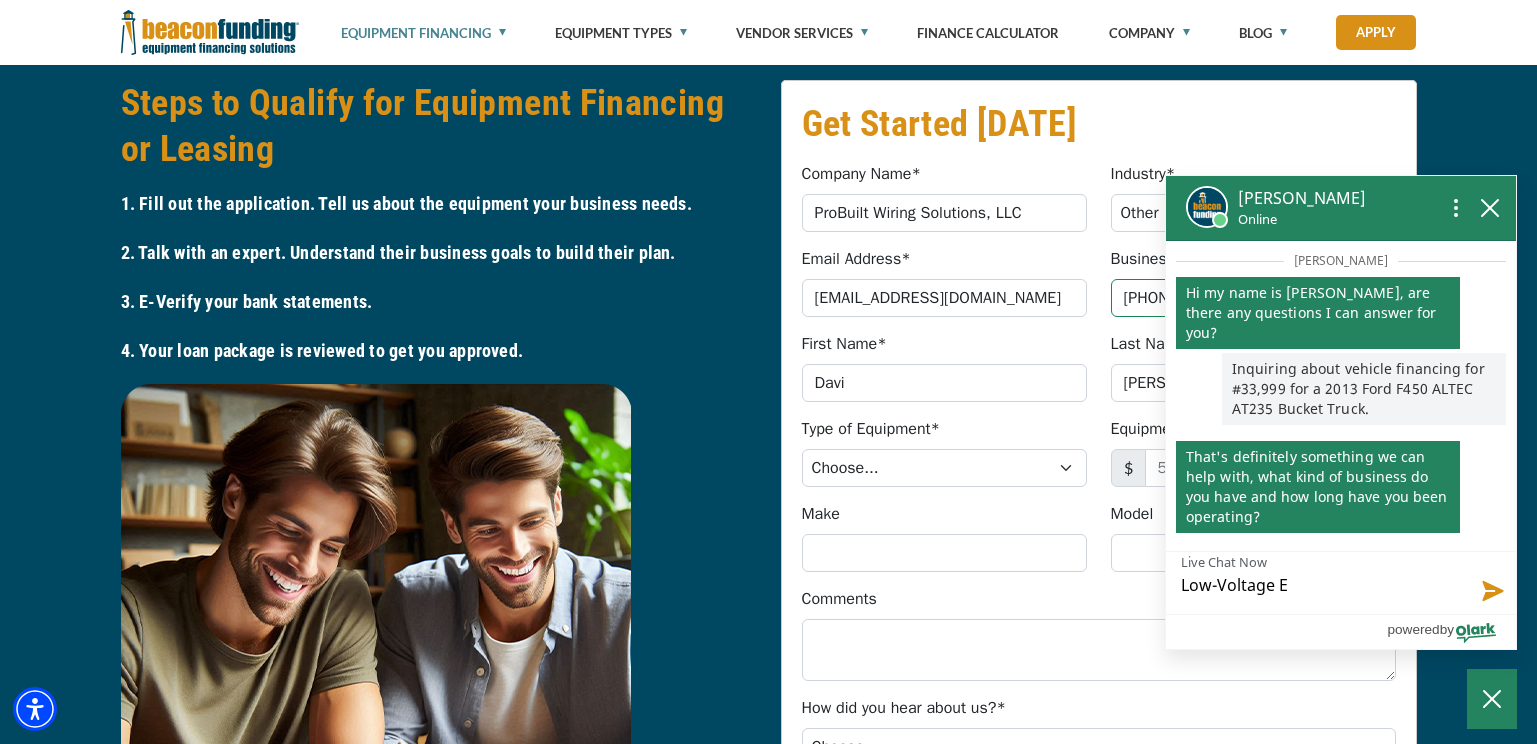 type on "Low-Voltage El" 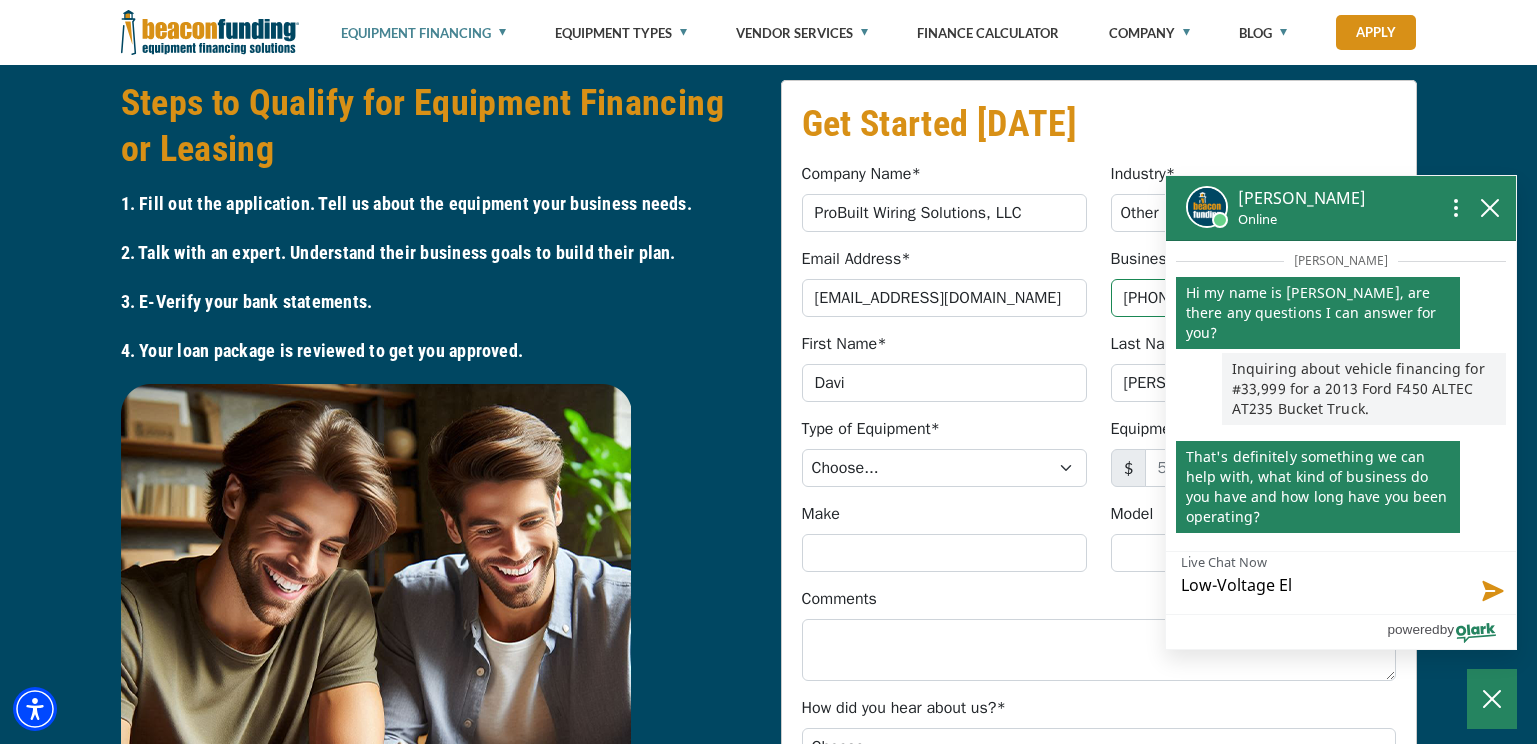 type on "Low-Voltage Ele" 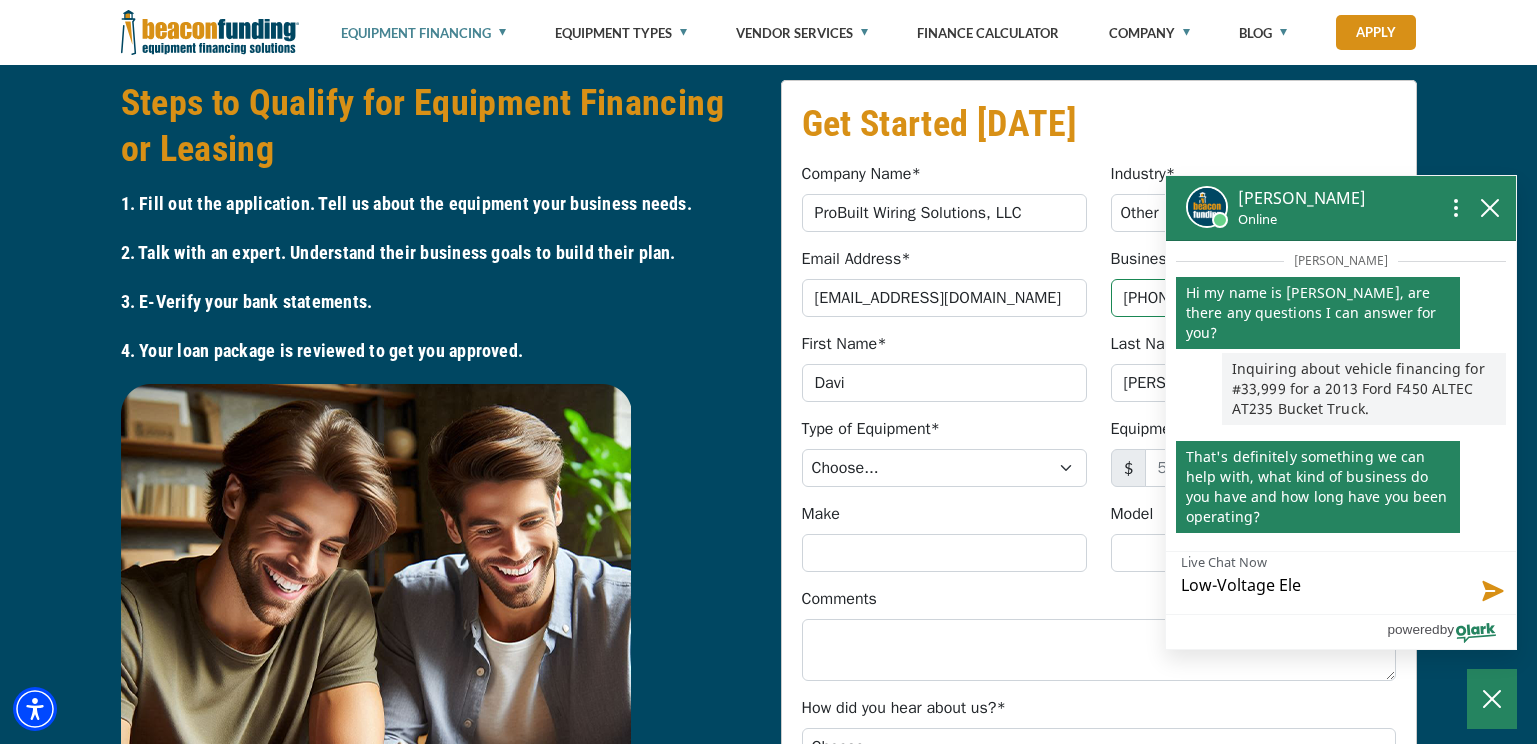 type on "Low-Voltage Elec" 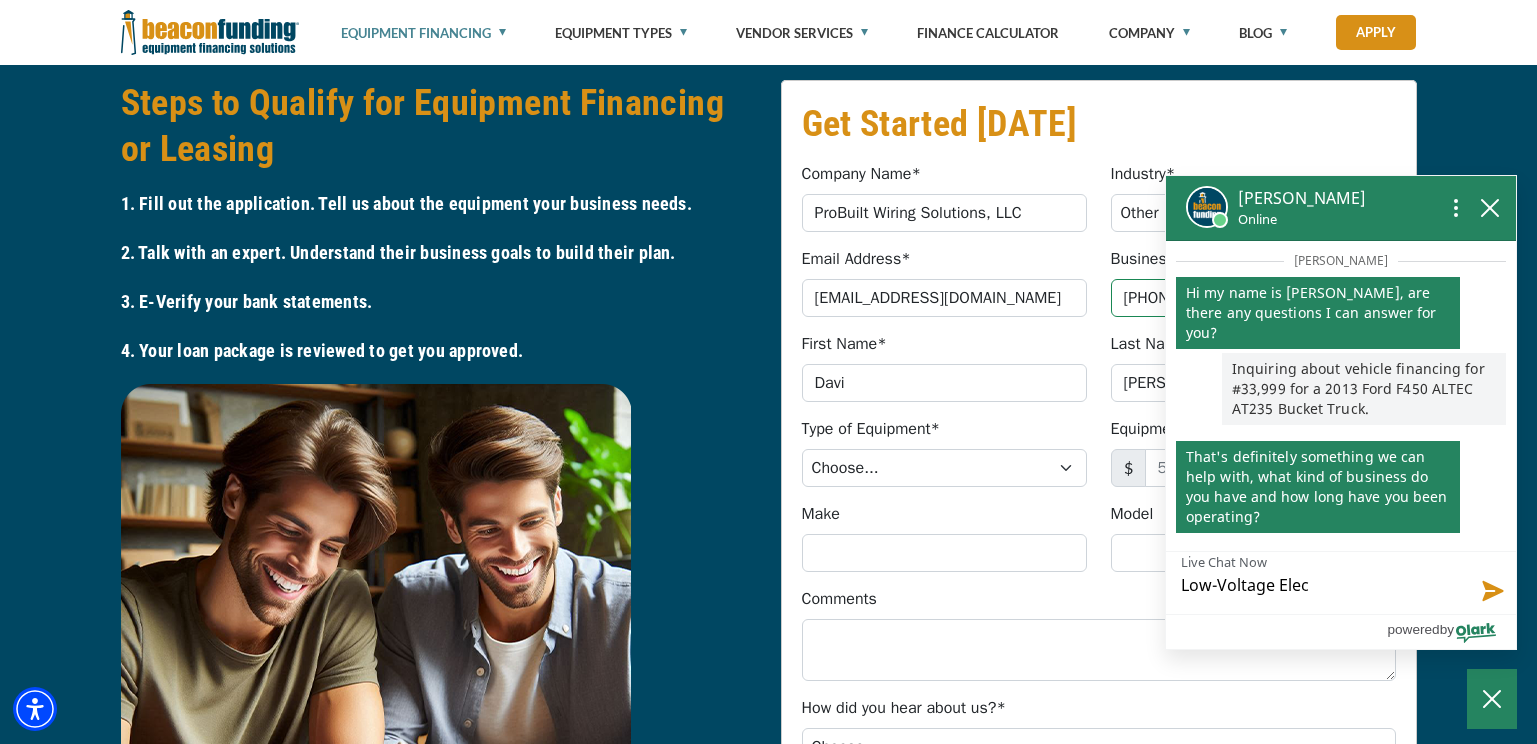 type on "Low-Voltage Elect" 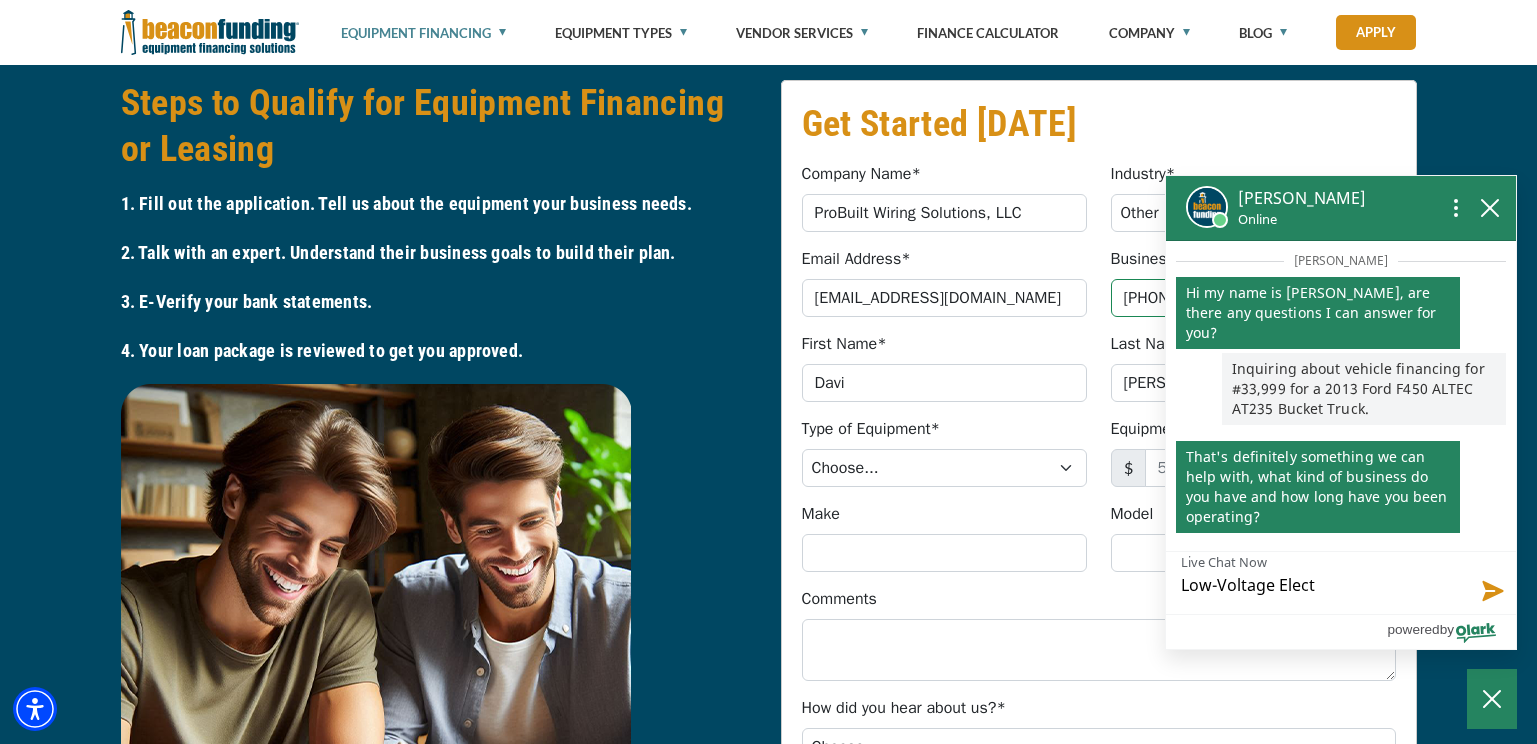 type on "Low-Voltage Electr" 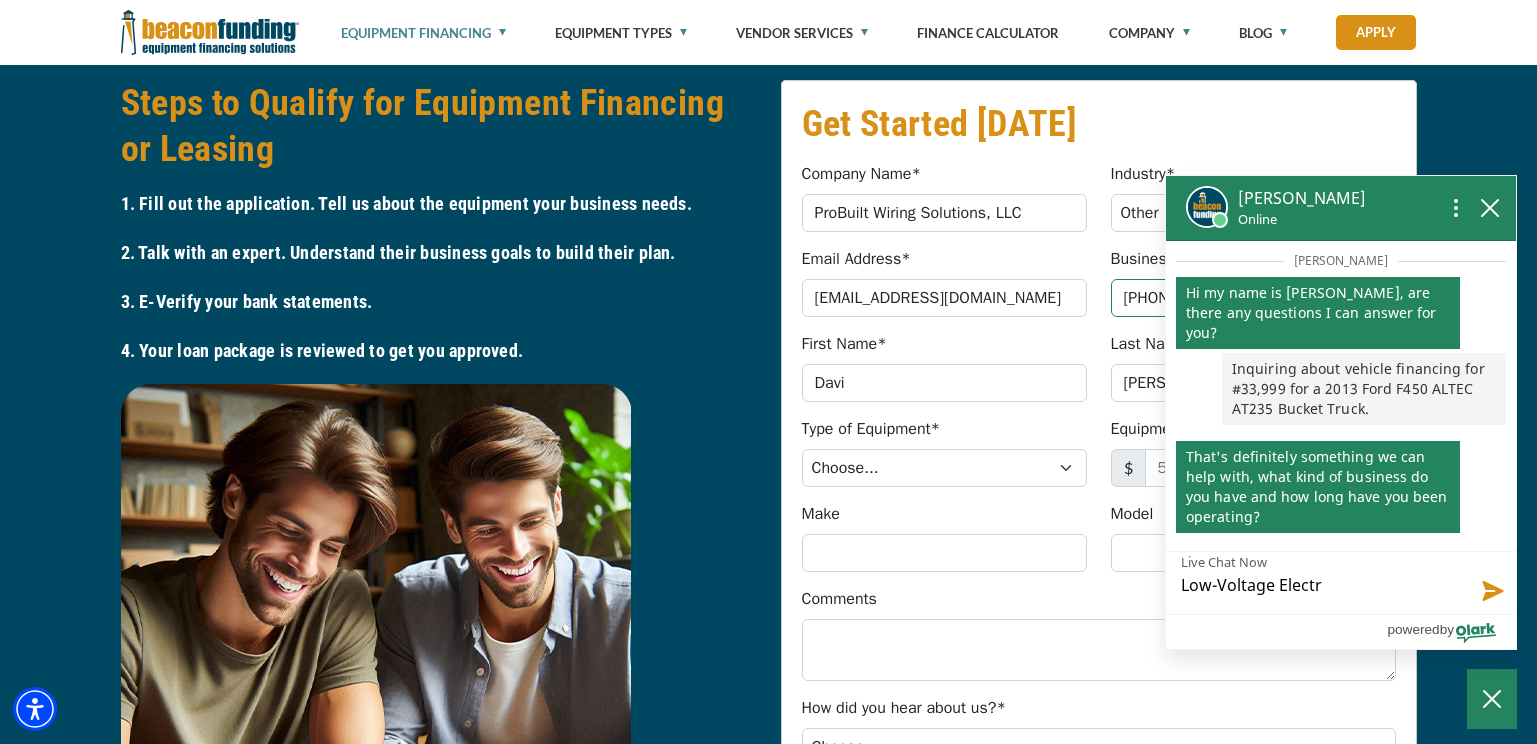 type on "Low-Voltage Electri" 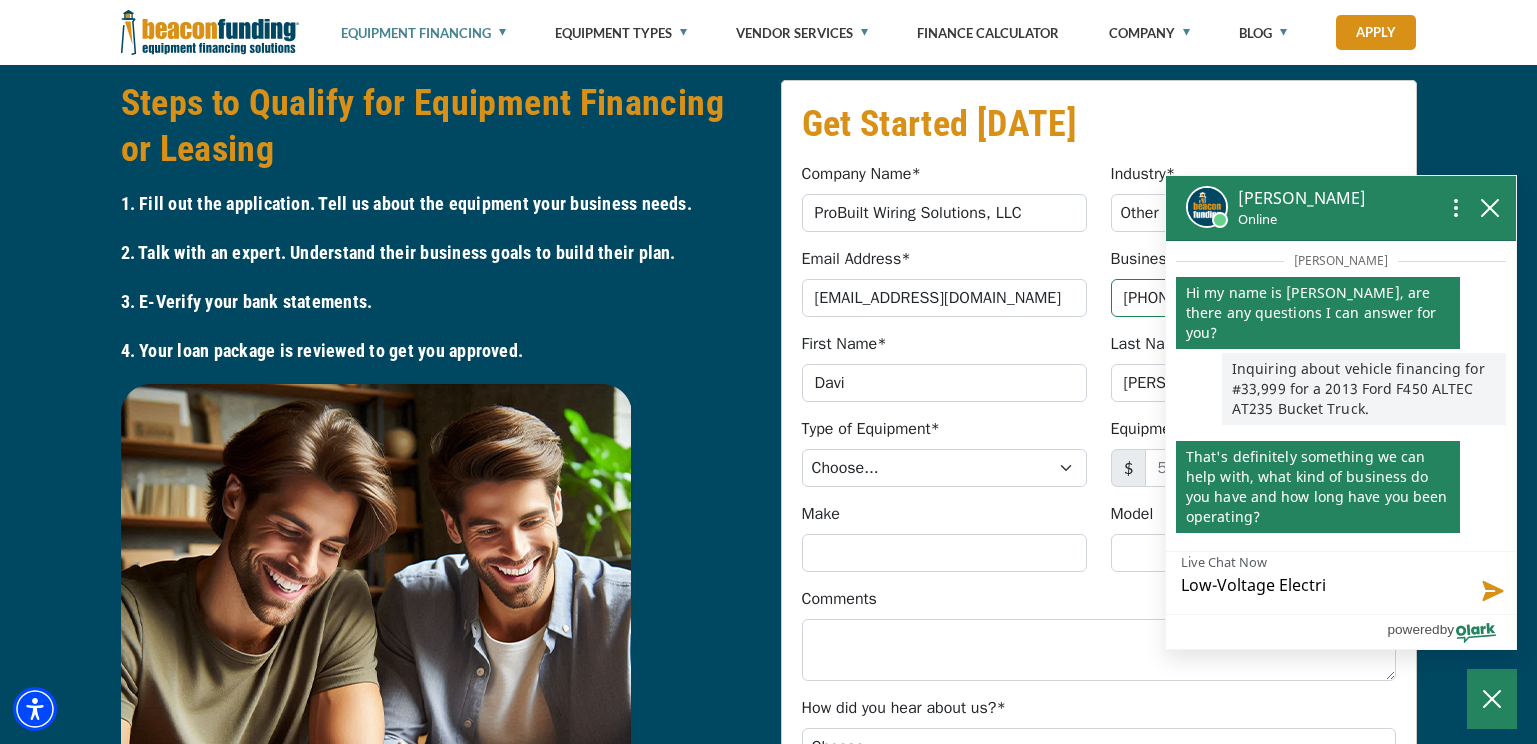 type on "Low-Voltage Electric" 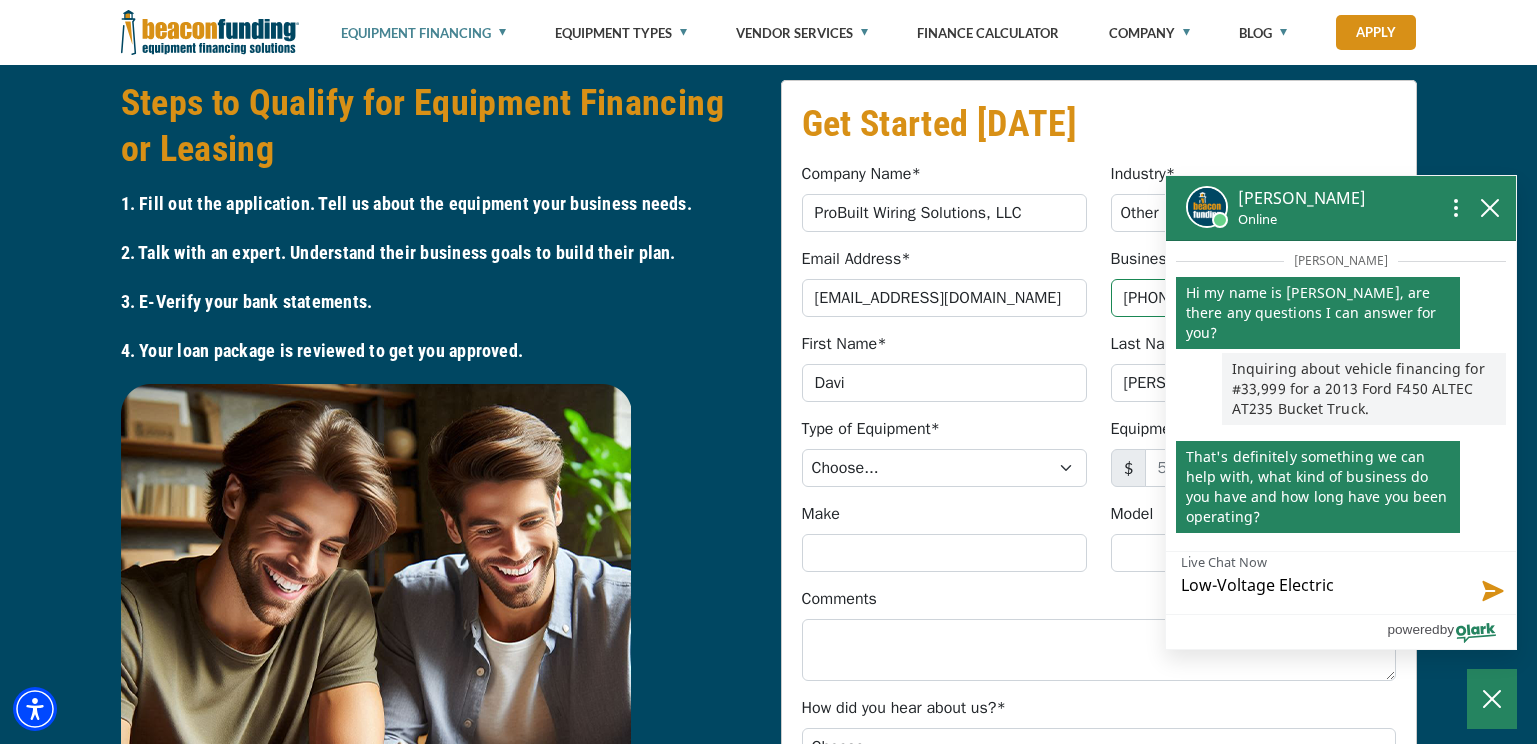 type on "Low-Voltage Electrica" 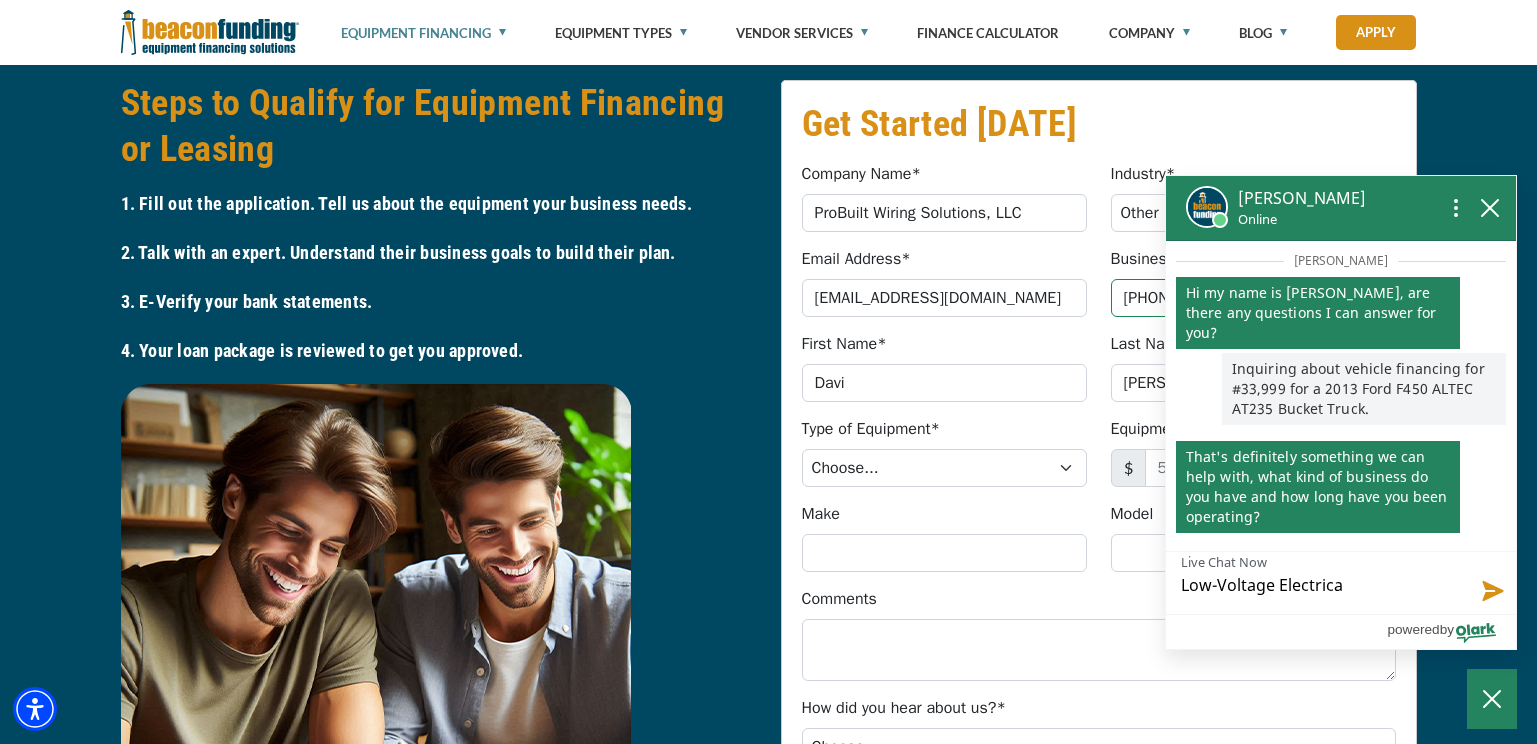 type on "Low-Voltage Electrical" 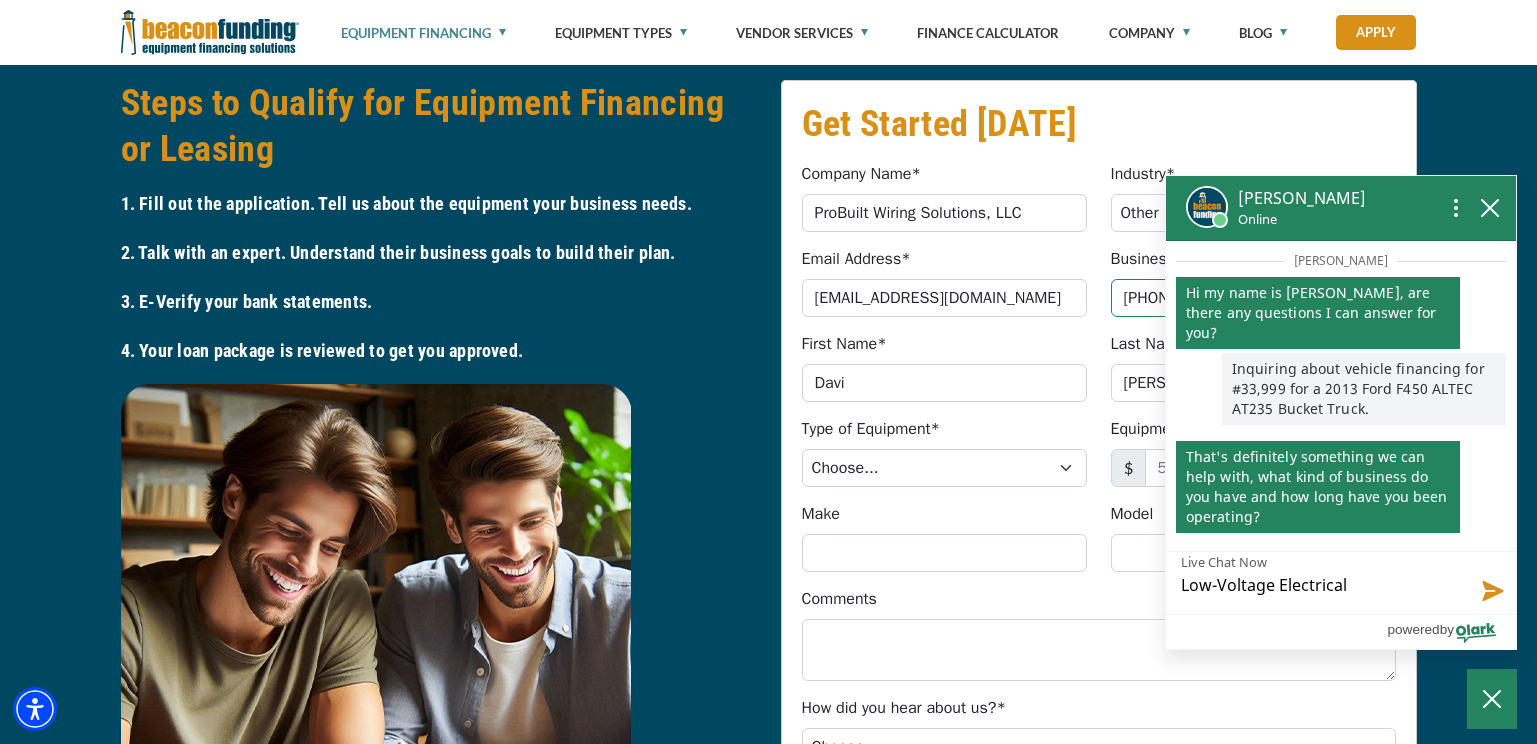 type on "Low-Voltage Electrical." 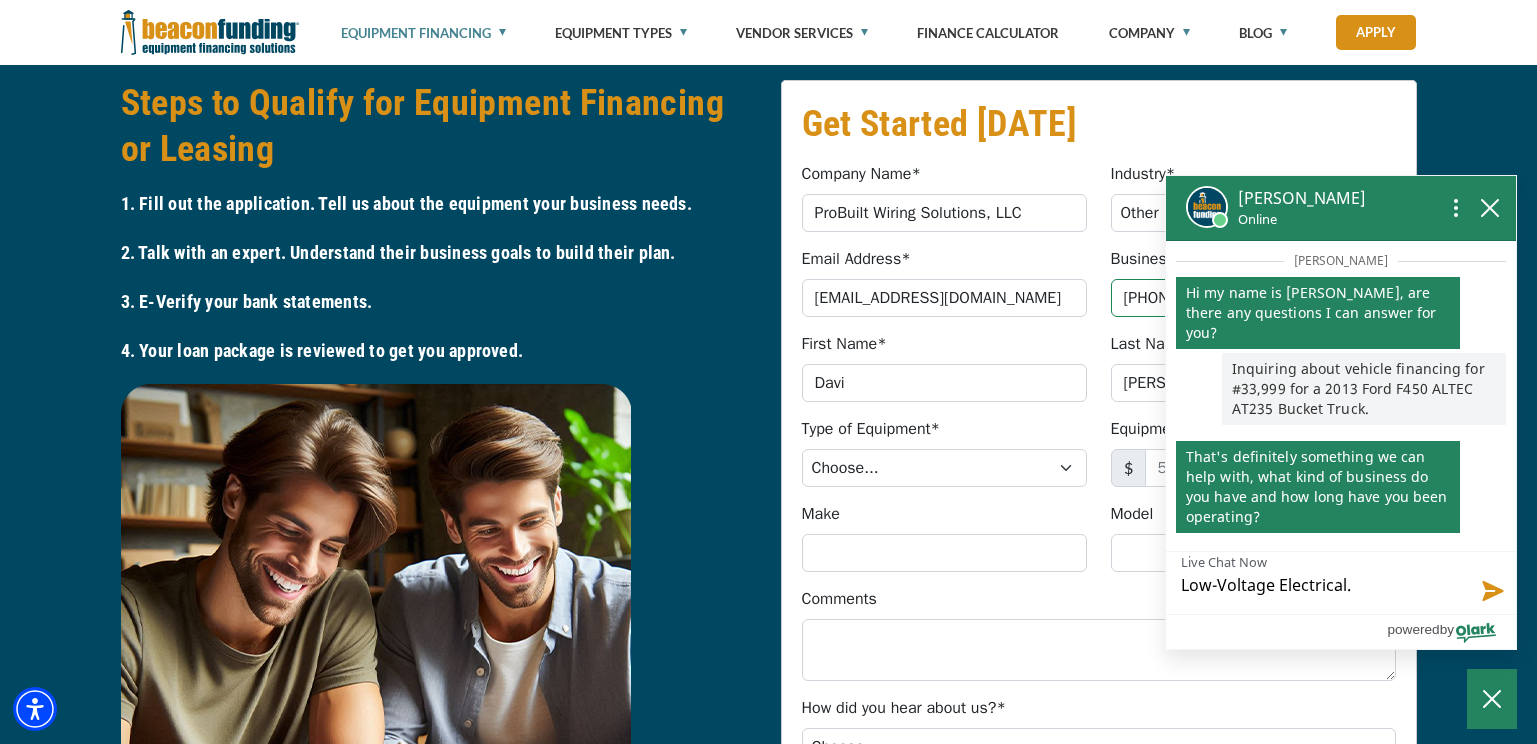 type on "Low-Voltage Electrical." 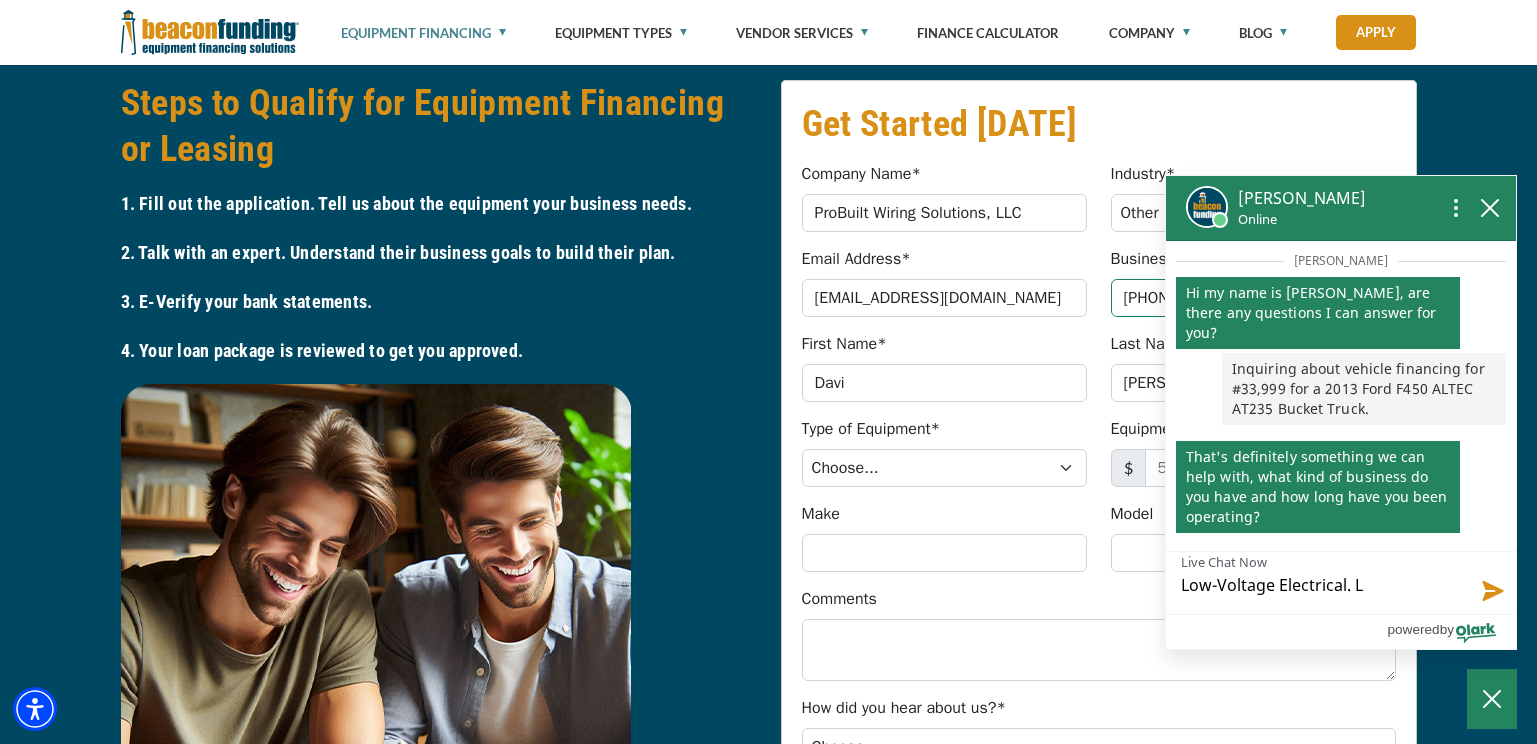type on "Low-Voltage Electrical. Le" 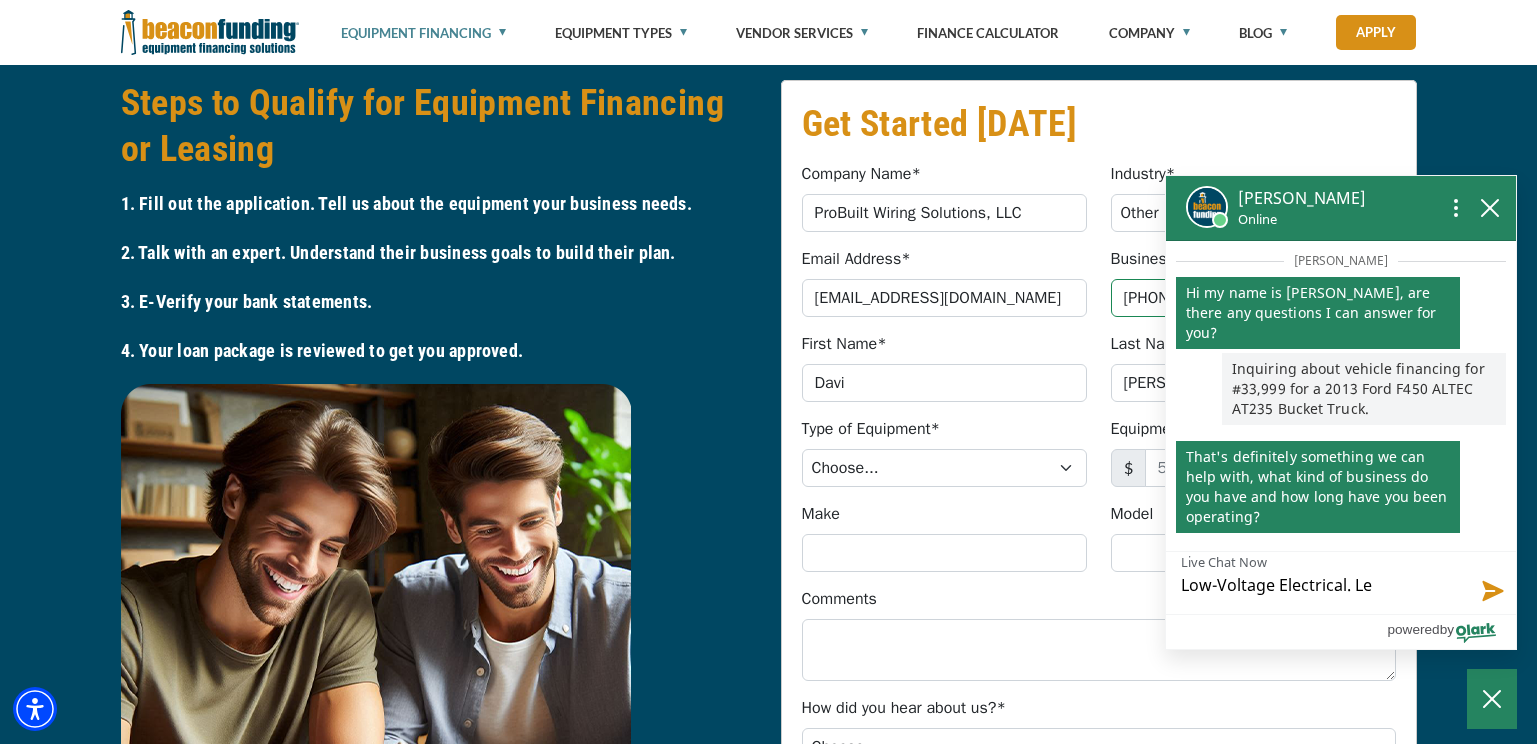type on "Low-Voltage Electrical. Les" 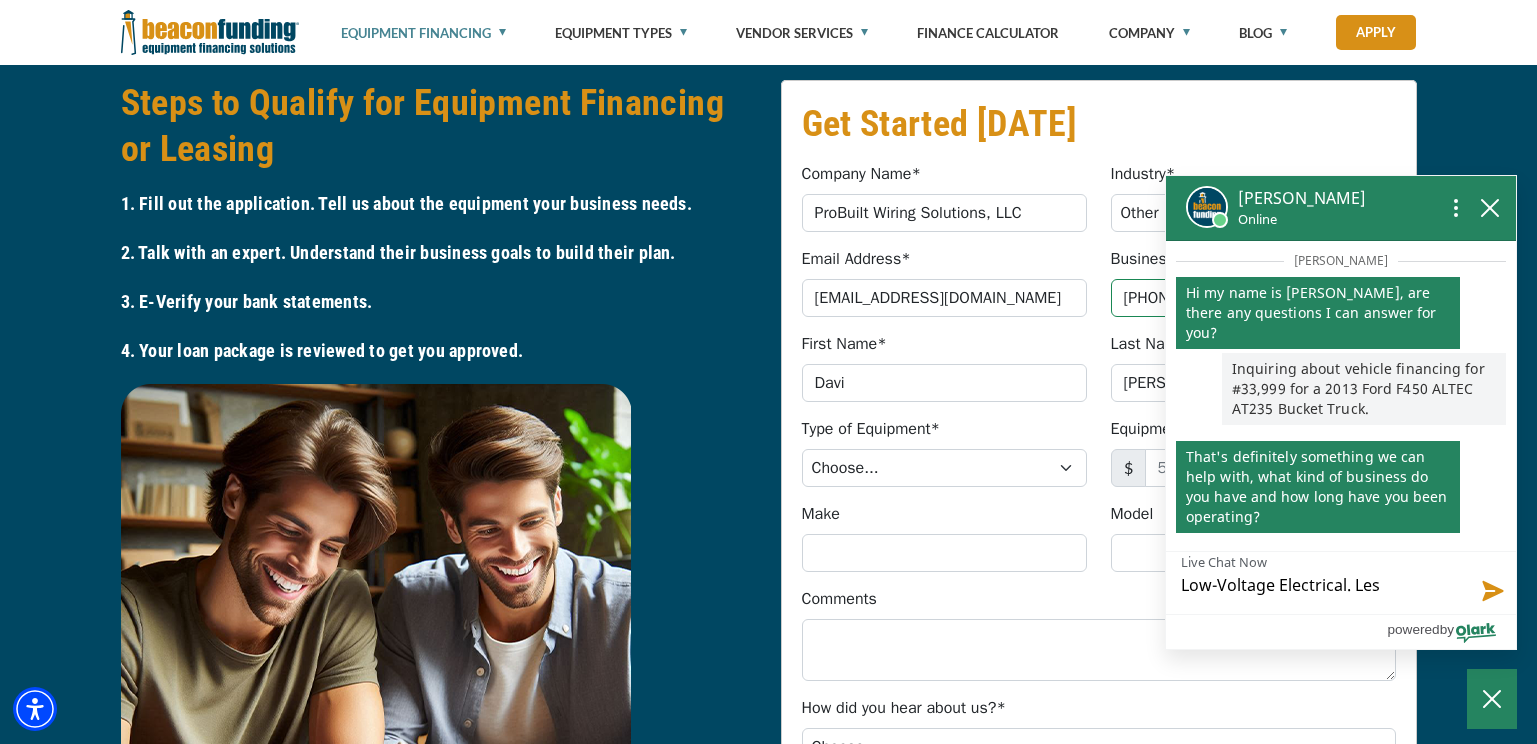 type on "Low-Voltage Electrical. Less" 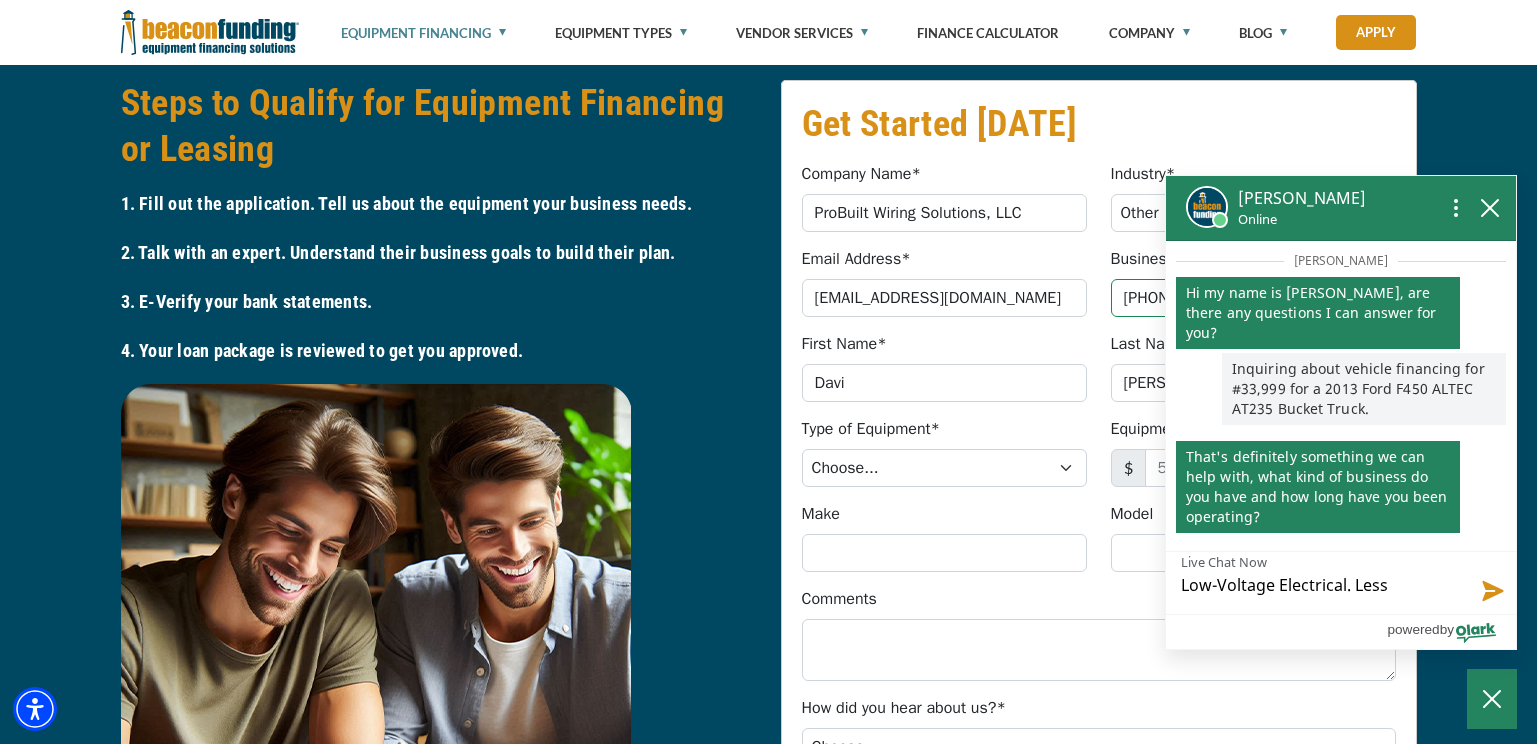 type on "Low-Voltage Electrical. Less" 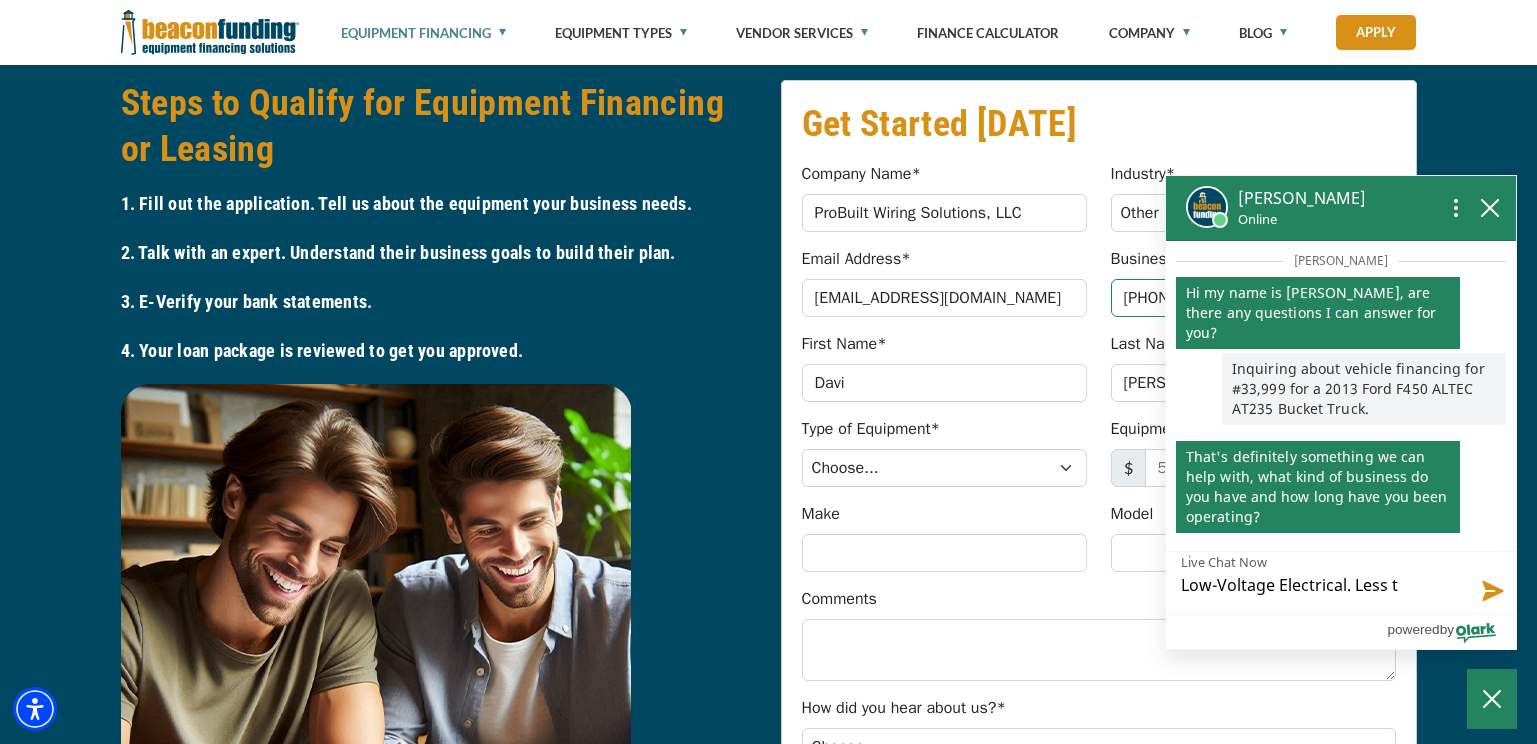 type on "Low-Voltage Electrical. Less th" 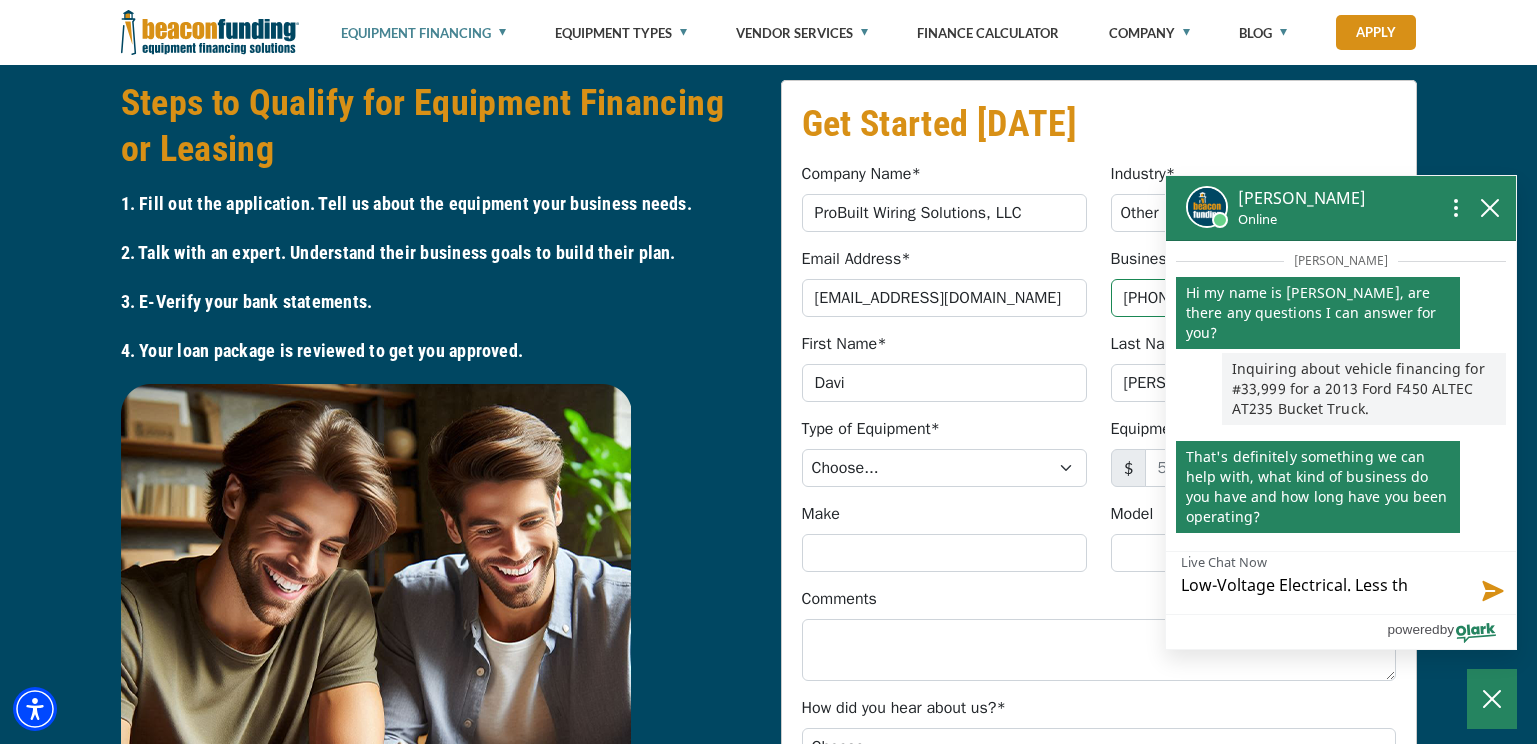 type on "Low-Voltage Electrical. Less the" 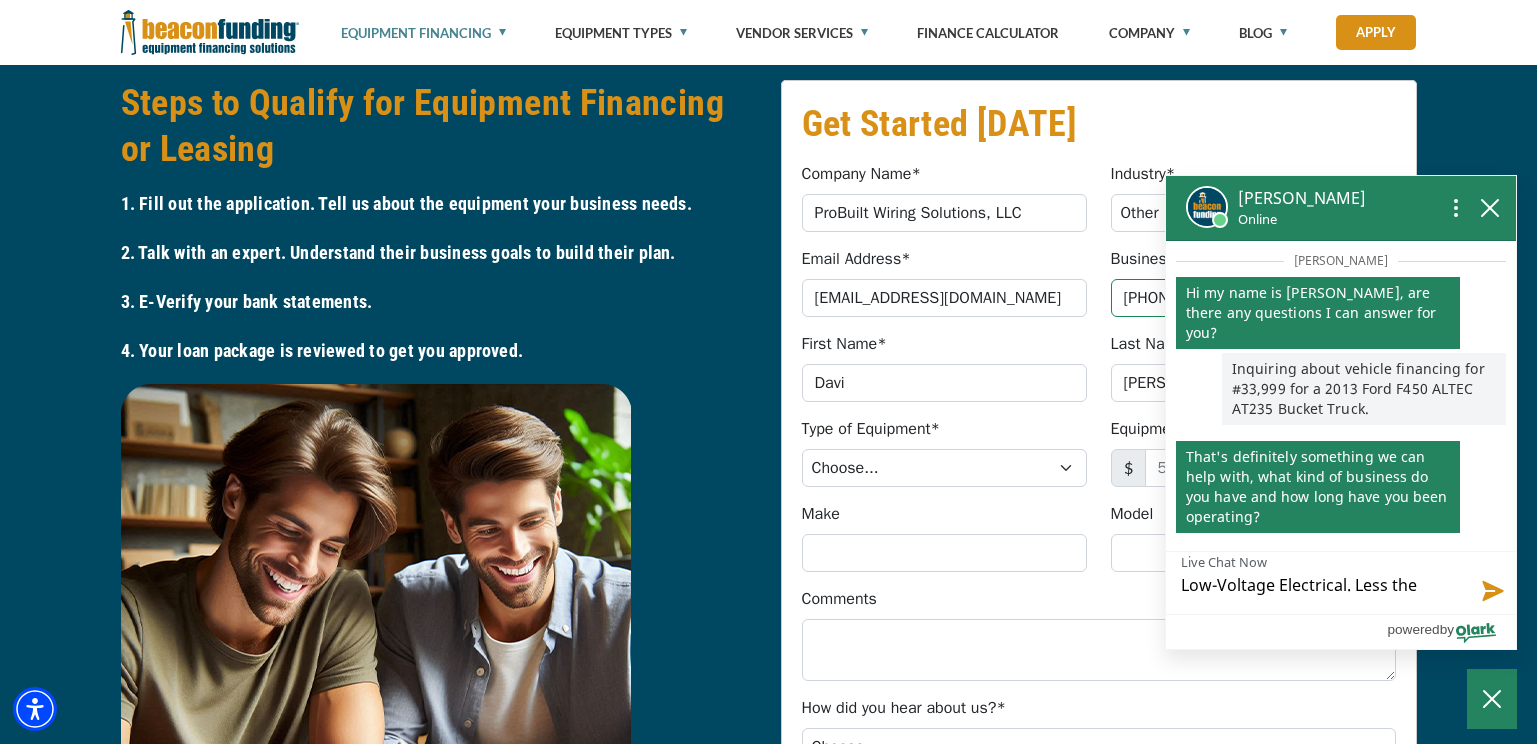 type on "Low-Voltage Electrical. Less the" 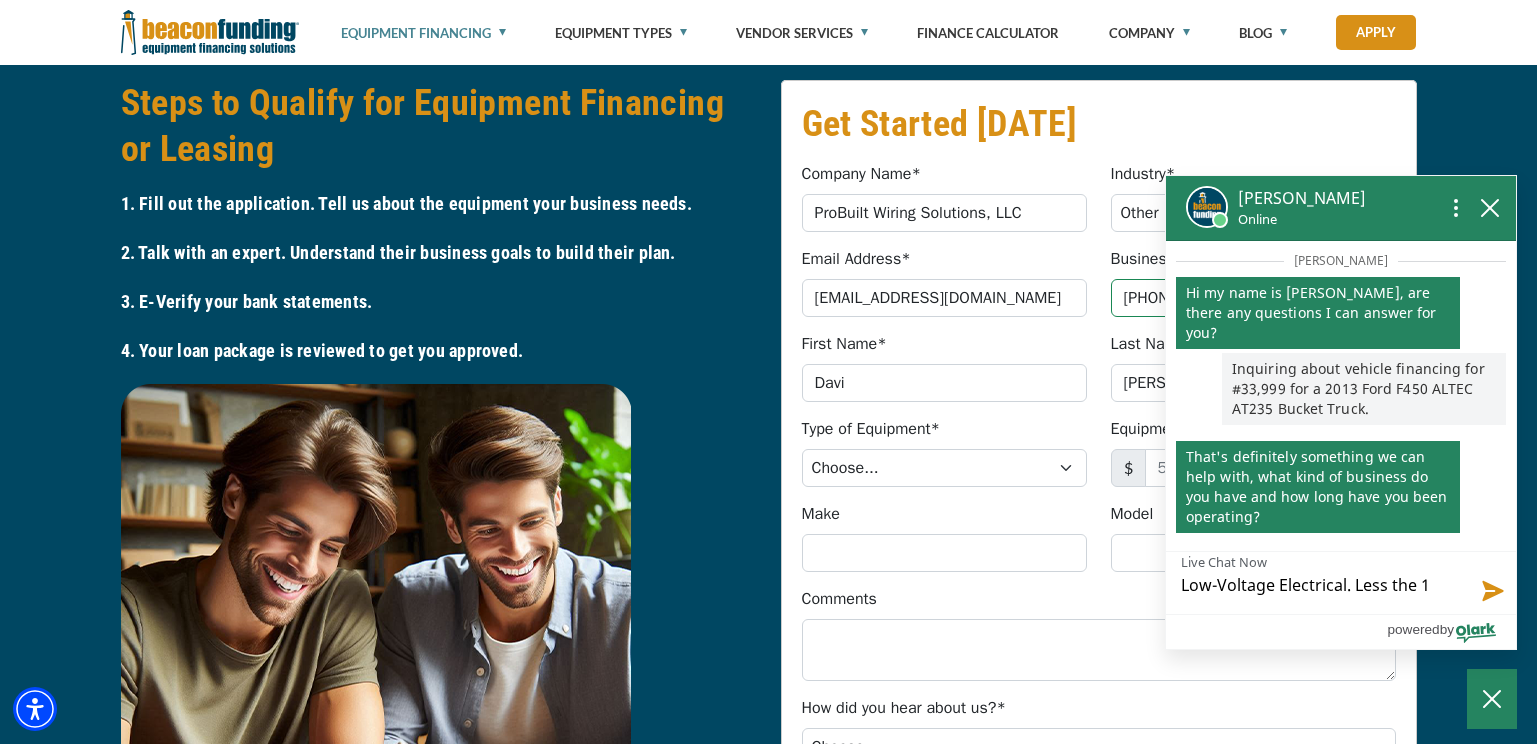 type on "Low-Voltage Electrical. Less the 1" 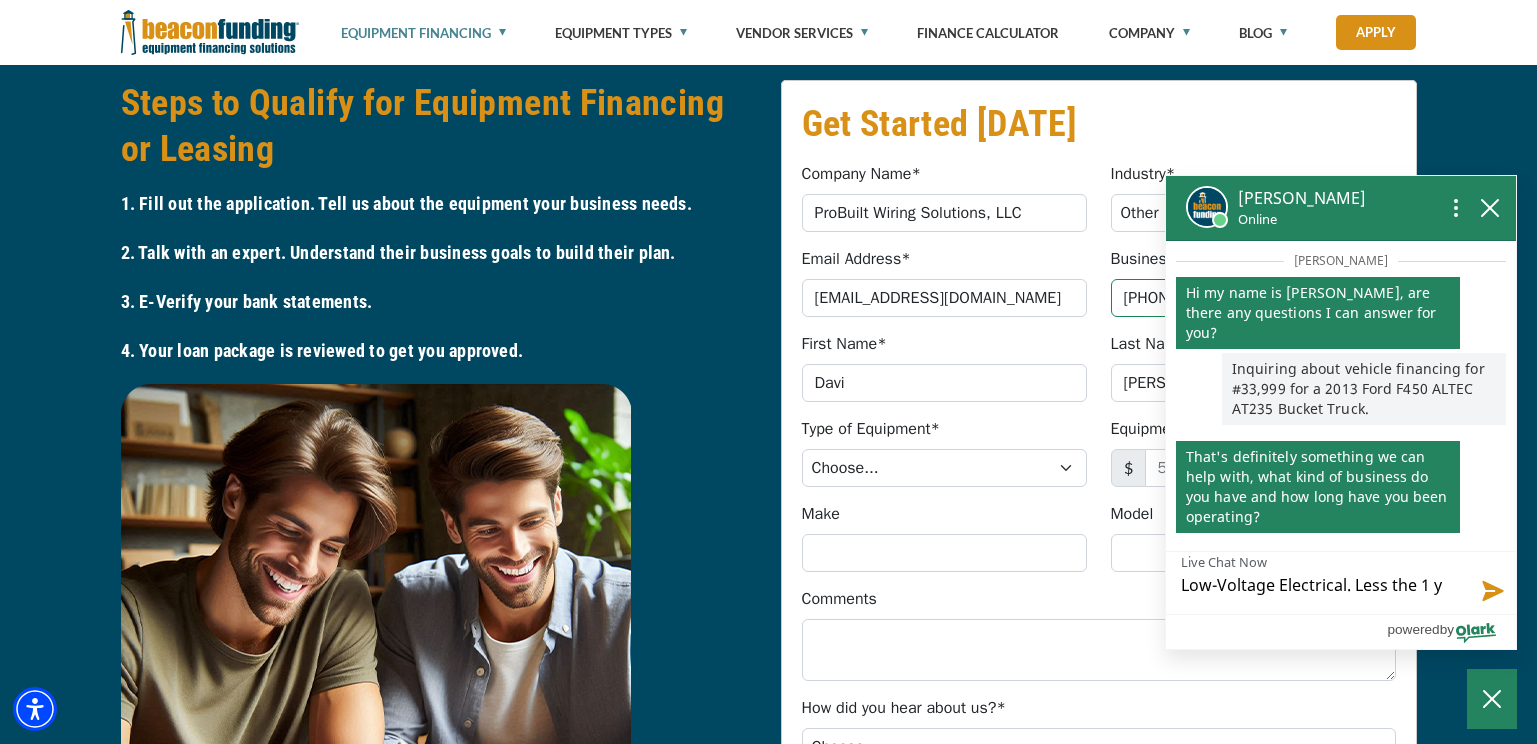 type on "Low-Voltage Electrical. Less the 1 ye" 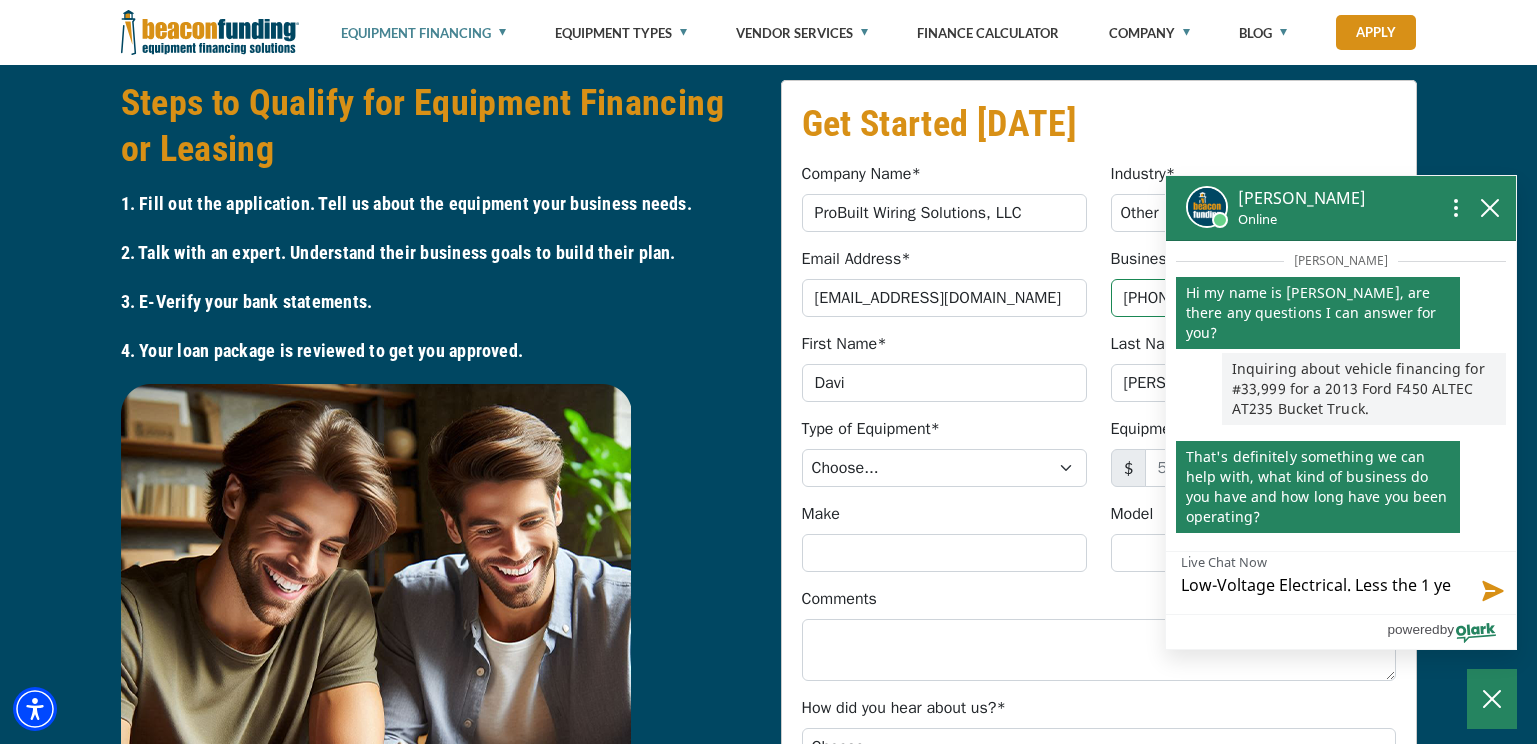 type on "Low-Voltage Electrical. Less the 1 yea" 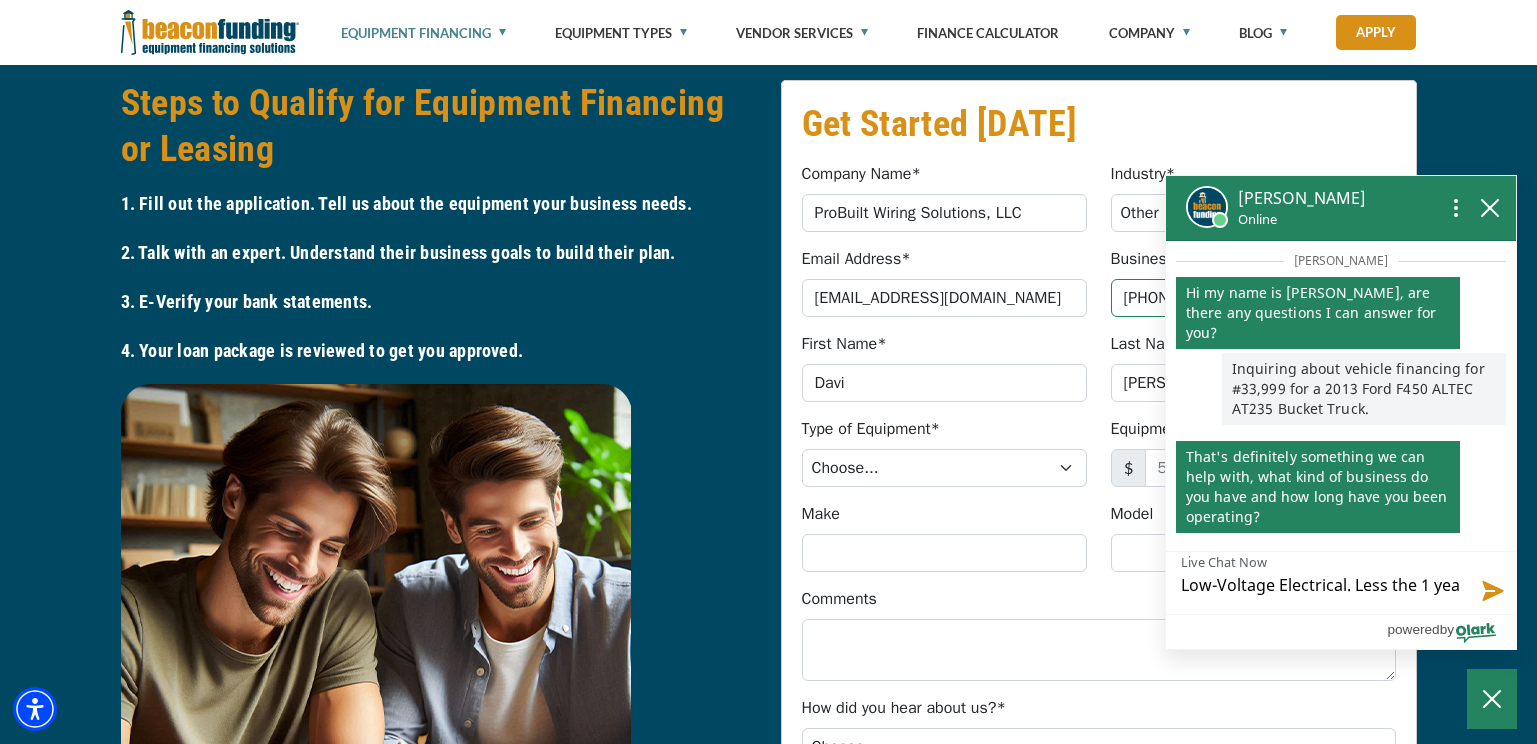 type on "Low-Voltage Electrical. Less the 1 year" 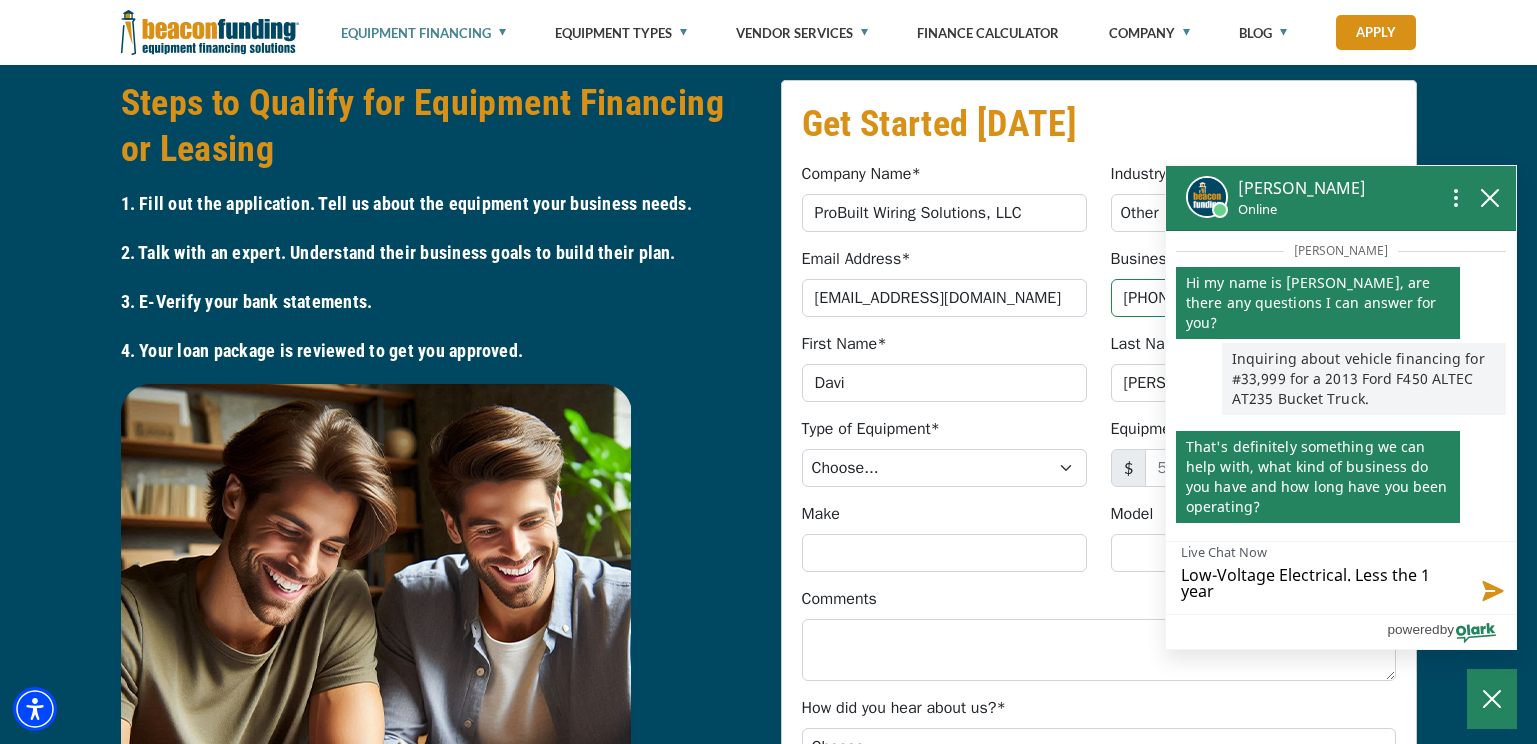 type on "Low-Voltage Electrical. Less the 1 year." 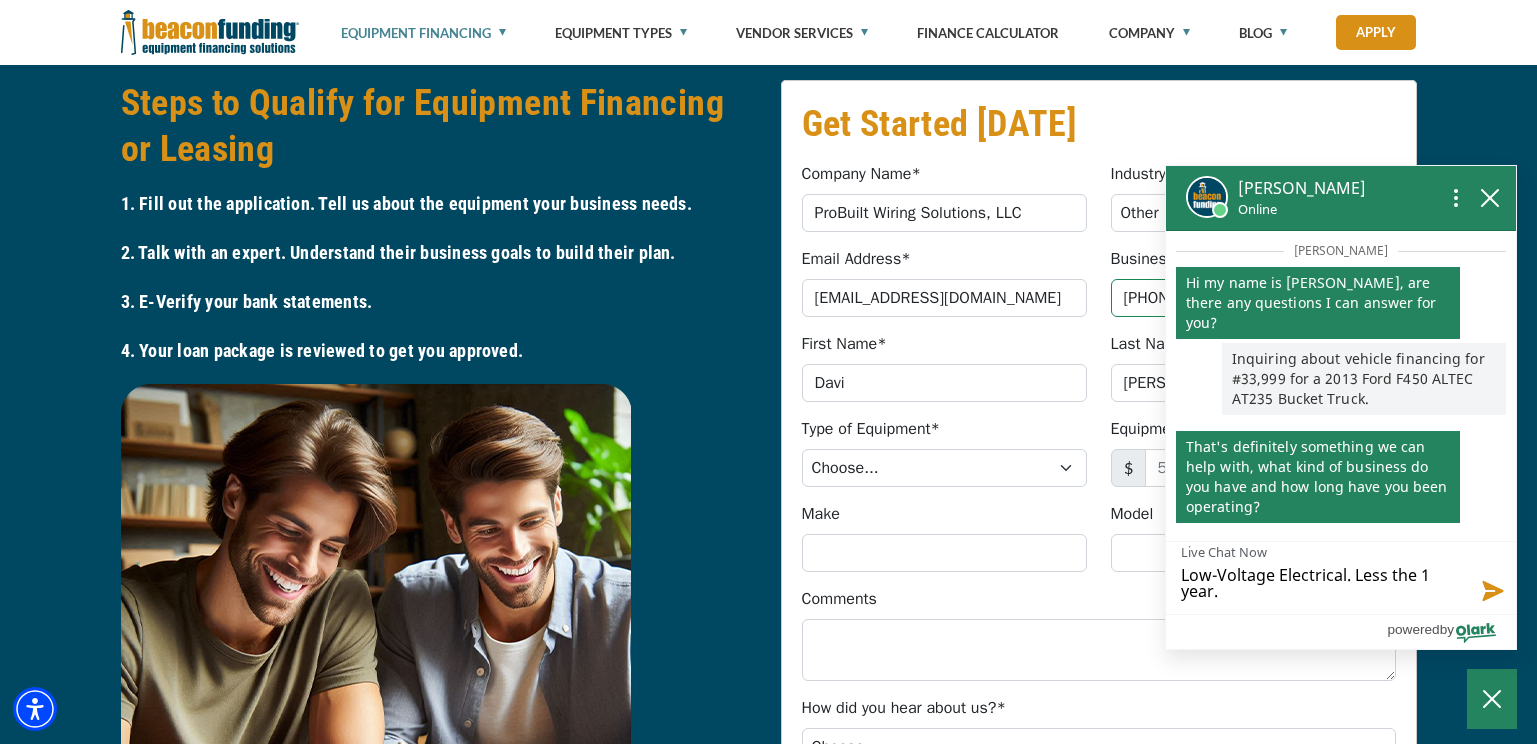 click on "Low-Voltage Electrical. Less the 1 year." at bounding box center (1341, 578) 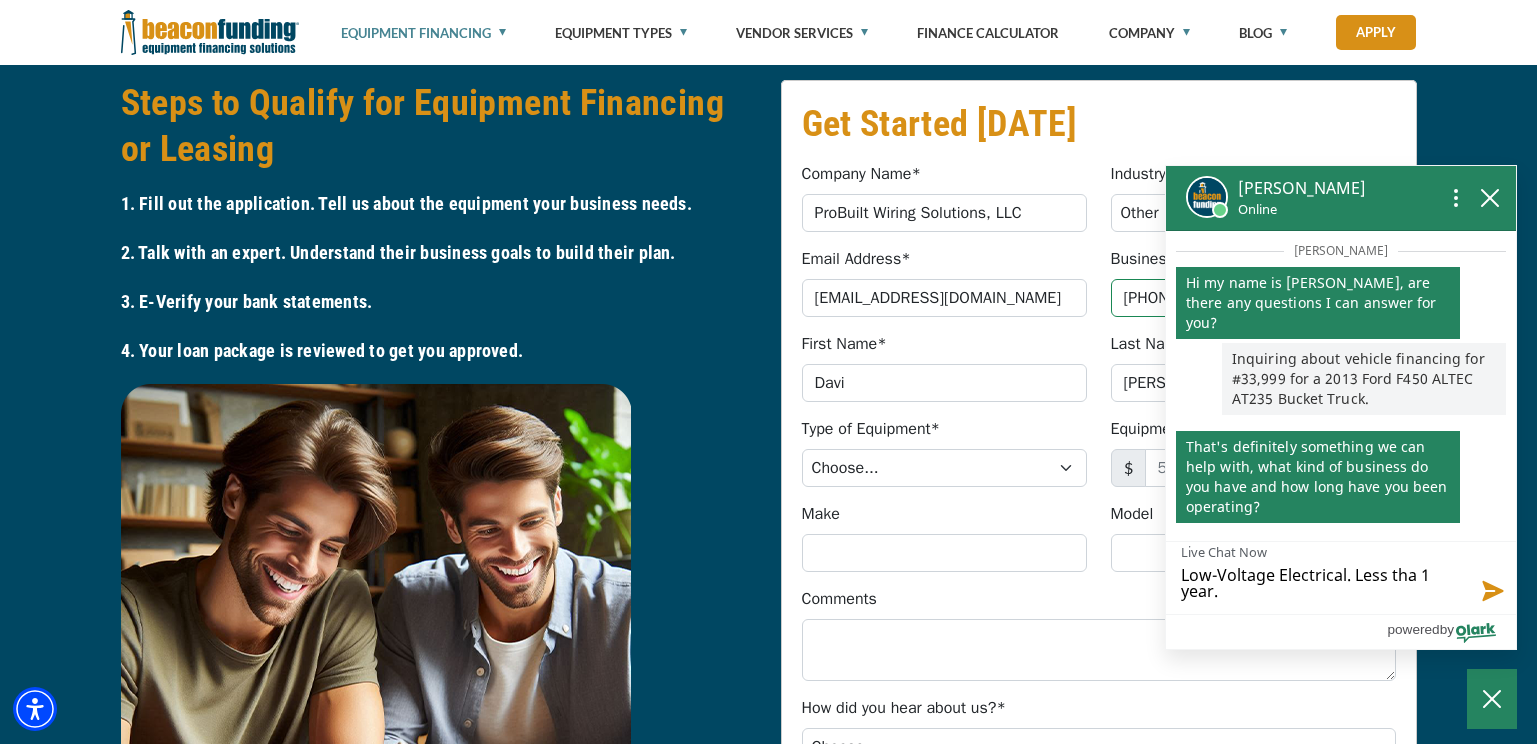 type on "Low-Voltage Electrical. Less than 1 year." 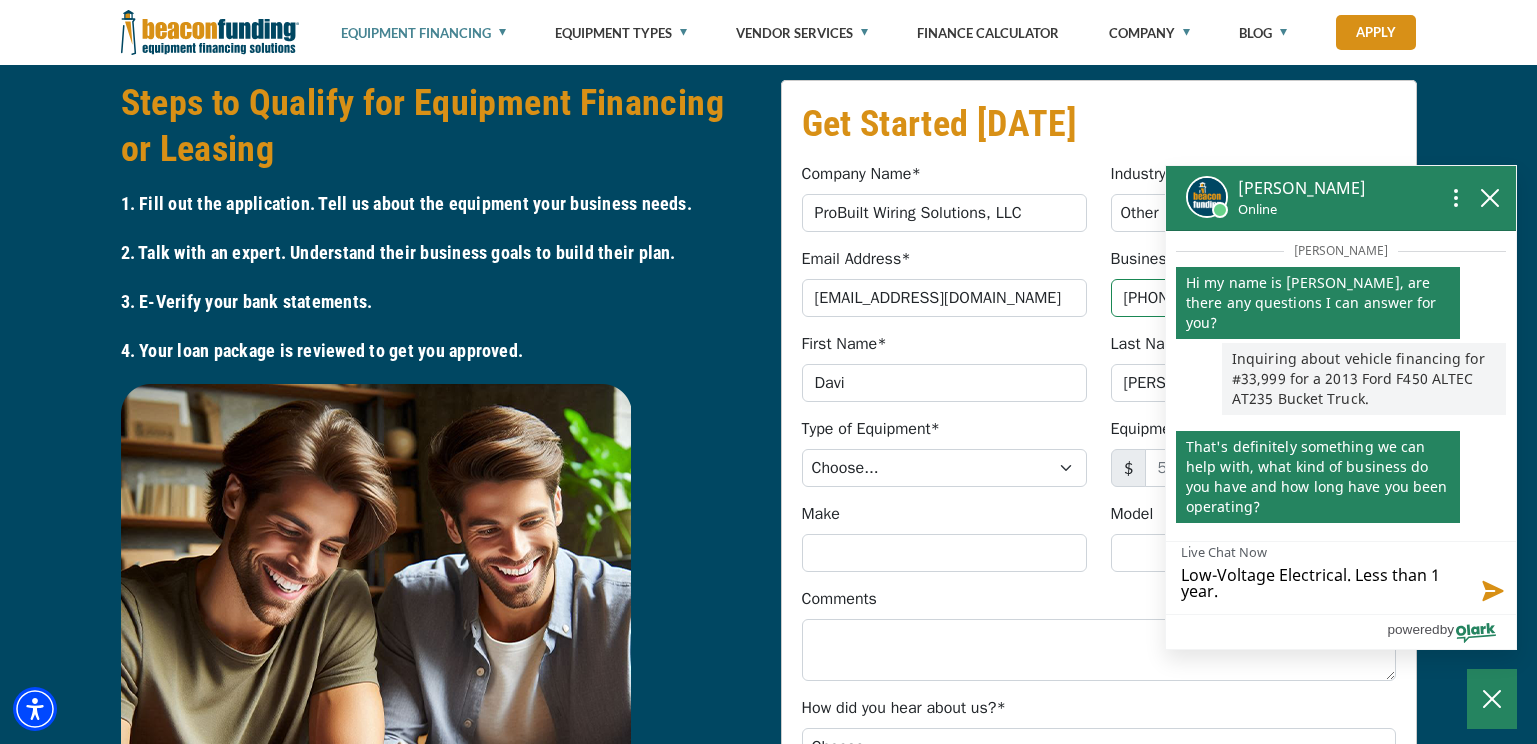 type on "Low-Voltage Electrical. Less than 1 year." 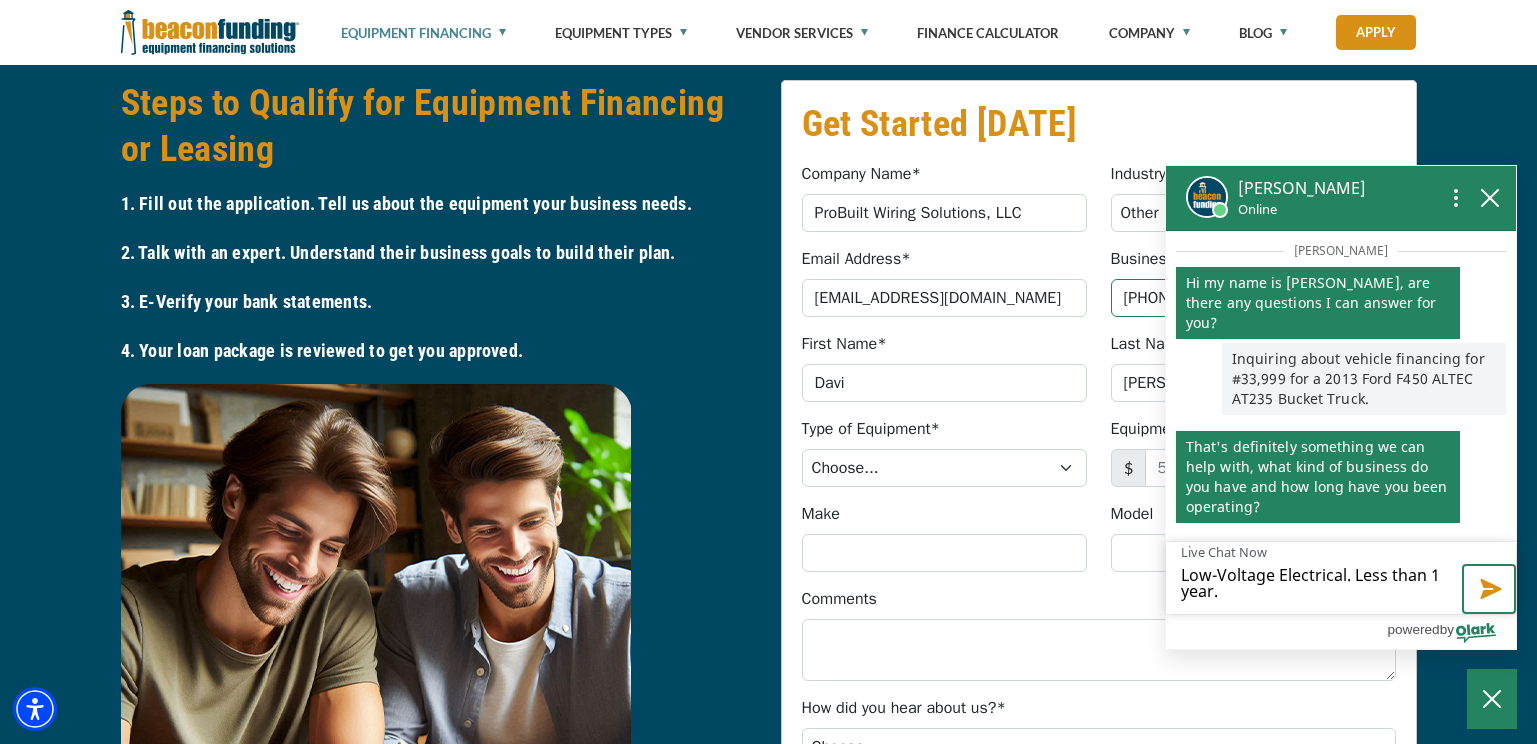 click at bounding box center (1489, 589) 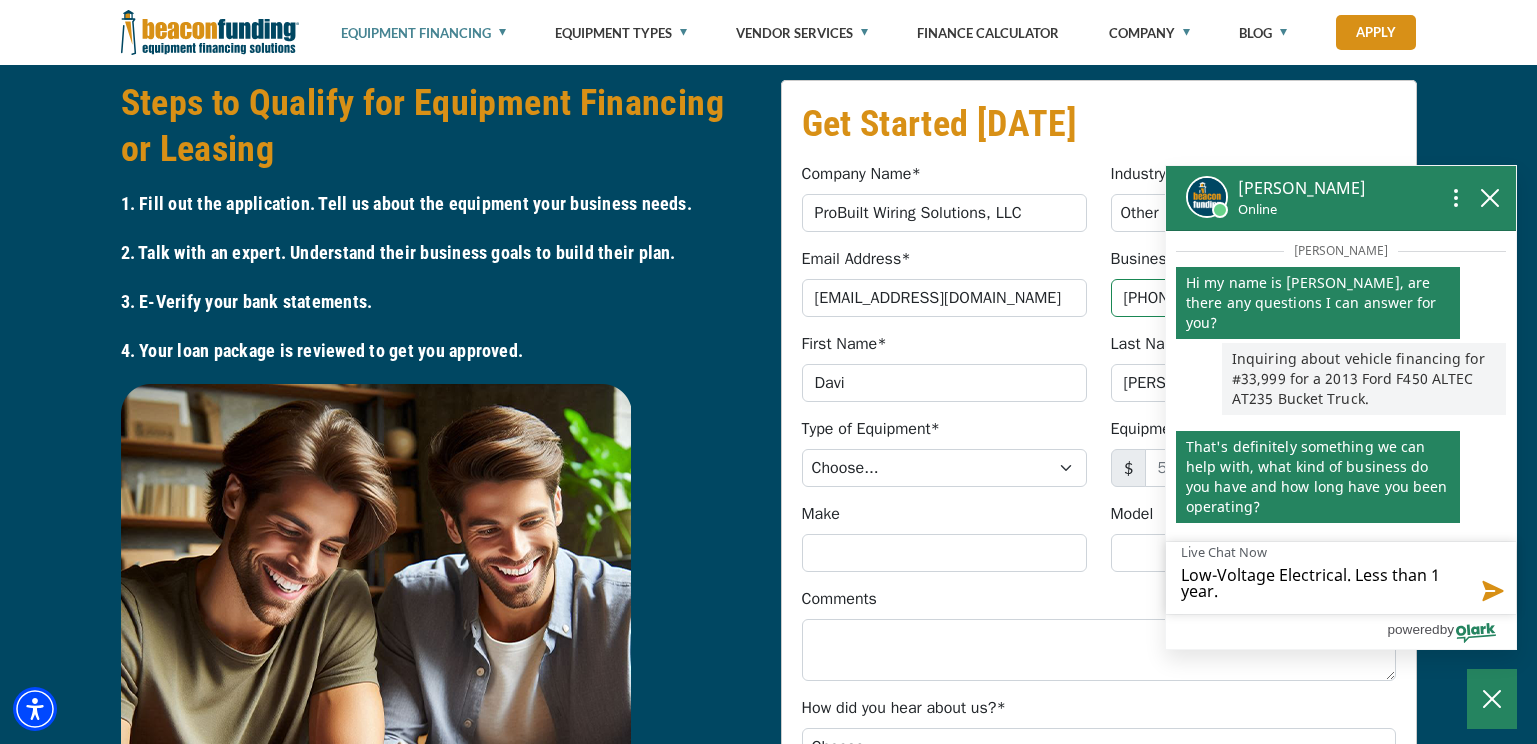 type 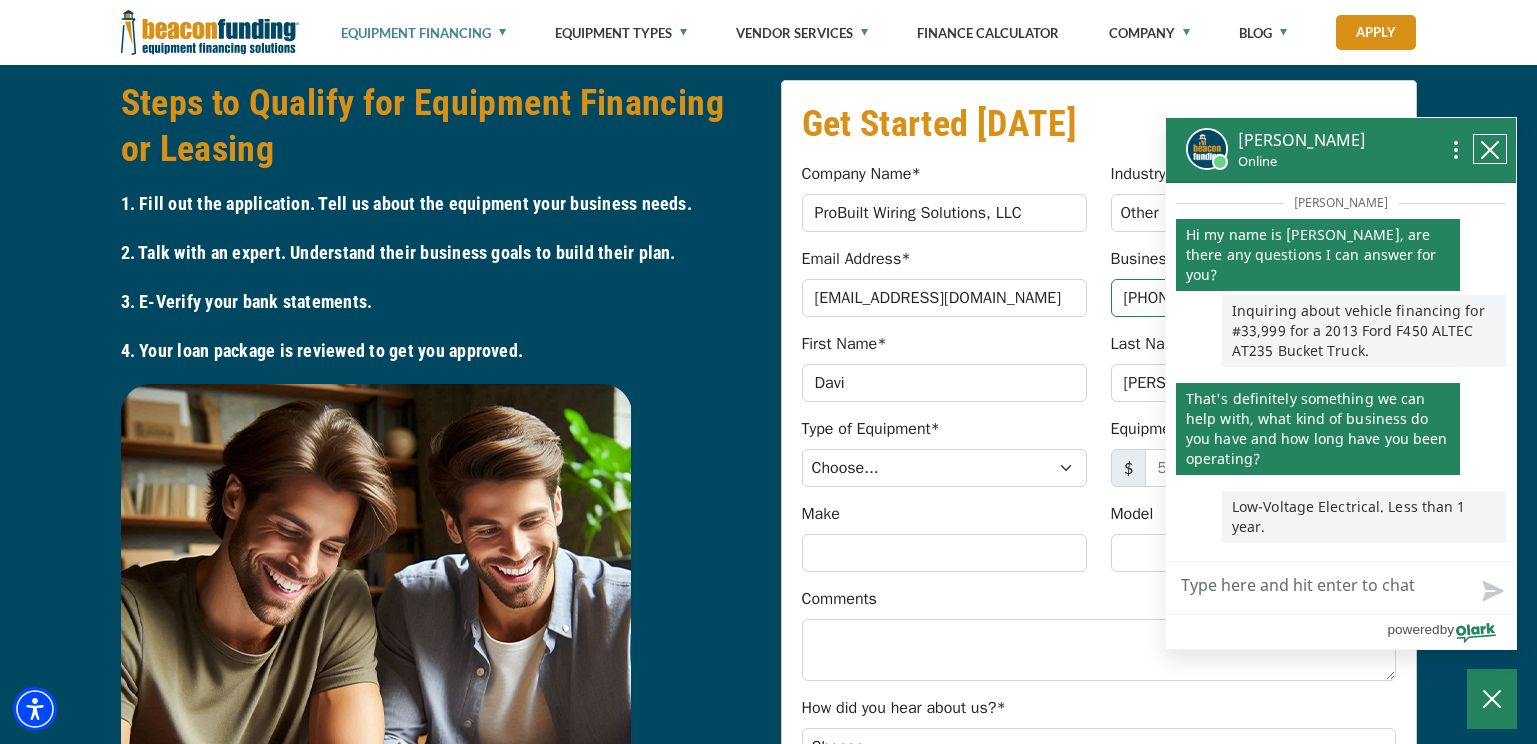 click 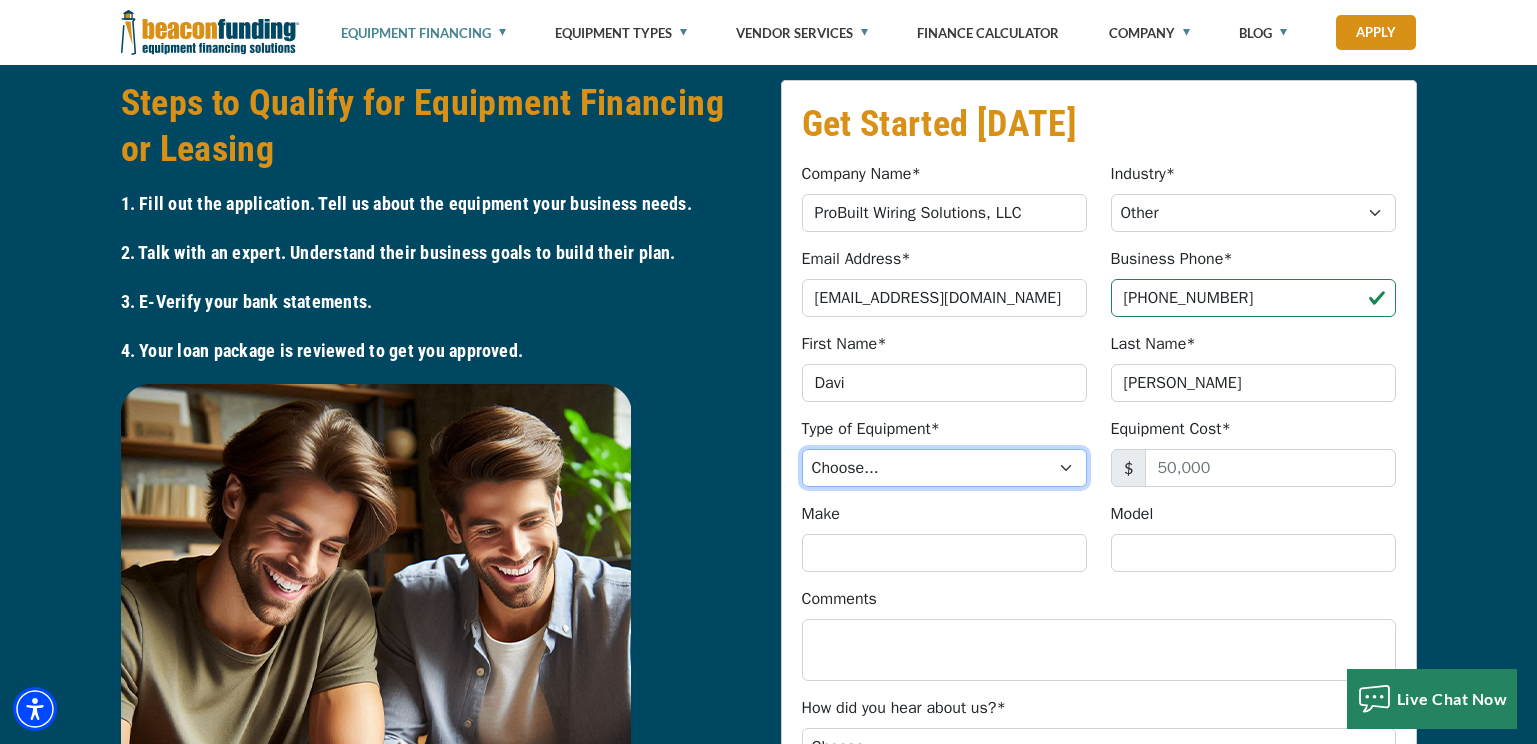 click on "Choose...
Backhoe
Boom/Bucket Truck
Chipper
Commercial Mower
Crane
DTG/DTF Printing
Embroidery
Excavator
Landscape Truck/Equipment
Other
Other Commercial Truck
Other Decorated Apparel
Screen Printing
Septic Pumper Truck
Skid Steer
[PERSON_NAME] Grinder" at bounding box center [944, 468] 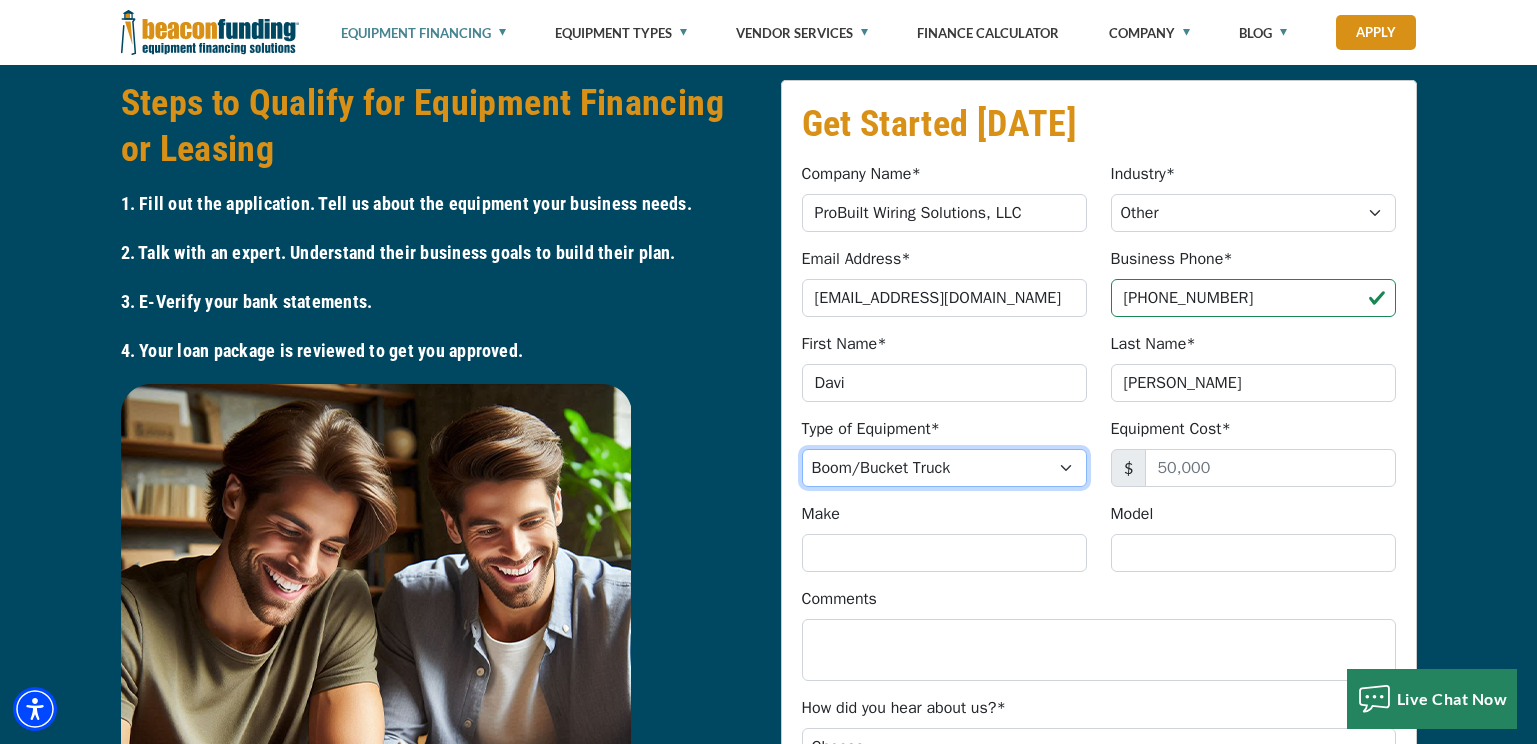 click on "Choose...
Backhoe
Boom/Bucket Truck
Chipper
Commercial Mower
Crane
DTG/DTF Printing
Embroidery
Excavator
Landscape Truck/Equipment
Other
Other Commercial Truck
Other Decorated Apparel
Screen Printing
Septic Pumper Truck
Skid Steer
[PERSON_NAME] Grinder" at bounding box center (944, 468) 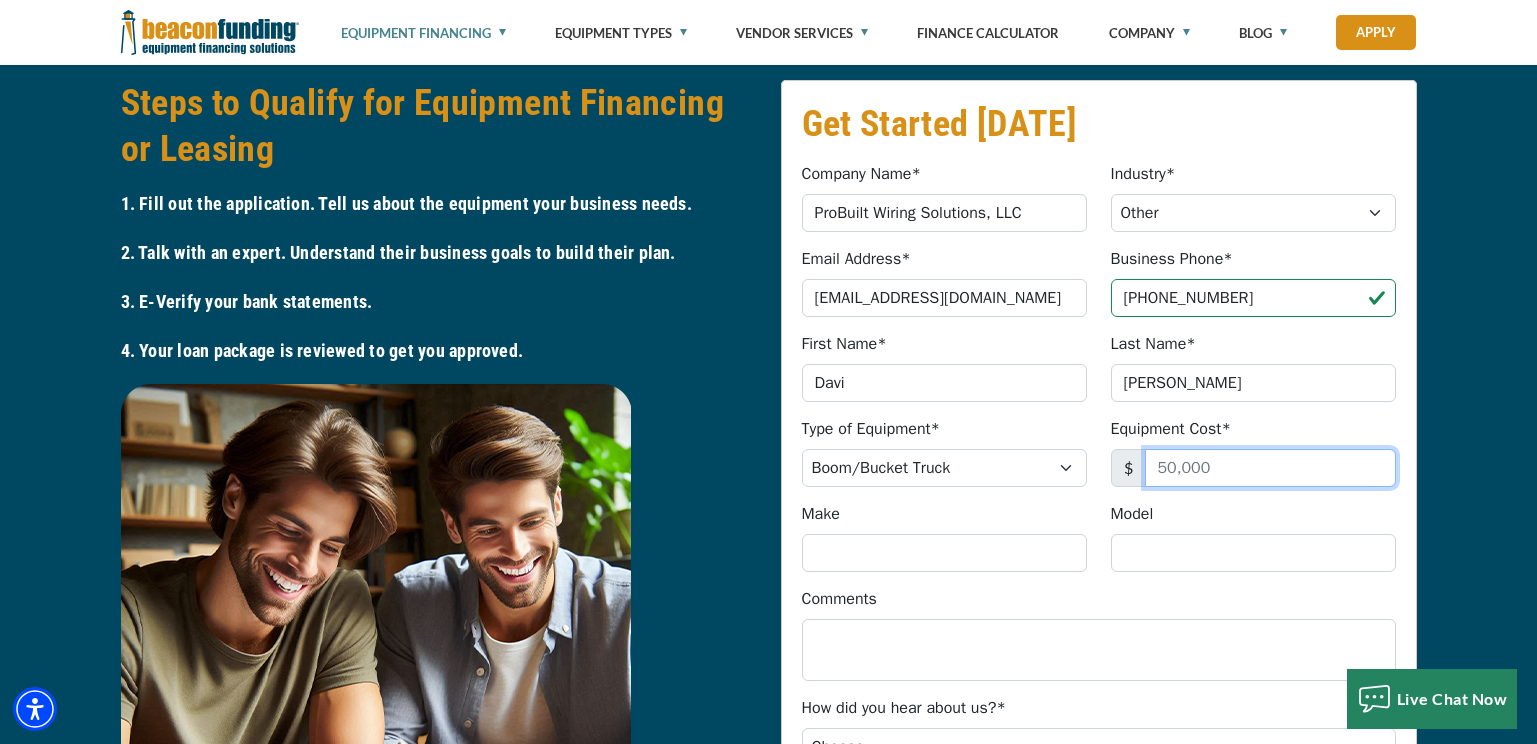click on "Equipment Cost*" at bounding box center [1270, 468] 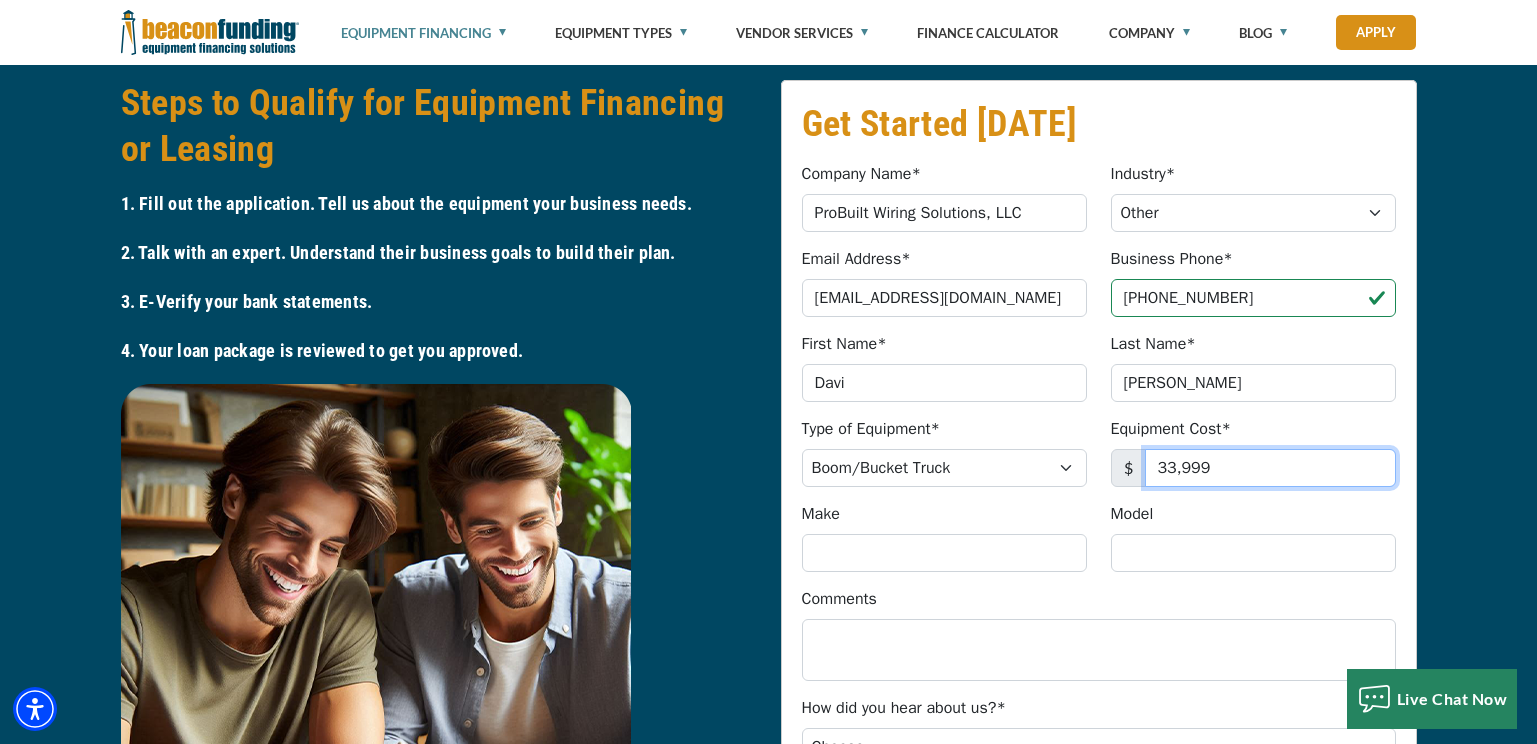 type on "33,999" 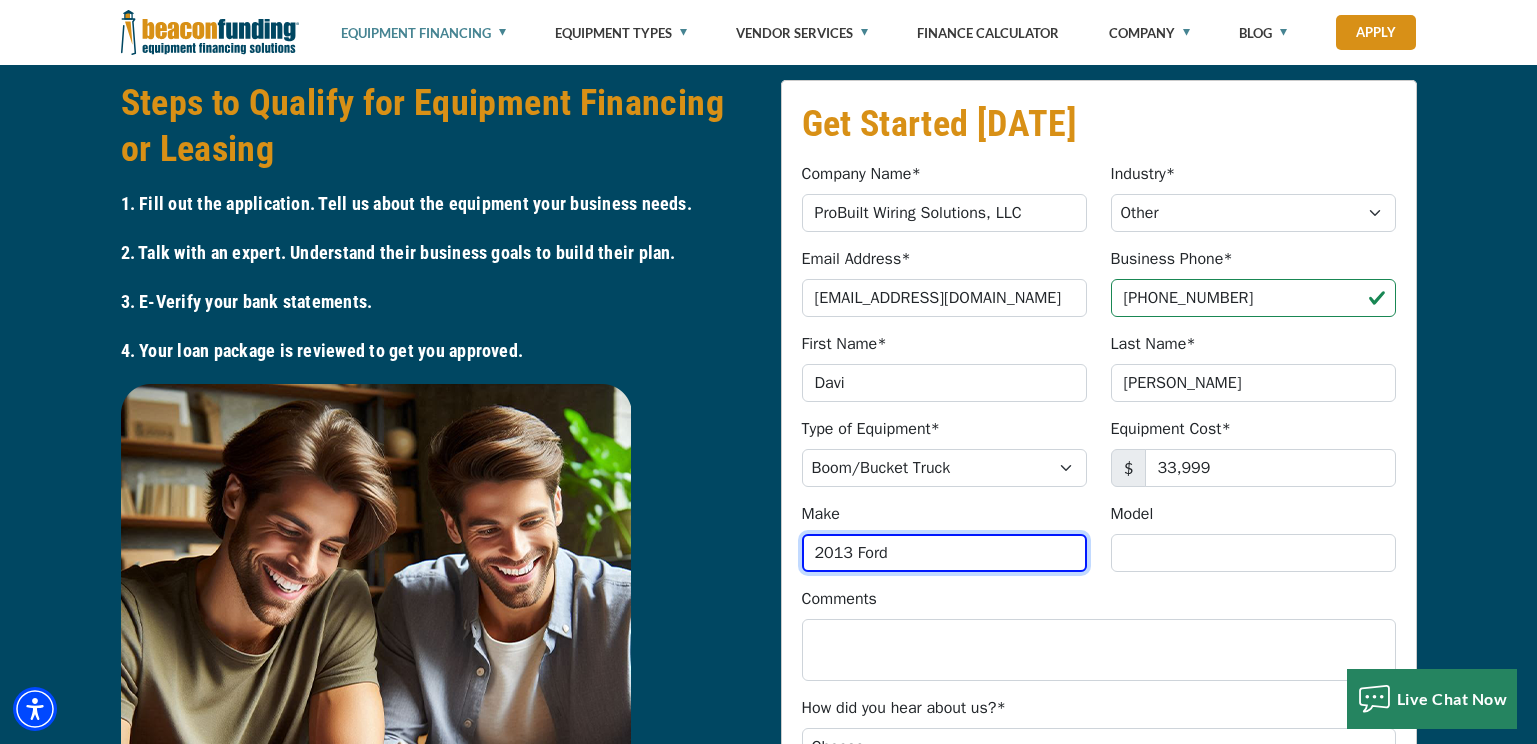 type on "2013 Ford" 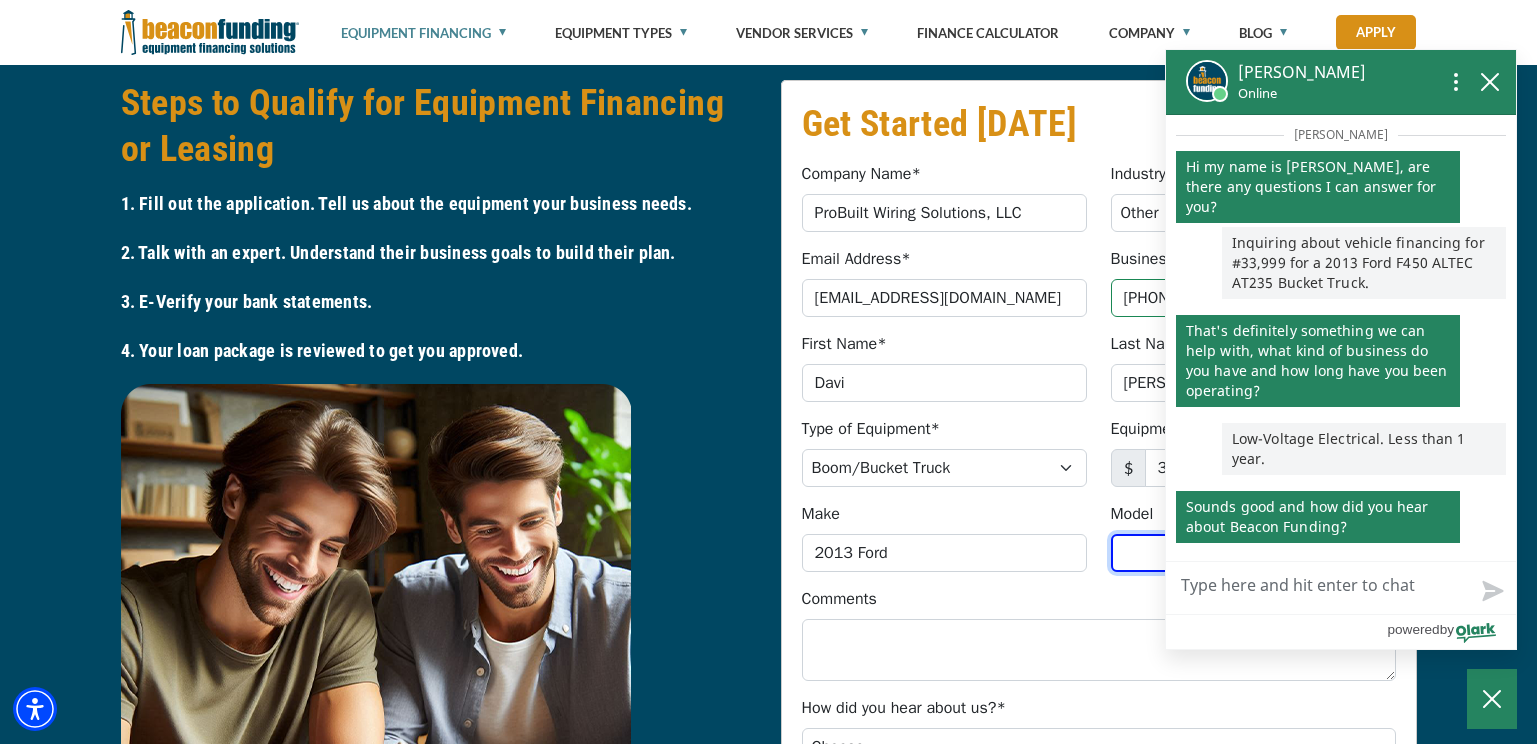 paste on "F450 ALTEC AT235" 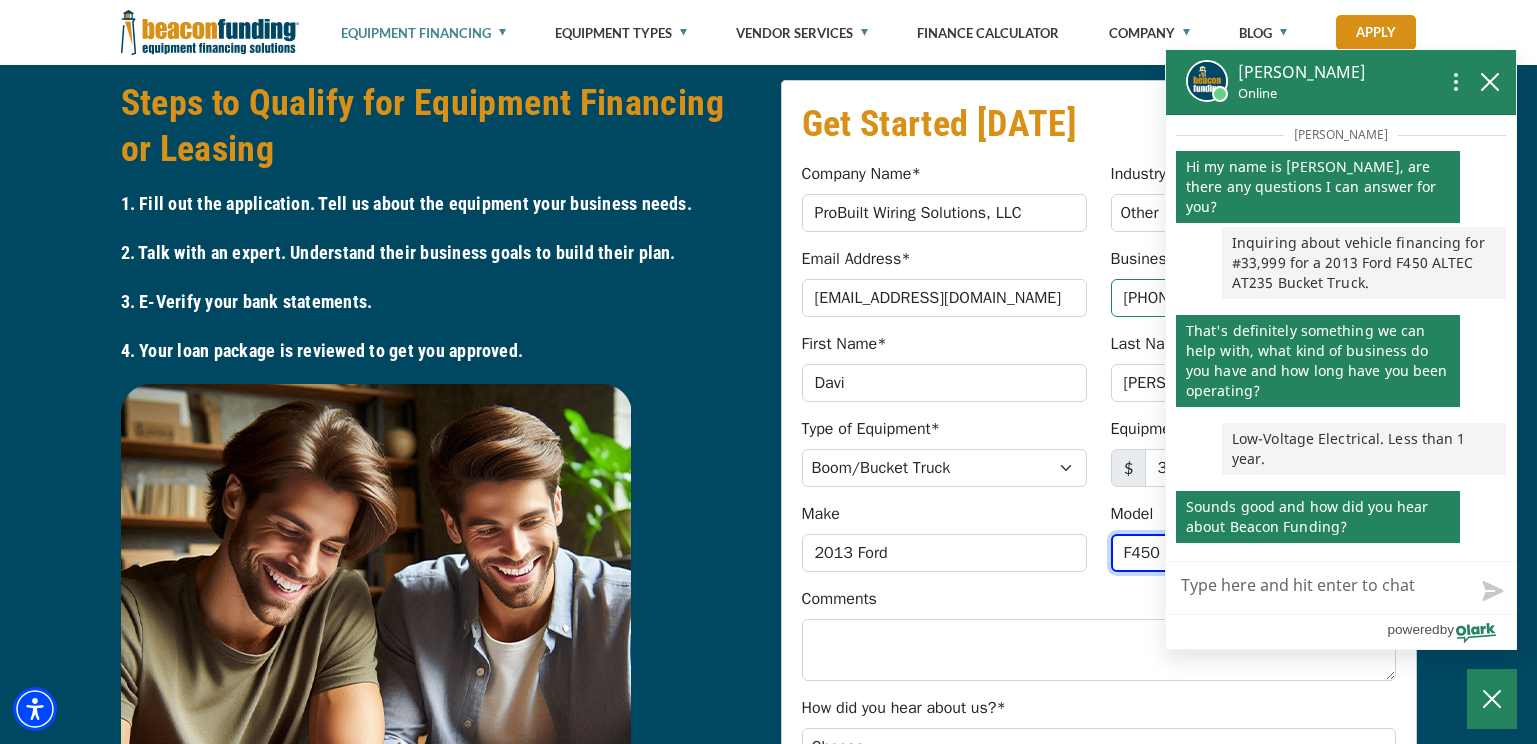 type on "F450 ALTEC AT235" 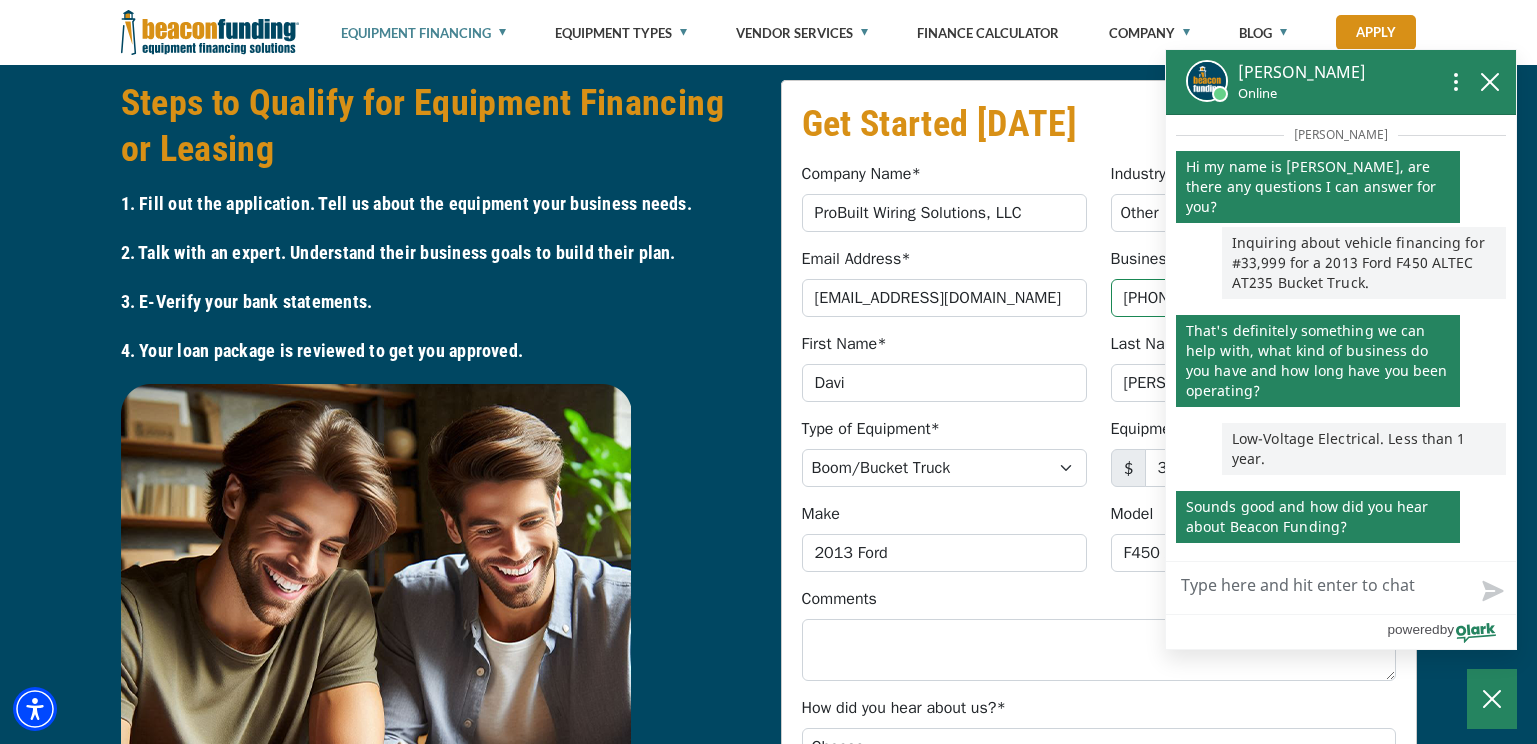 click on "Live Chat Now" at bounding box center [1341, 588] 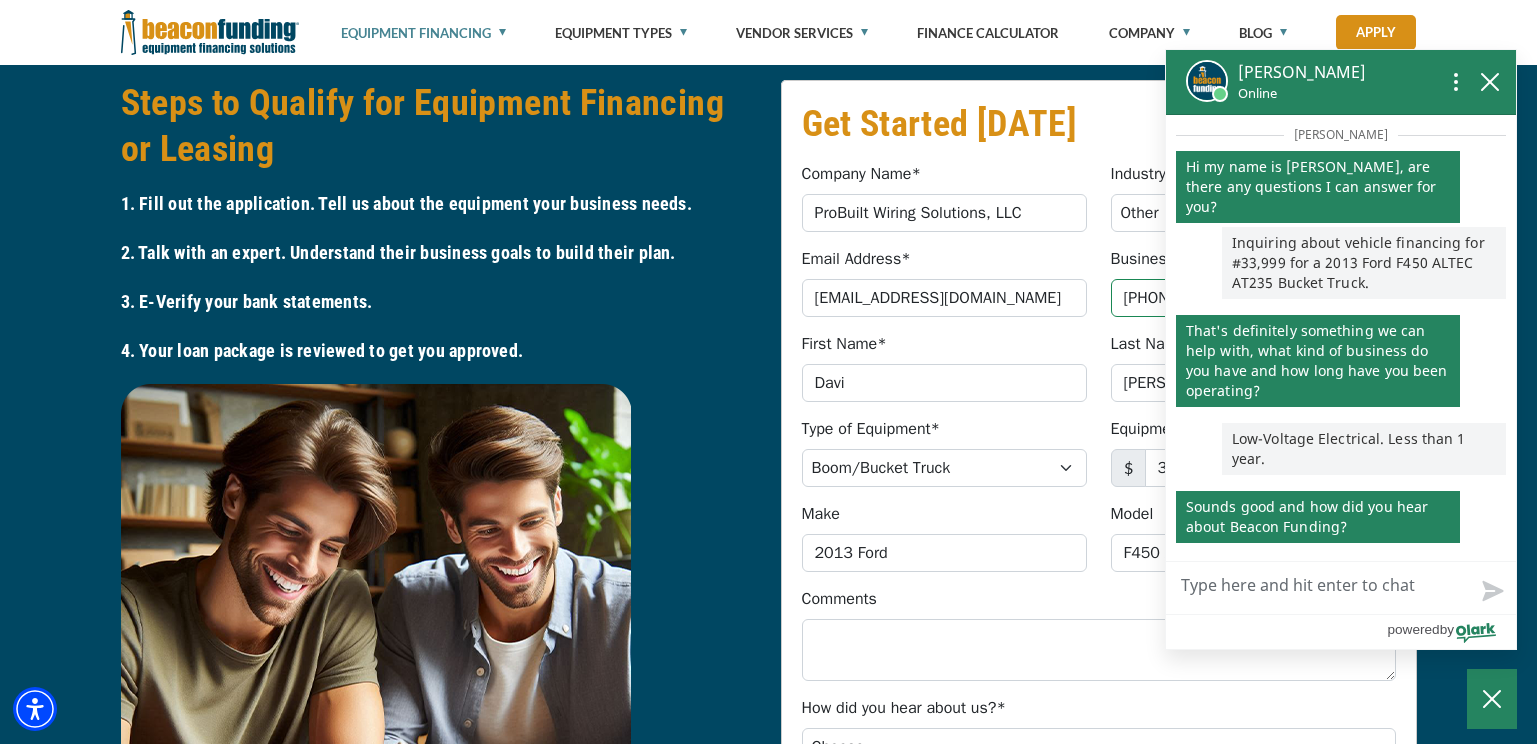 type on "I" 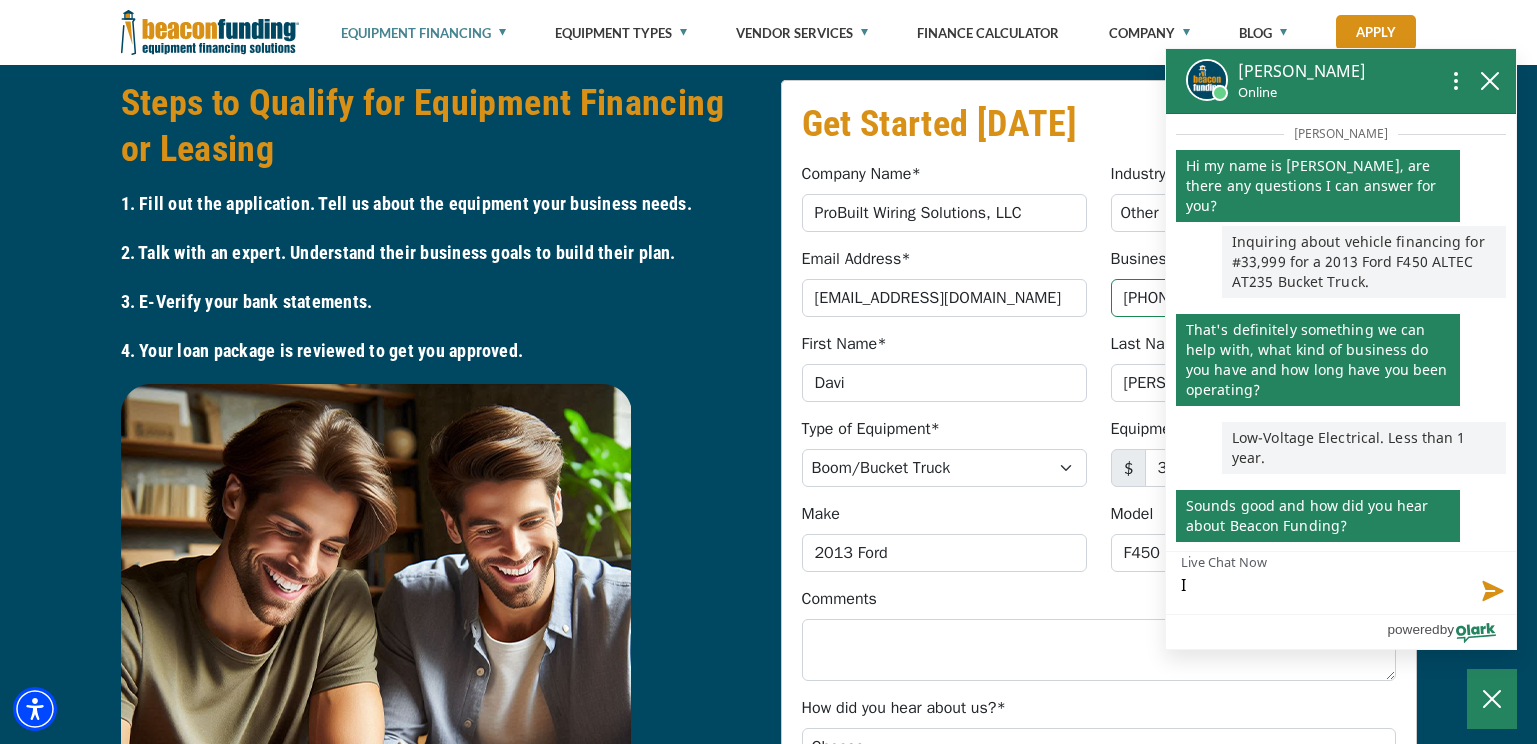type on "In" 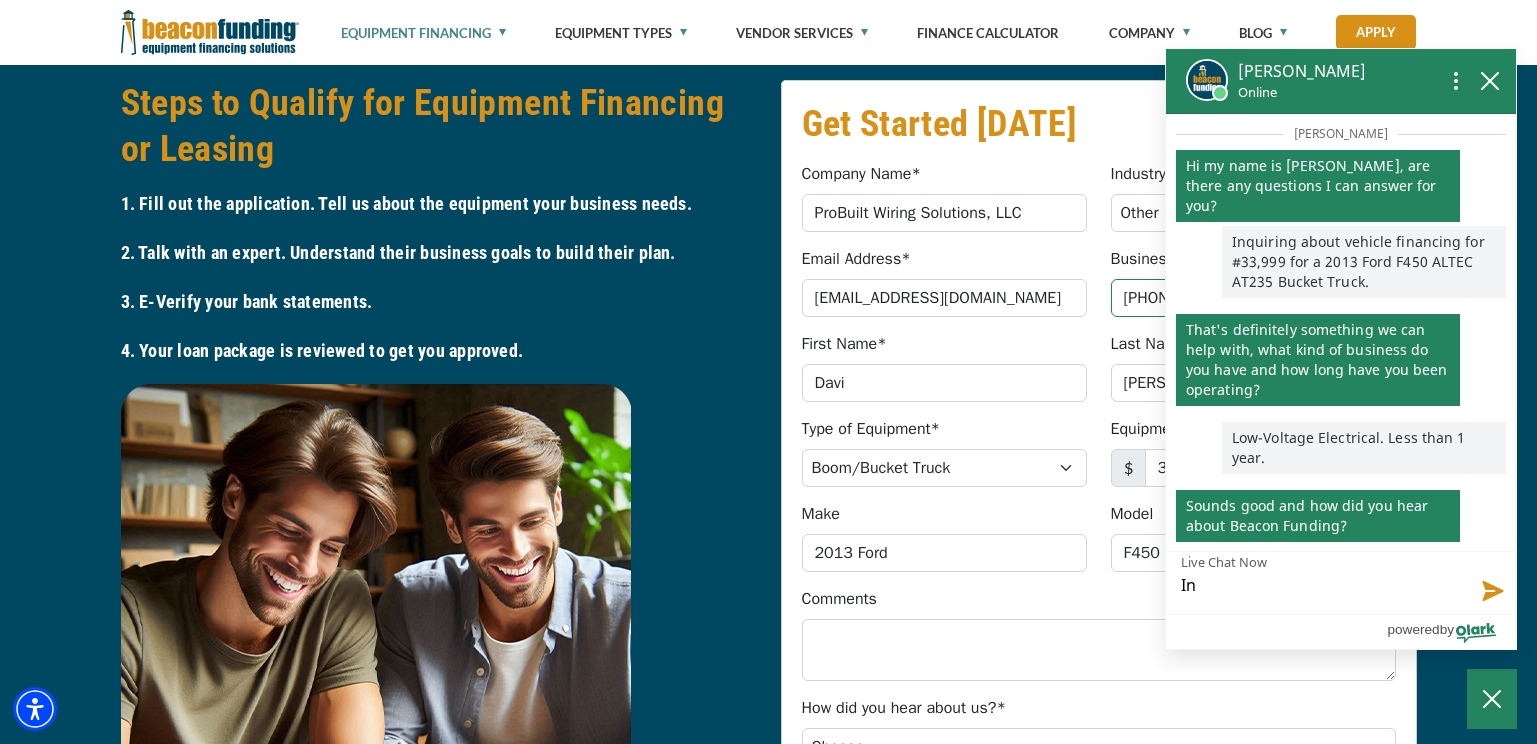 type on "Int" 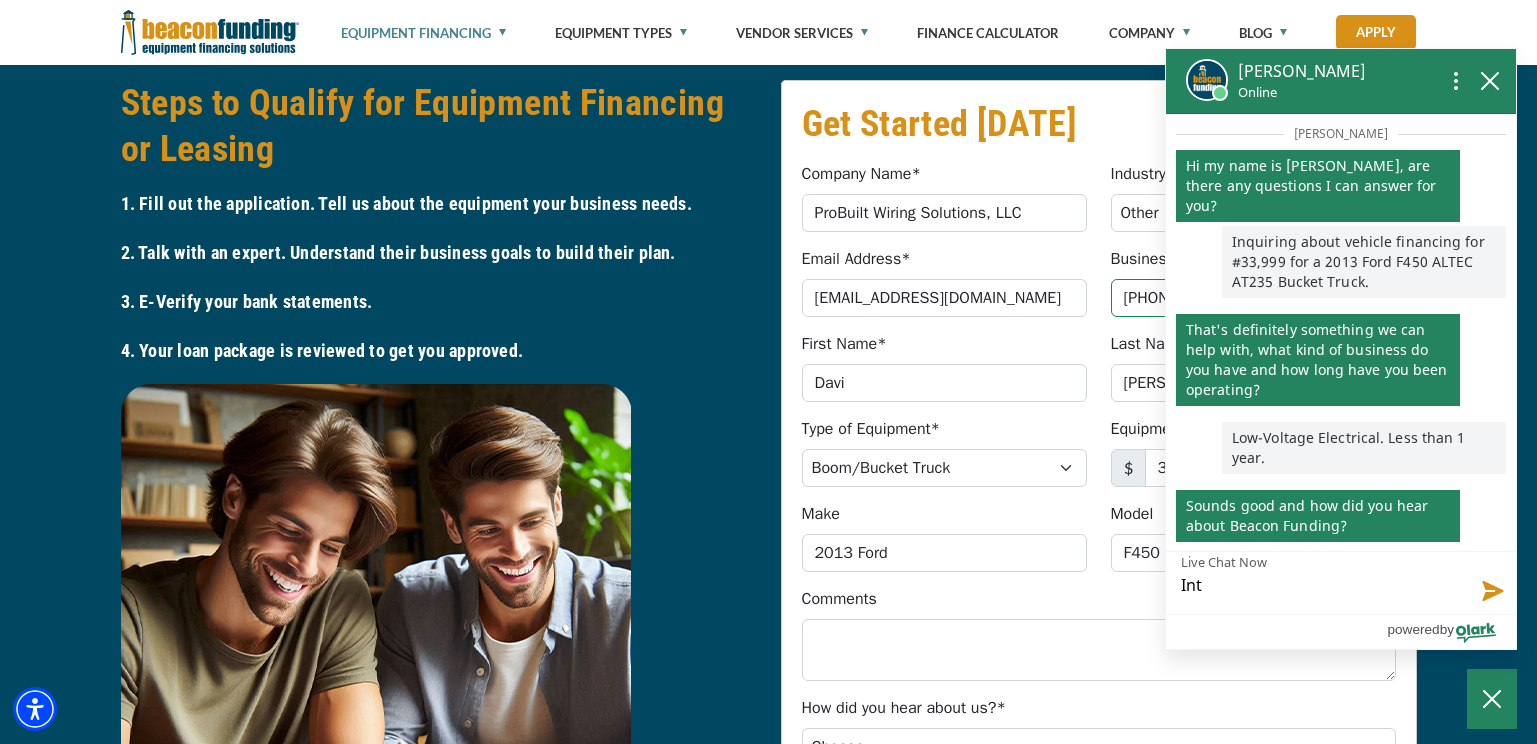 type on "Inte" 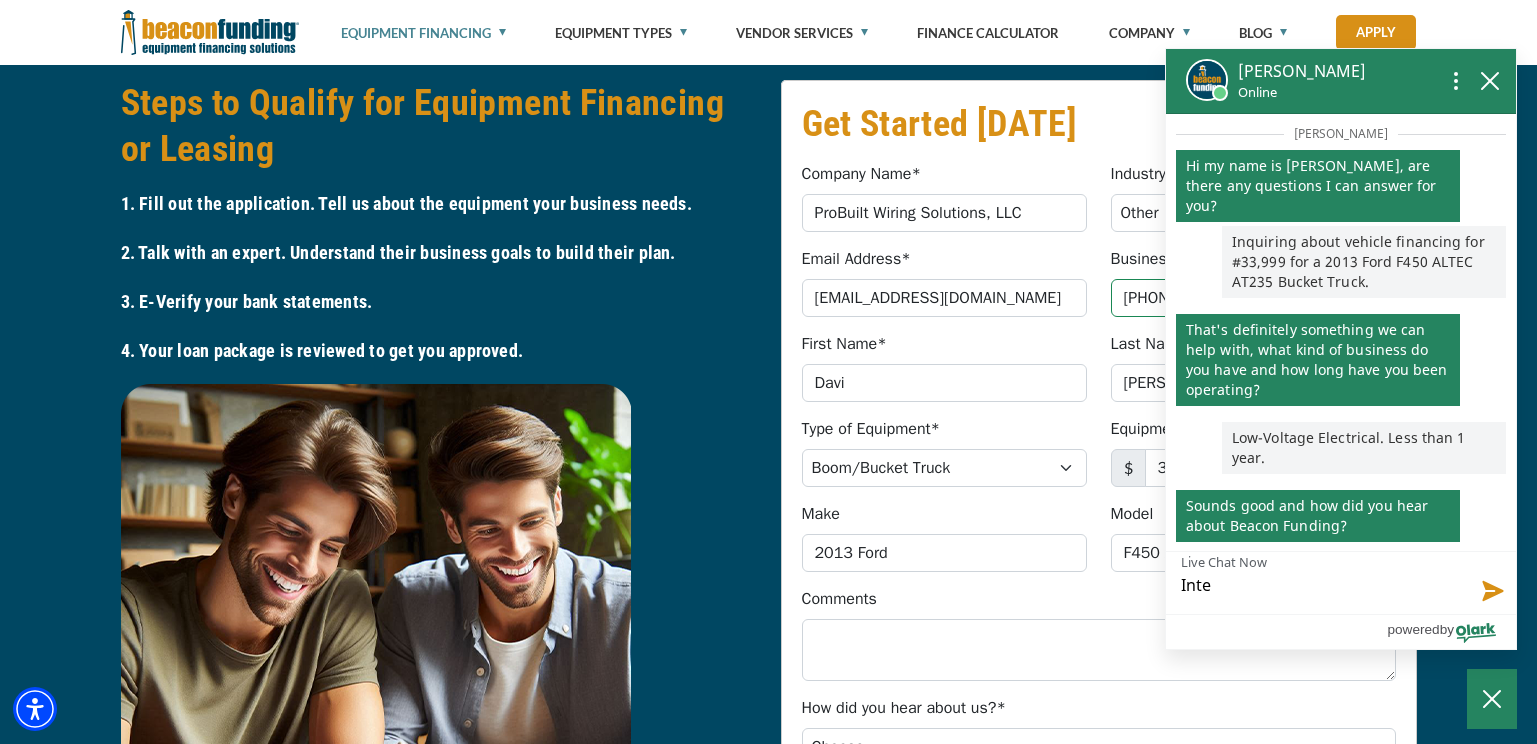 type on "Inter" 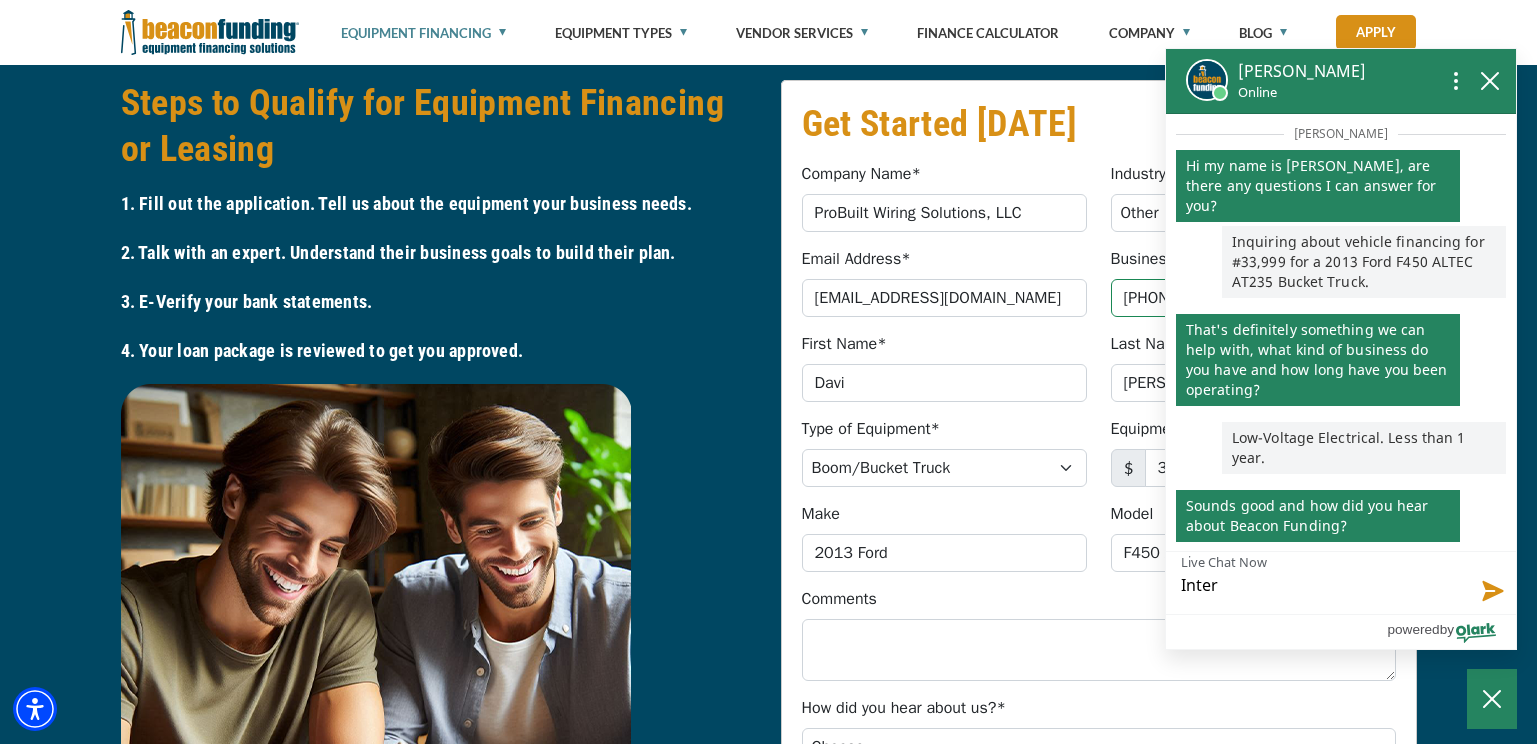 type on "Intern" 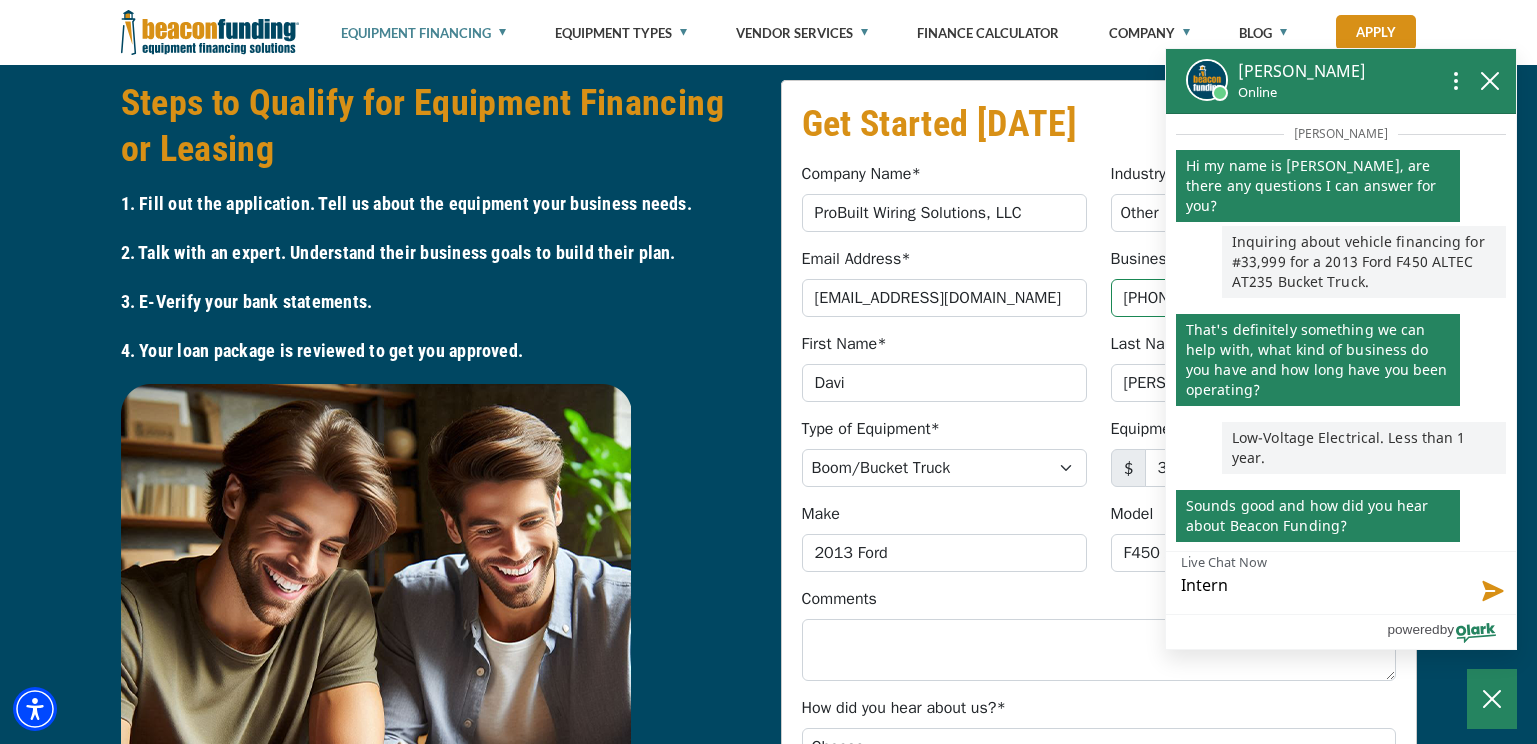 type on "Interne" 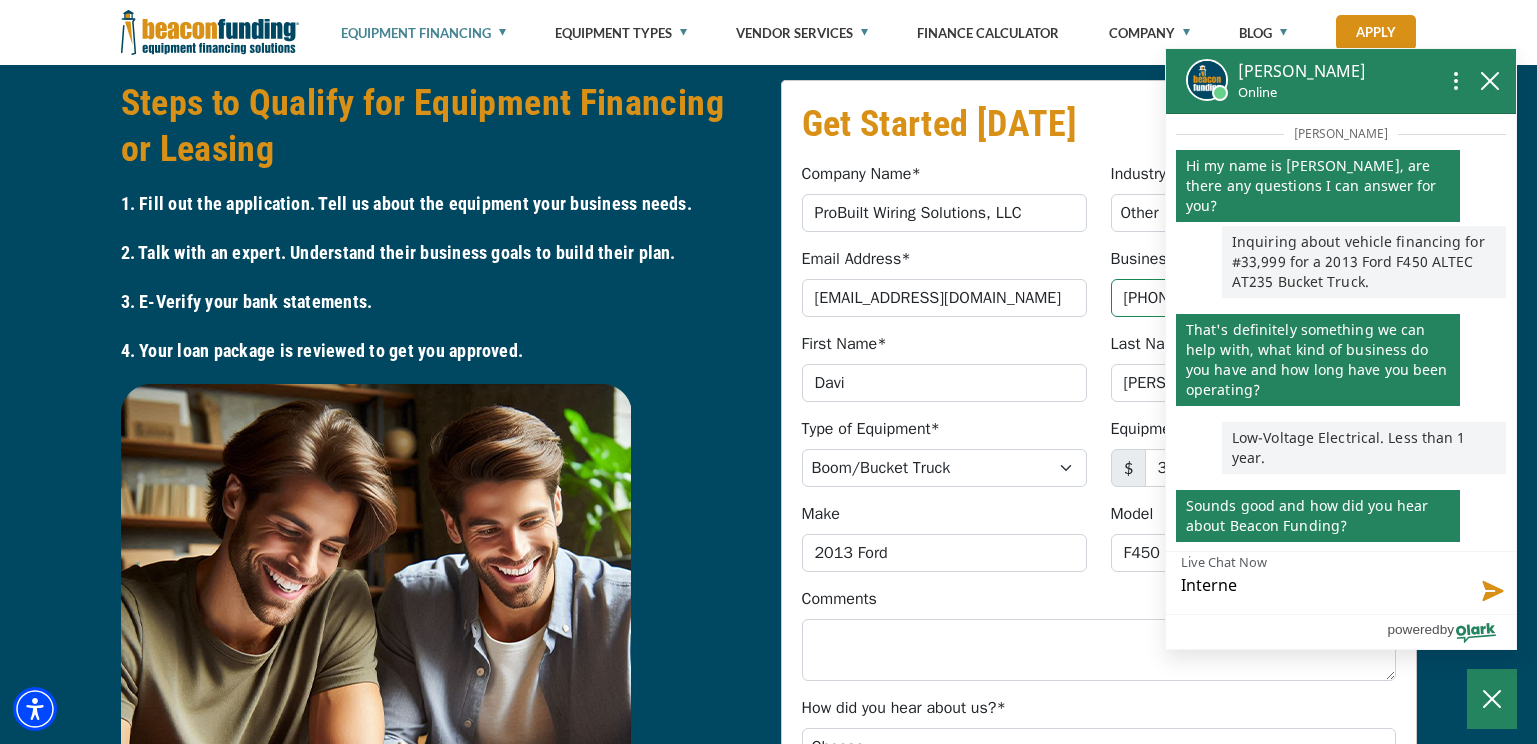 type on "Internet" 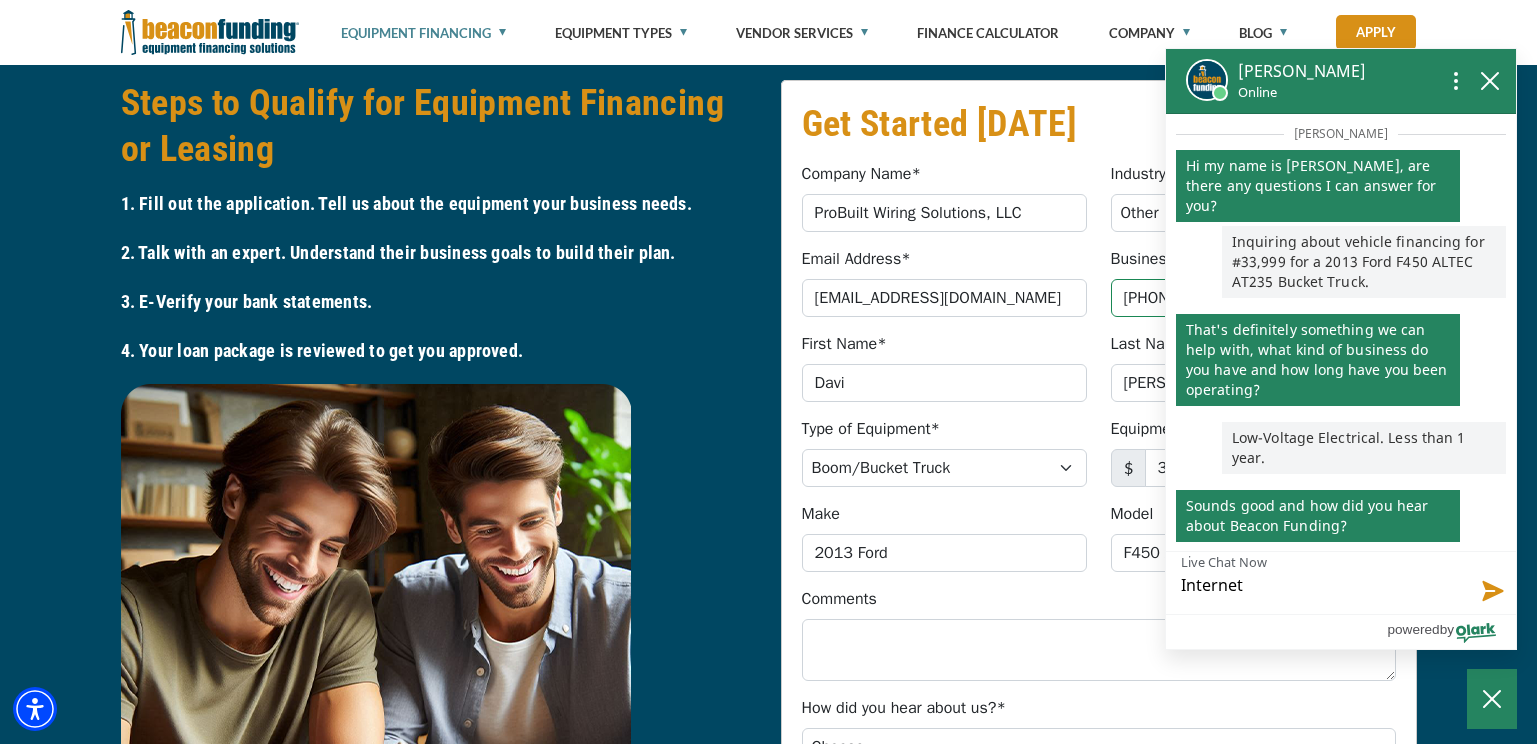 type on "Internet" 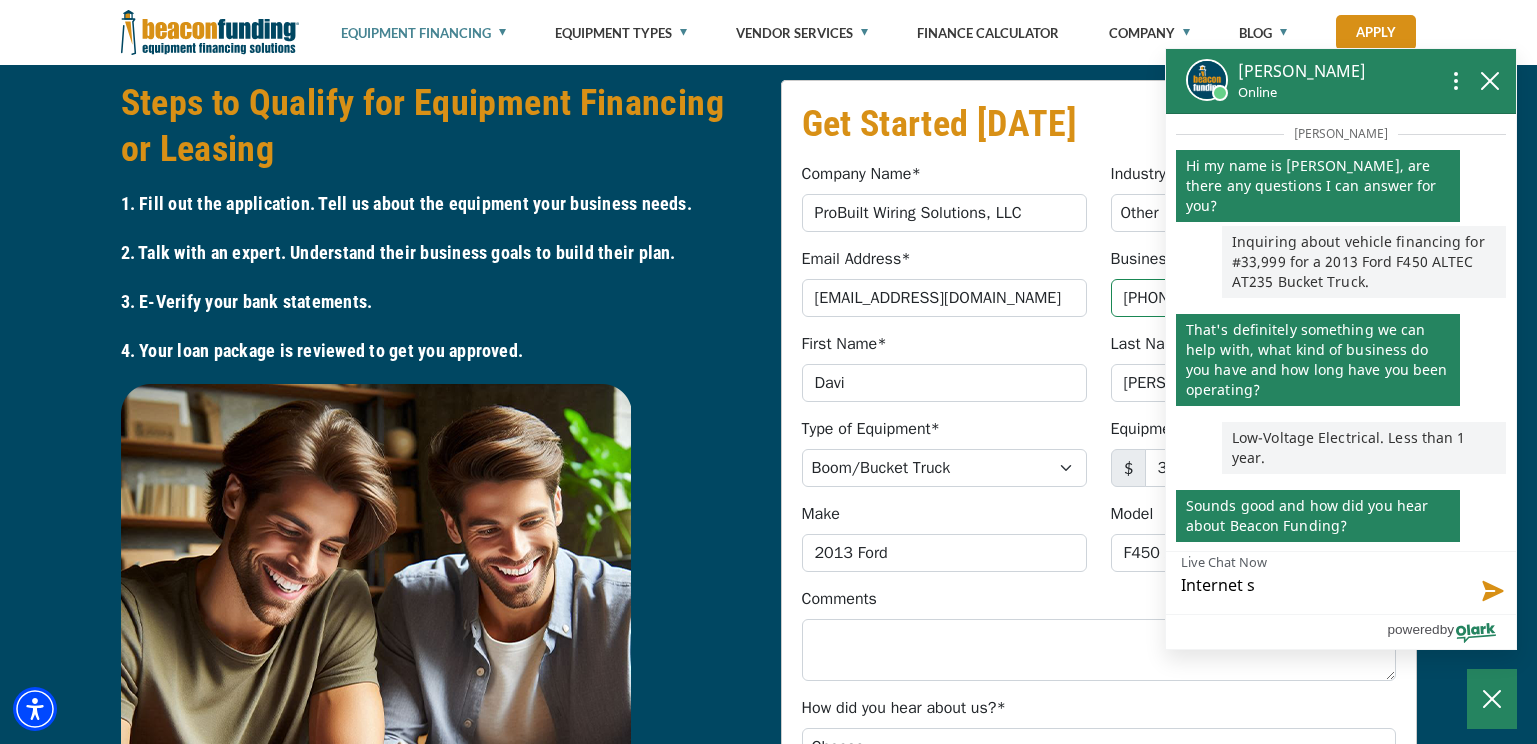 type on "Internet se" 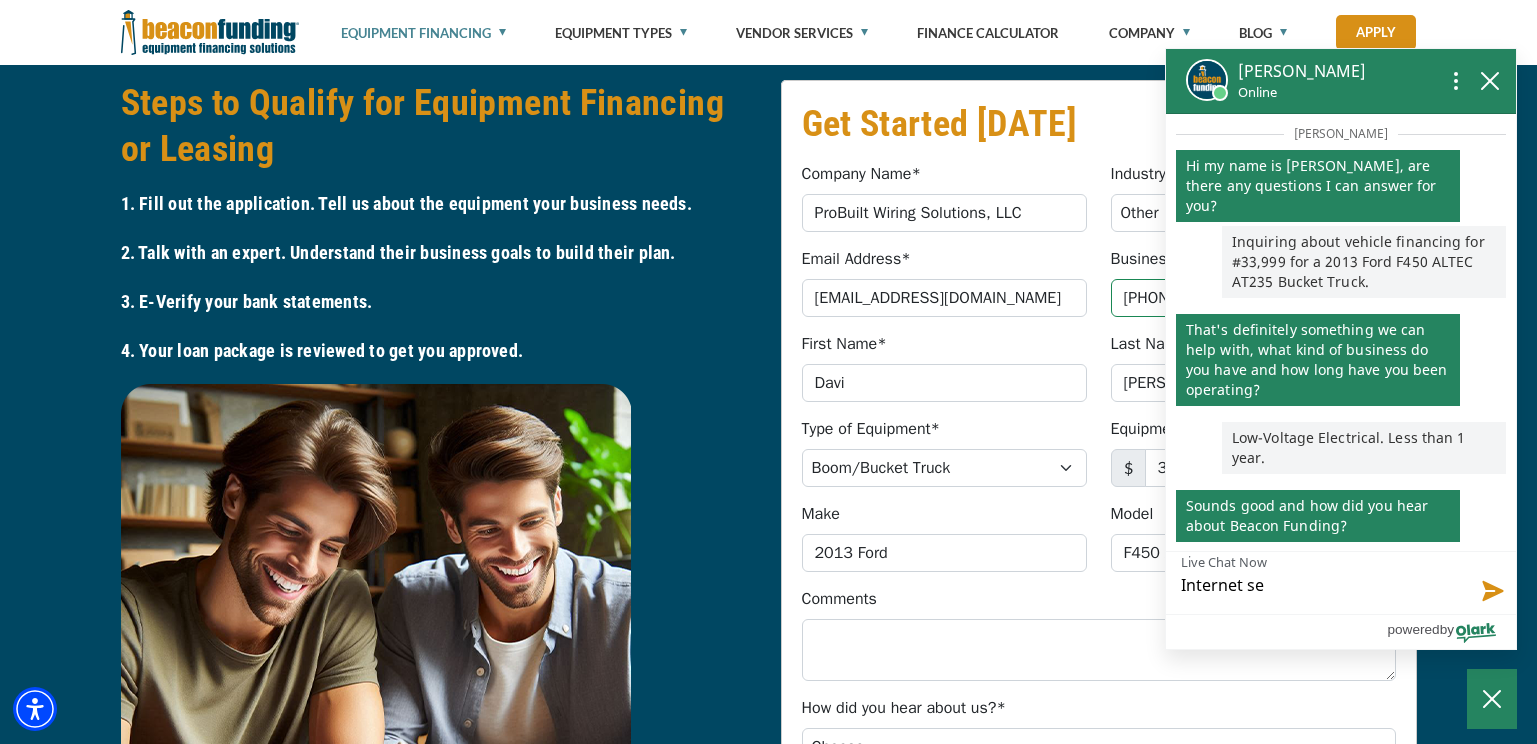 type on "Internet sea" 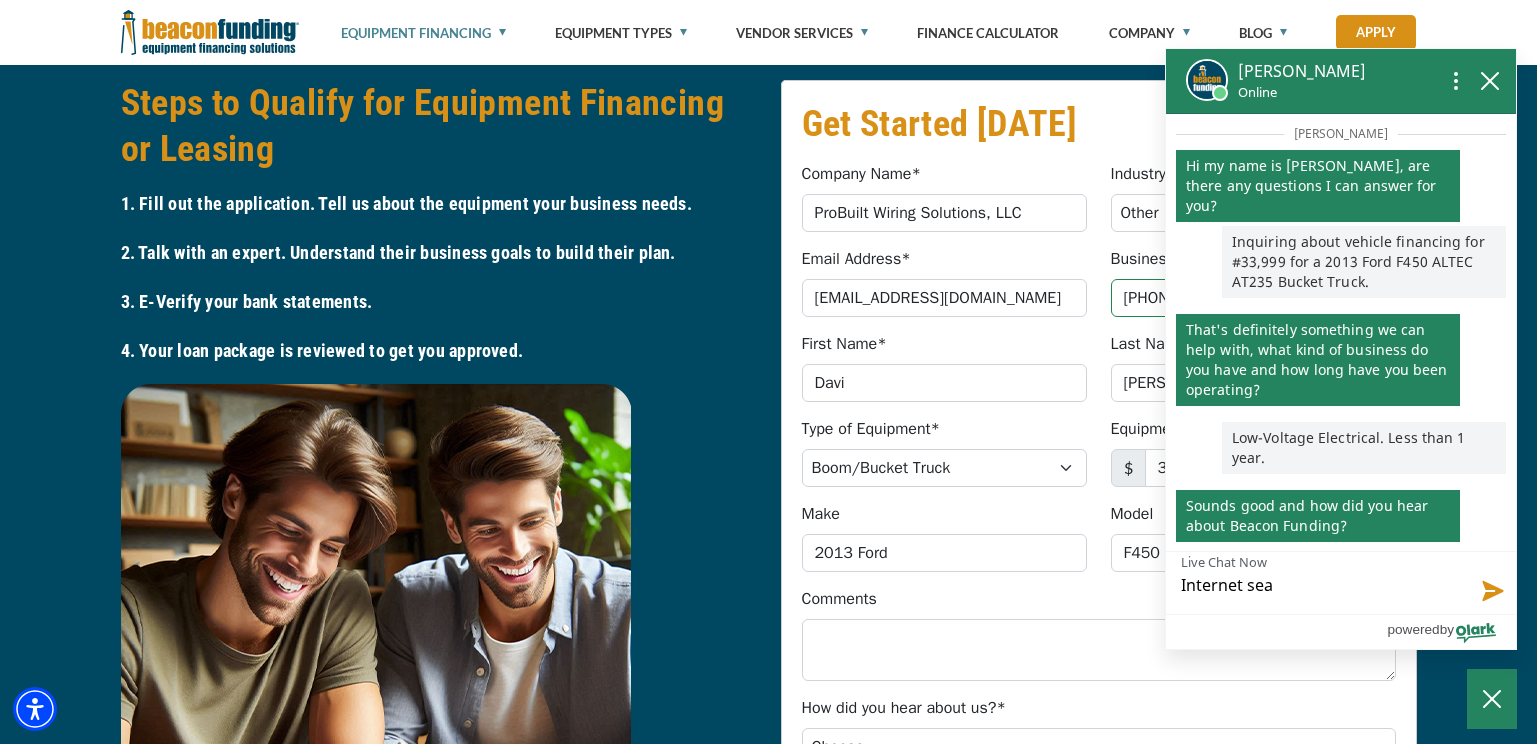 type on "Internet sear" 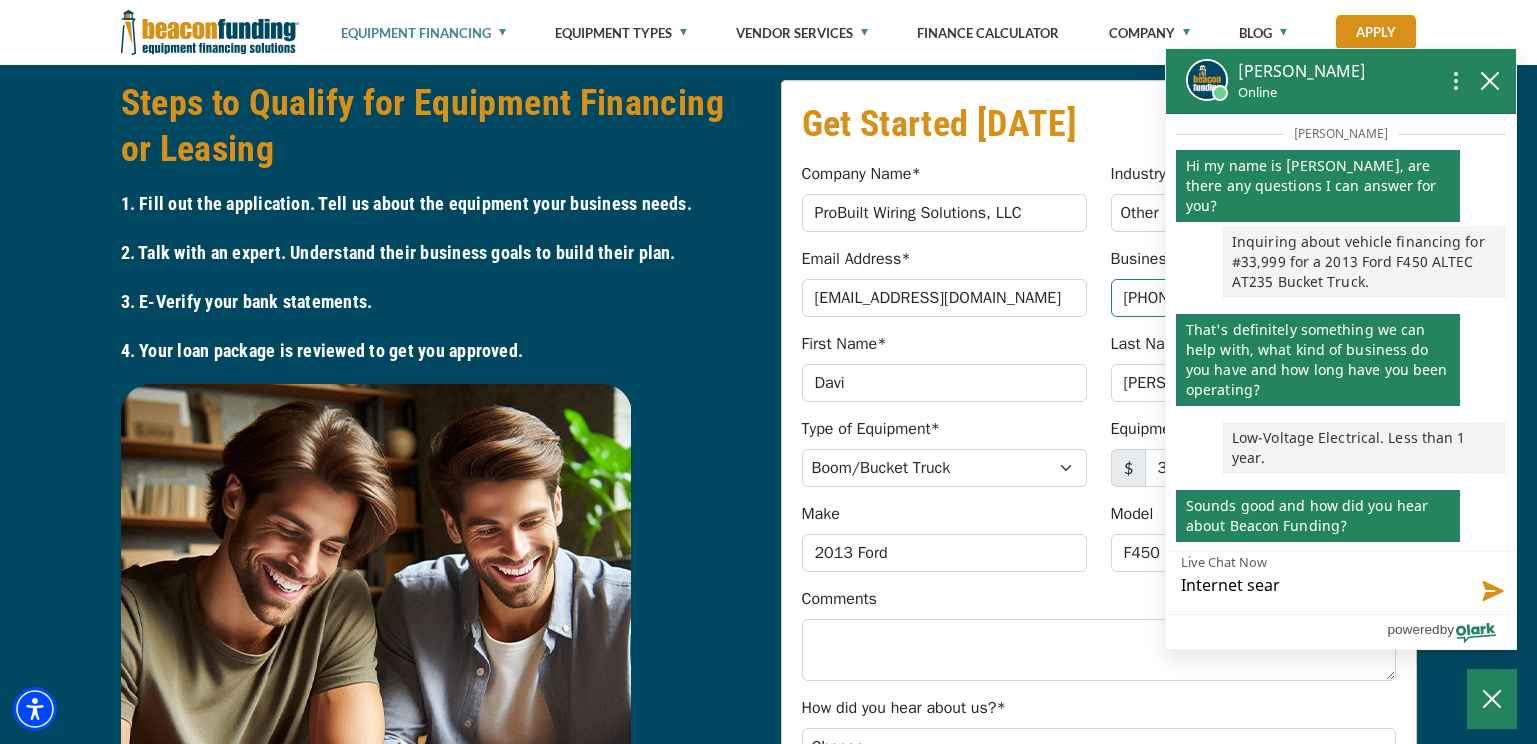 type on "Internet searc" 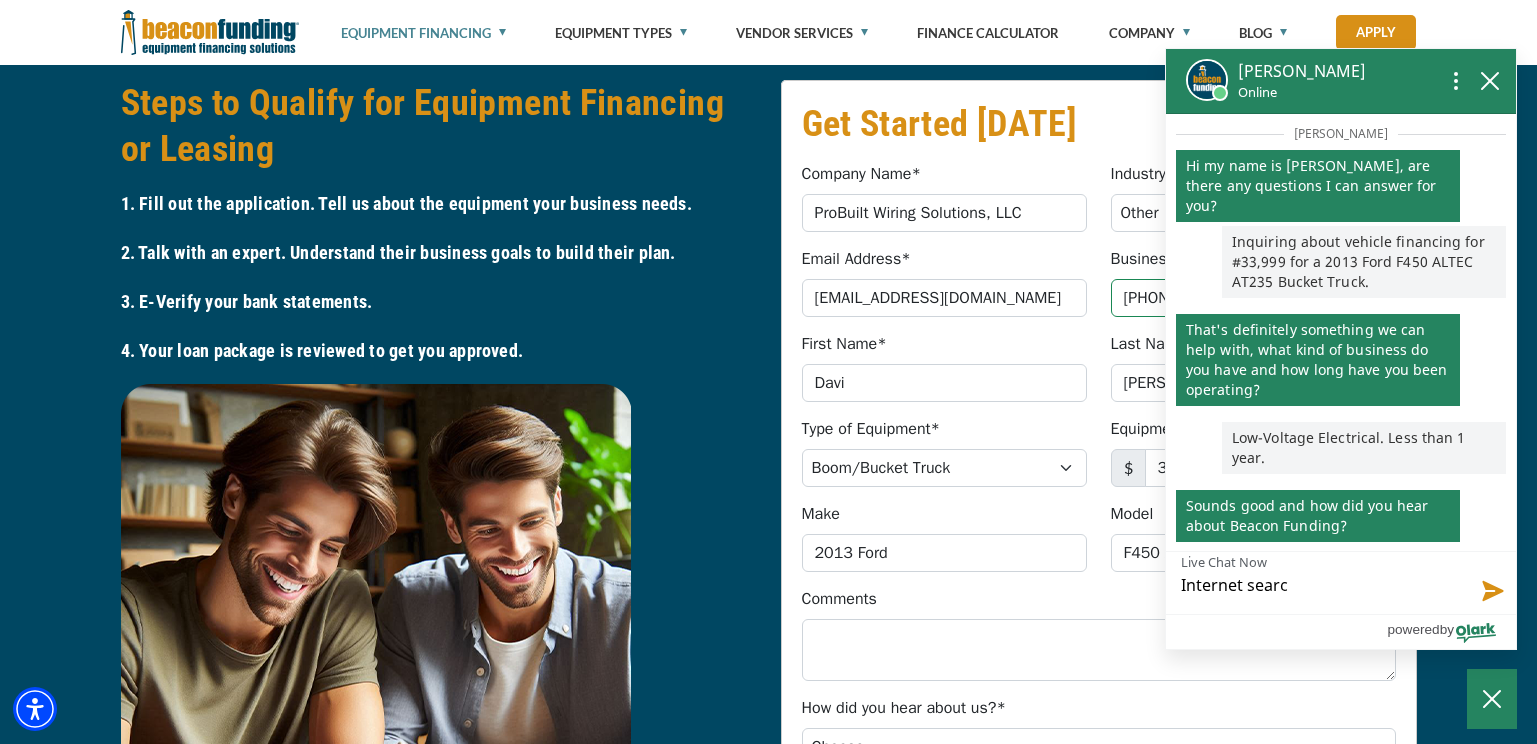 type on "Internet search" 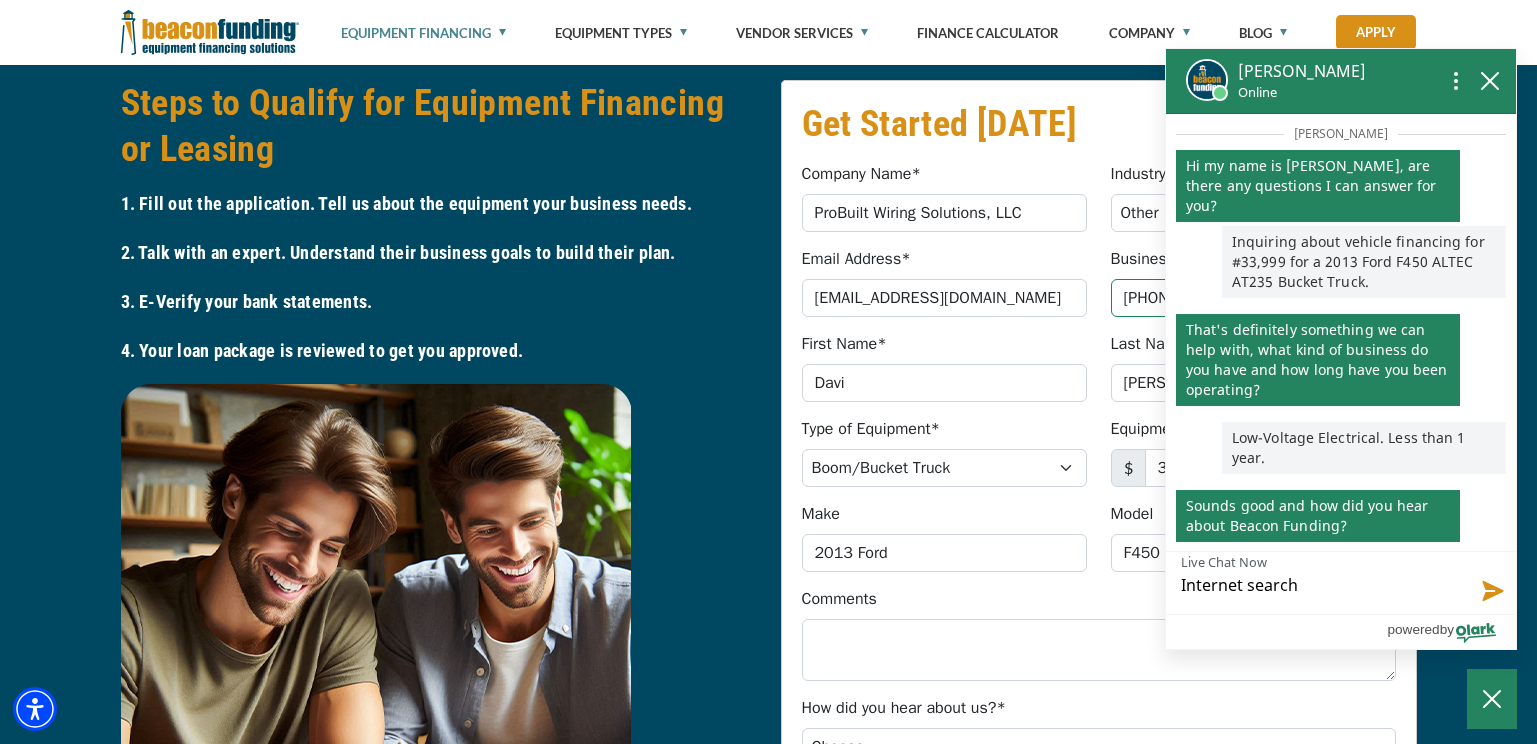type 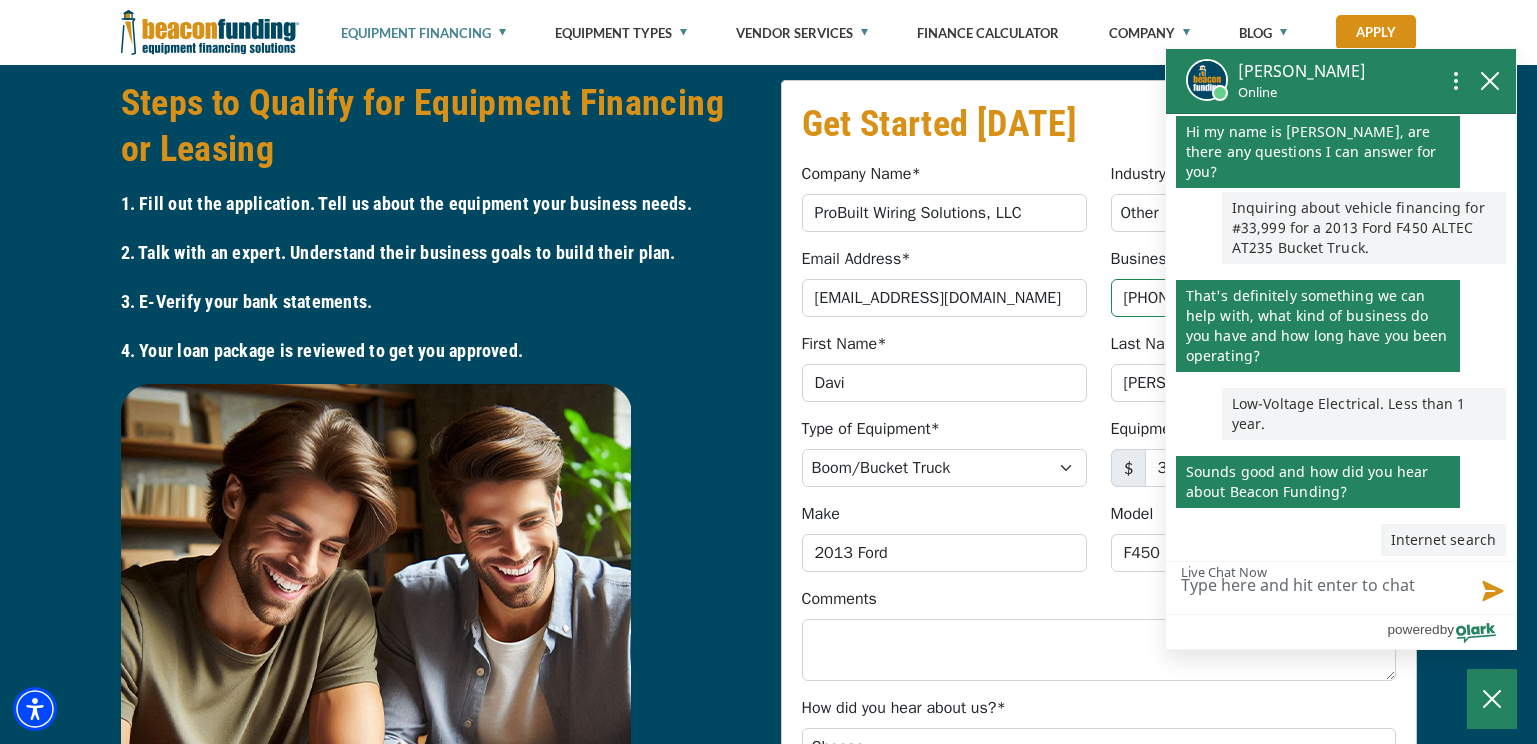 scroll, scrollTop: 29, scrollLeft: 0, axis: vertical 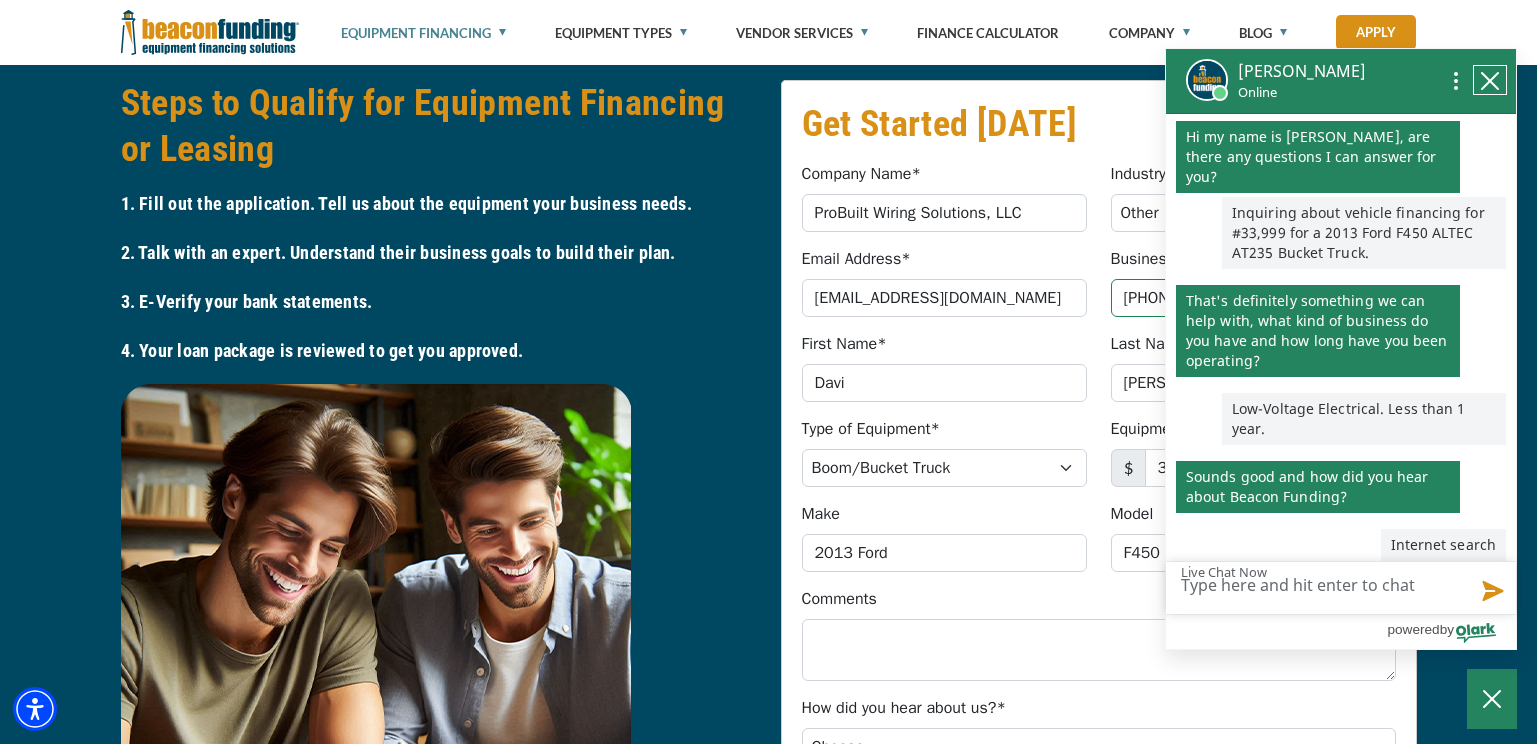 click 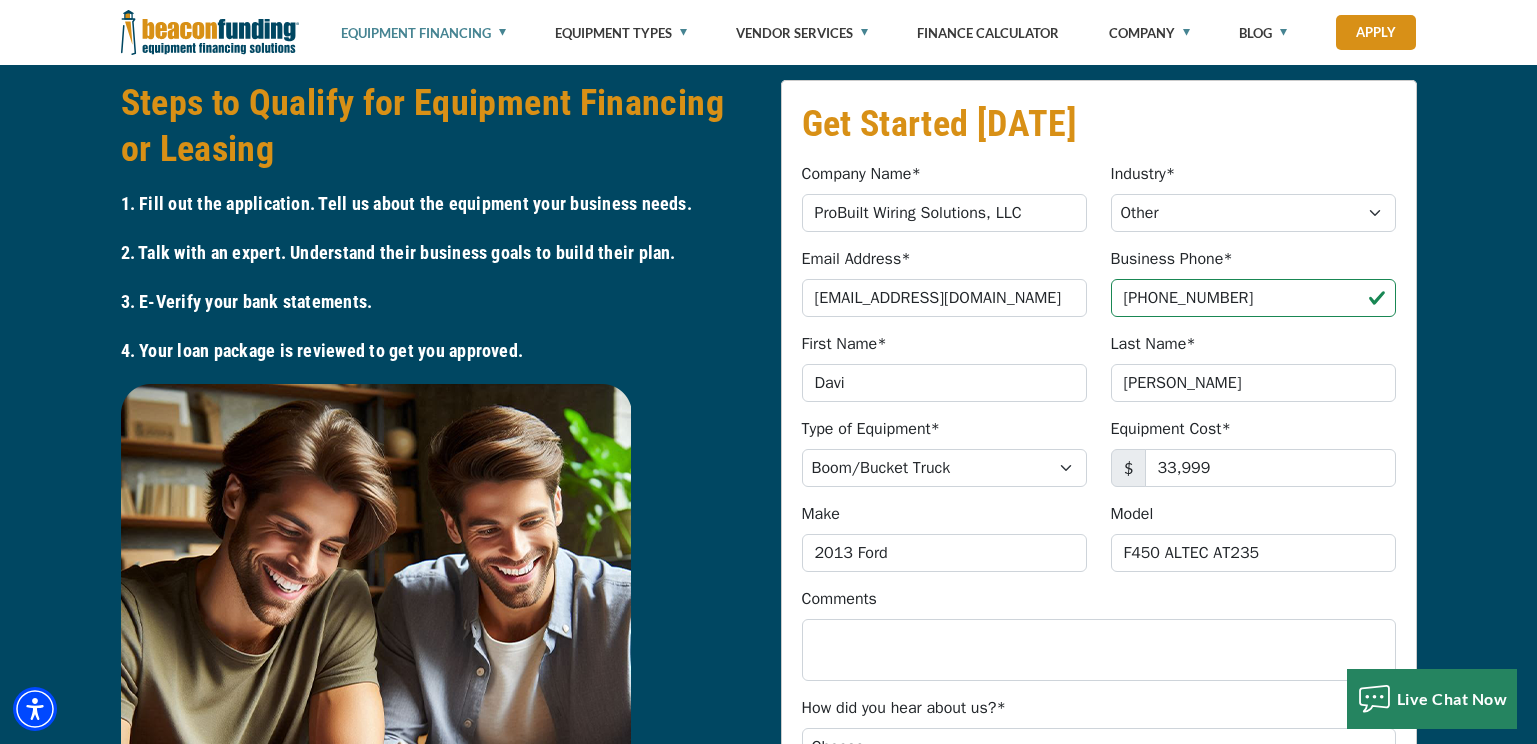 scroll, scrollTop: 0, scrollLeft: 0, axis: both 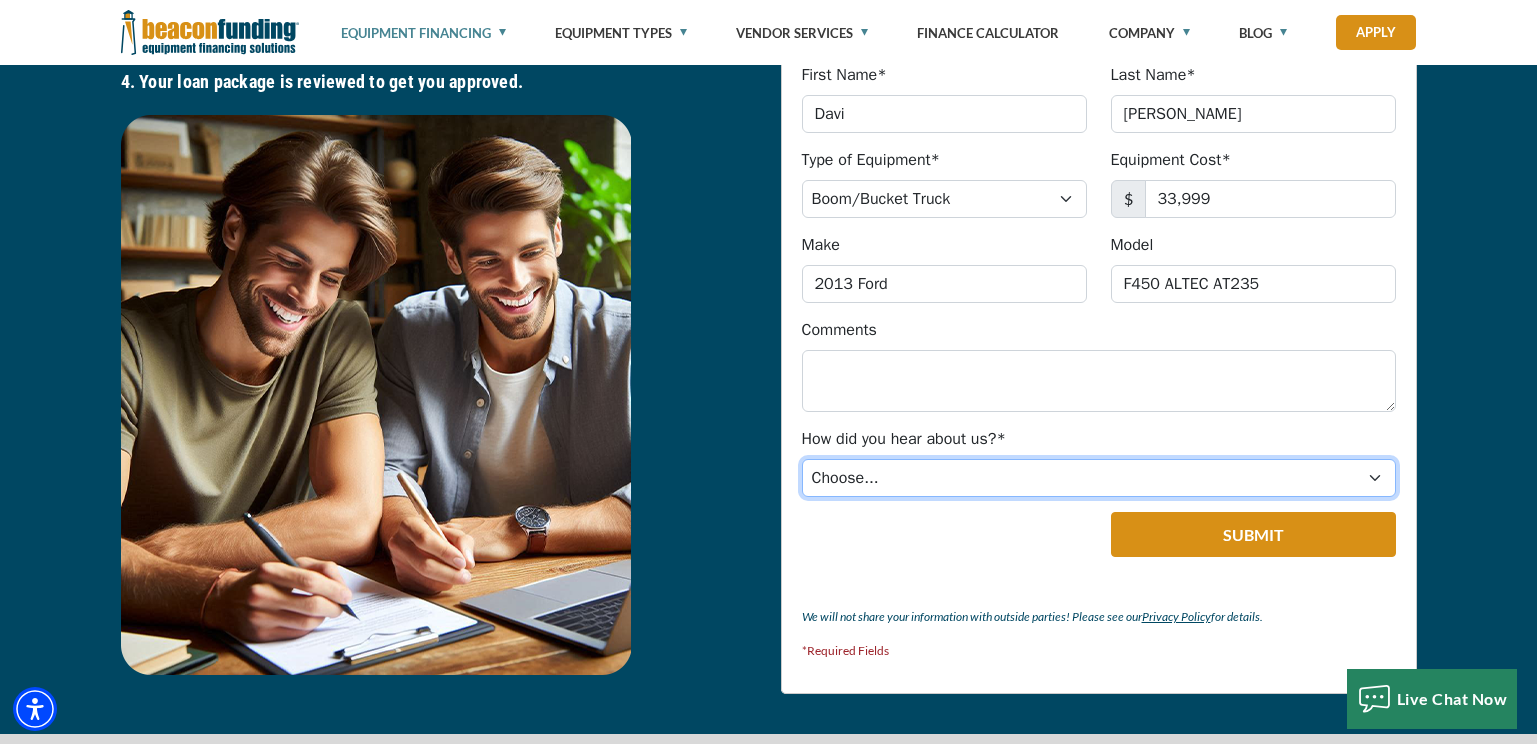click on "Choose...
Internet Search
Vendor Referral
Word of Mouth
Client Referral
Email
Existing/Past Client
Facebook - Tow Truck to Buy & Sale
Telemarketing
Tradeshow
Motor Club Referral
Bank Refererral
Direct Mail
Magazine Ad
Other" at bounding box center (1099, 478) 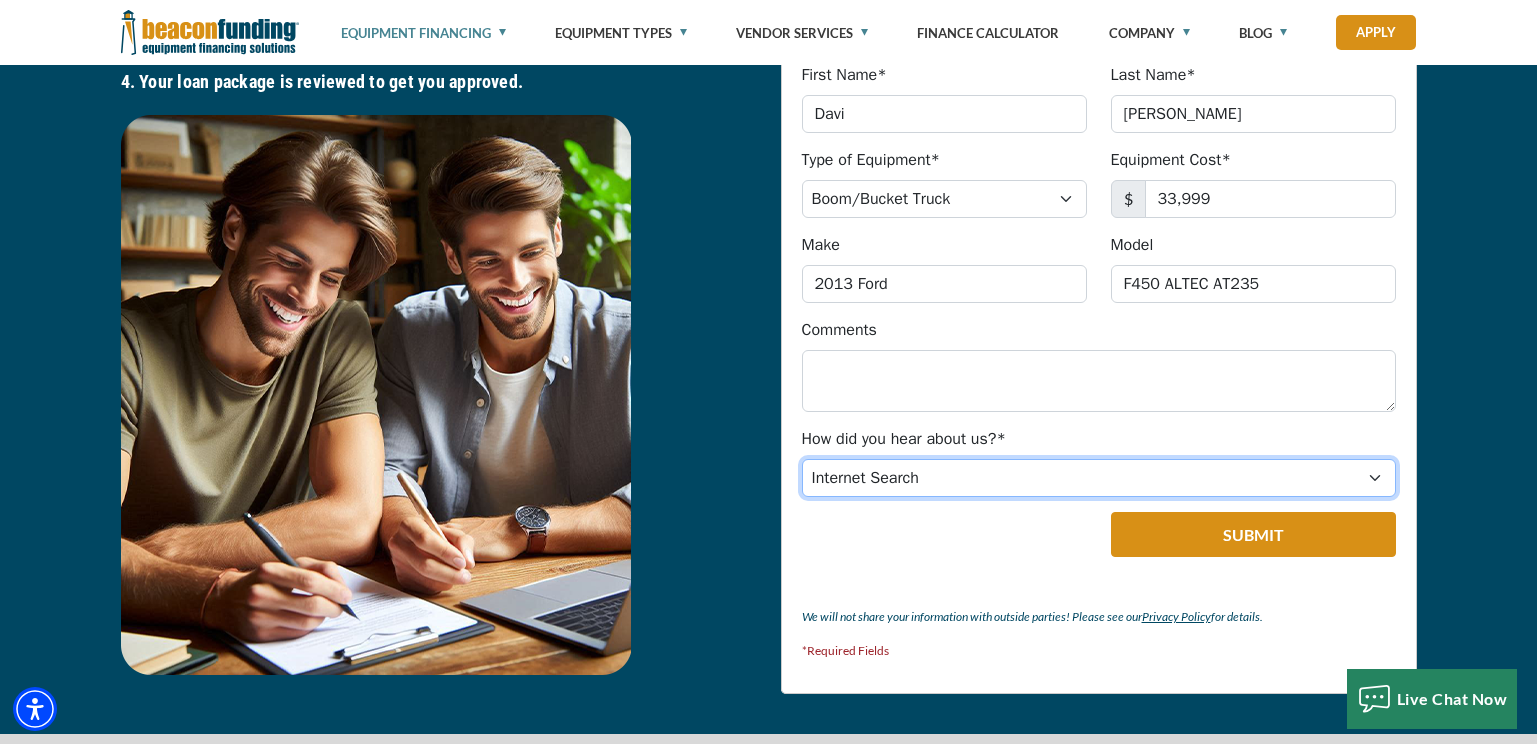 click on "Choose...
Internet Search
Vendor Referral
Word of Mouth
Client Referral
Email
Existing/Past Client
Facebook - Tow Truck to Buy & Sale
Telemarketing
Tradeshow
Motor Club Referral
Bank Refererral
Direct Mail
Magazine Ad
Other" at bounding box center [1099, 478] 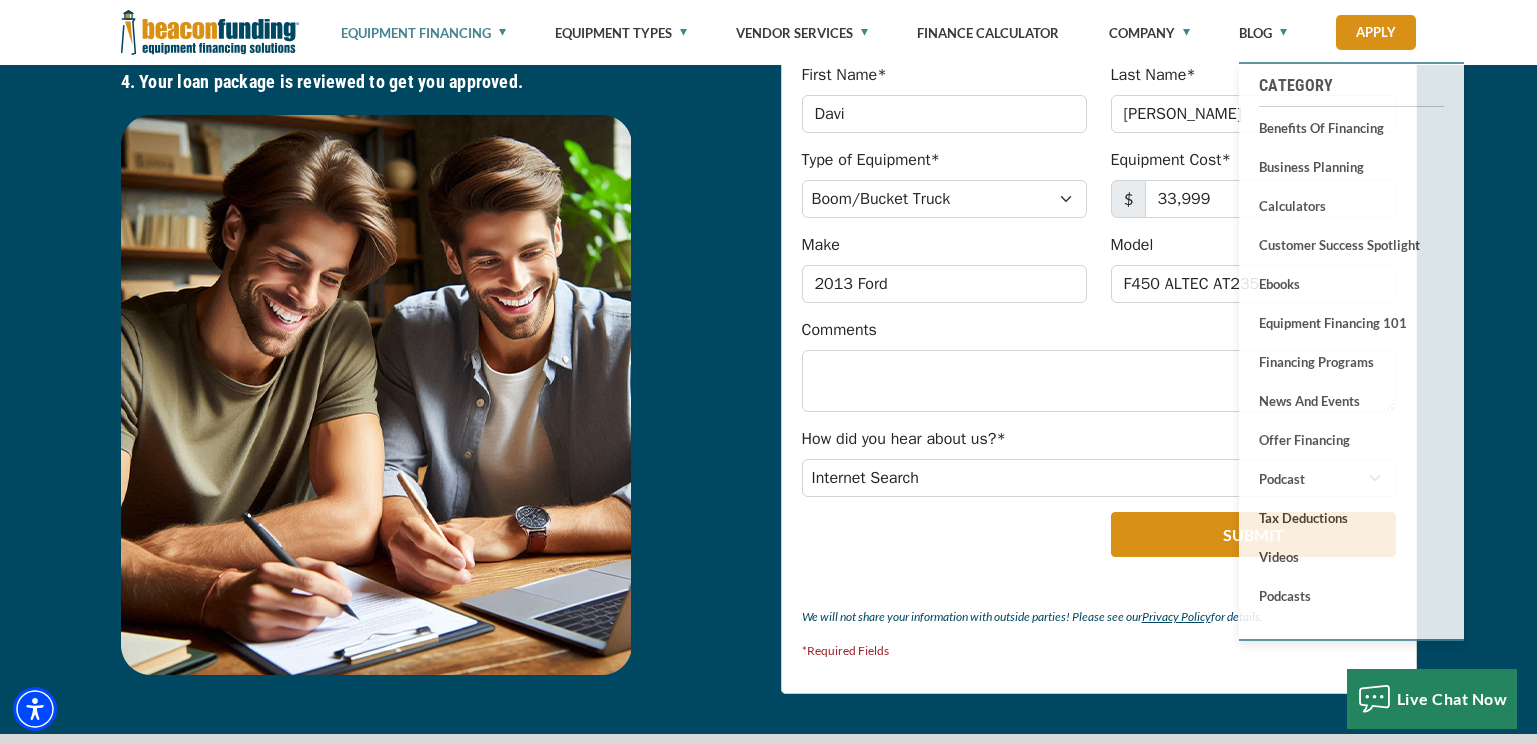 click on "Equipment Financing
Financing Programs
Flexible Financing
Lease-To-Own
Pre-approvals
Sale-Leaseback
Start-Up Financing
Trade In & Trade Up
Used Equipment
Working Capital
How It Works
How to Qualify for Equipment Financing
Frequently Asked Questions
How to Apply
Benefits
Build Business Credit
Section 179 Tax Deduction
Section 179 Calculator
Interactive Section 179 Infographic
Exclusive Perks" at bounding box center [768, 32] 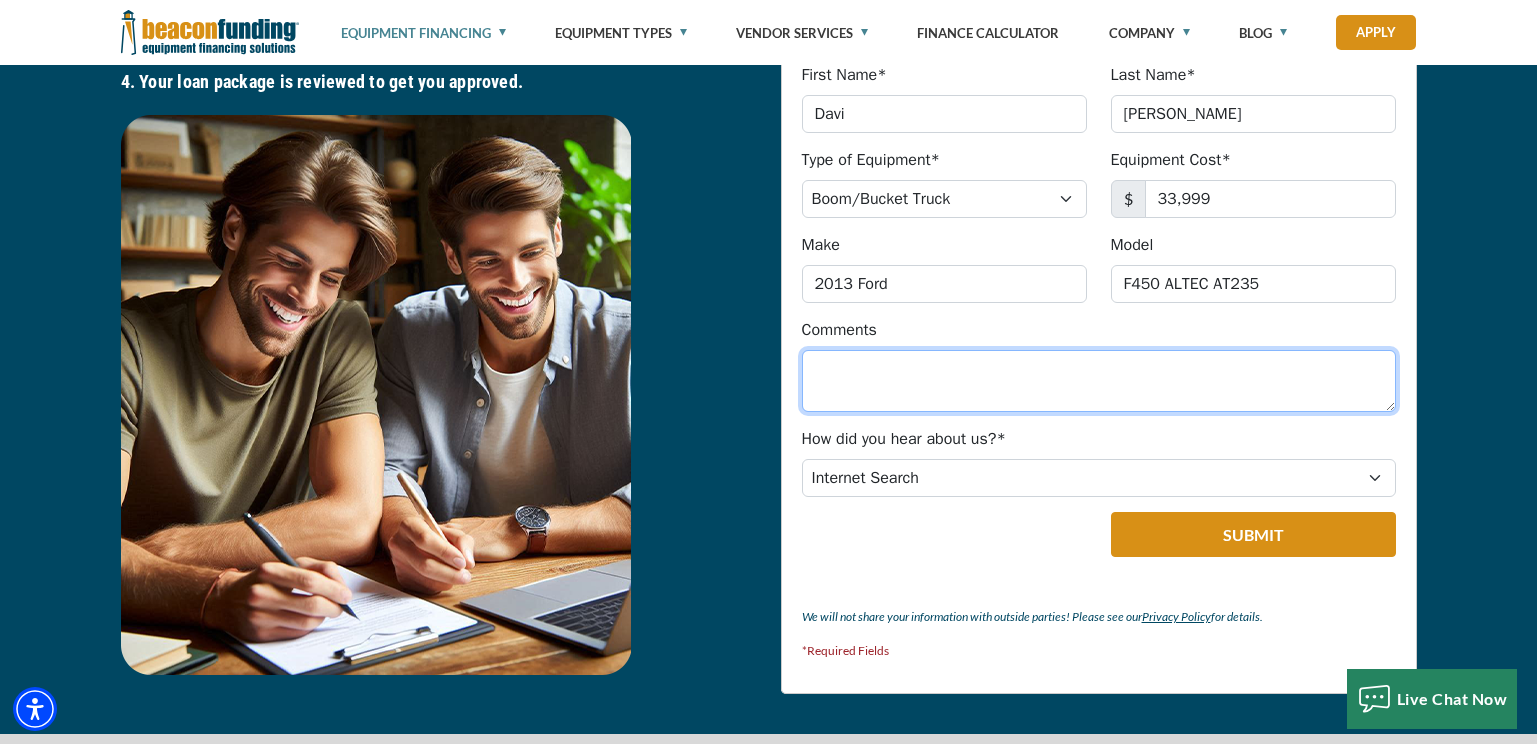 click on "Comments" at bounding box center [1099, 381] 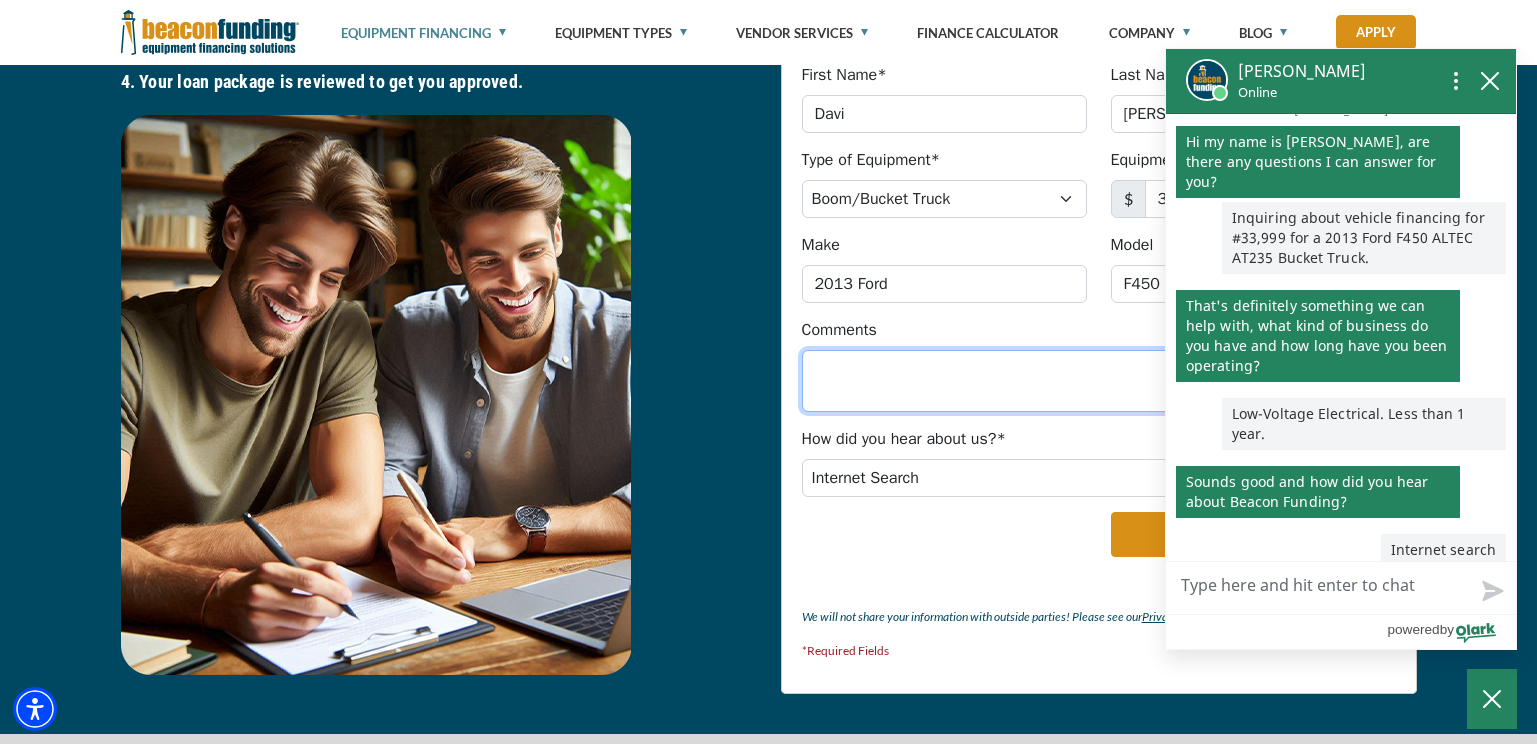 scroll, scrollTop: 157, scrollLeft: 0, axis: vertical 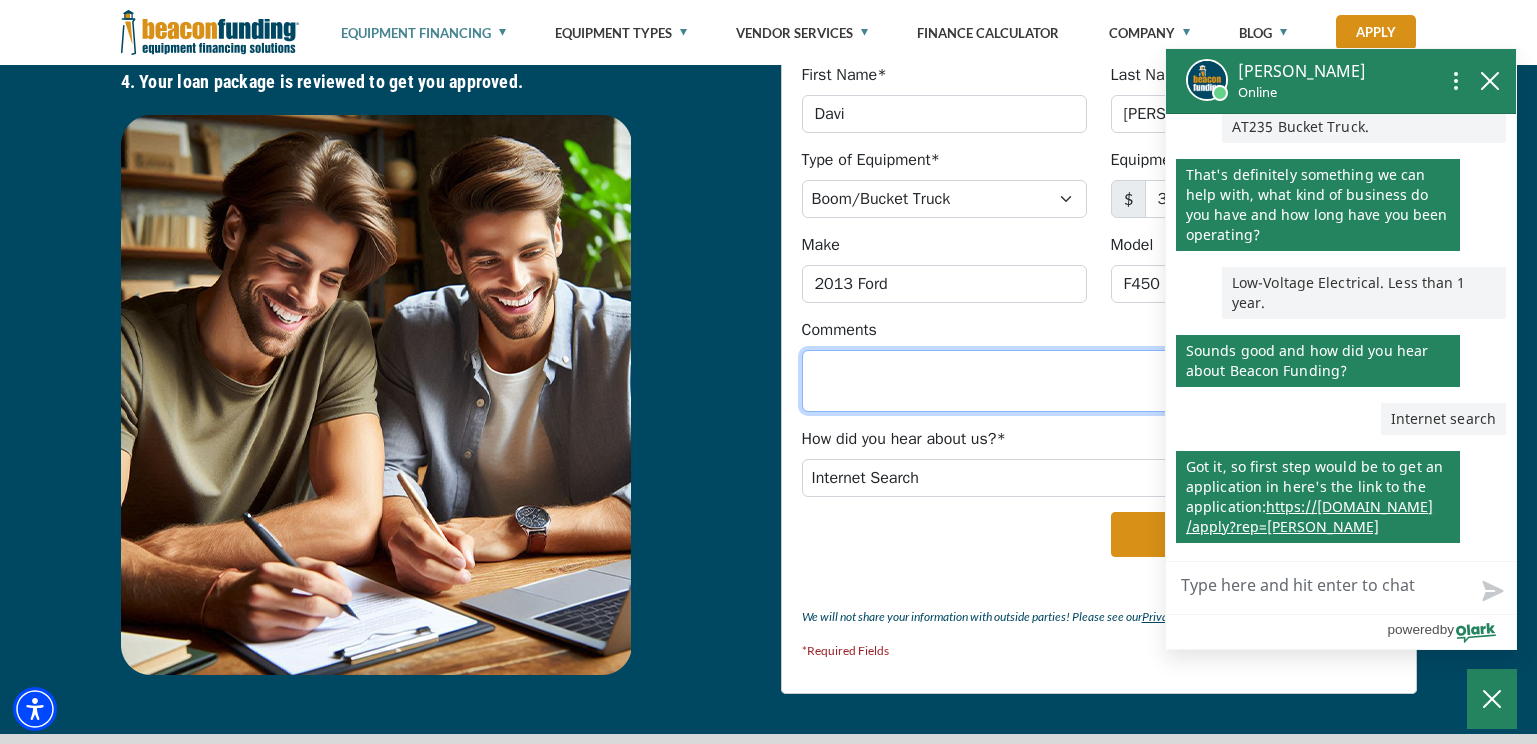 paste on "ProBuilt Wiring Solutions, LLC, headquartered in [GEOGRAPHIC_DATA], [US_STATE], is a veteran-owned low-voltage electrical contracting company specializing in fiber optic splicing, structured cabling, and telecommunications infrastructure. Founded by [PERSON_NAME], who has 20 years of experience in telecommunications, ProBuilt delivers reliable, high-performance connectivity solutions for Internet Service Providers (ISPs), commercial enterprises, and residential developments." 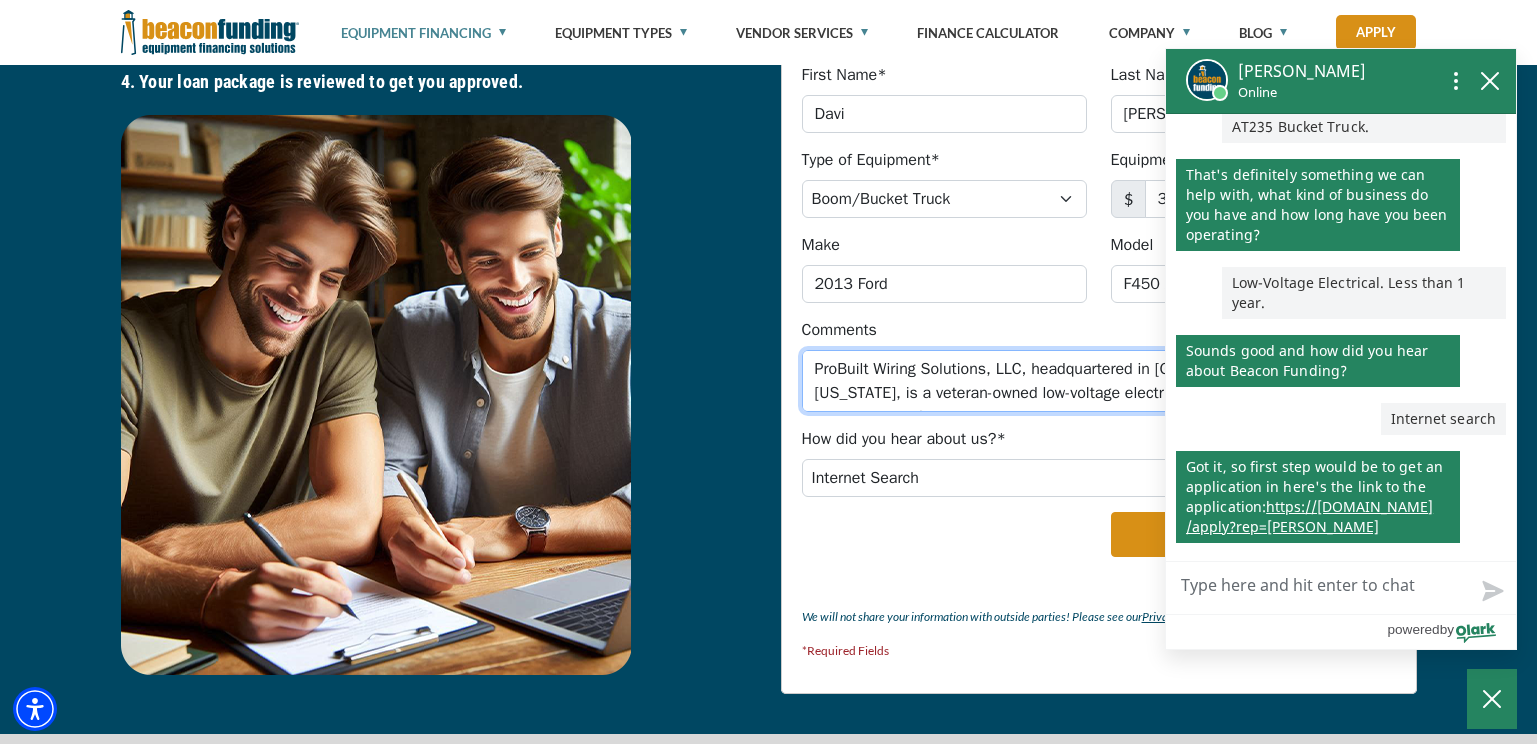 scroll, scrollTop: 113, scrollLeft: 0, axis: vertical 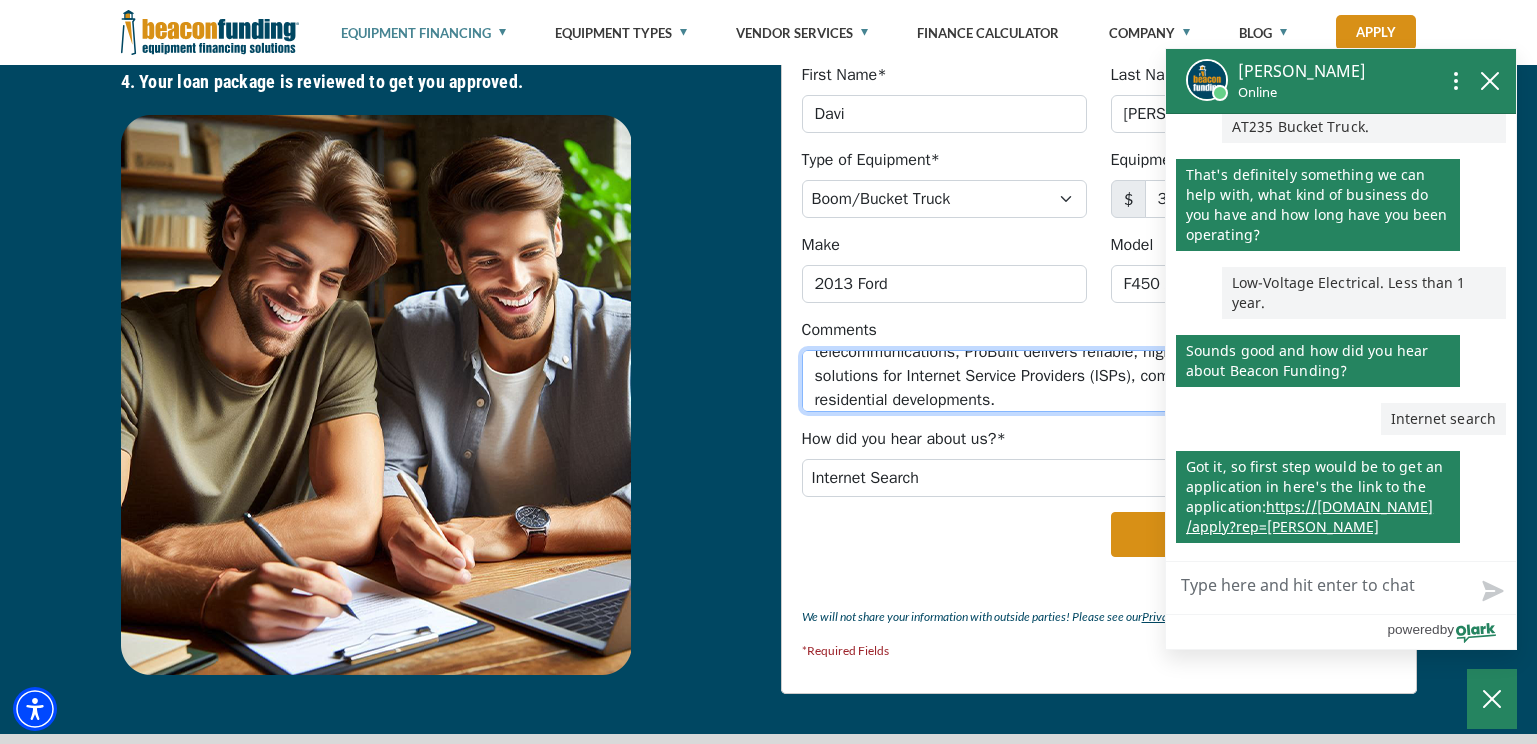 type on "ProBuilt Wiring Solutions, LLC, headquartered in [GEOGRAPHIC_DATA], [US_STATE], is a veteran-owned low-voltage electrical contracting company specializing in fiber optic splicing, structured cabling, and telecommunications infrastructure. Founded by [PERSON_NAME], who has 20 years of experience in telecommunications, ProBuilt delivers reliable, high-performance connectivity solutions for Internet Service Providers (ISPs), commercial enterprises, and residential developments." 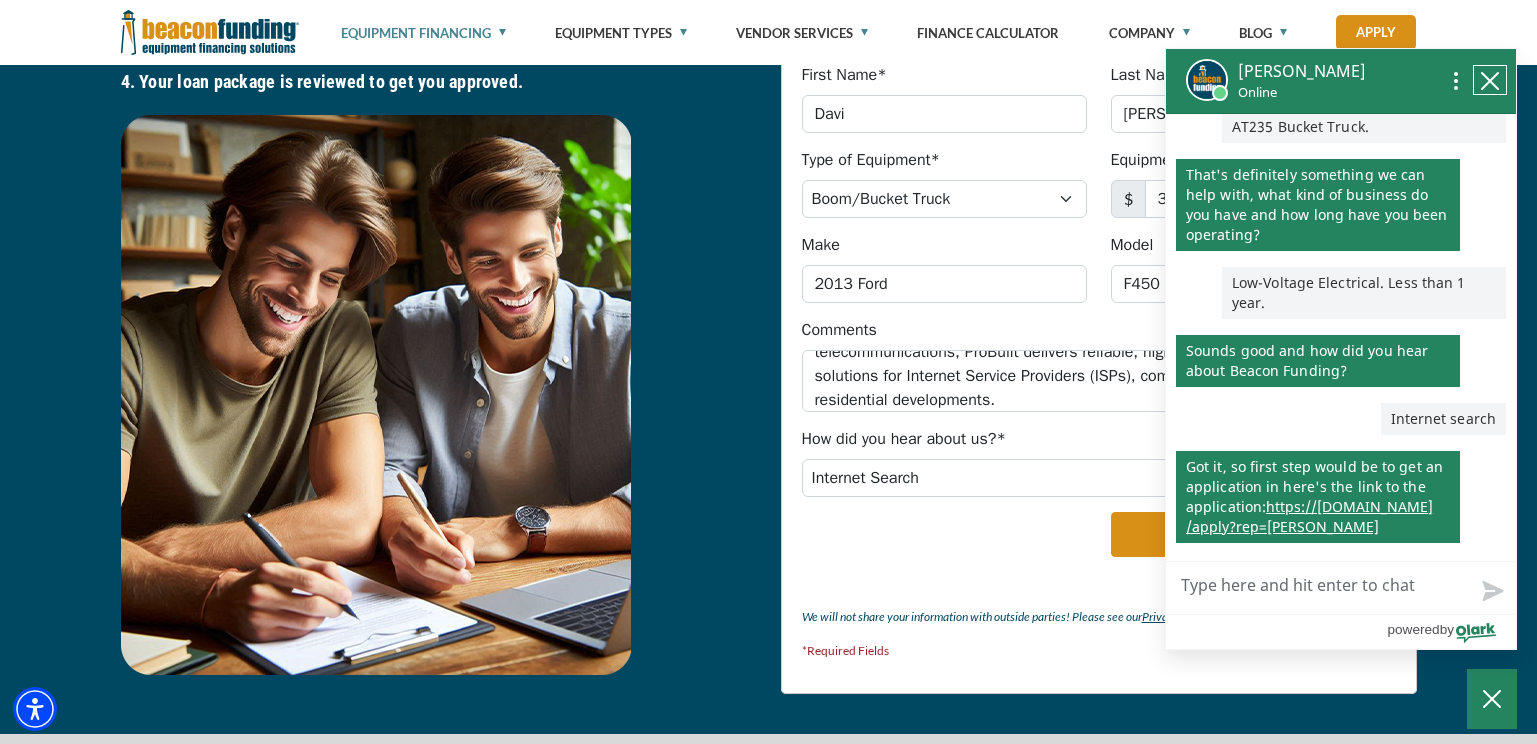 click 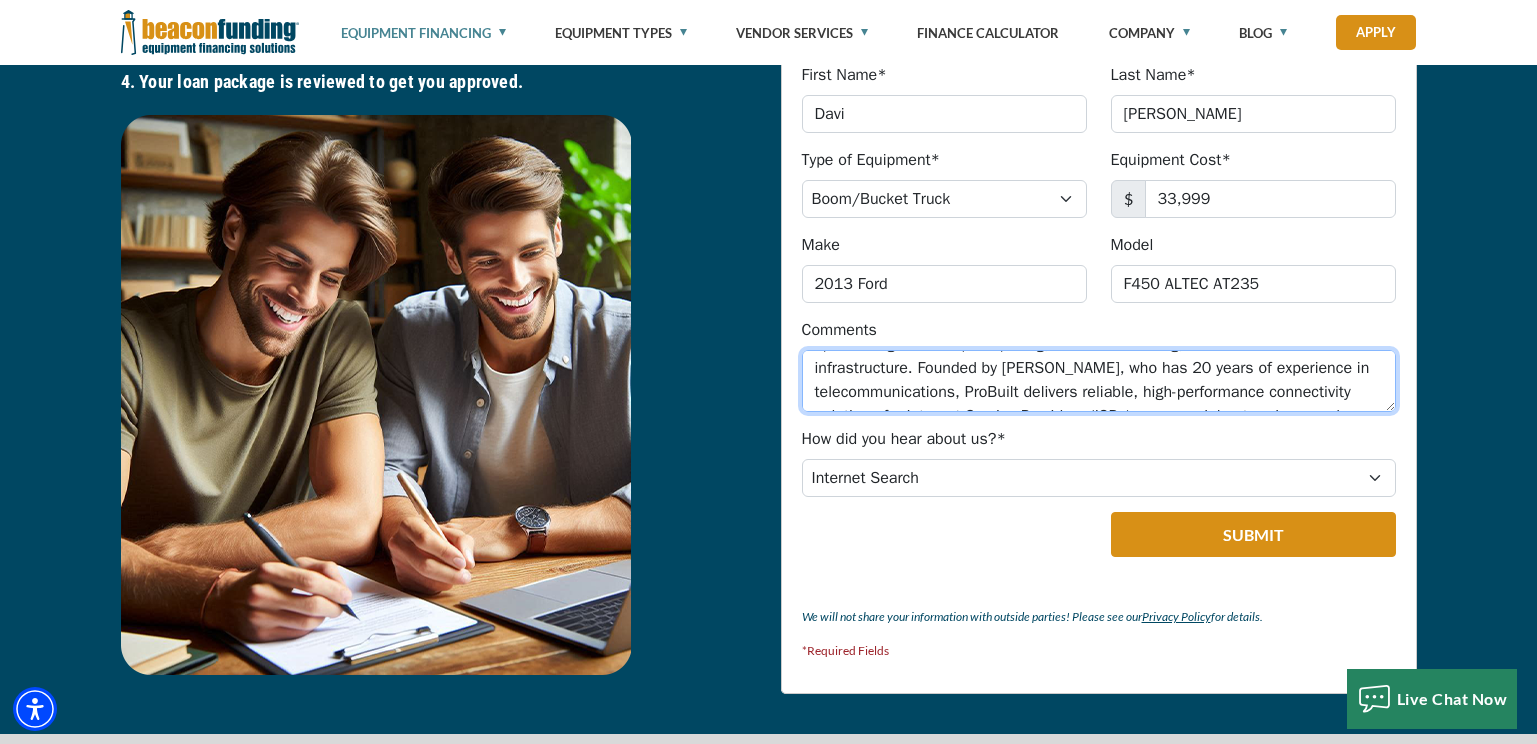 scroll, scrollTop: 0, scrollLeft: 0, axis: both 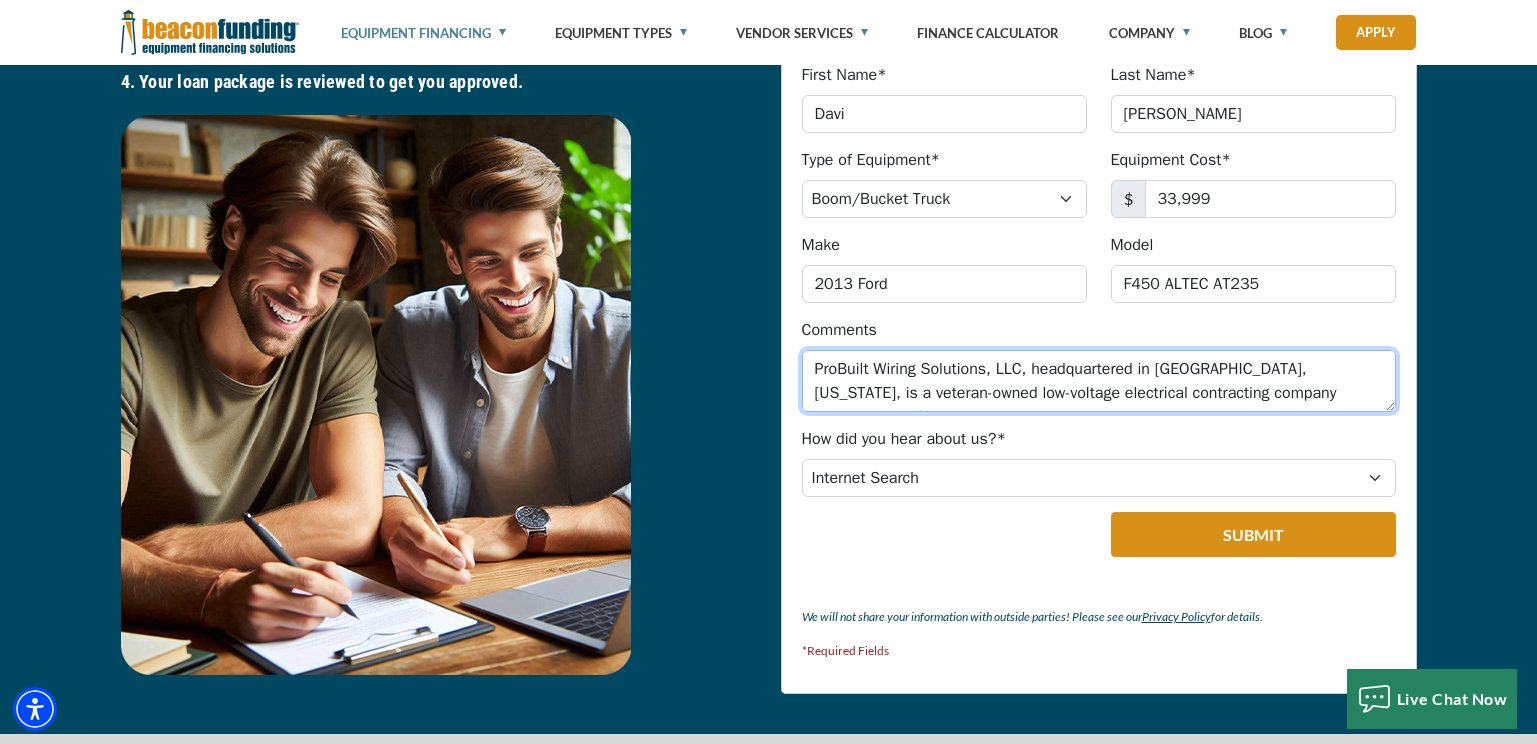 drag, startPoint x: 1045, startPoint y: 393, endPoint x: 793, endPoint y: 361, distance: 254.02362 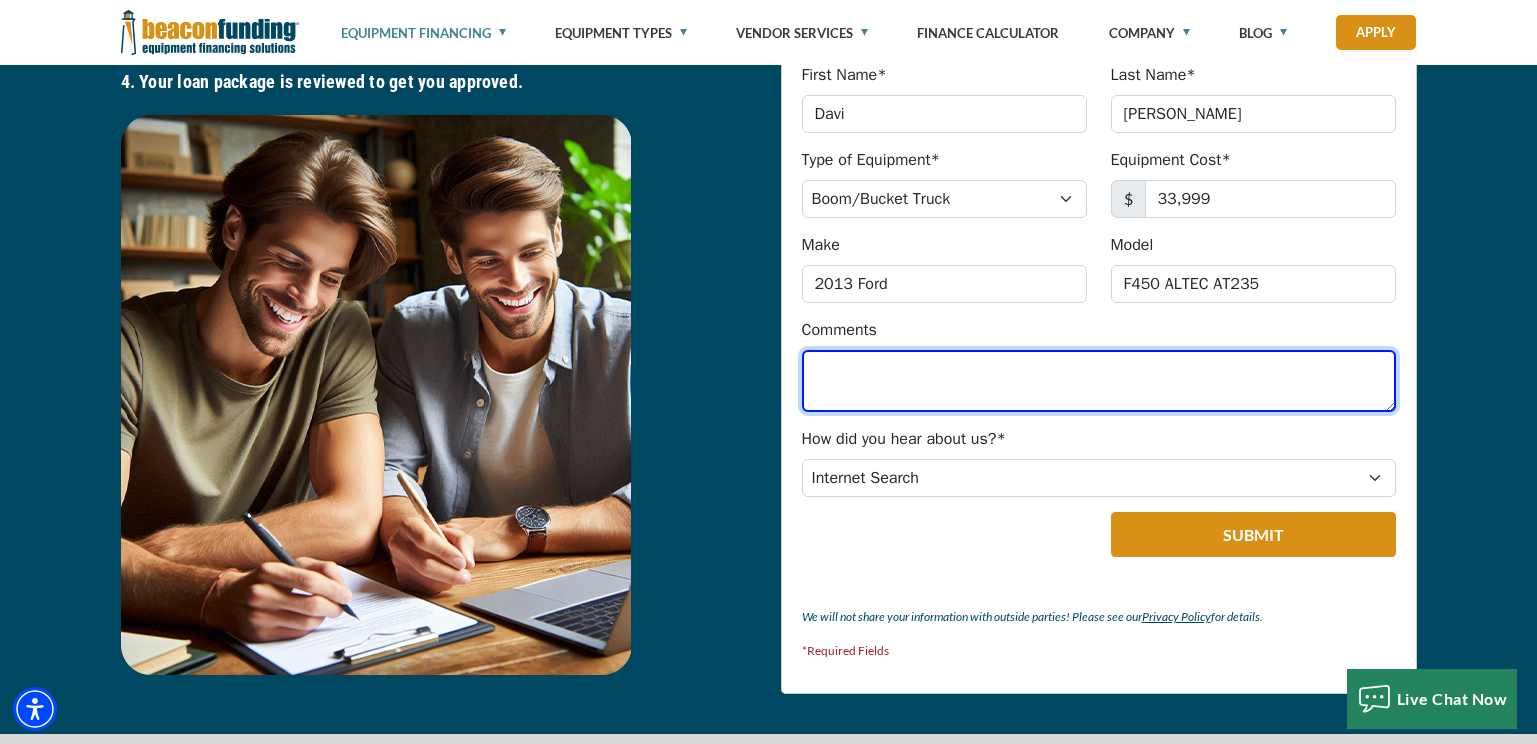 paste on "ProBuilt Wiring Solutions, LLC is a veteran-owned telecommunications contractor seeking equipment financing for a $33,999 bucket truck that will transform our operational capabilities and financial performance. After 90 days of proven success with our first long-term contract with Infrastructure Technology Services (ITS), we have demonstrated consistent revenue generation, exceptional profit margins, and reliable cash flow." 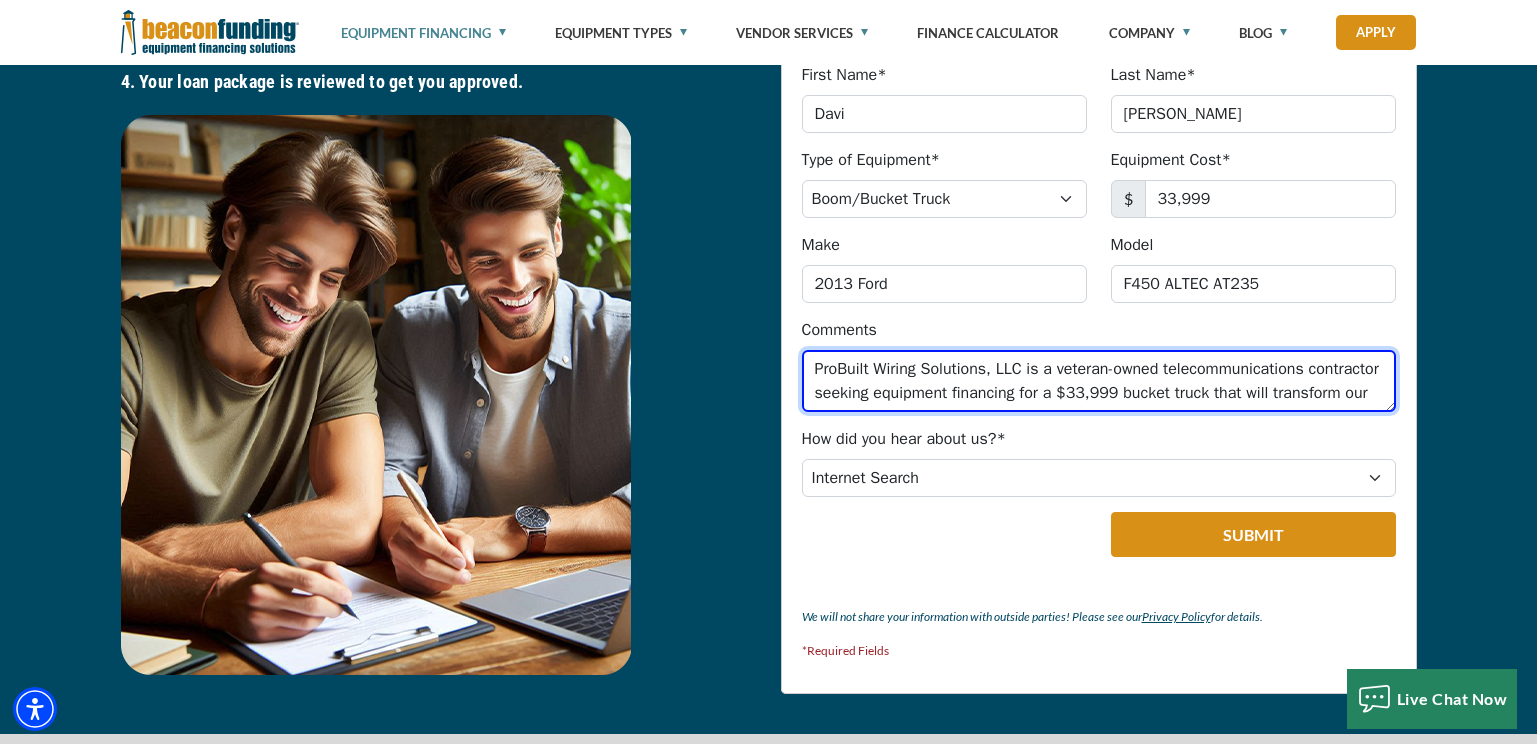 scroll, scrollTop: 89, scrollLeft: 0, axis: vertical 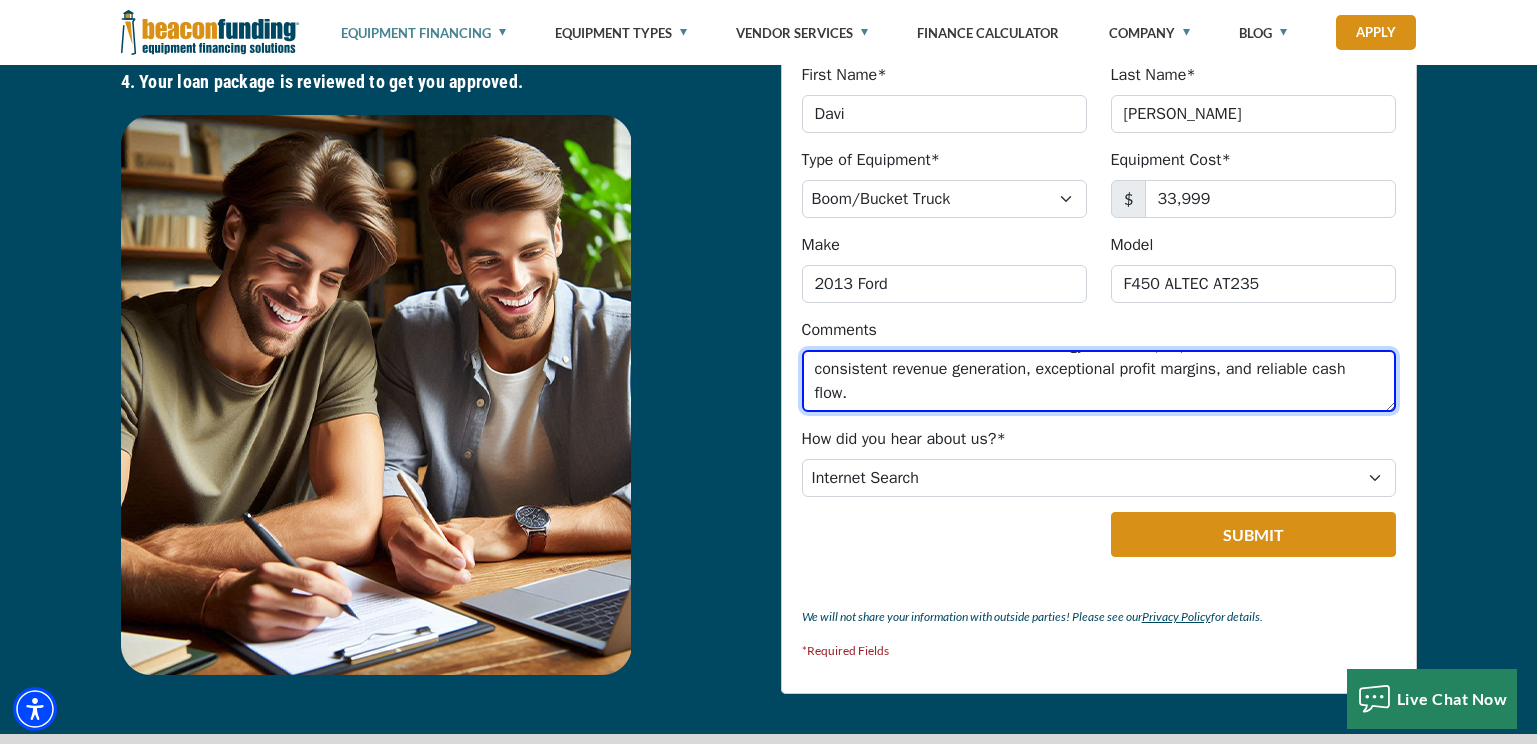 drag, startPoint x: 1007, startPoint y: 394, endPoint x: 1024, endPoint y: 395, distance: 17.029387 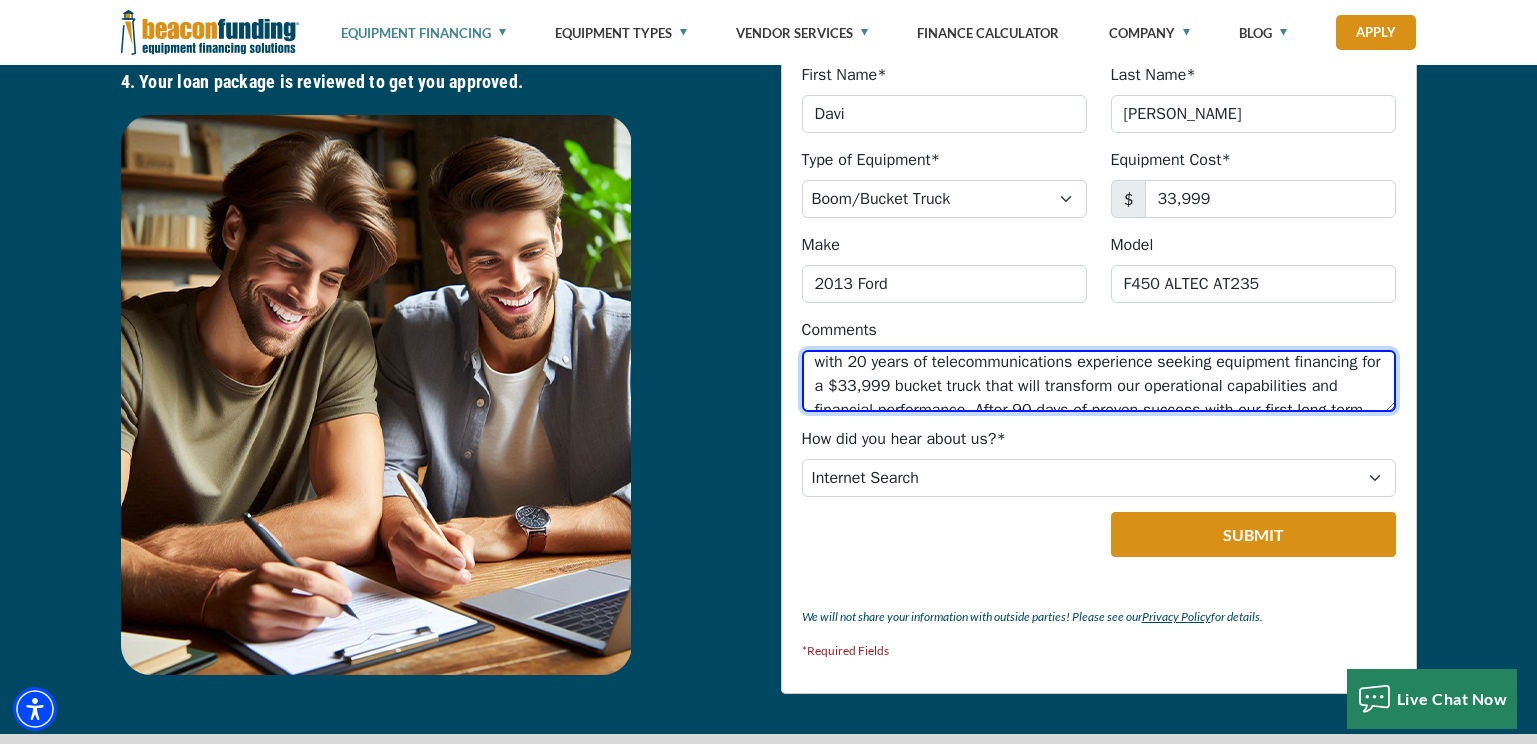 scroll, scrollTop: 7, scrollLeft: 0, axis: vertical 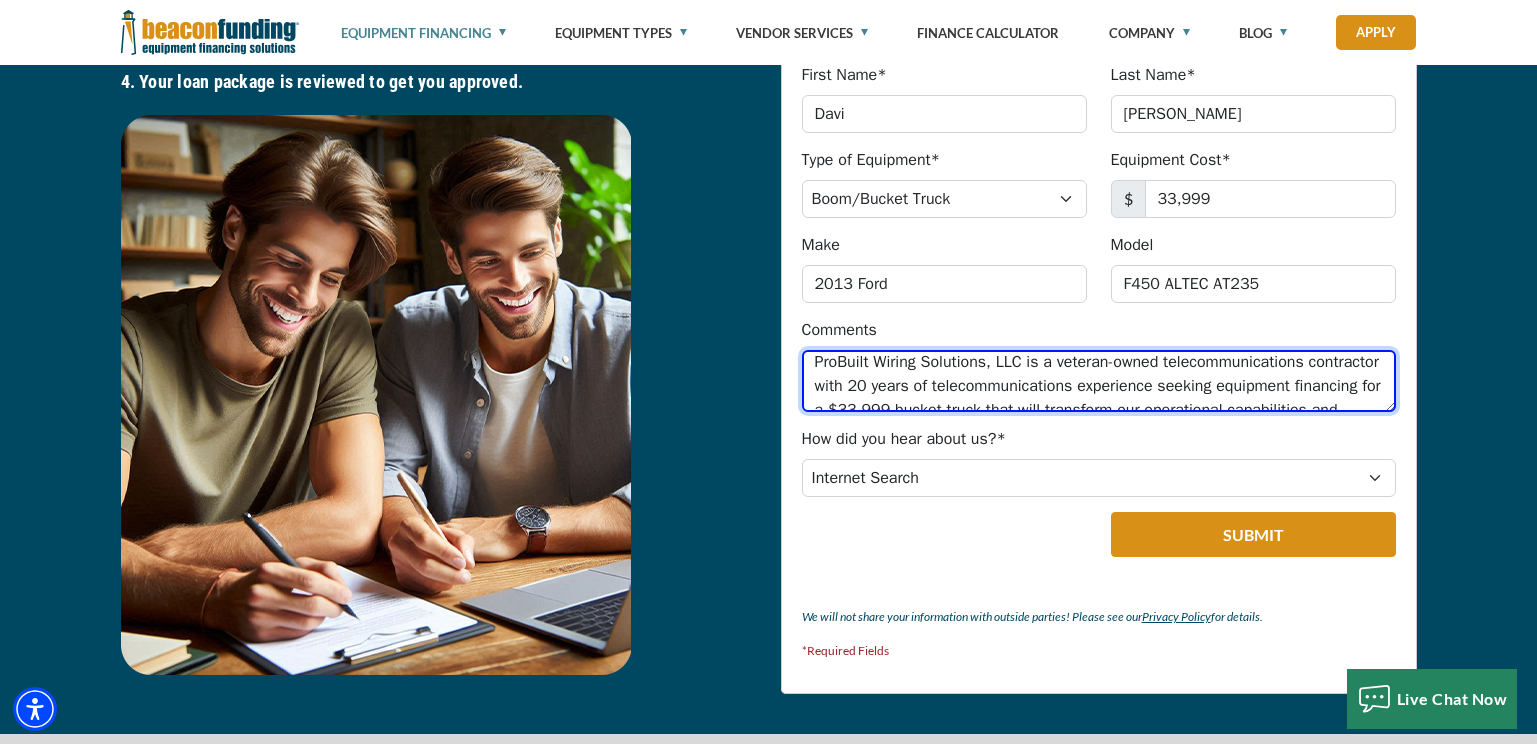 click on "ProBuilt Wiring Solutions, LLC is a veteran-owned telecommunications contractor with 20 years of telecommunications experience seeking equipment financing for a $33,999 bucket truck that will transform our operational capabilities and financial performance. After 90 days of proven success with our first long-term contract with Infrastructure Technology Services (ITS), we have demonstrated consistent revenue generation, exceptional profit margins, and reliable cash flow." at bounding box center [1099, 381] 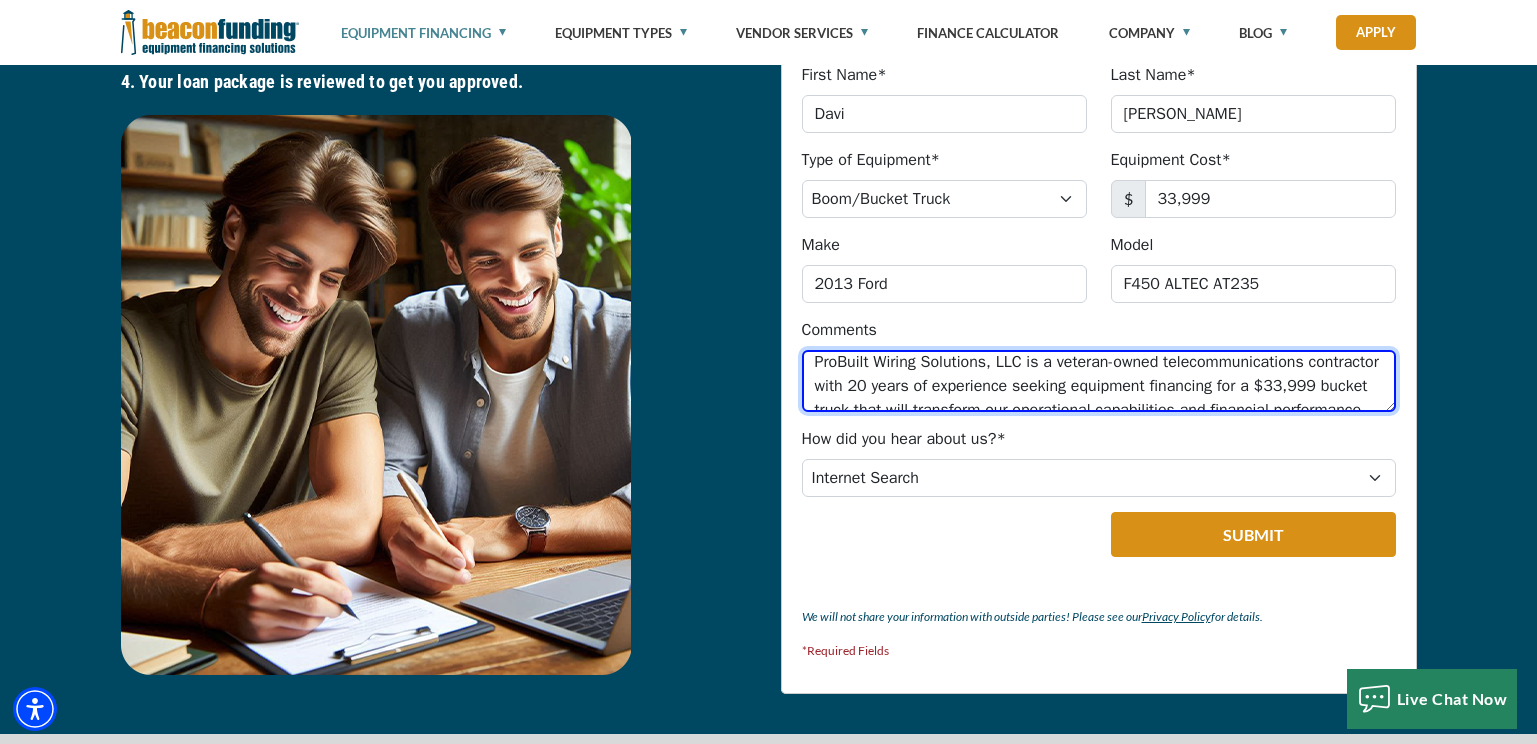 click on "ProBuilt Wiring Solutions, LLC is a veteran-owned telecommunications contractor with 20 years of experience seeking equipment financing for a $33,999 bucket truck that will transform our operational capabilities and financial performance. After 90 days of proven success with our first long-term contract with Infrastructure Technology Services (ITS), we have demonstrated consistent revenue generation, exceptional profit margins, and reliable cash flow." at bounding box center (1099, 381) 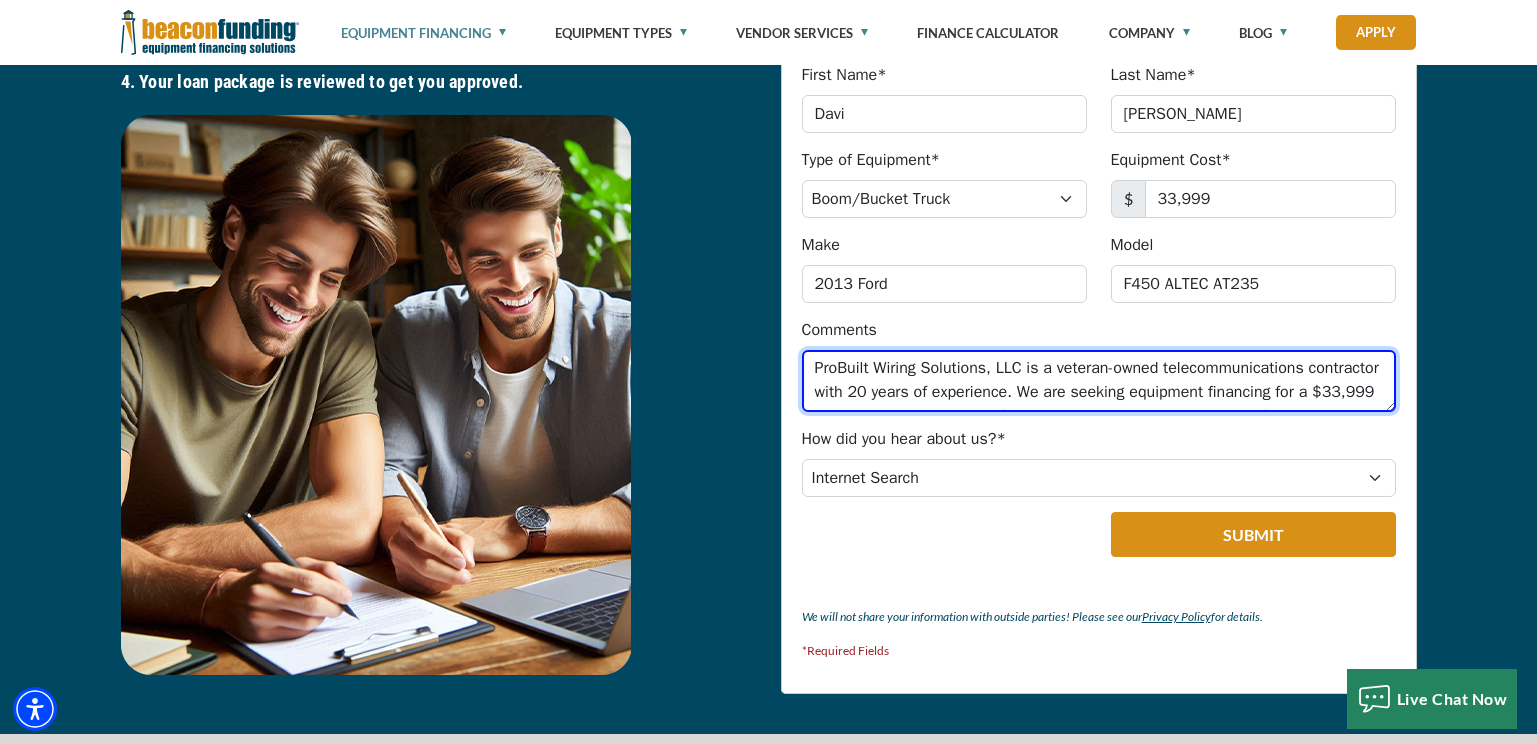scroll, scrollTop: 0, scrollLeft: 0, axis: both 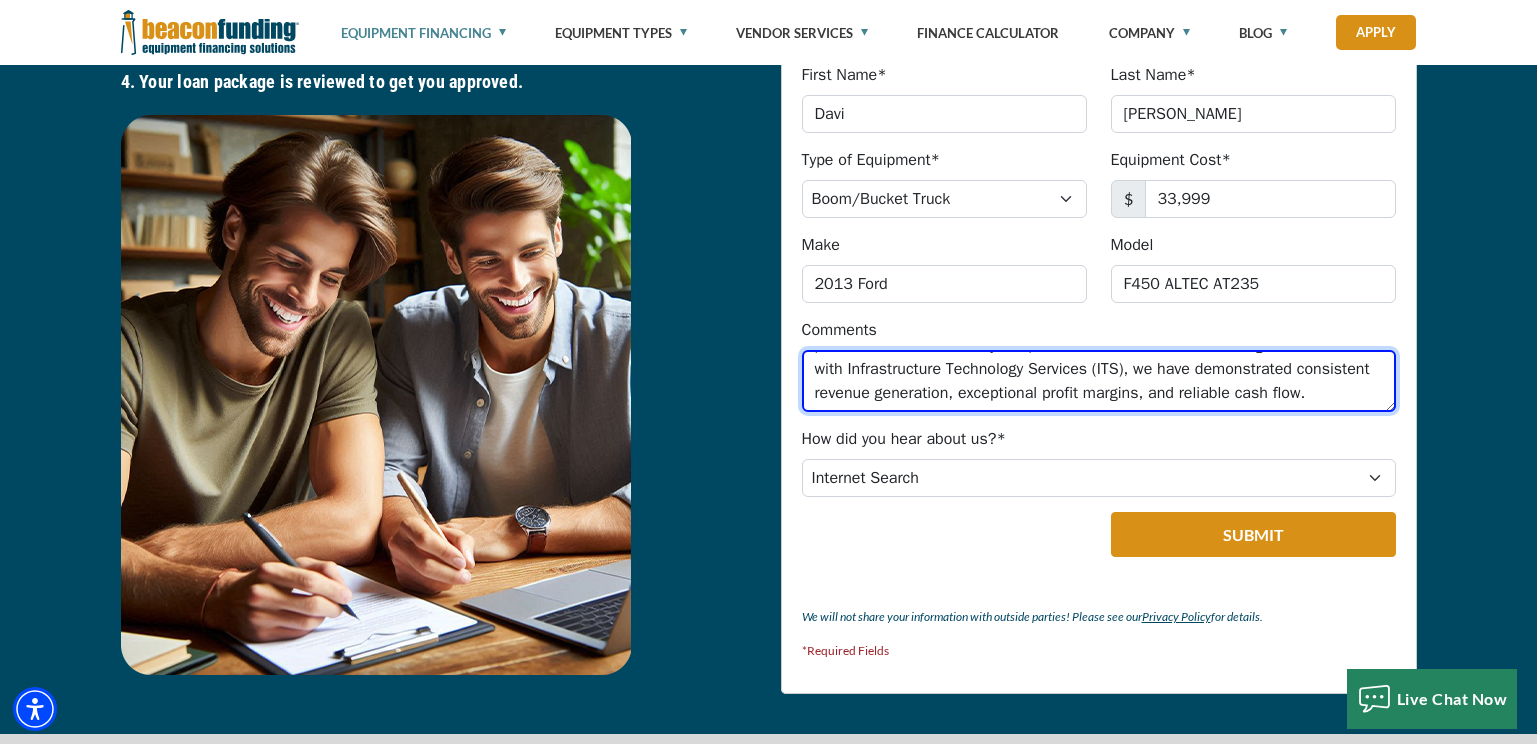 type on "ProBuilt Wiring Solutions, LLC is a veteran-owned telecommunications contractor with 20 years of experience. We are seeking equipment financing for a $33,999 bucket truck that will transform our operational capabilities and financial performance. After 90 days of proven success with our first long-term contract with Infrastructure Technology Services (ITS), we have demonstrated consistent revenue generation, exceptional profit margins, and reliable cash flow." 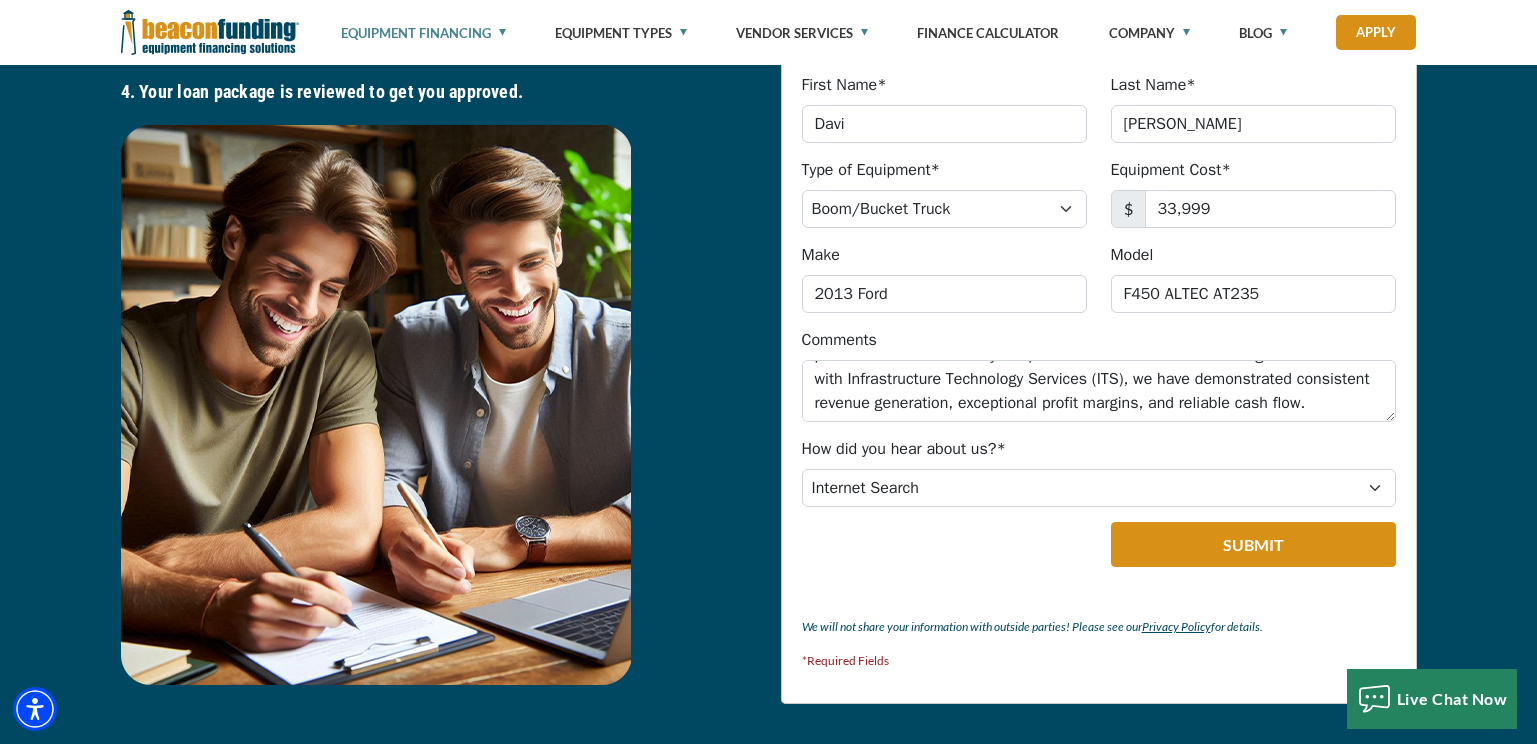 scroll, scrollTop: 3846, scrollLeft: 0, axis: vertical 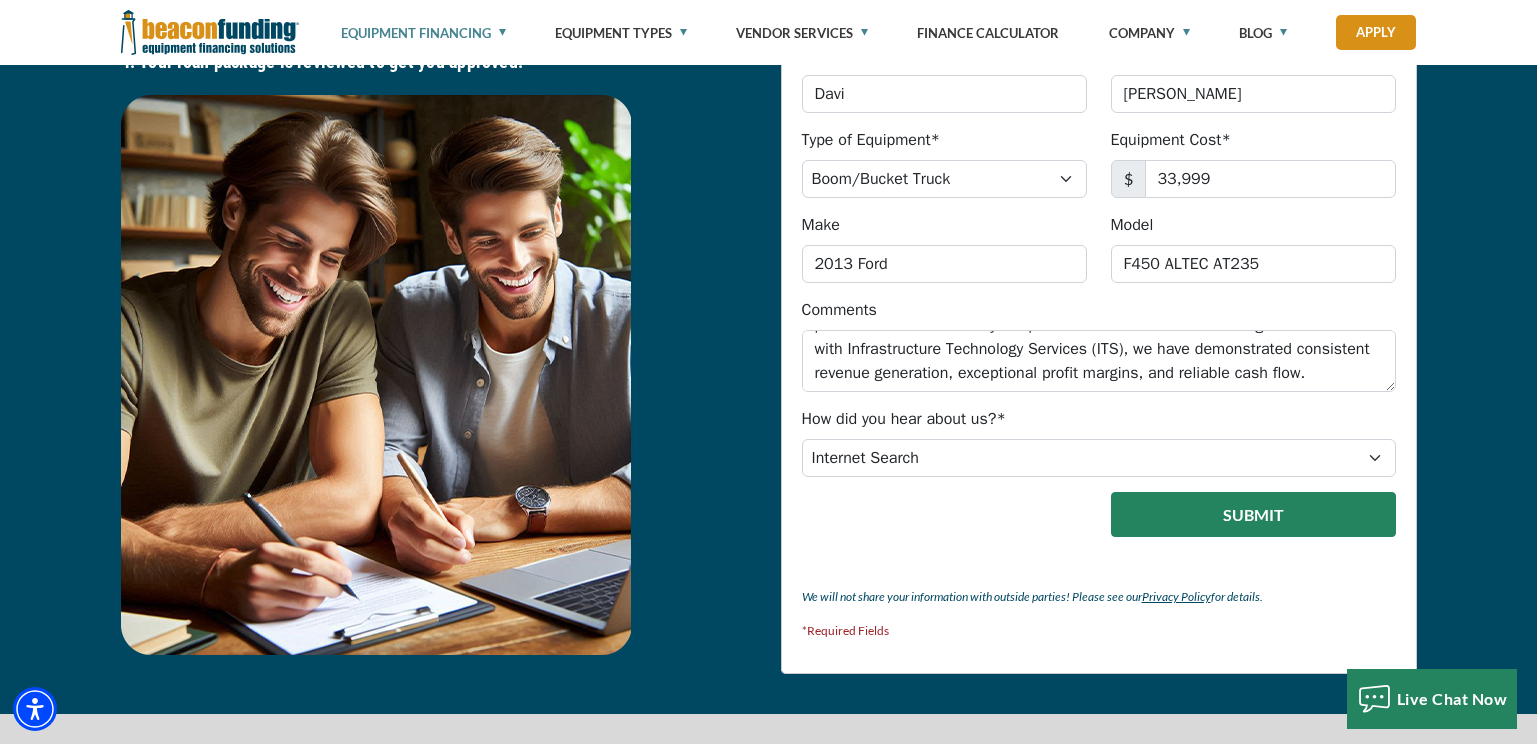 click on "Submit" at bounding box center [1253, 514] 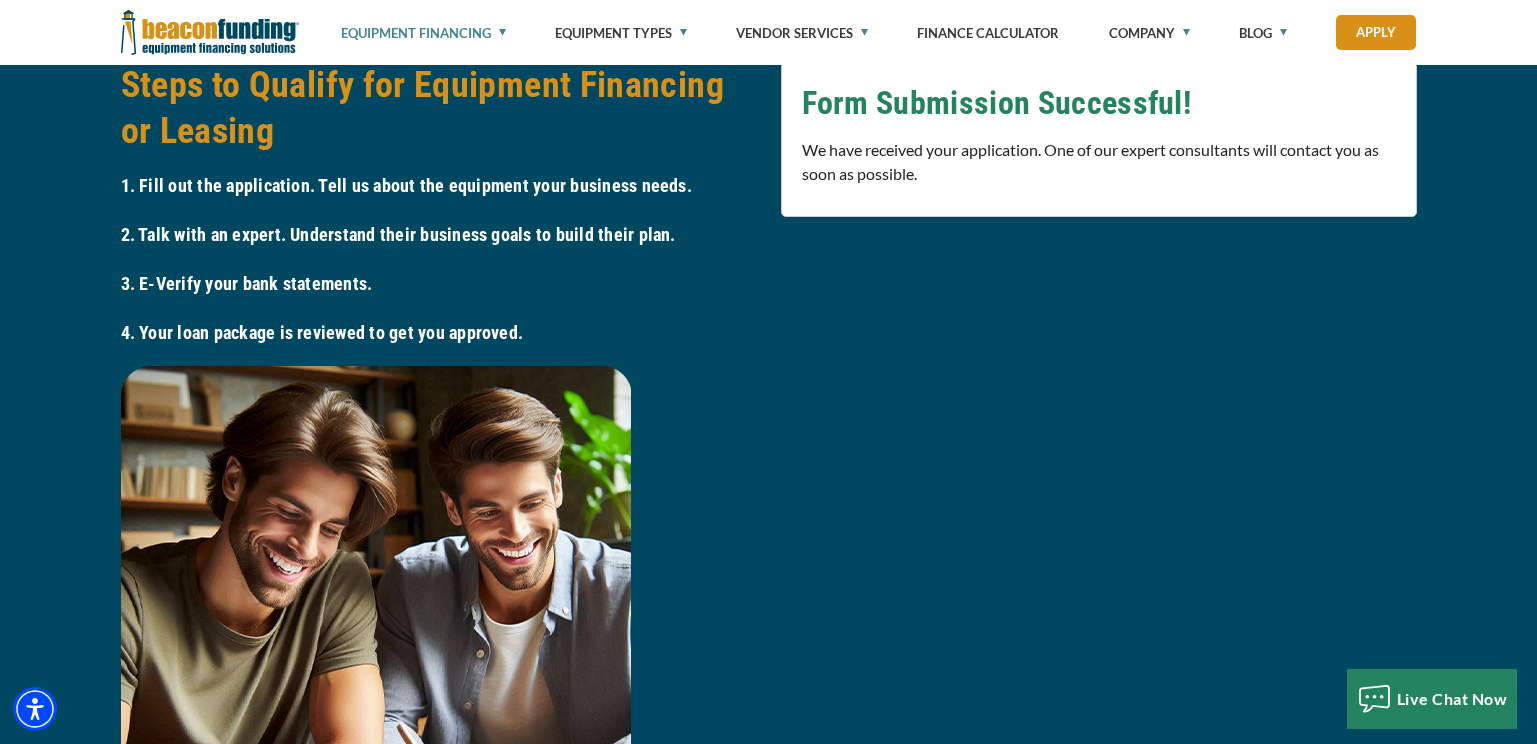 scroll, scrollTop: 3557, scrollLeft: 0, axis: vertical 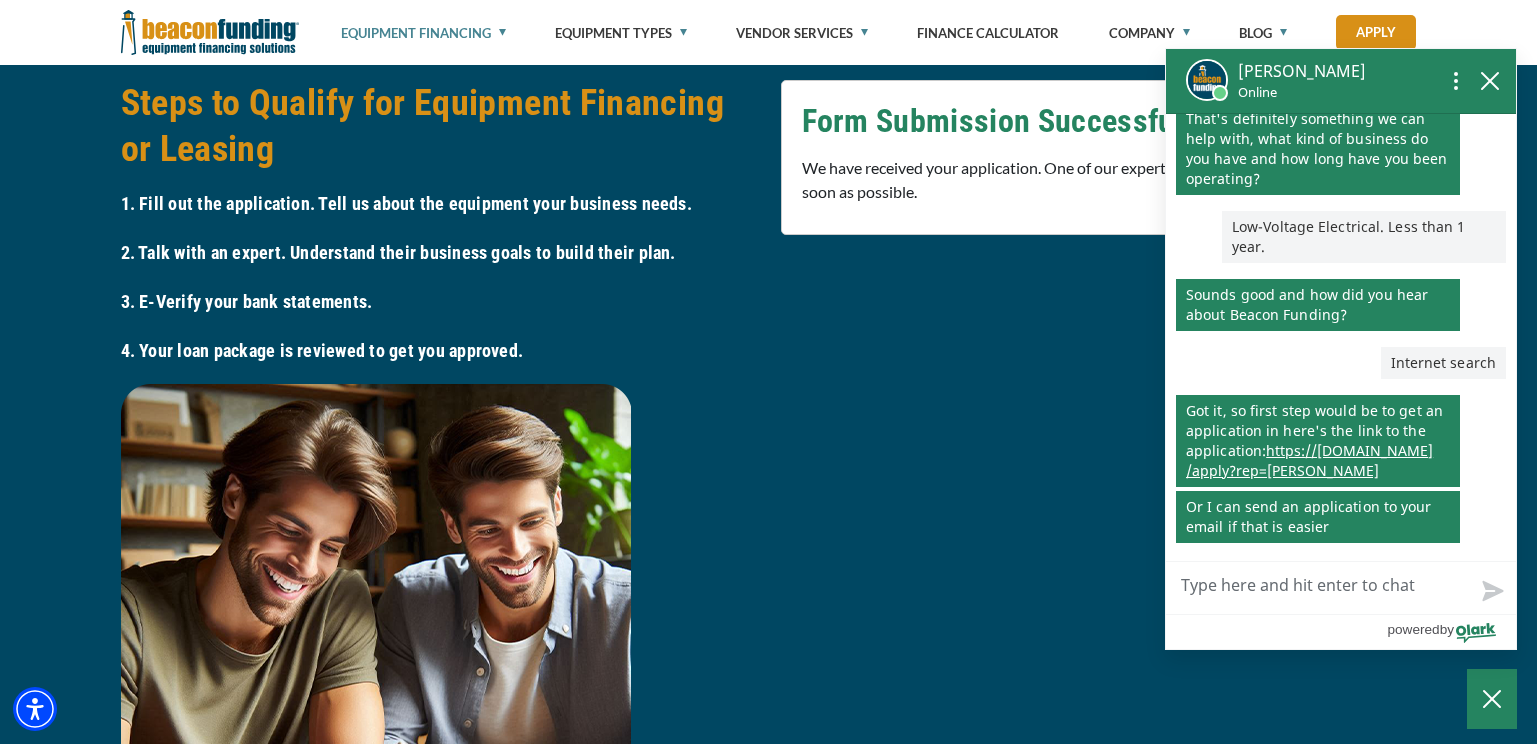 click on "Live Chat Now" at bounding box center (1341, 588) 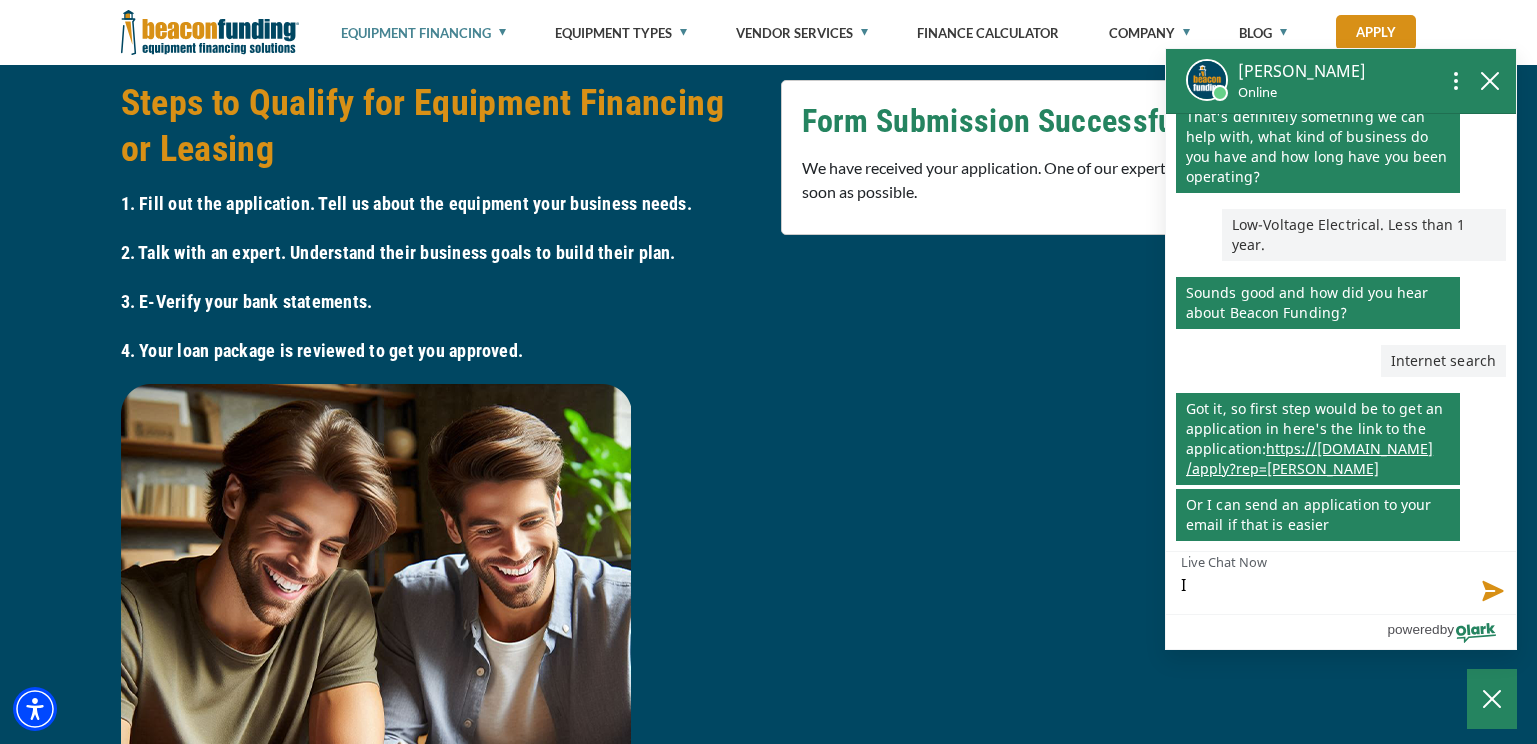 type on "I" 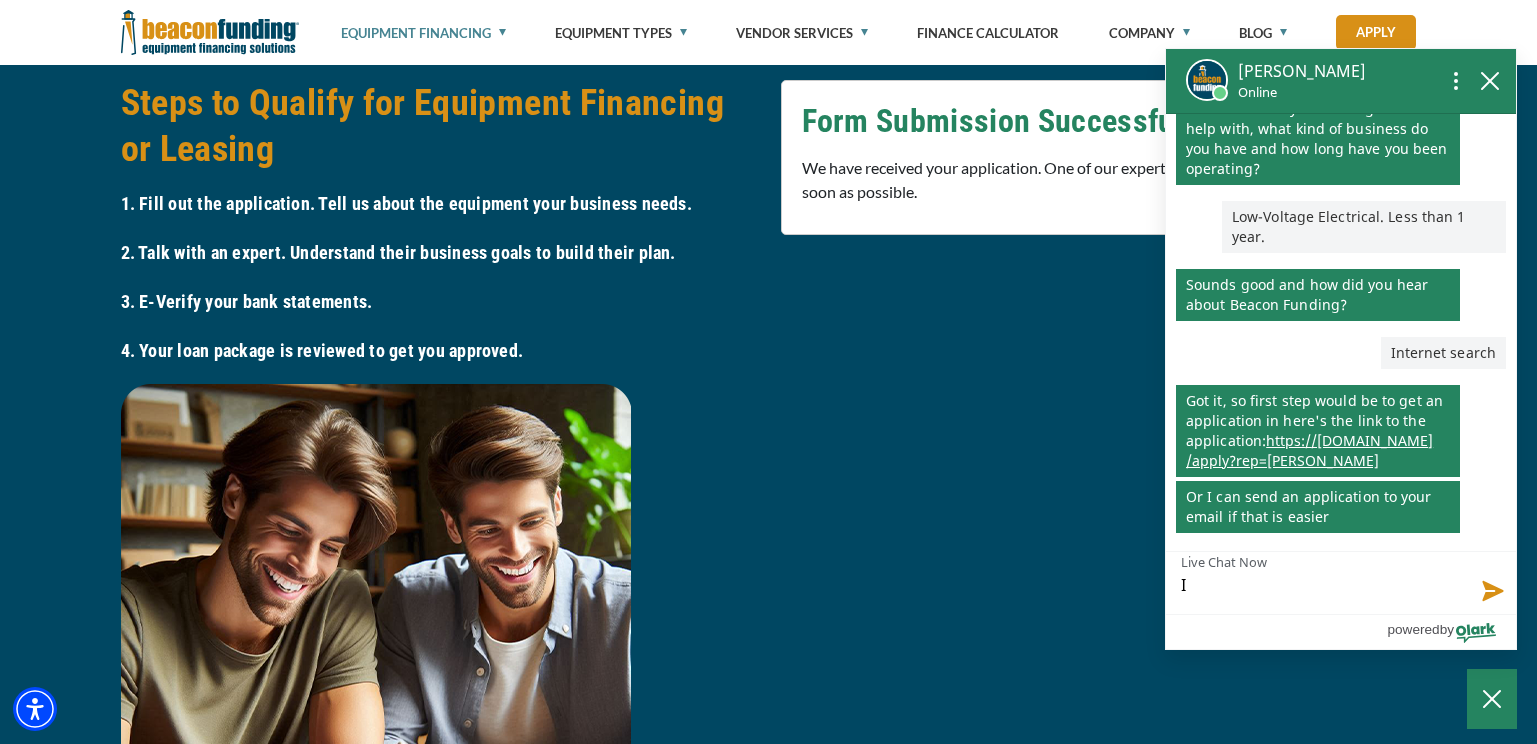 type on "I j" 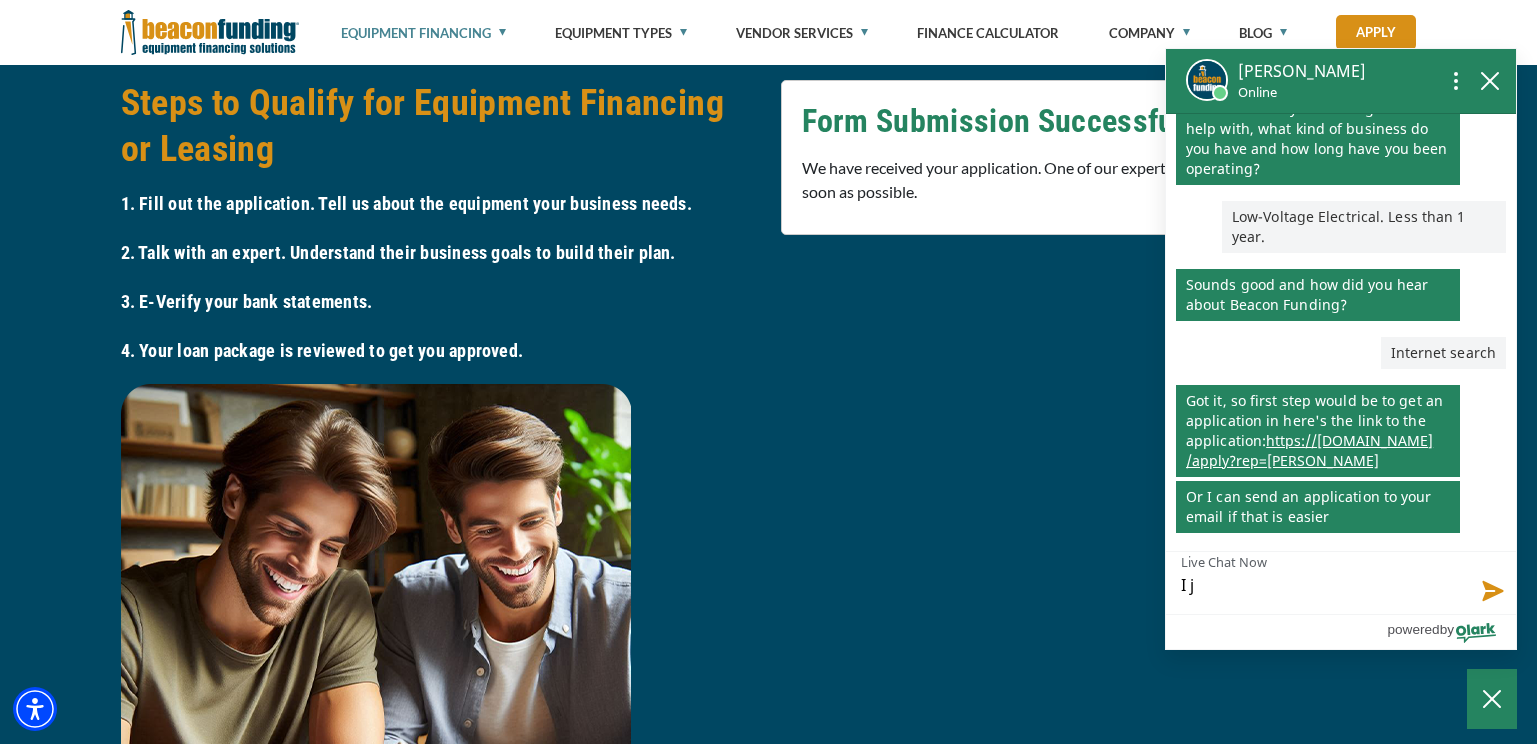 type on "I ju" 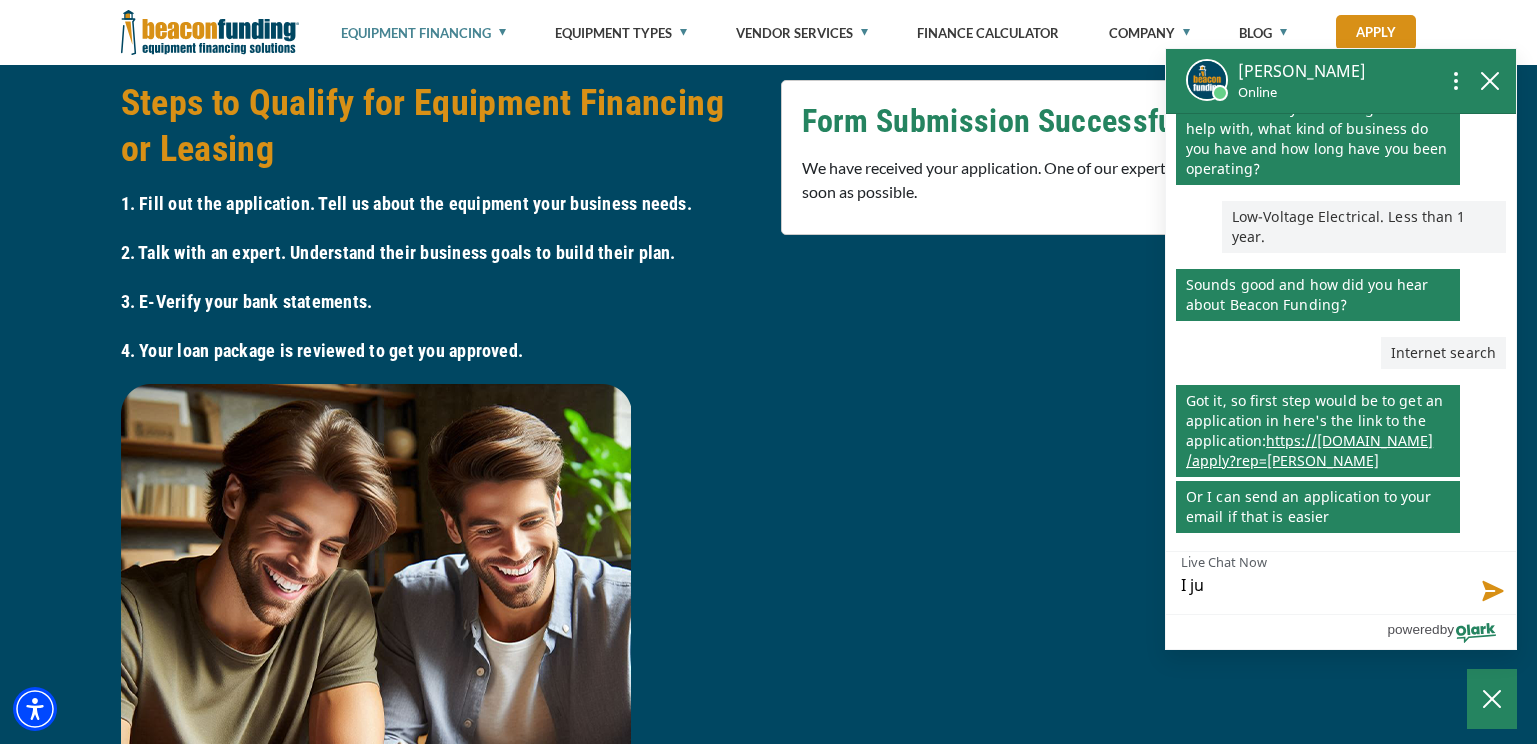 type on "I jus" 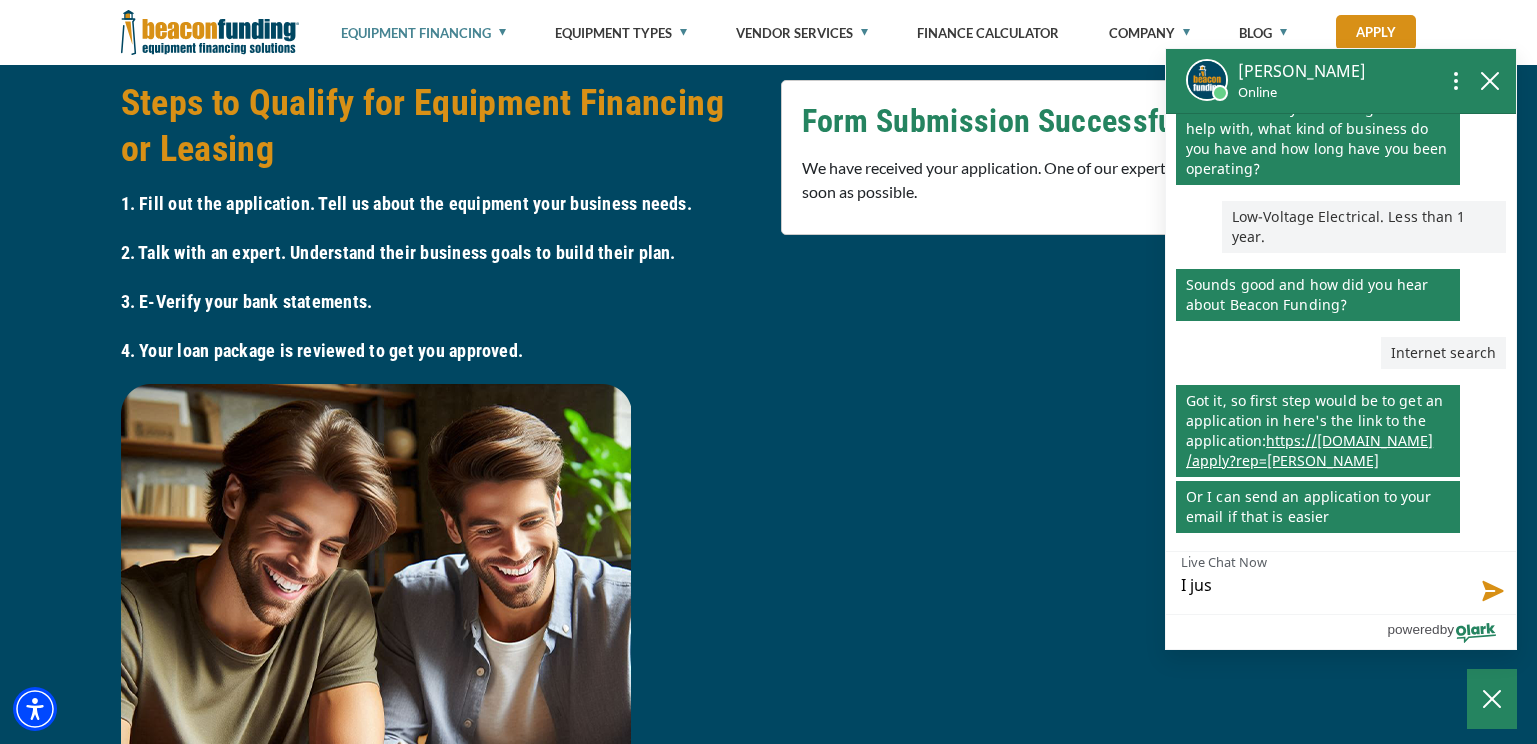 type on "I just" 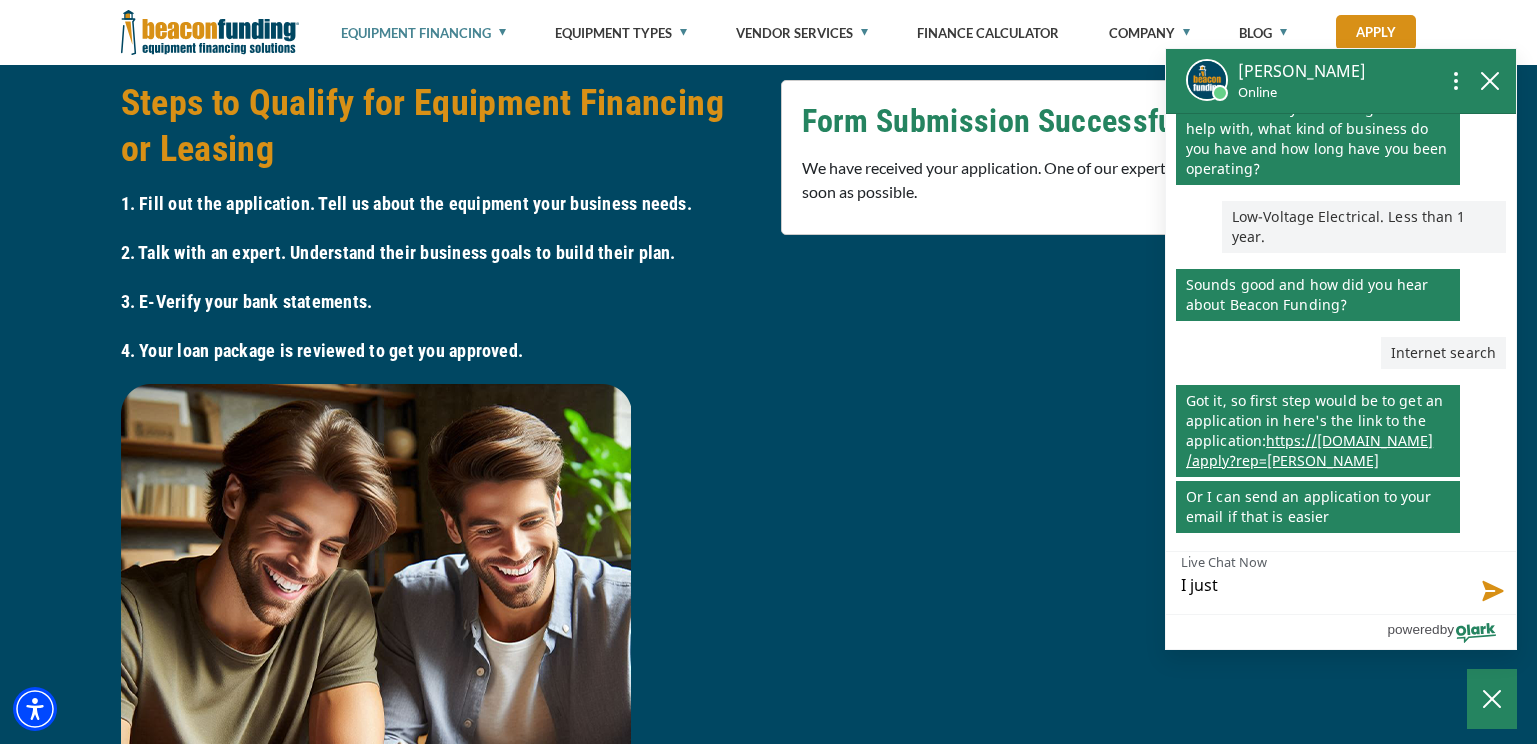 type on "I just" 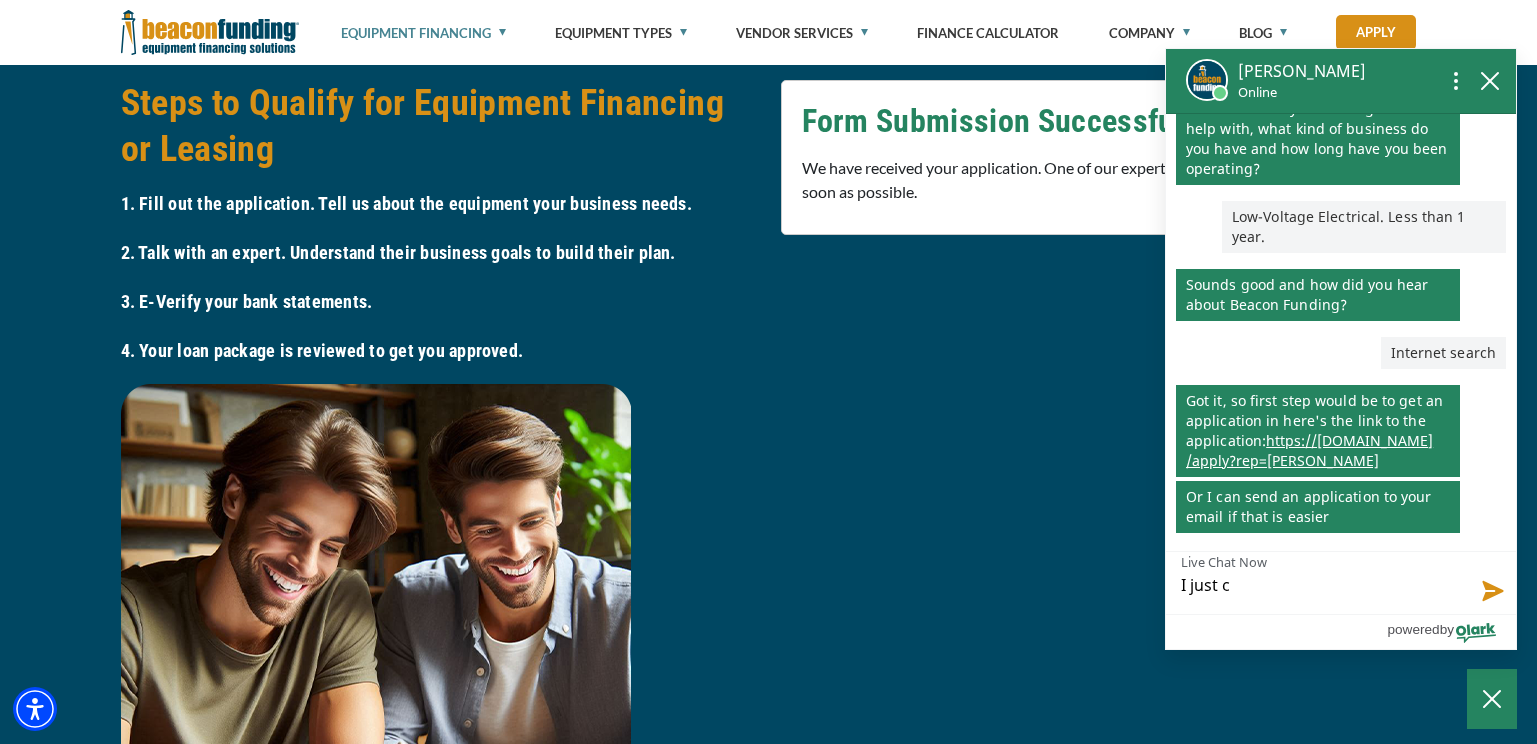 type on "I just co" 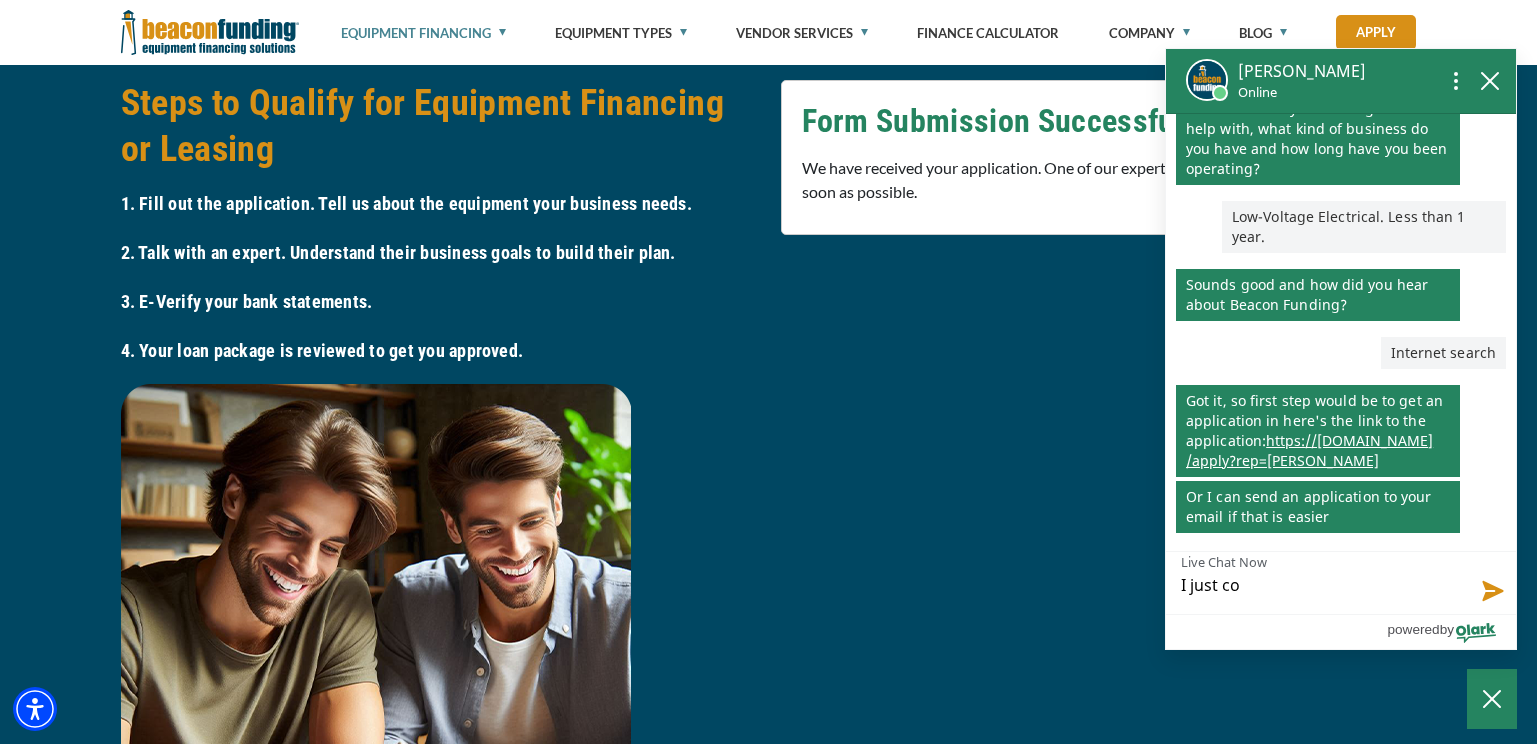 type on "I just com" 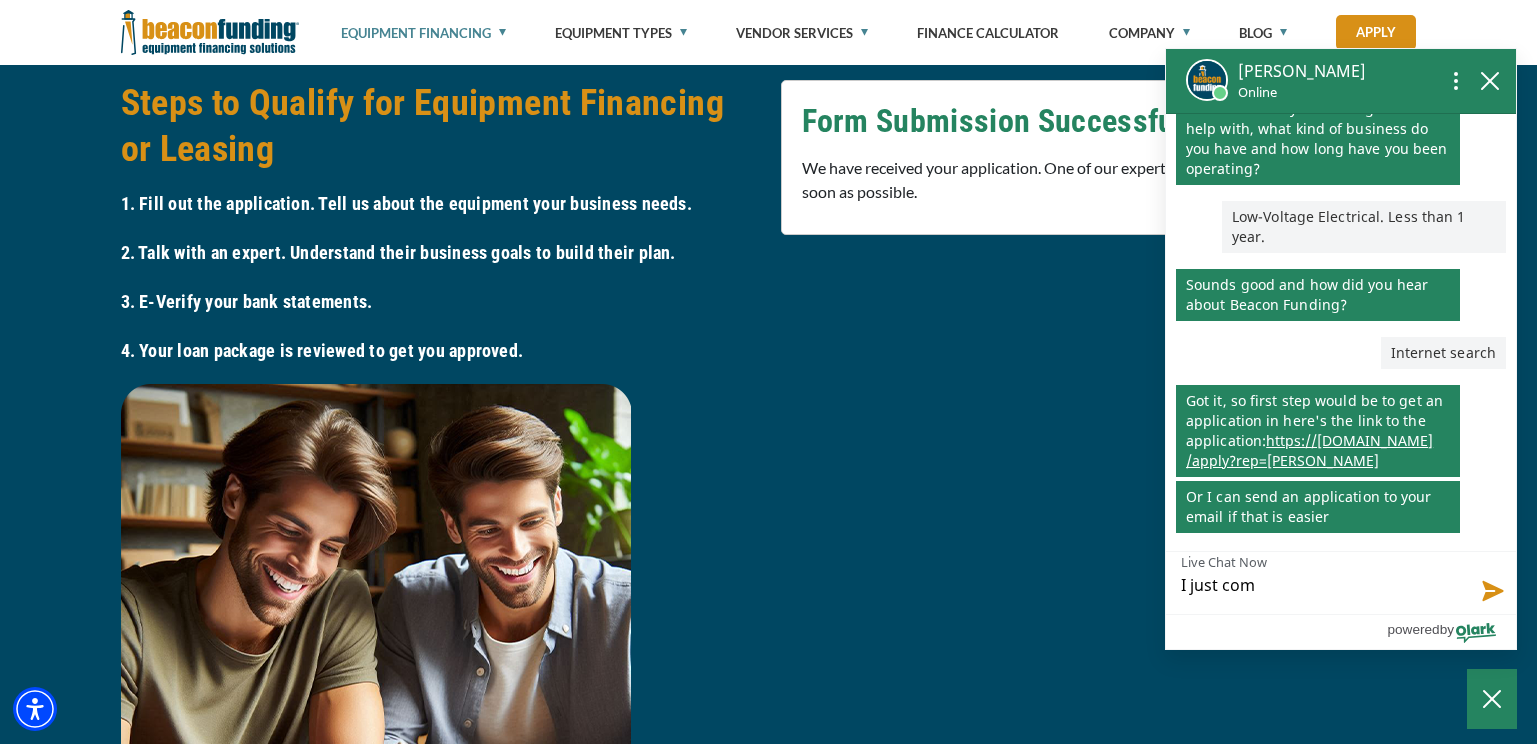 type on "I just comp" 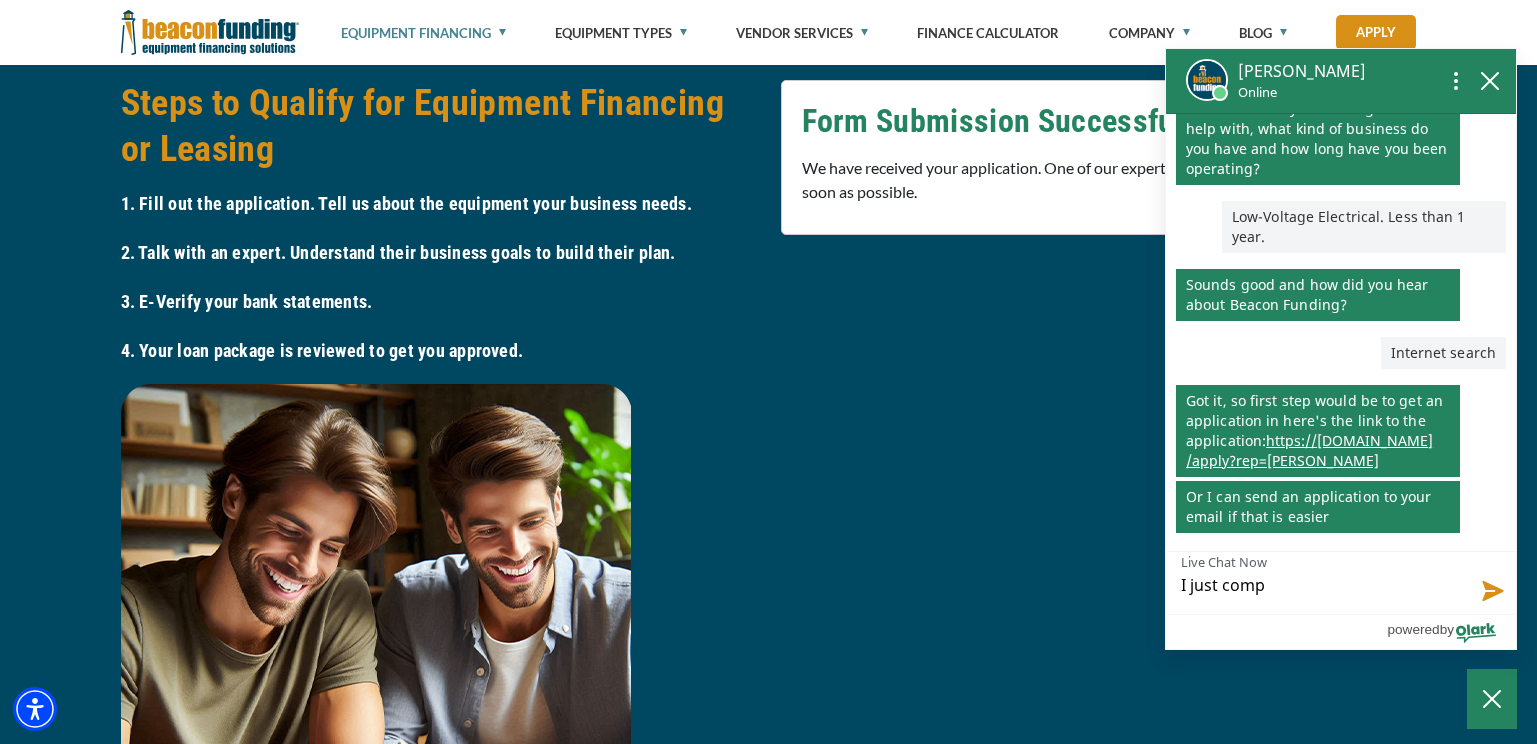 type on "I just compl" 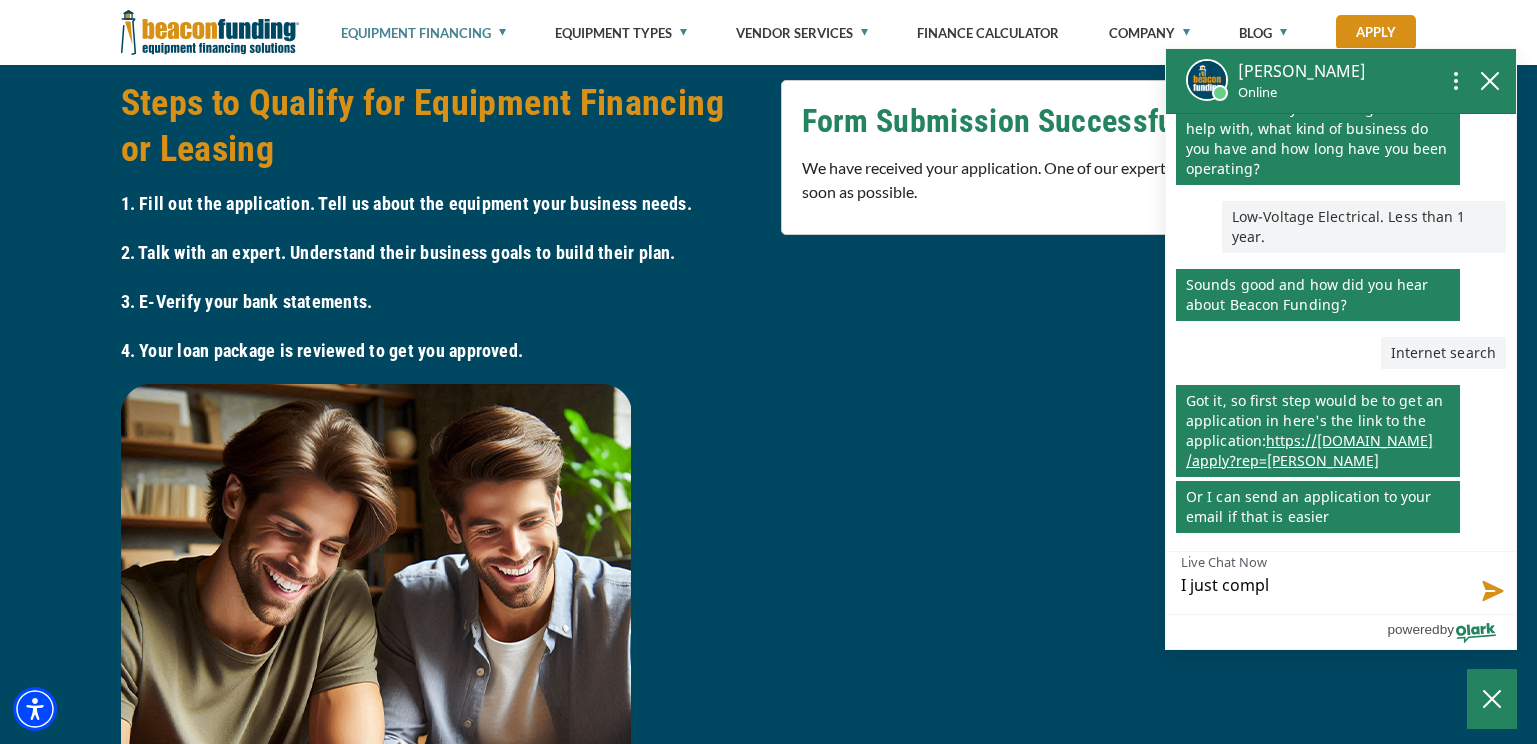 type on "I just comple" 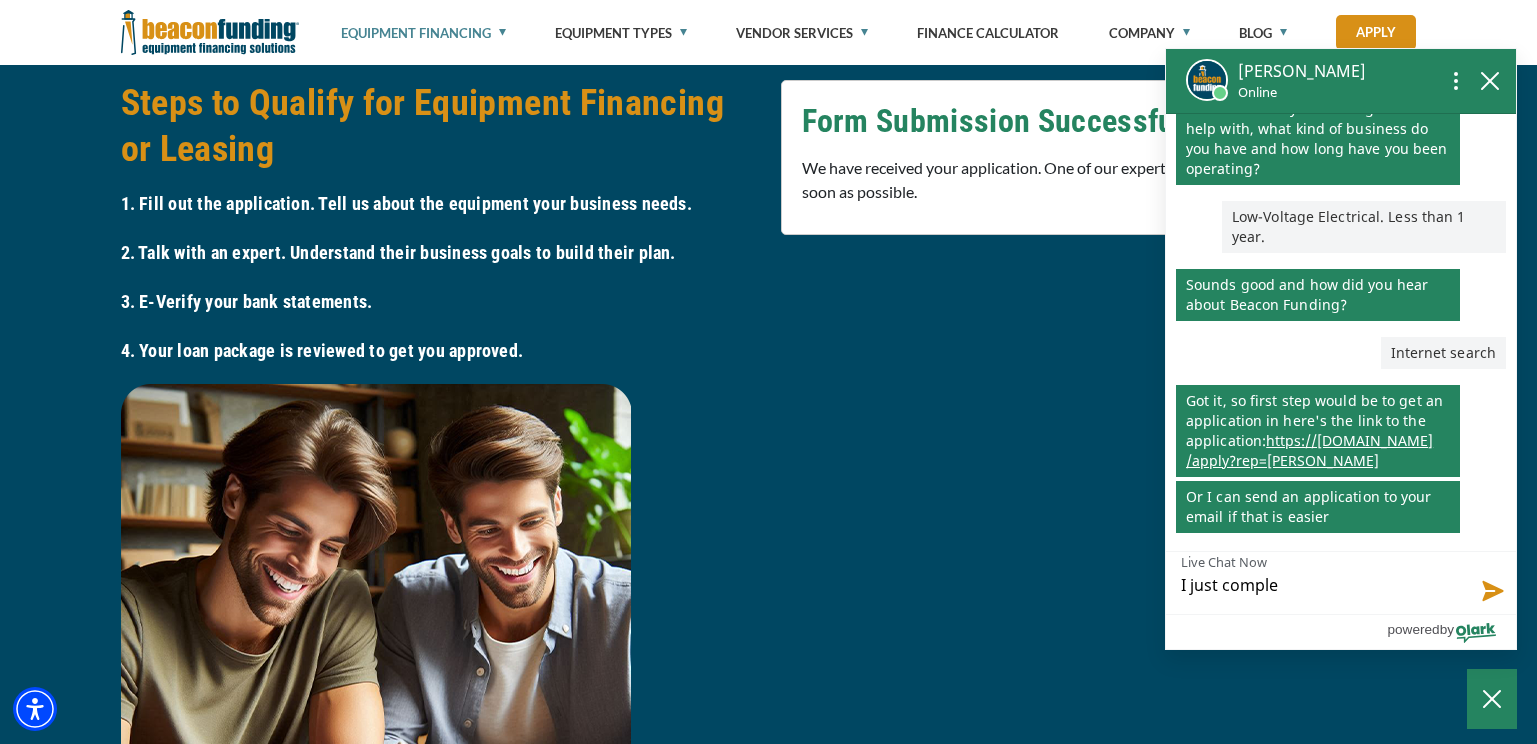 type on "I just complet" 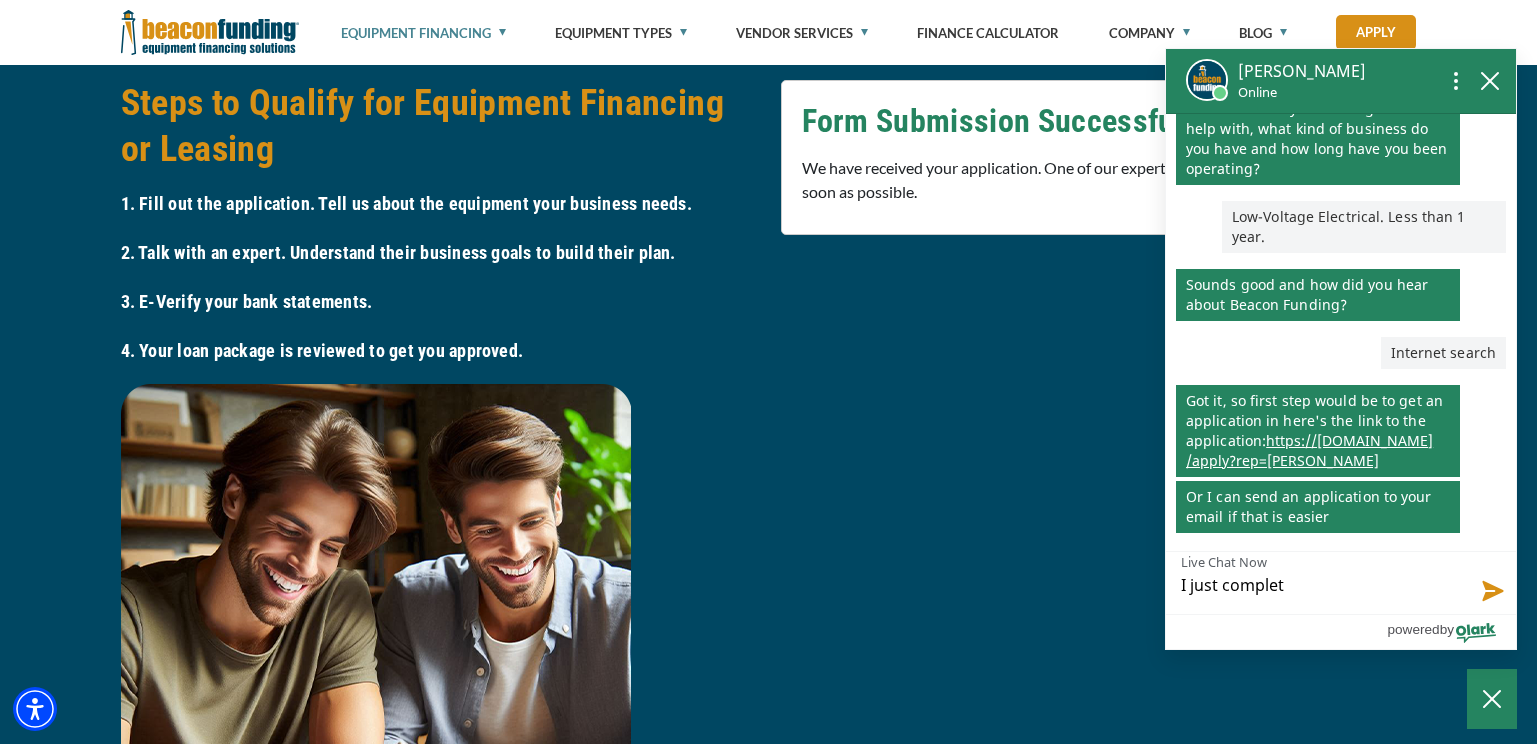 type on "I just complete" 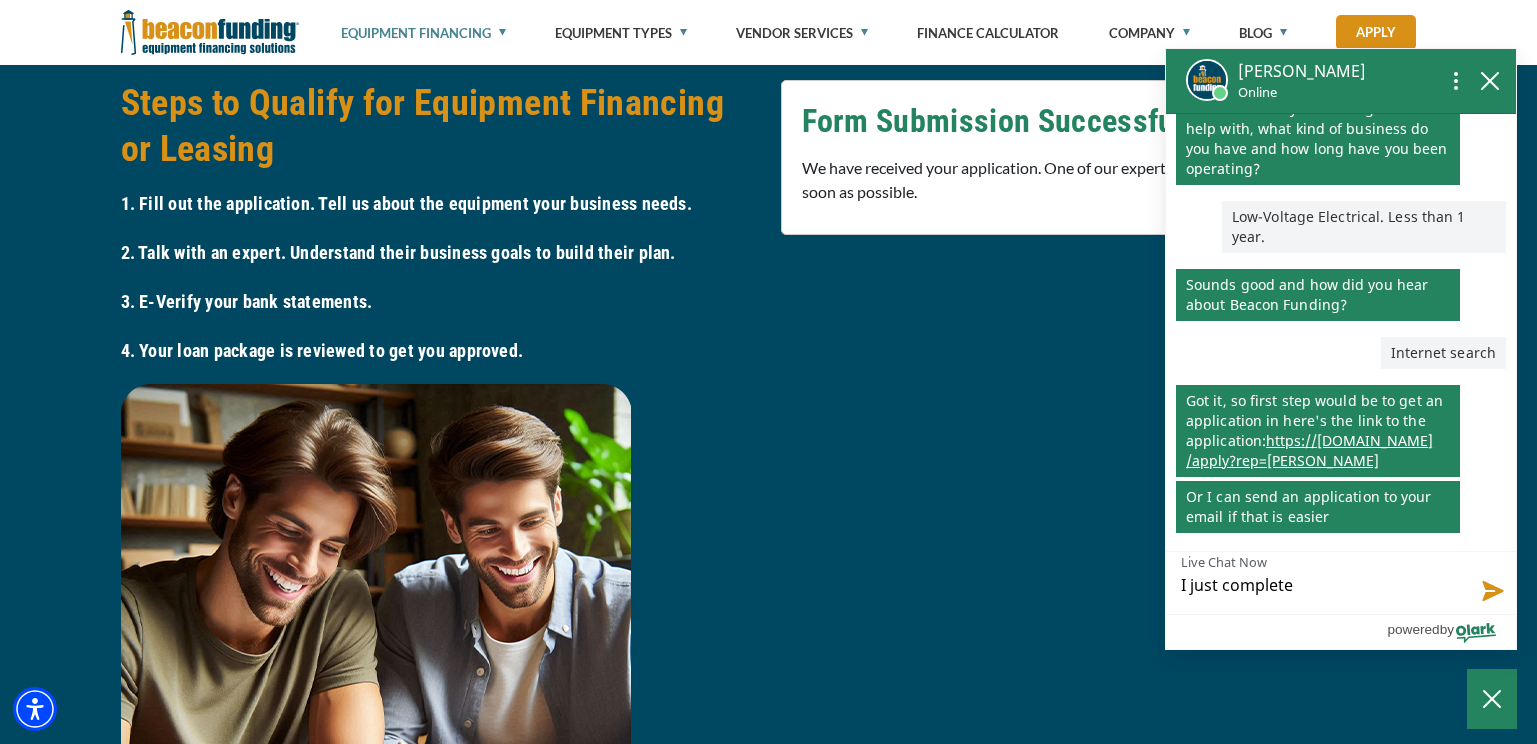 type on "I just completed" 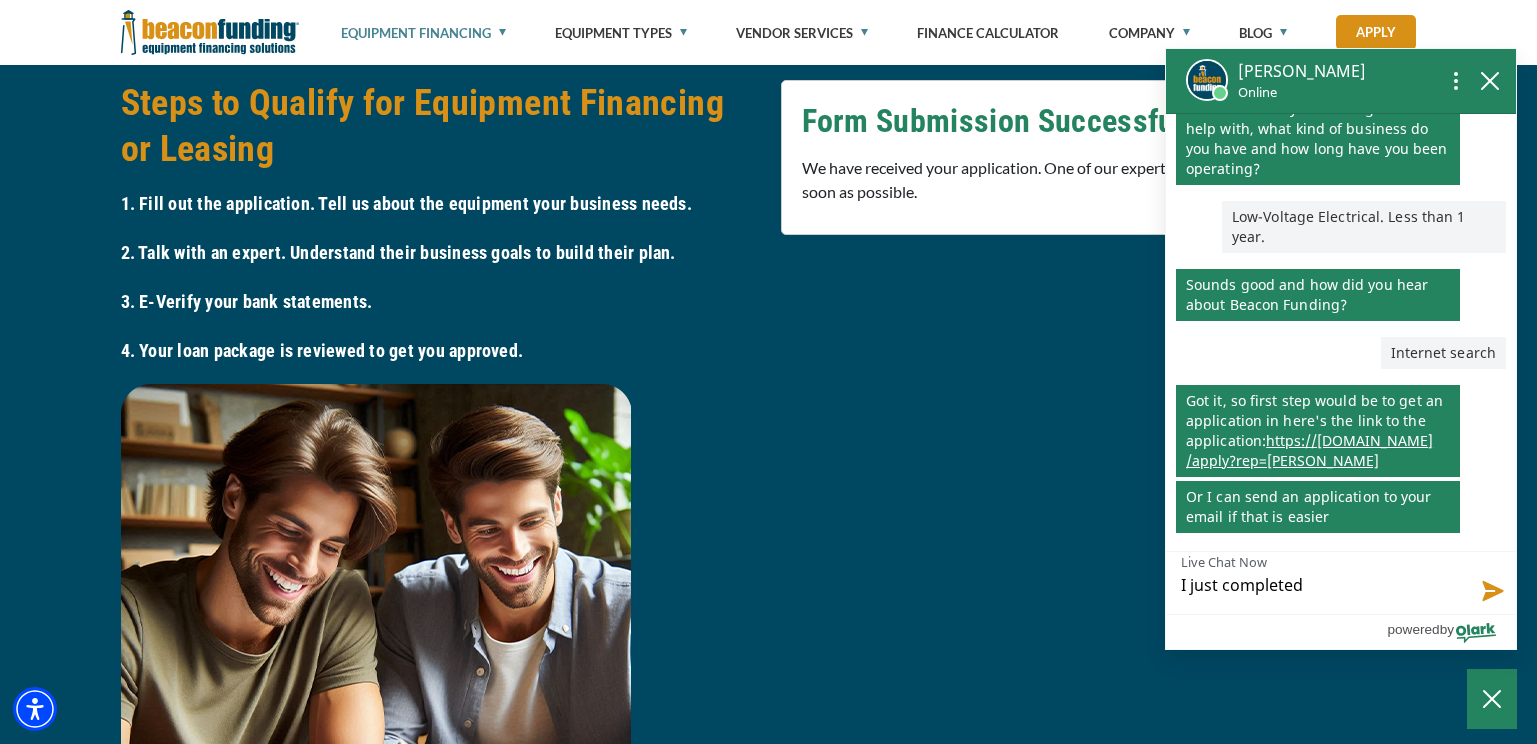 type on "I just completed" 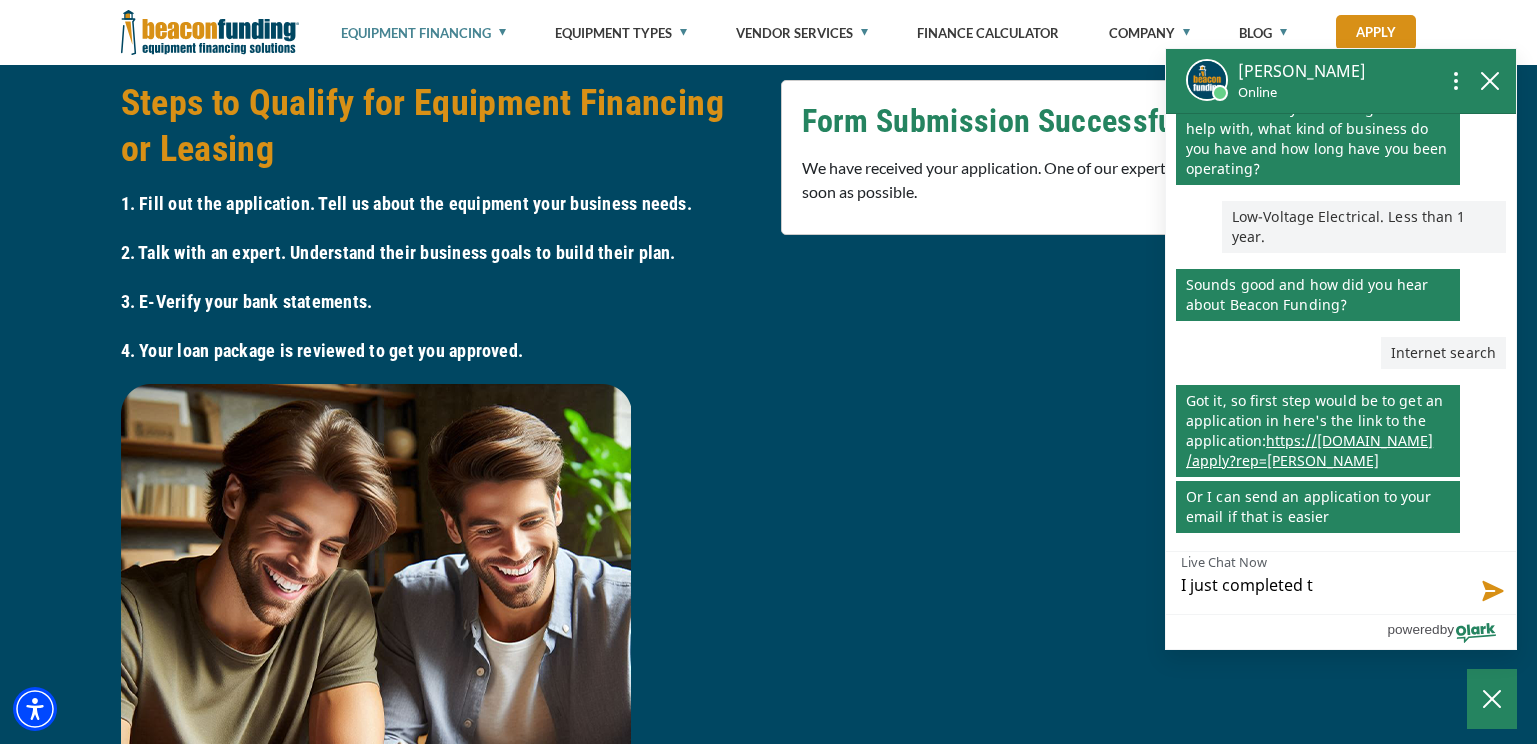 type on "I just completed th" 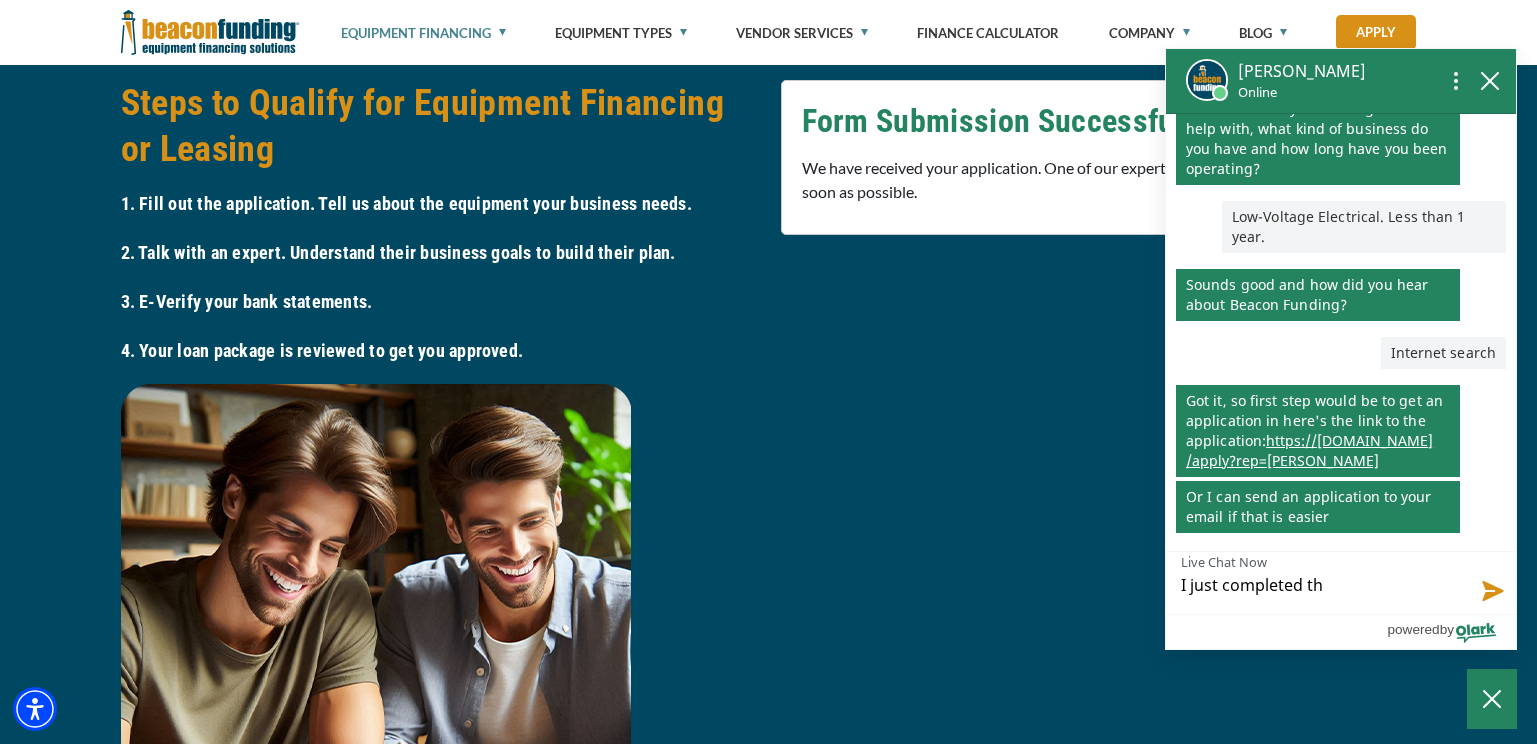type on "I just completed the" 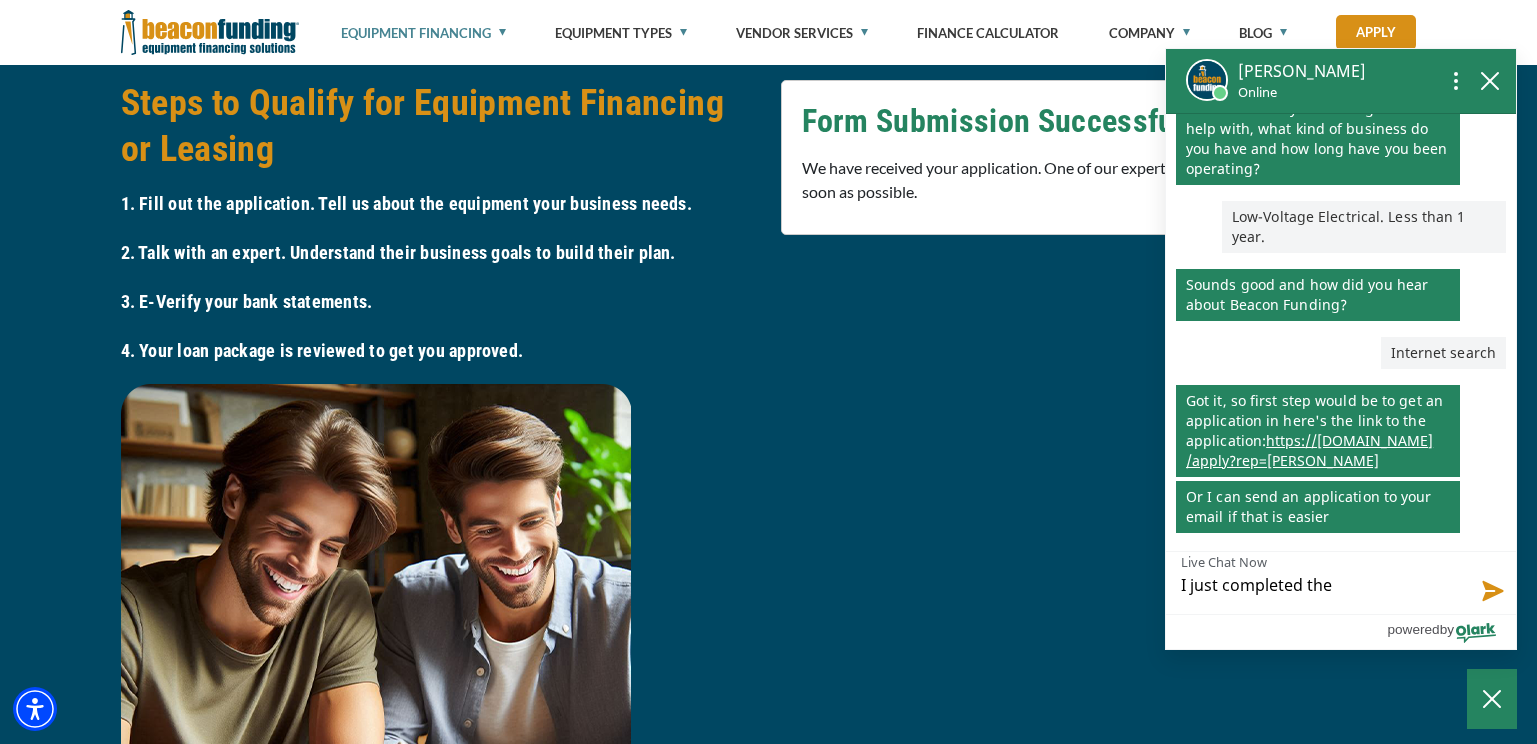type on "I just completed the" 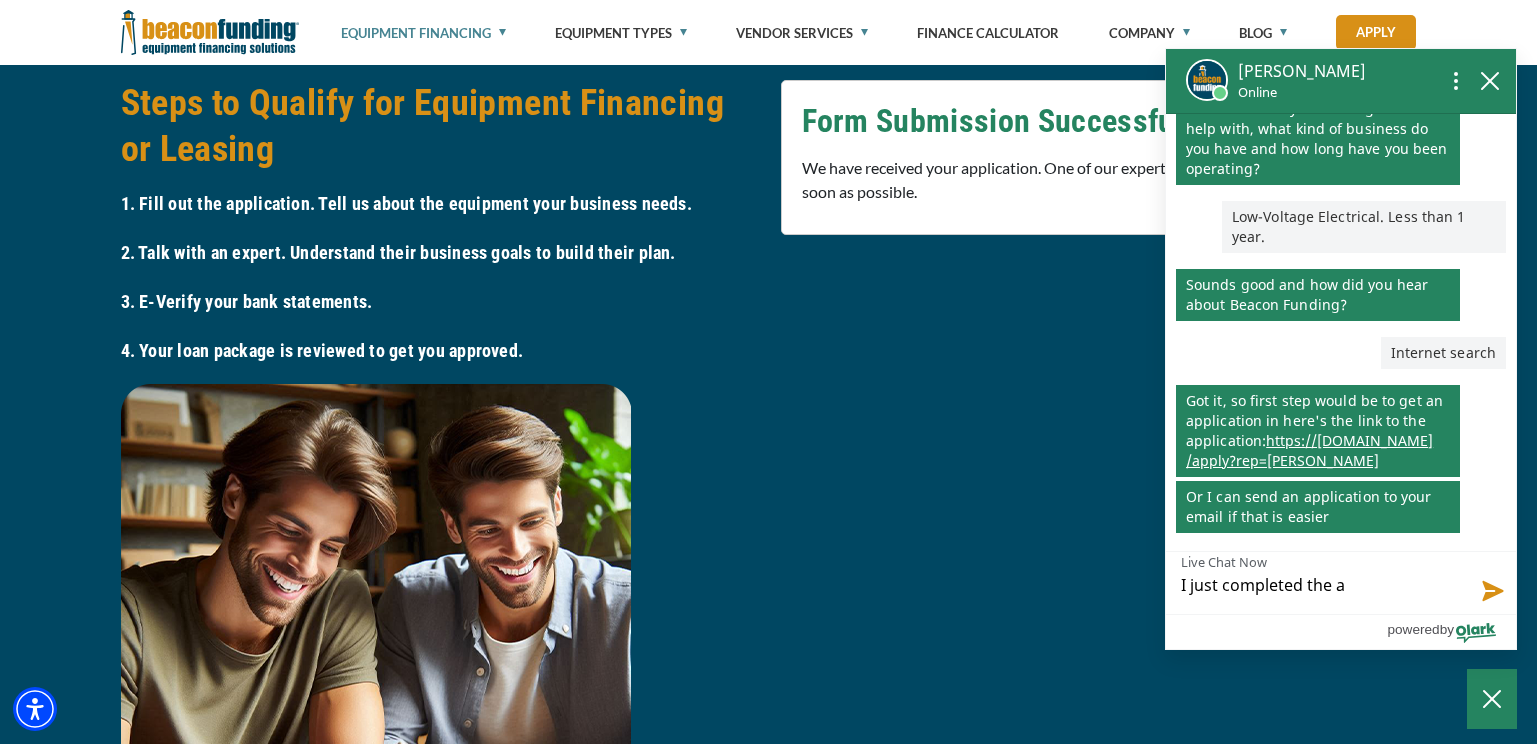 type on "I just completed the ap" 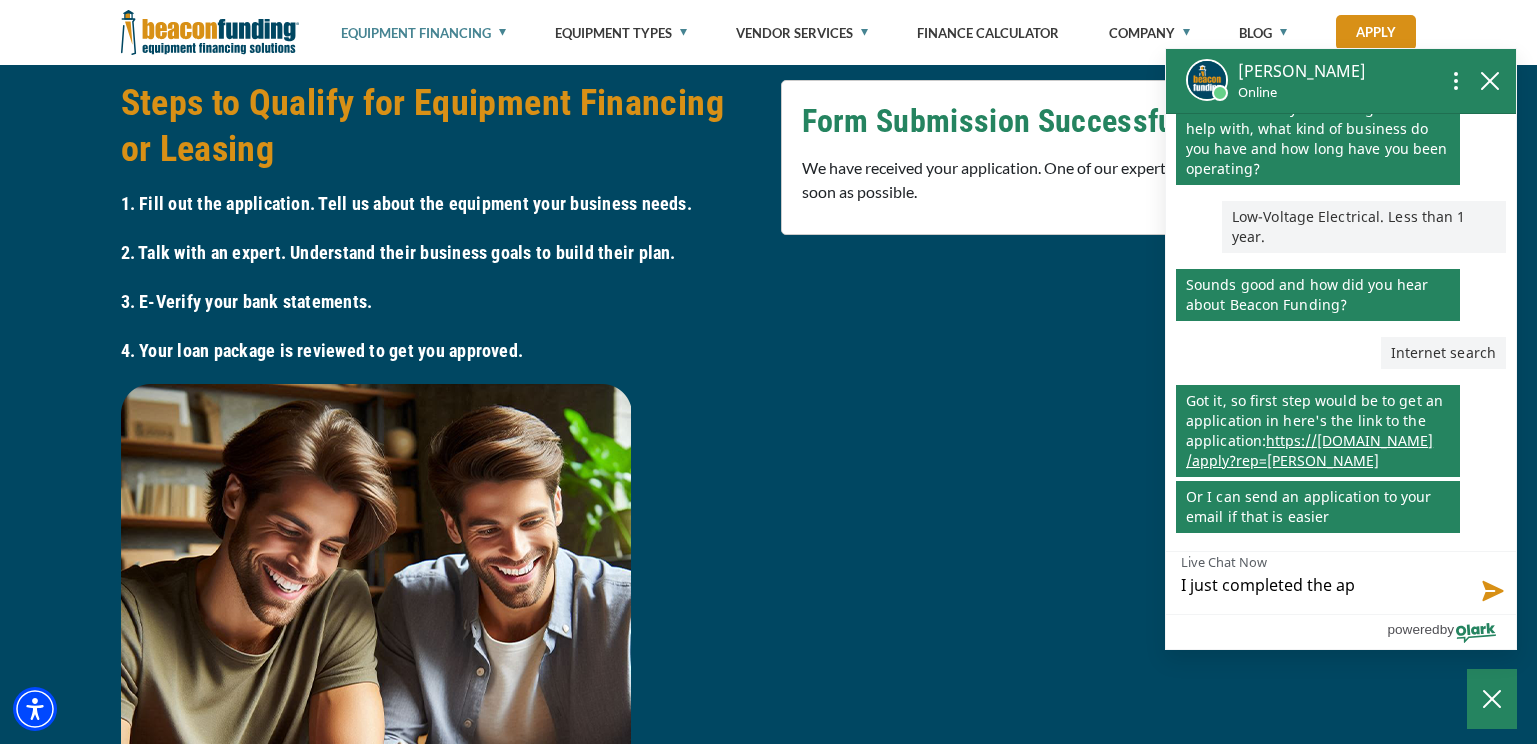 type on "I just completed the app" 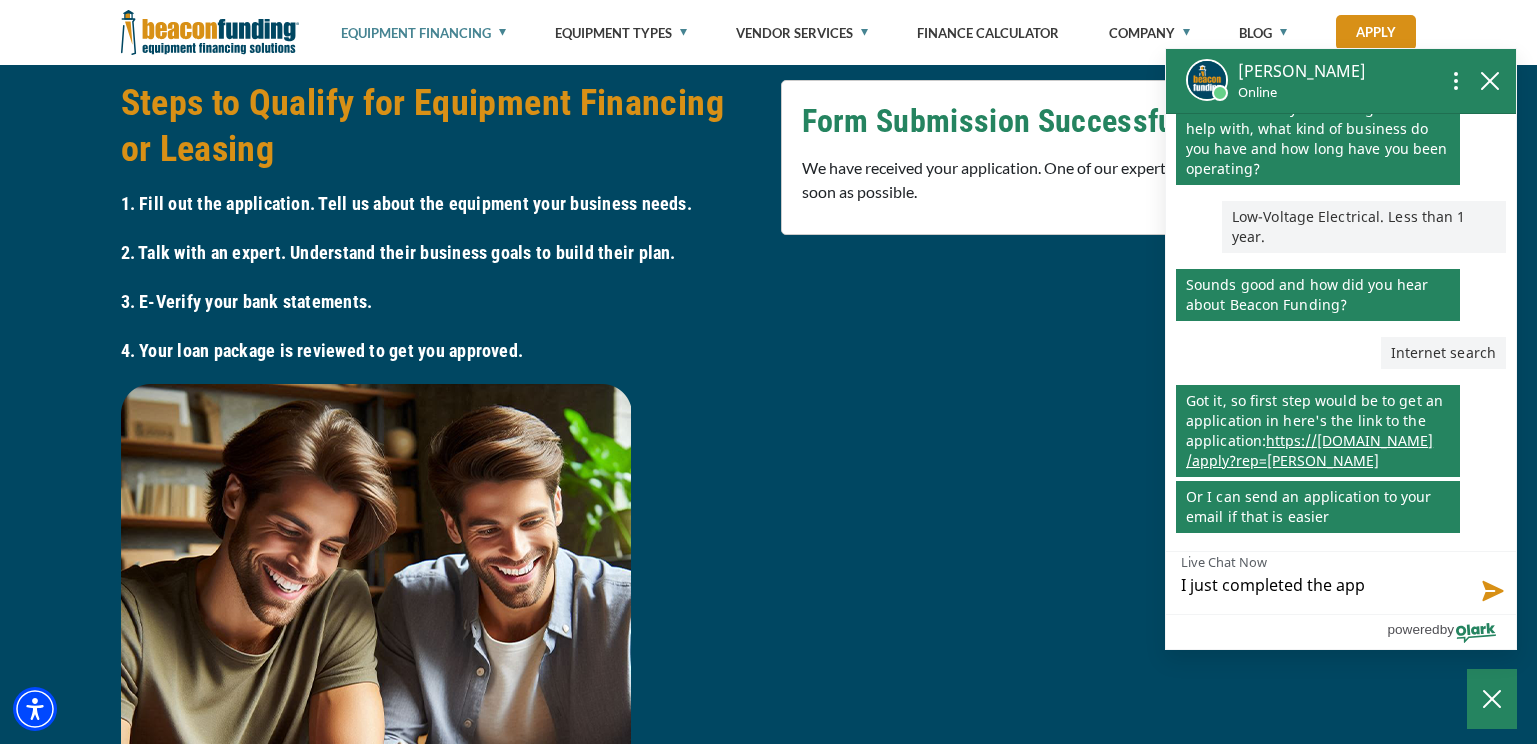 type on "I just completed the appl" 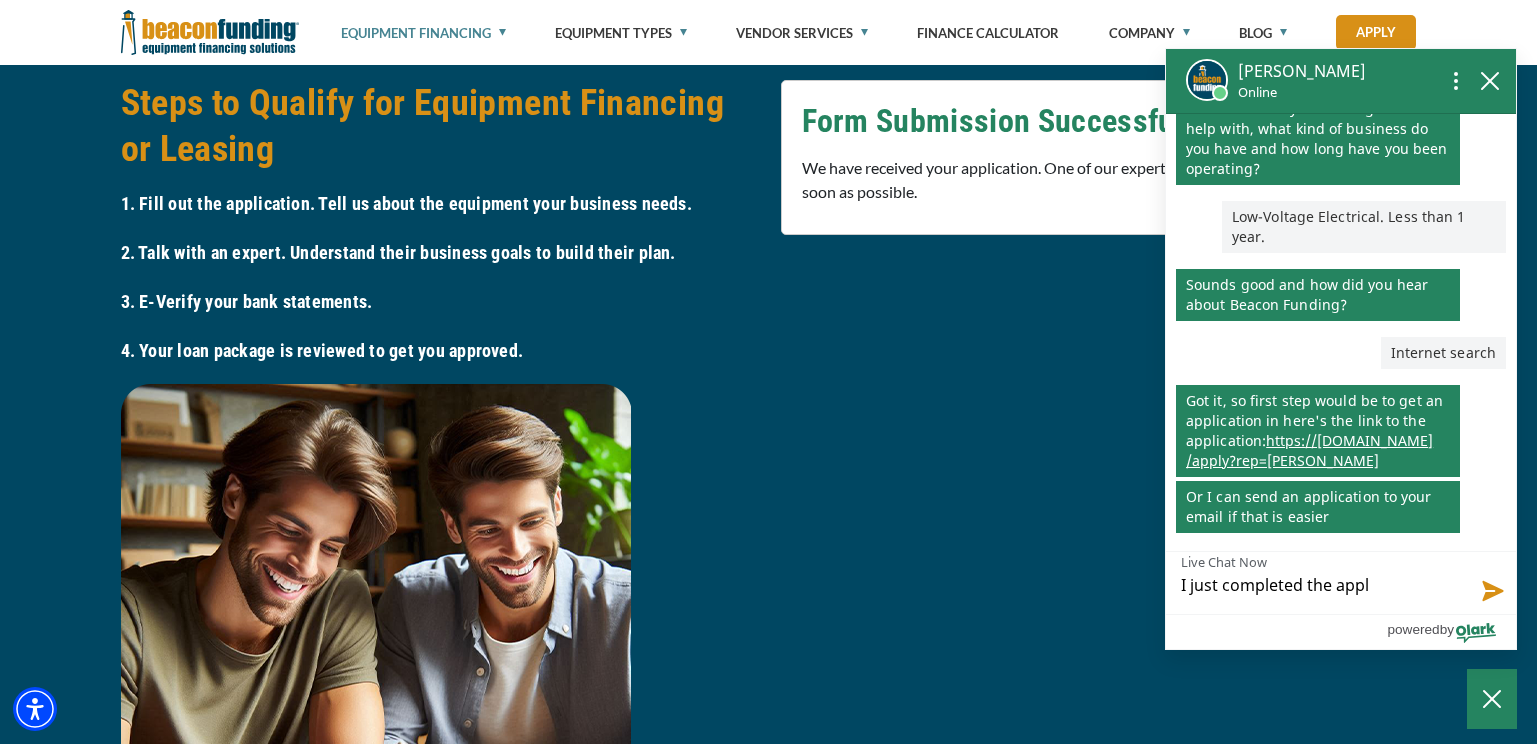 type on "I just completed the appli" 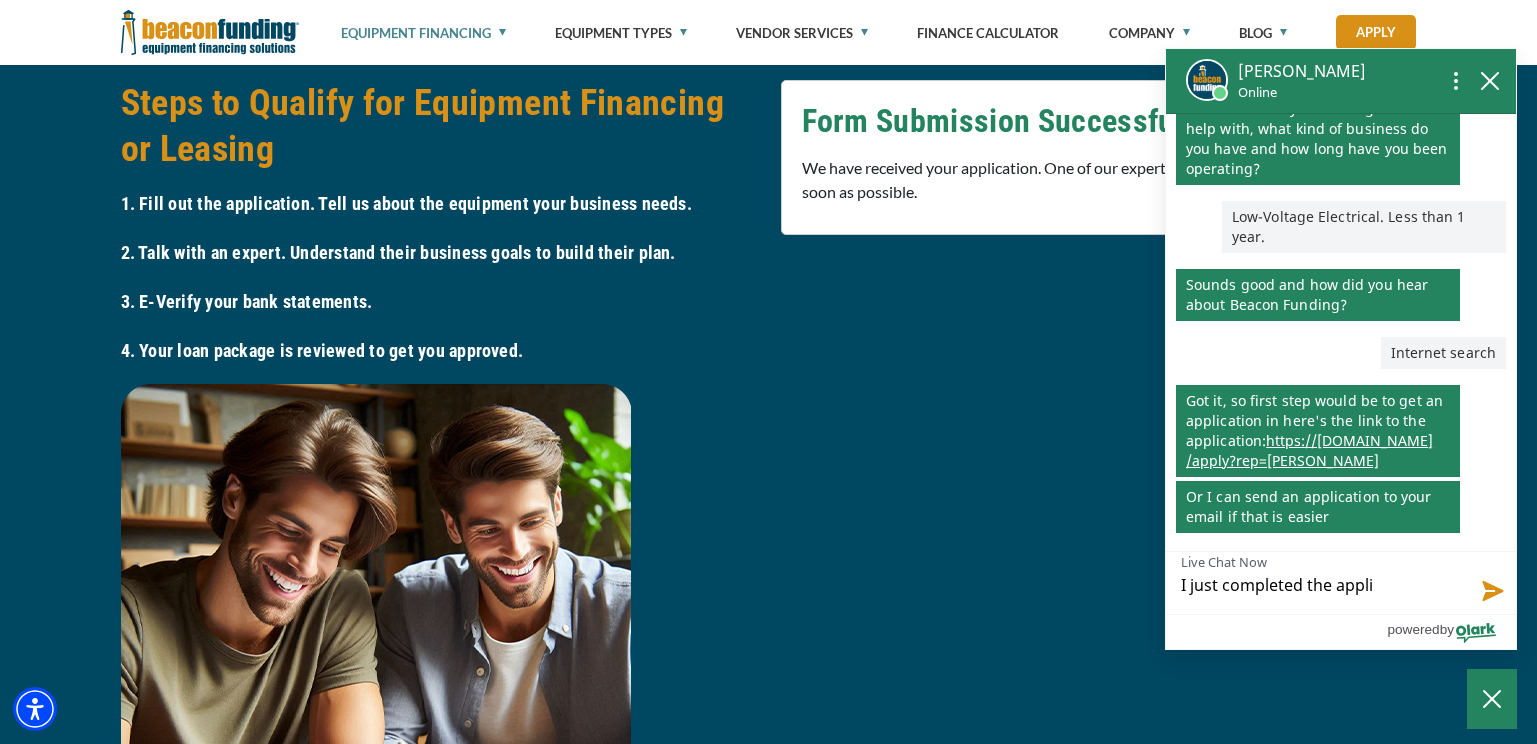 type on "I just completed the applic" 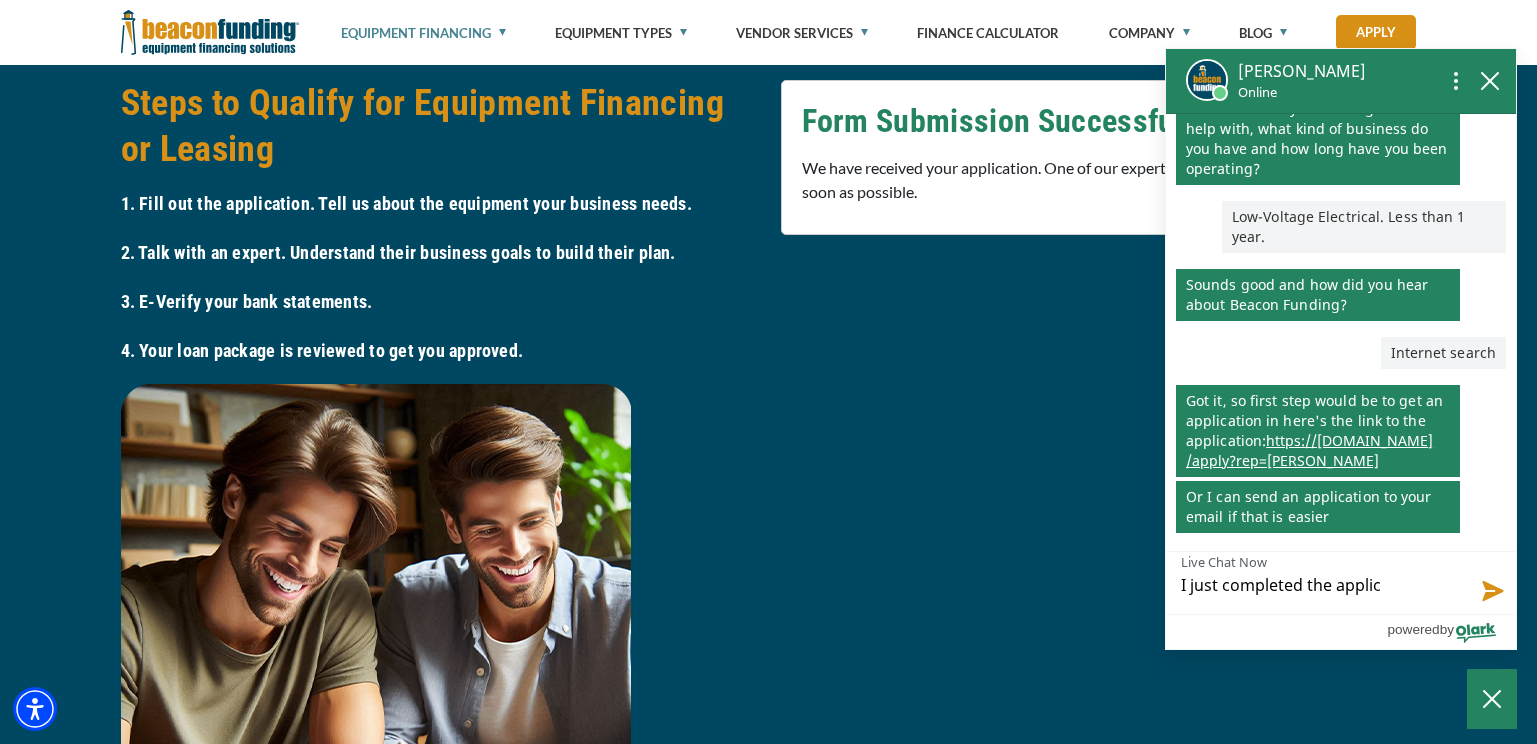 type on "I just completed the applica" 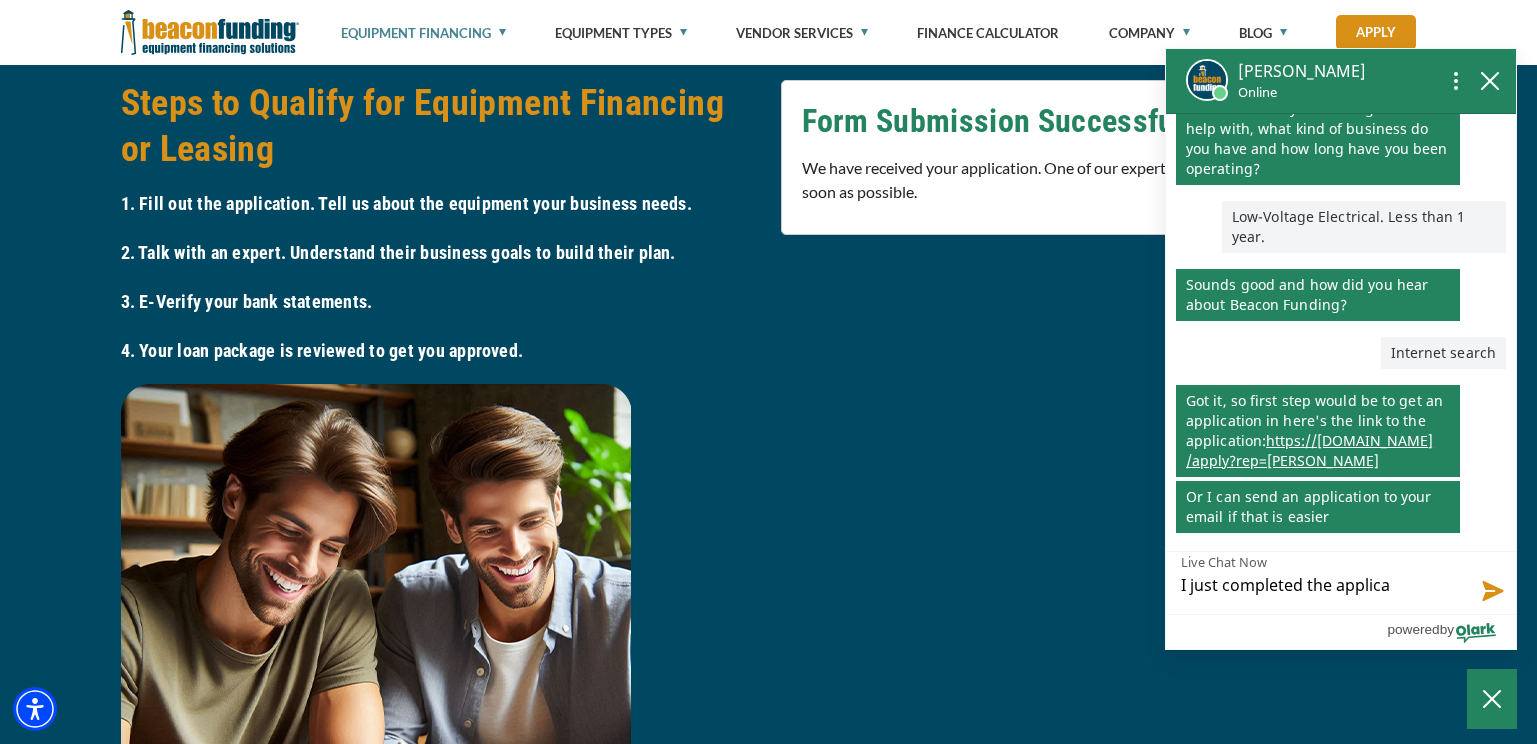 type on "I just completed the applicat" 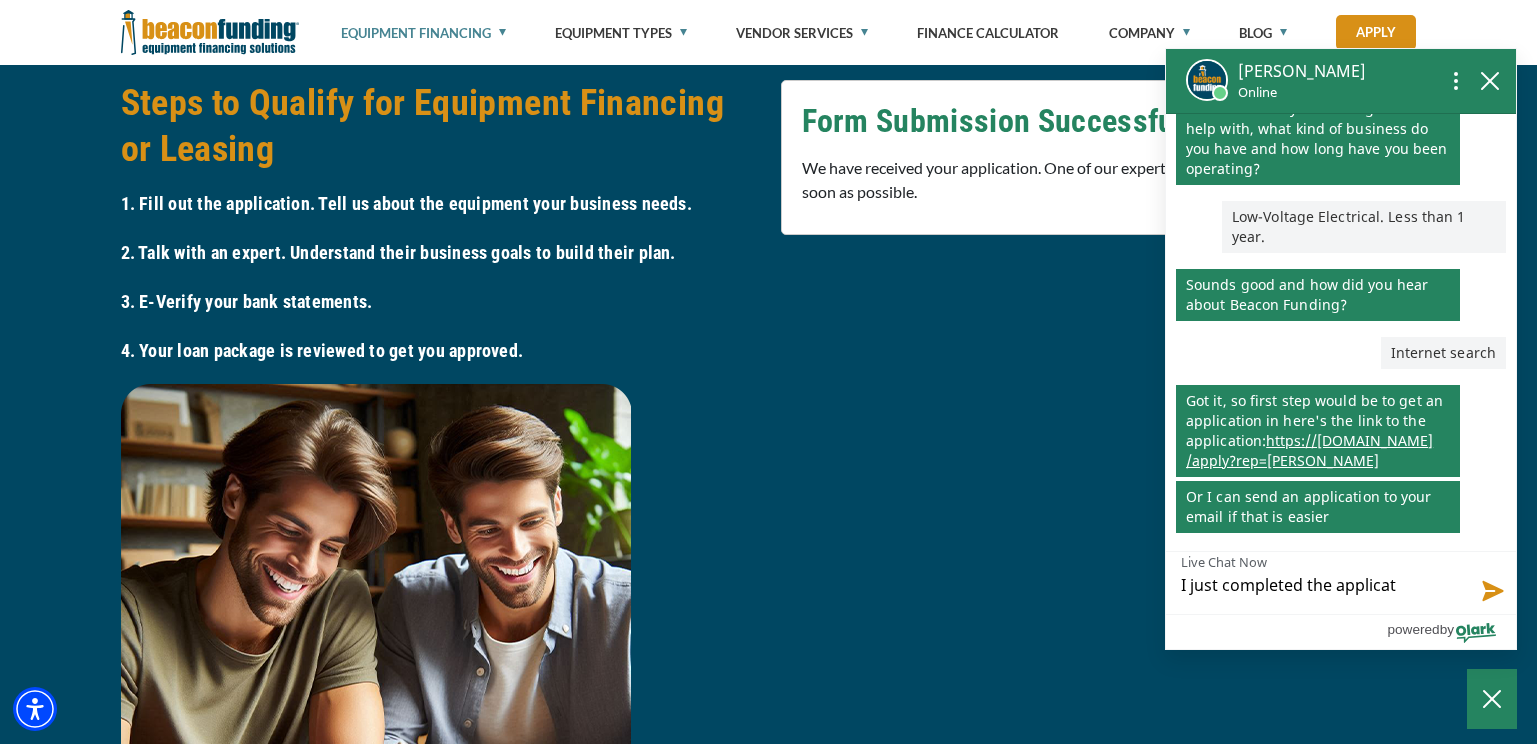 type on "I just completed the applicati" 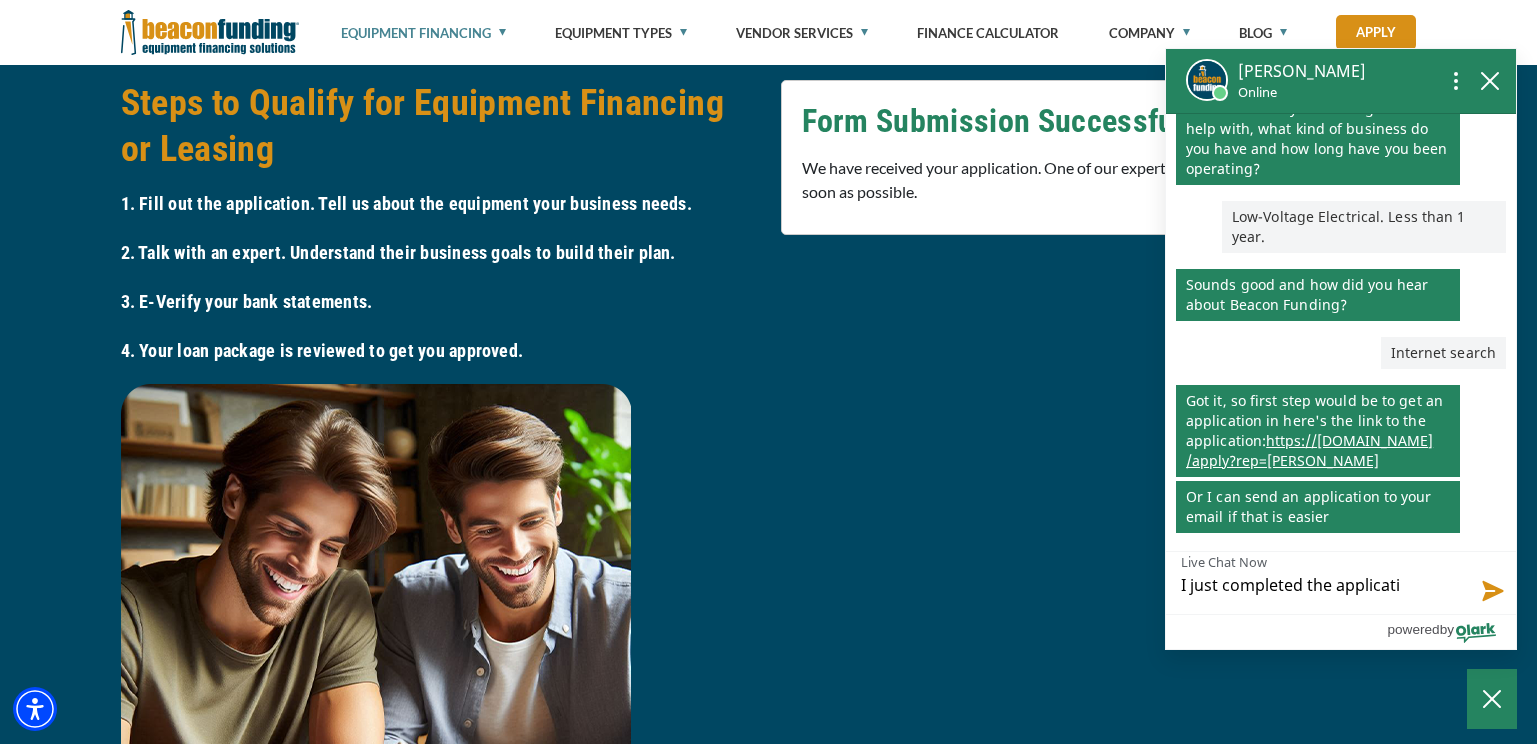 type on "I just completed the applicatio" 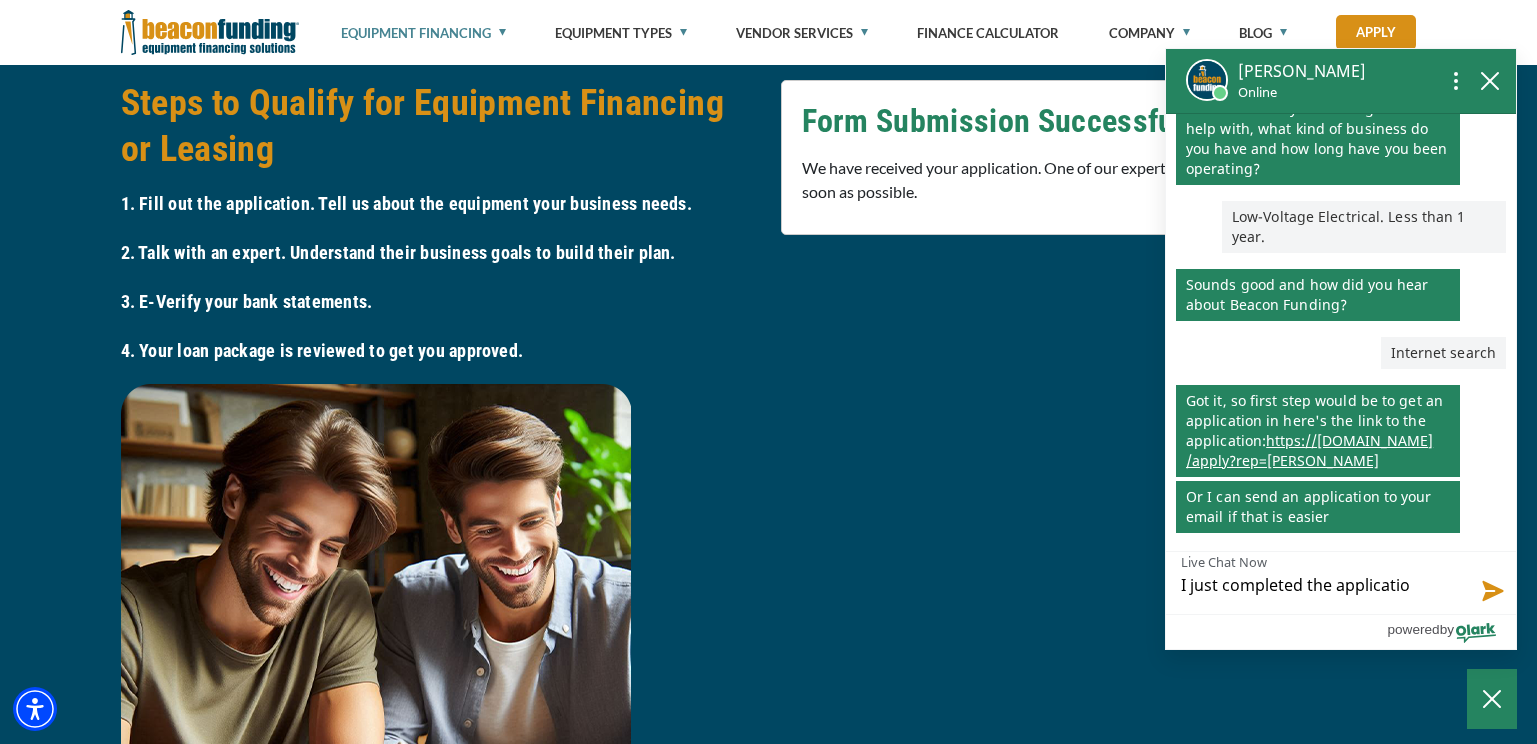 type on "I just completed the application" 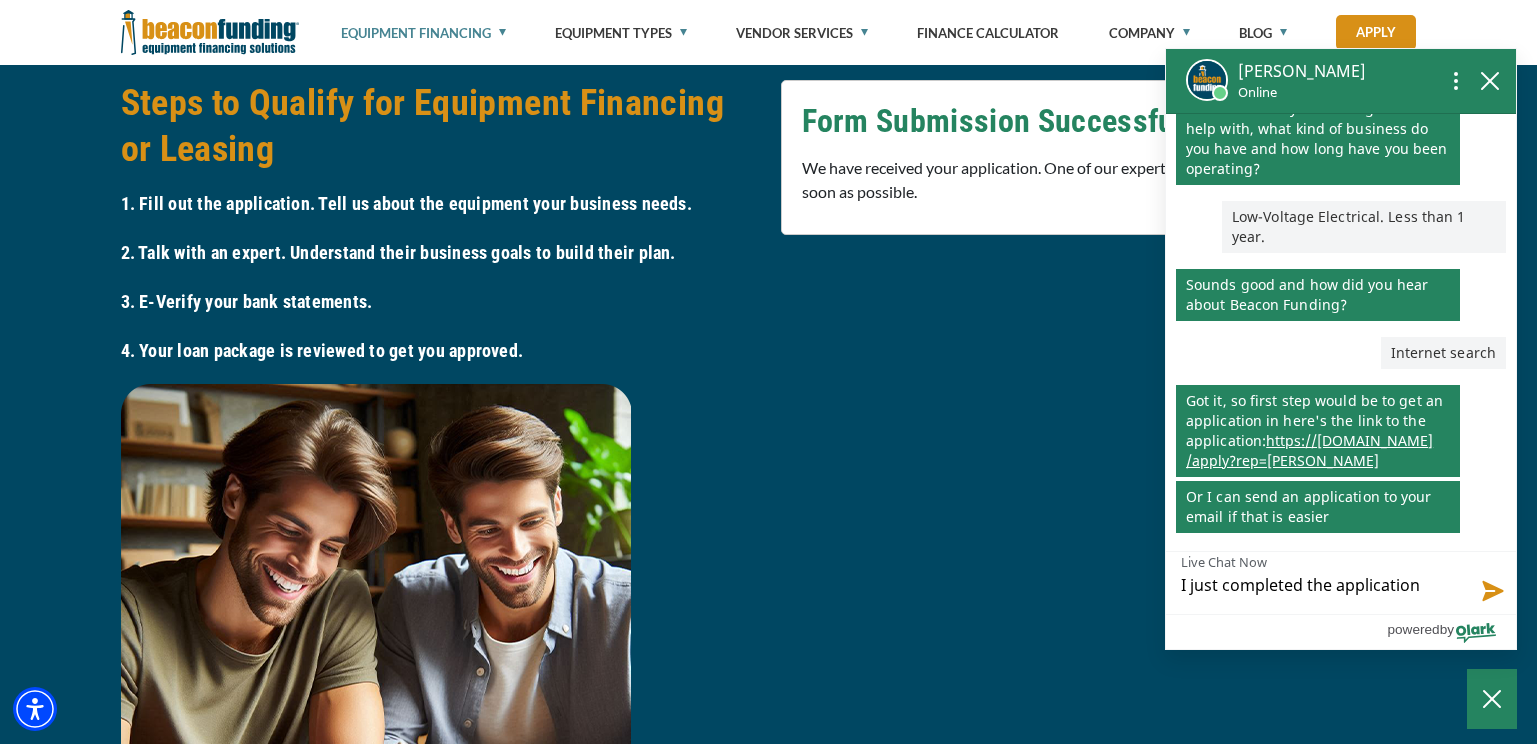 type on "I just completed the application" 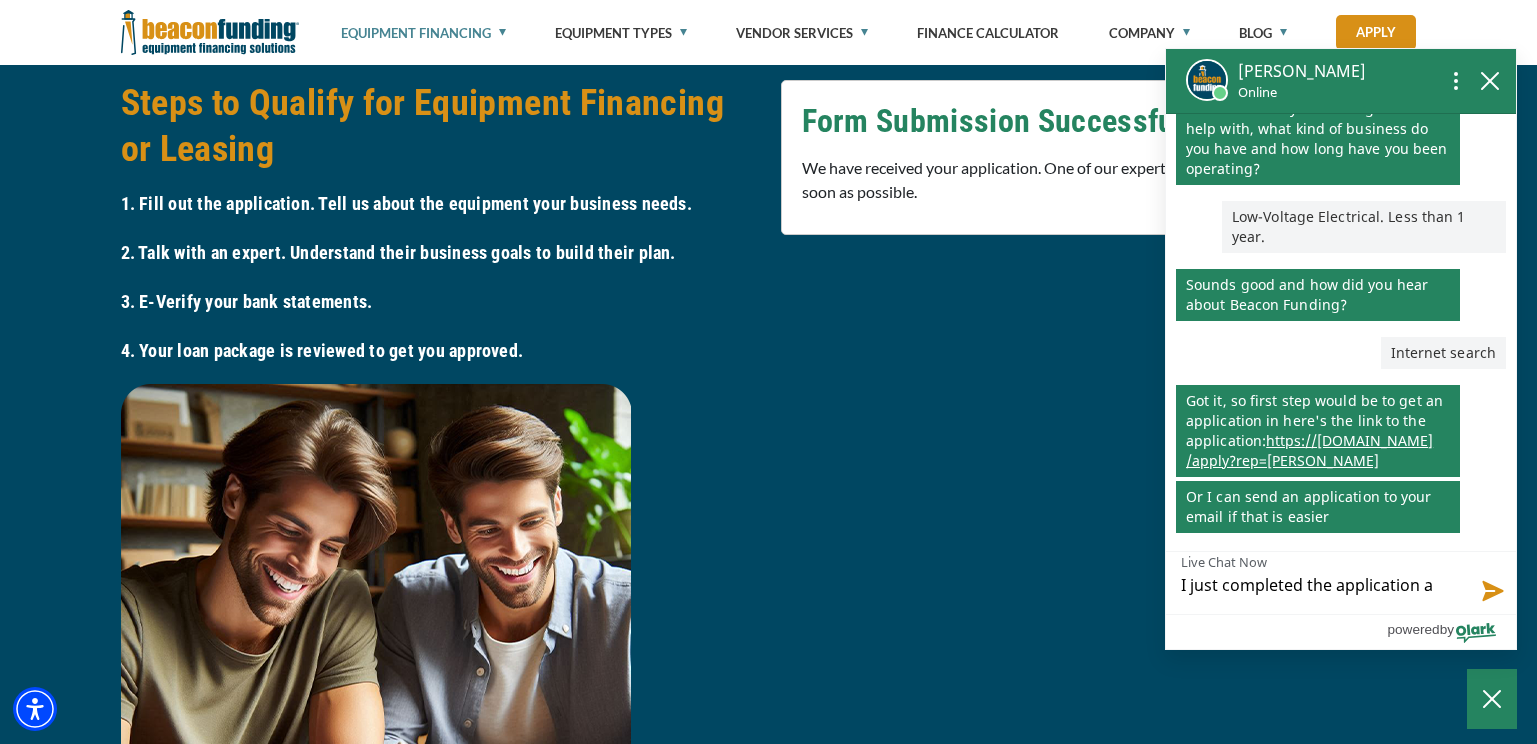 type on "I just completed the application an" 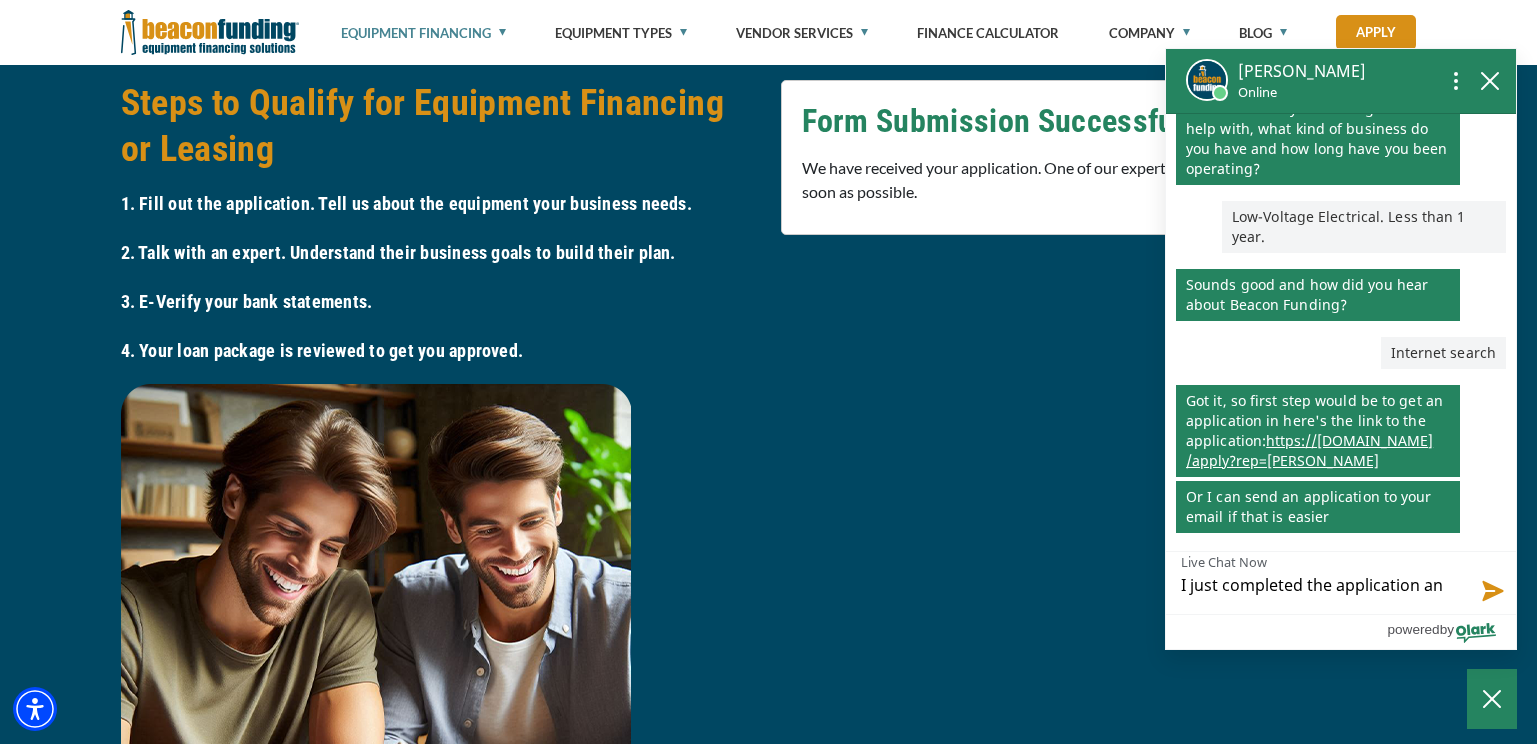type on "I just completed the application and" 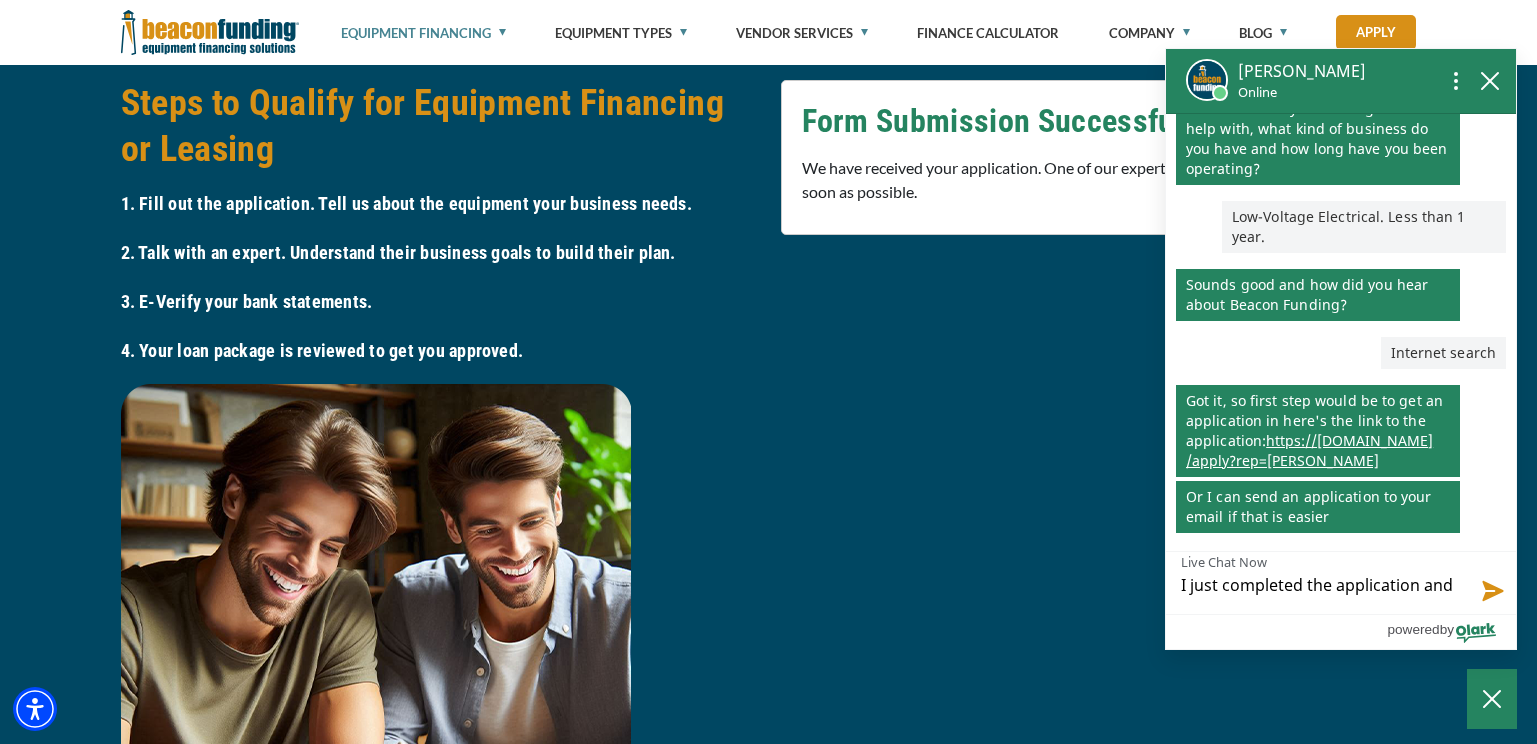 type on "I just completed the application and" 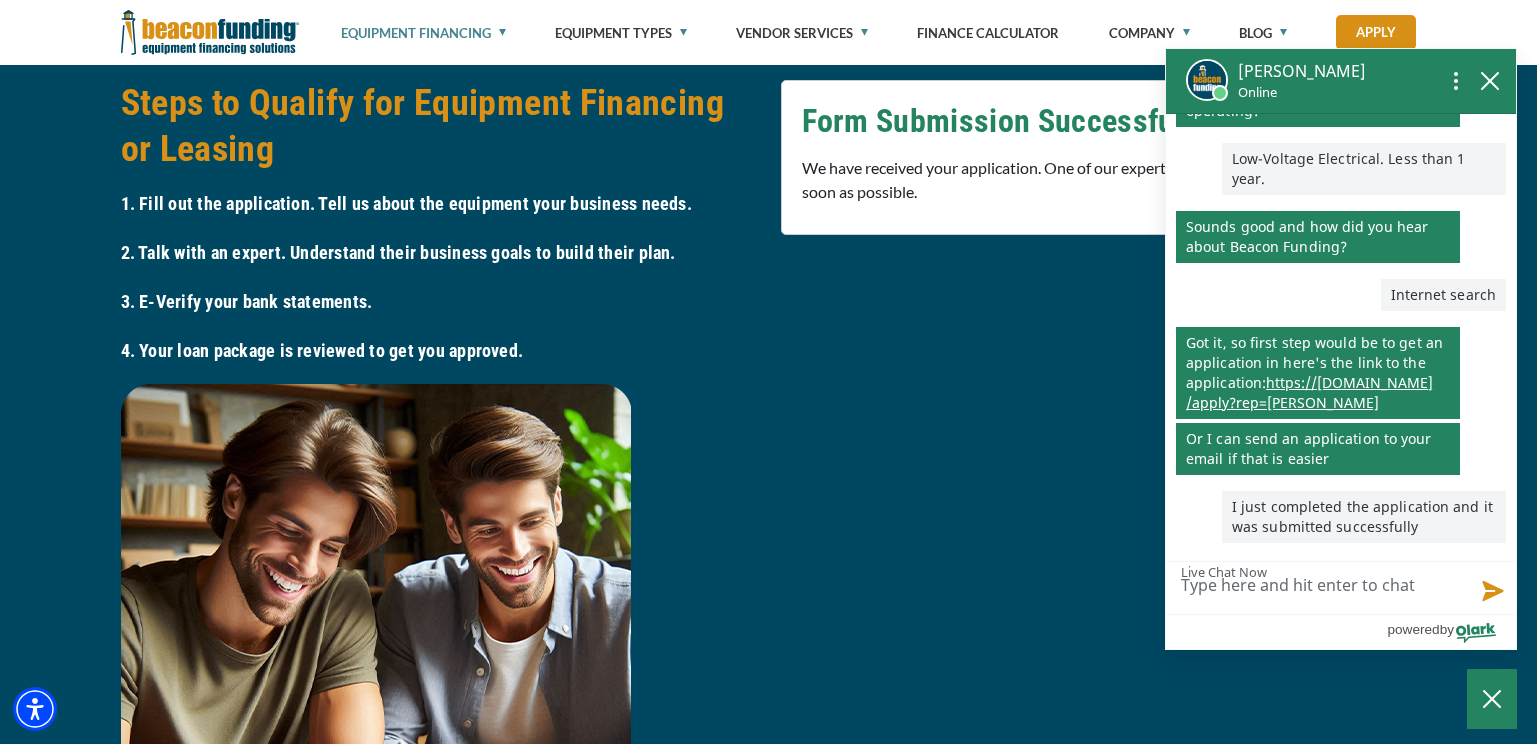scroll, scrollTop: 281, scrollLeft: 0, axis: vertical 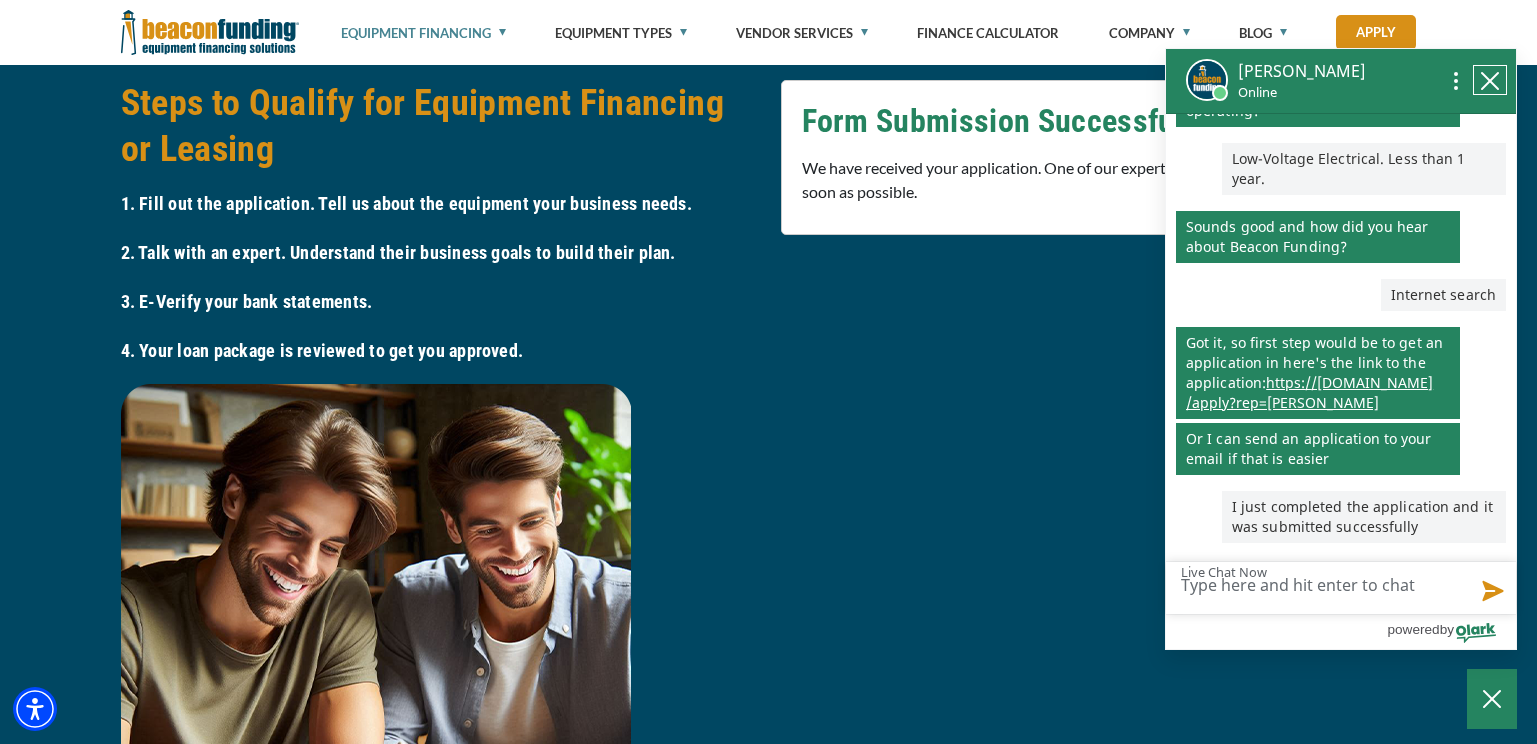 click 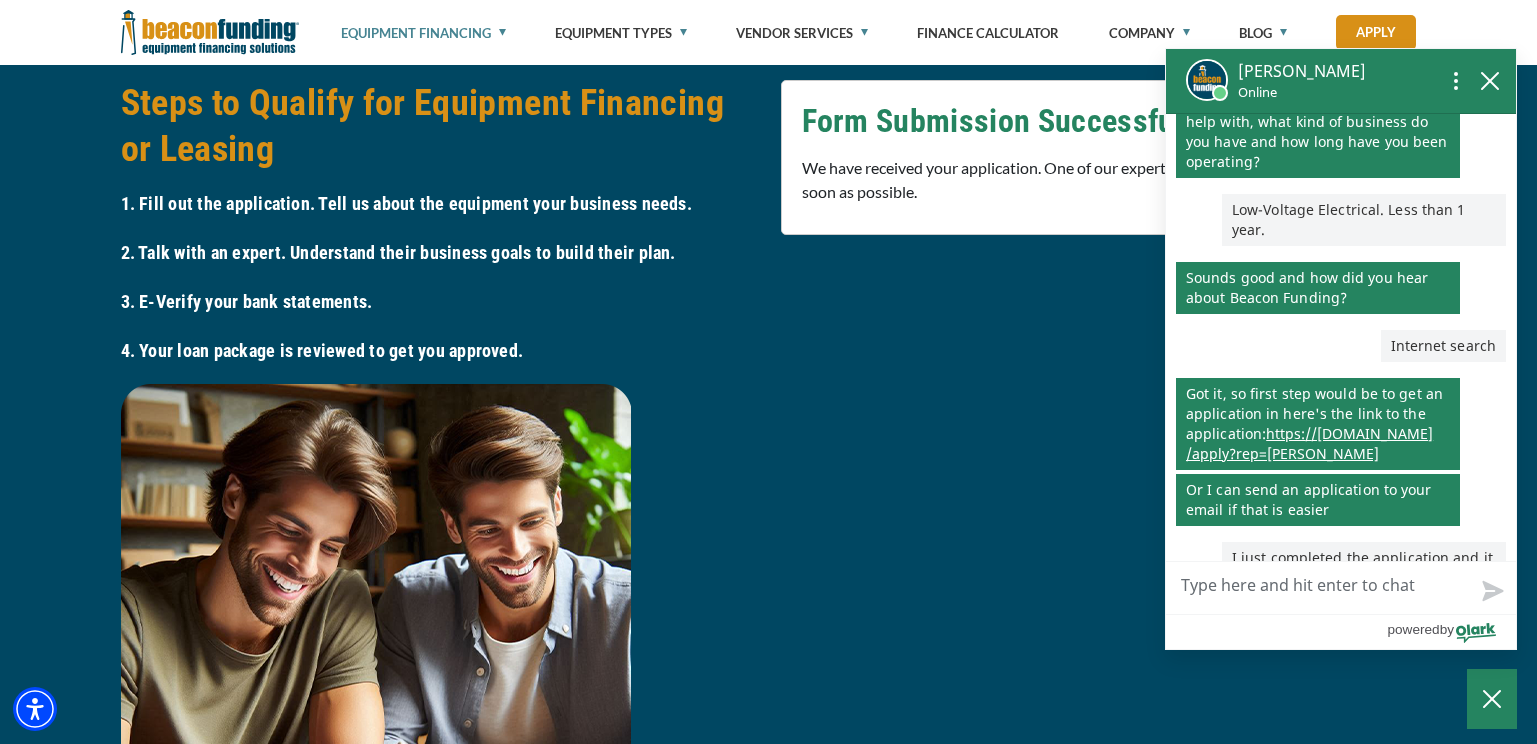 scroll, scrollTop: 369, scrollLeft: 0, axis: vertical 